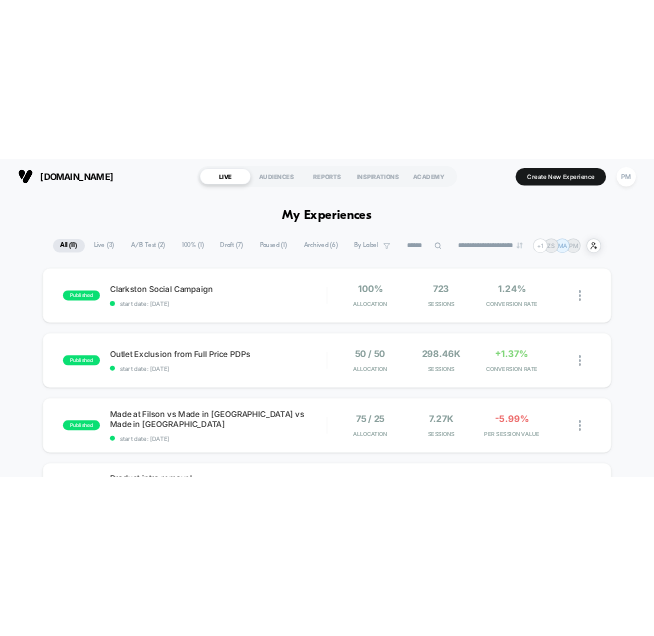 scroll, scrollTop: 0, scrollLeft: 0, axis: both 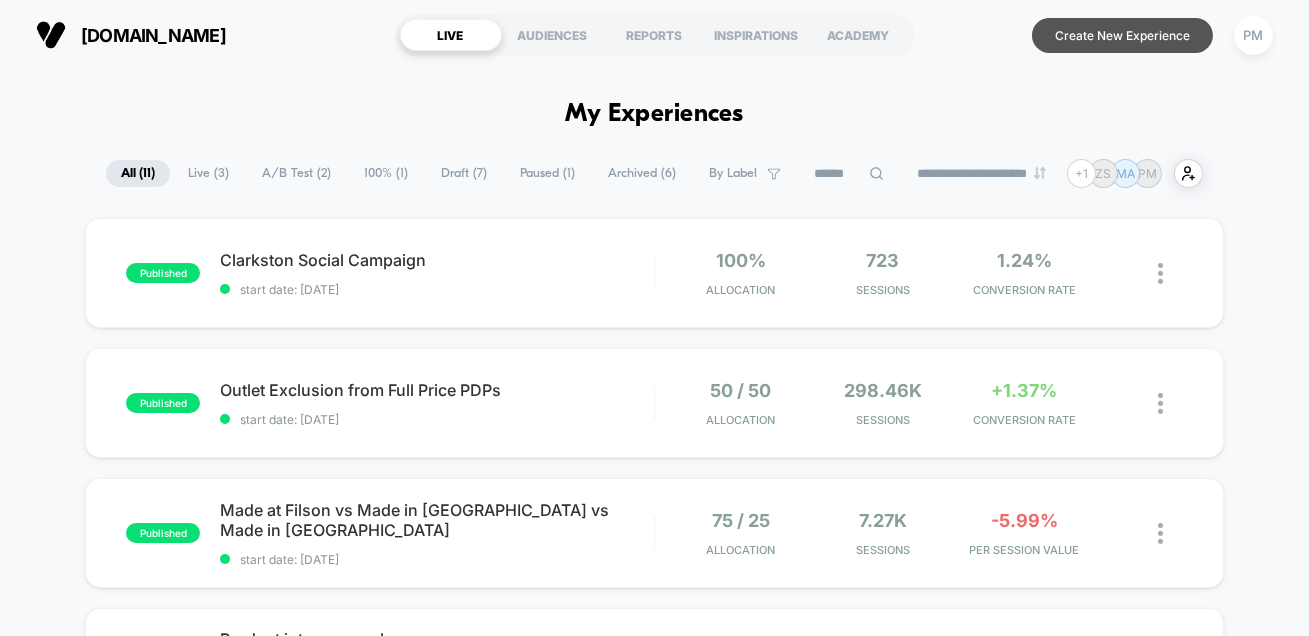 click on "Create New Experience" at bounding box center (1122, 35) 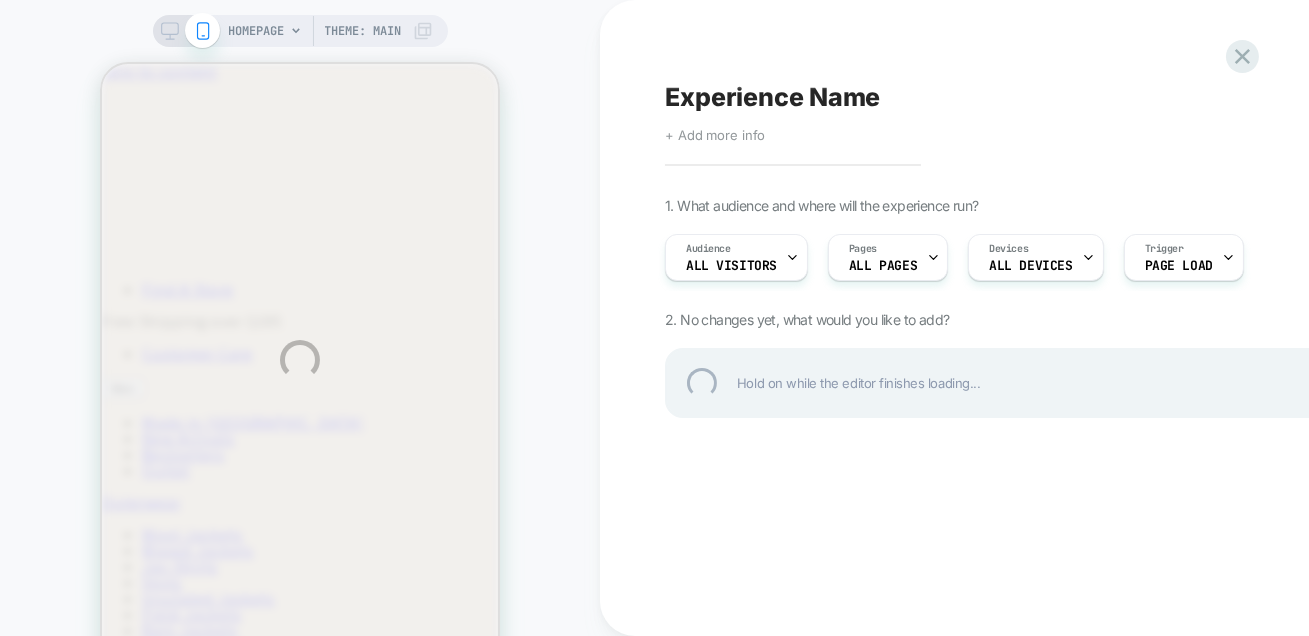scroll, scrollTop: 0, scrollLeft: 0, axis: both 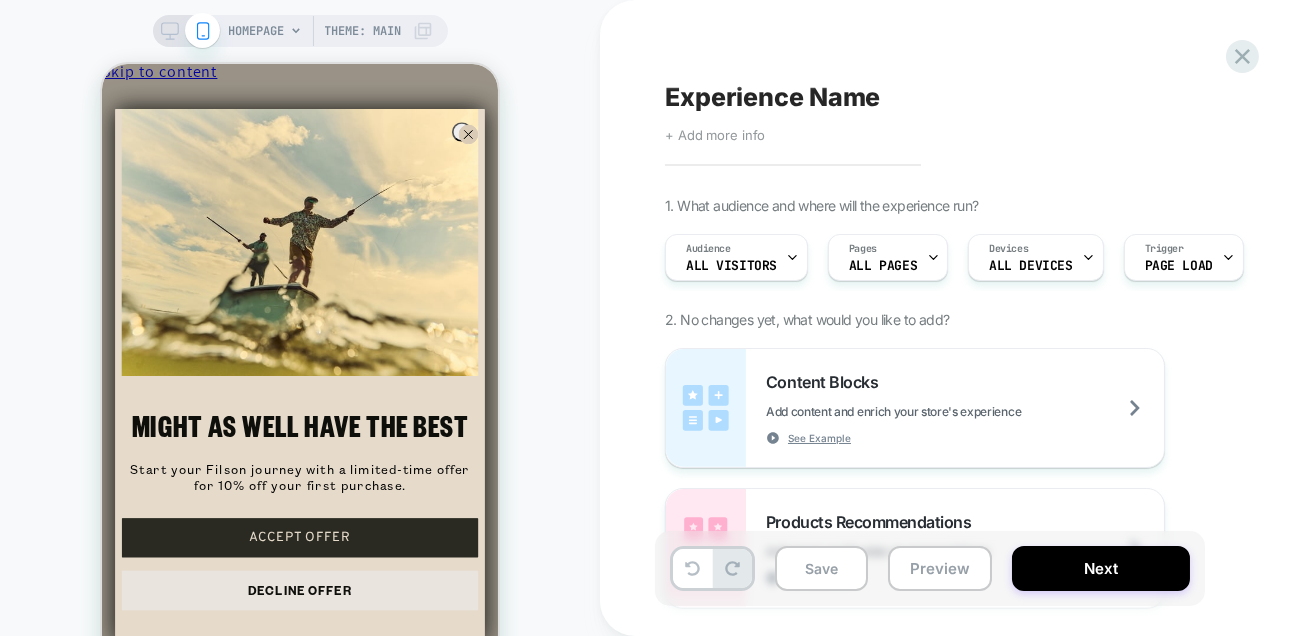 click 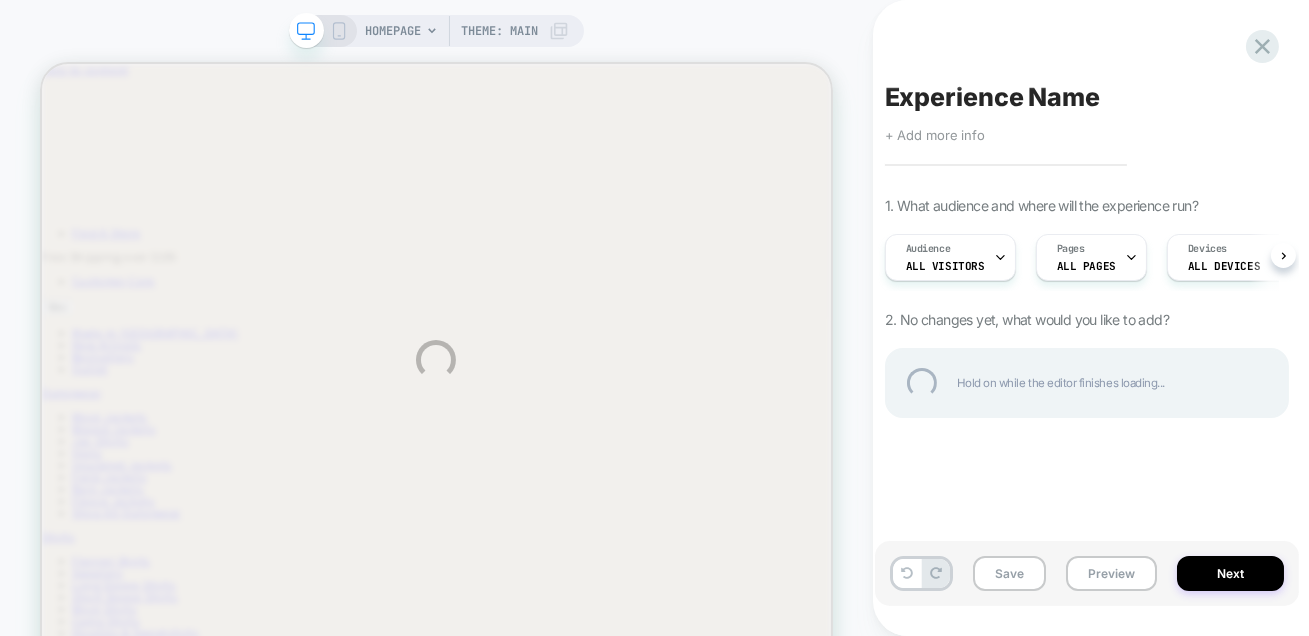 scroll, scrollTop: 0, scrollLeft: 0, axis: both 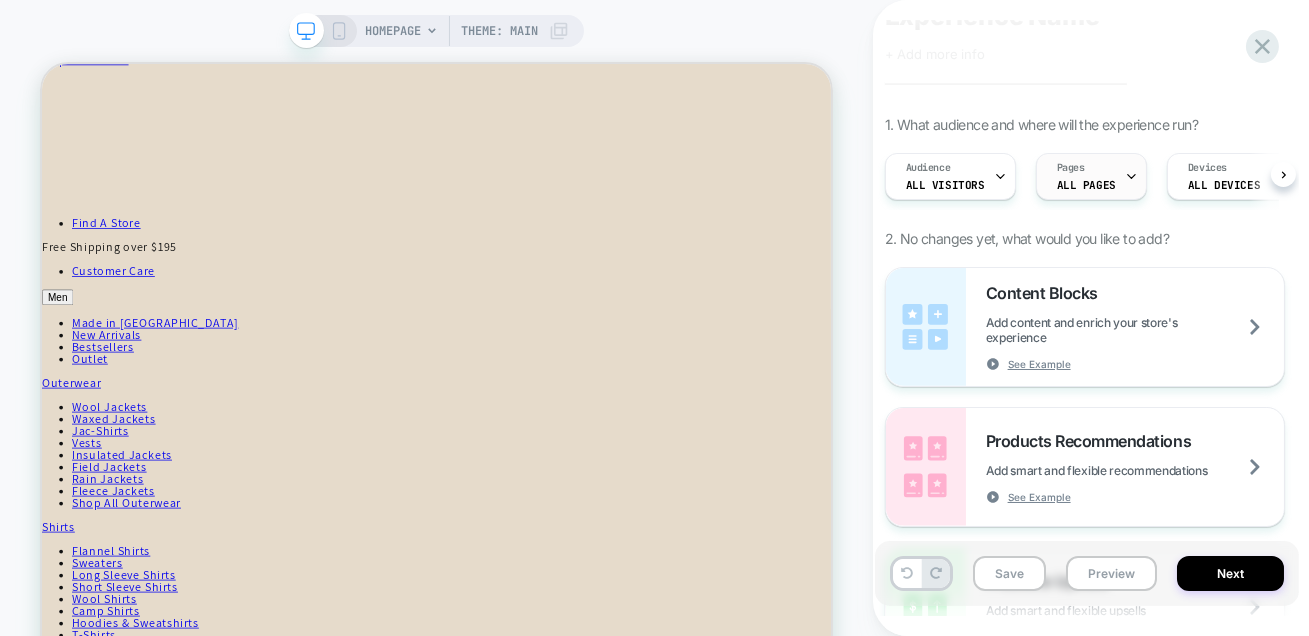 click on "ALL PAGES" at bounding box center [1086, 185] 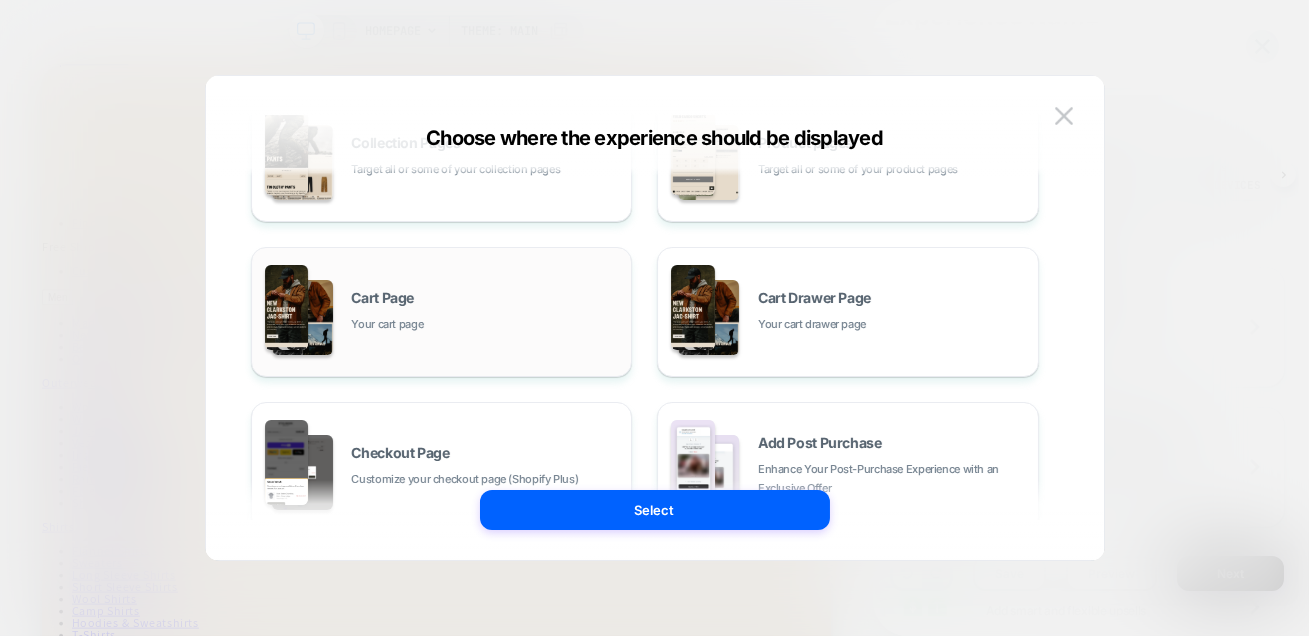 scroll, scrollTop: 235, scrollLeft: 0, axis: vertical 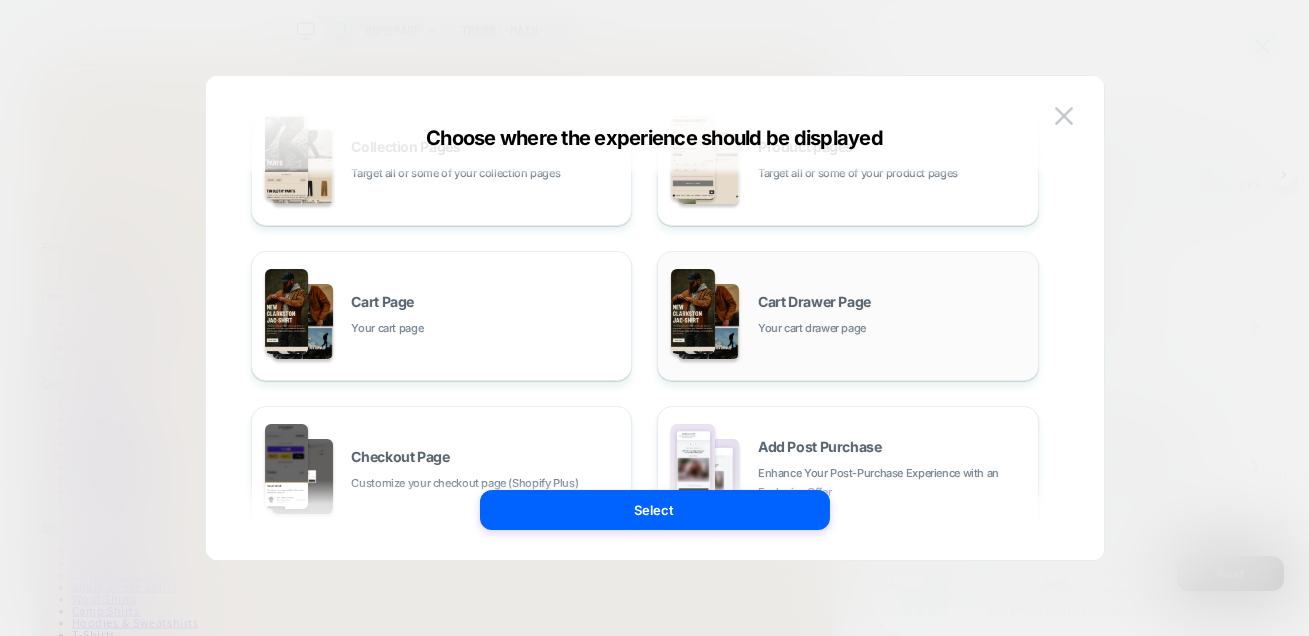 click on "Cart Drawer Page Your cart drawer page" at bounding box center (893, 316) 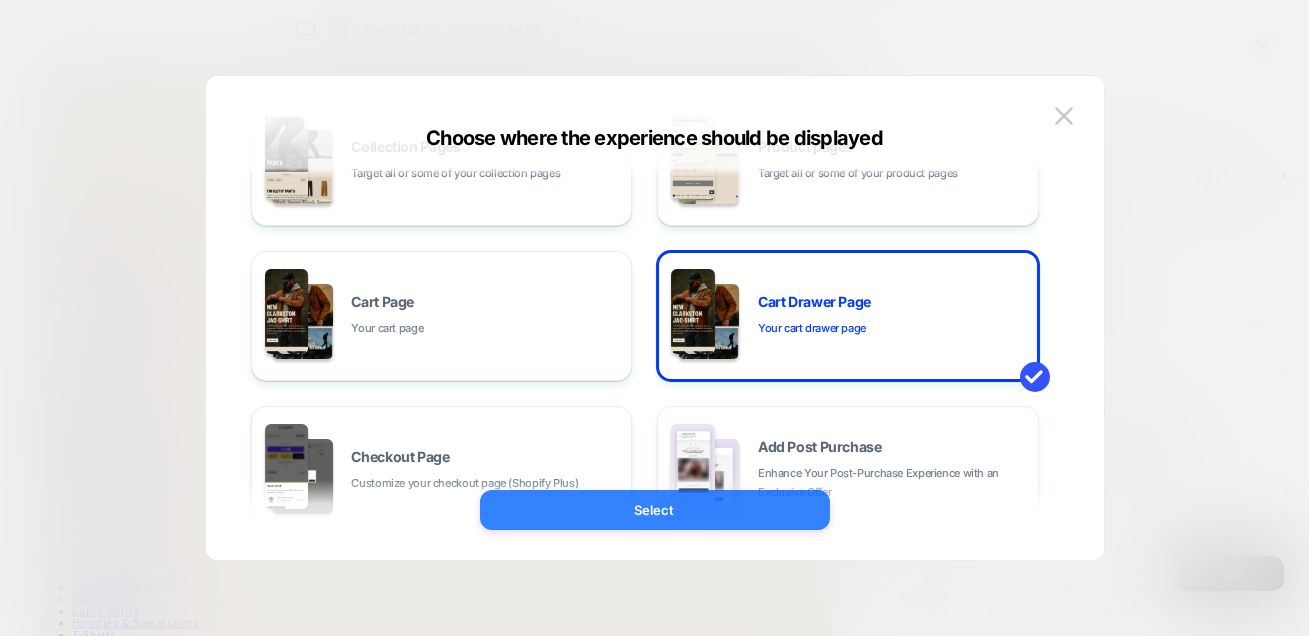 click on "Select" at bounding box center [655, 510] 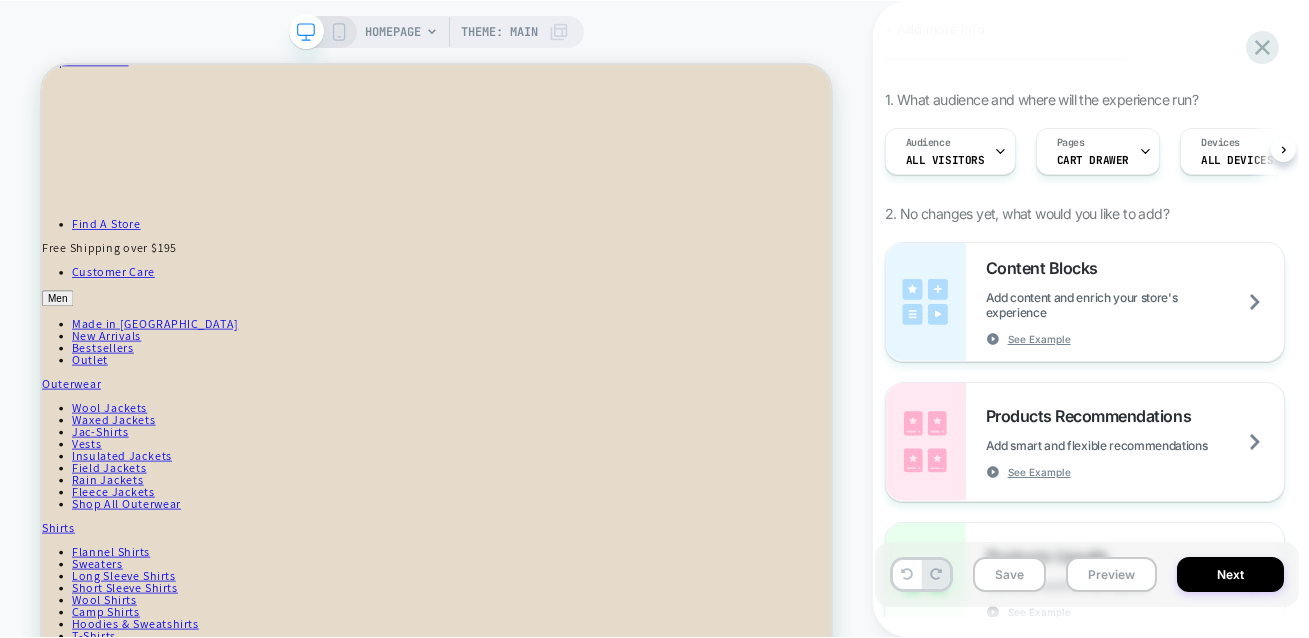 scroll, scrollTop: 108, scrollLeft: 0, axis: vertical 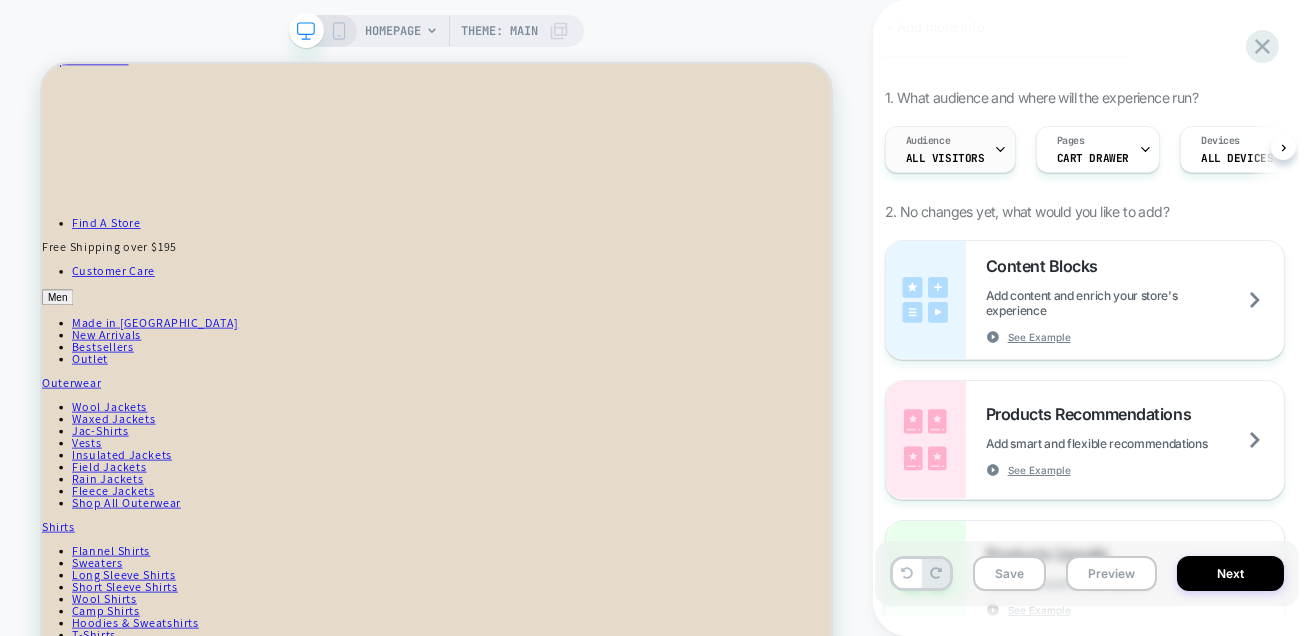 click on "Audience All Visitors" at bounding box center (945, 149) 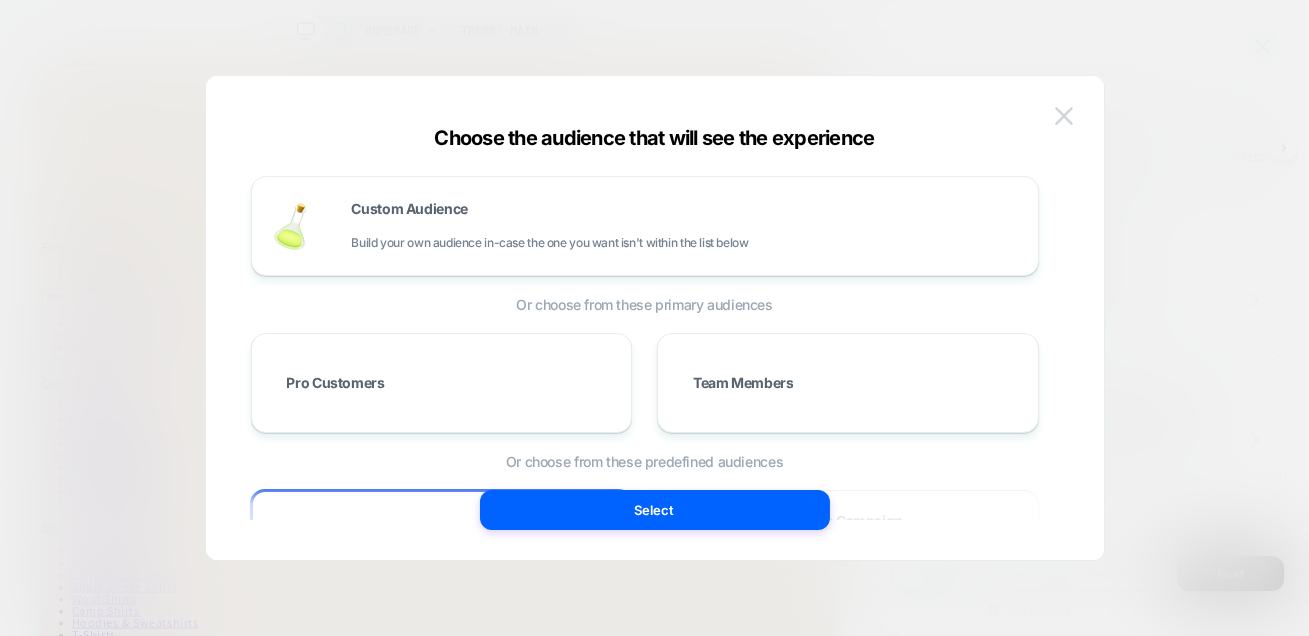 click at bounding box center (1064, 115) 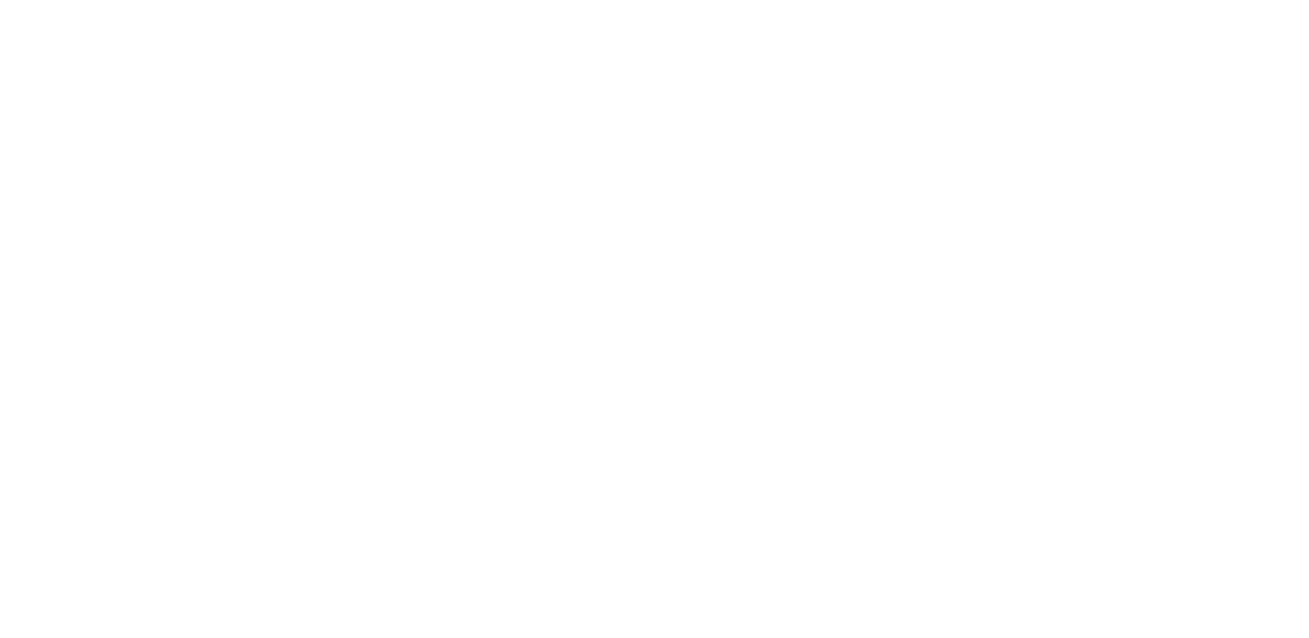 scroll, scrollTop: 0, scrollLeft: 0, axis: both 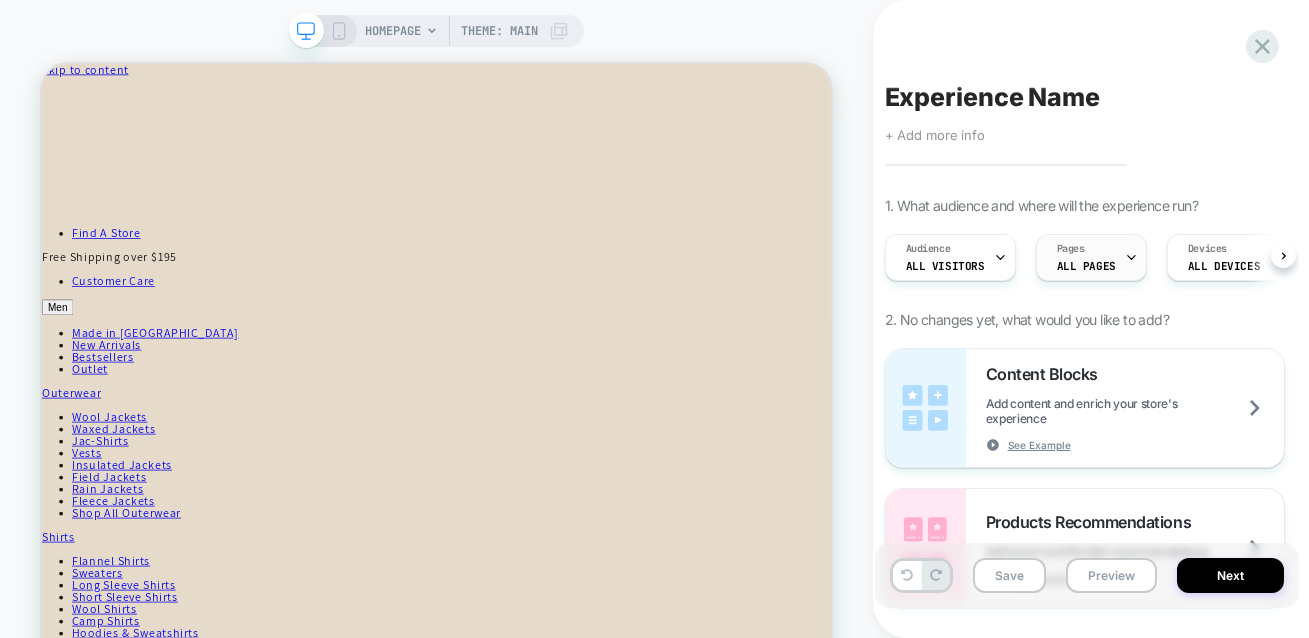 click on "ALL PAGES" at bounding box center (1086, 266) 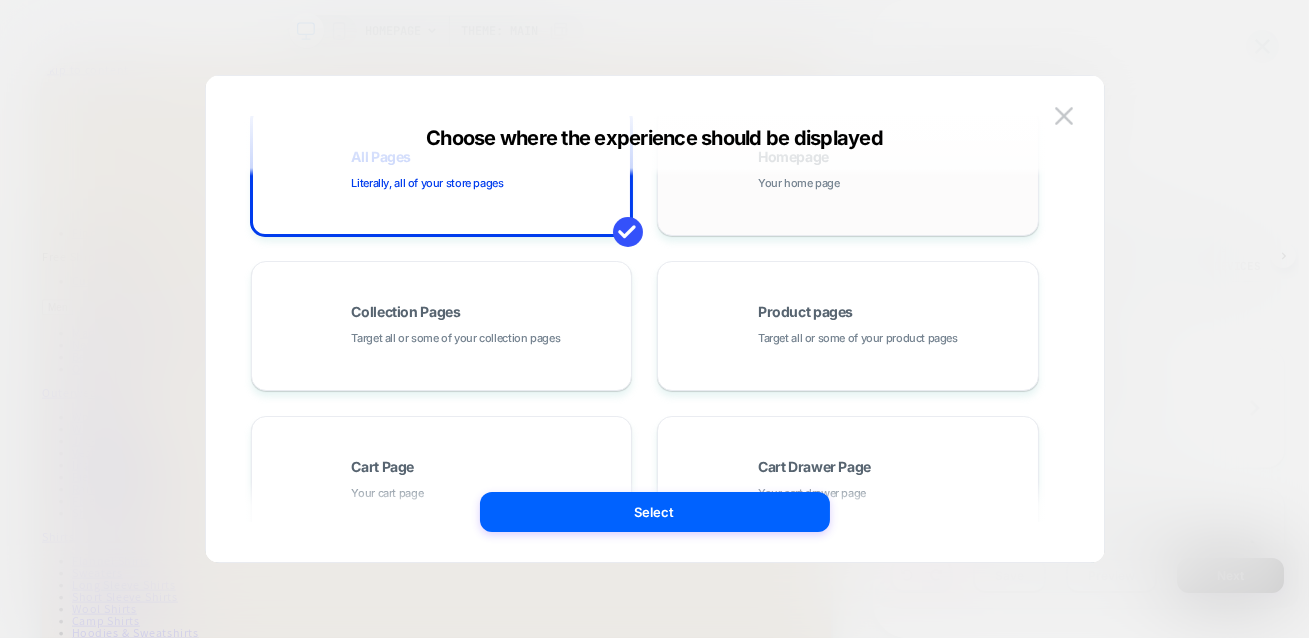 scroll, scrollTop: 204, scrollLeft: 0, axis: vertical 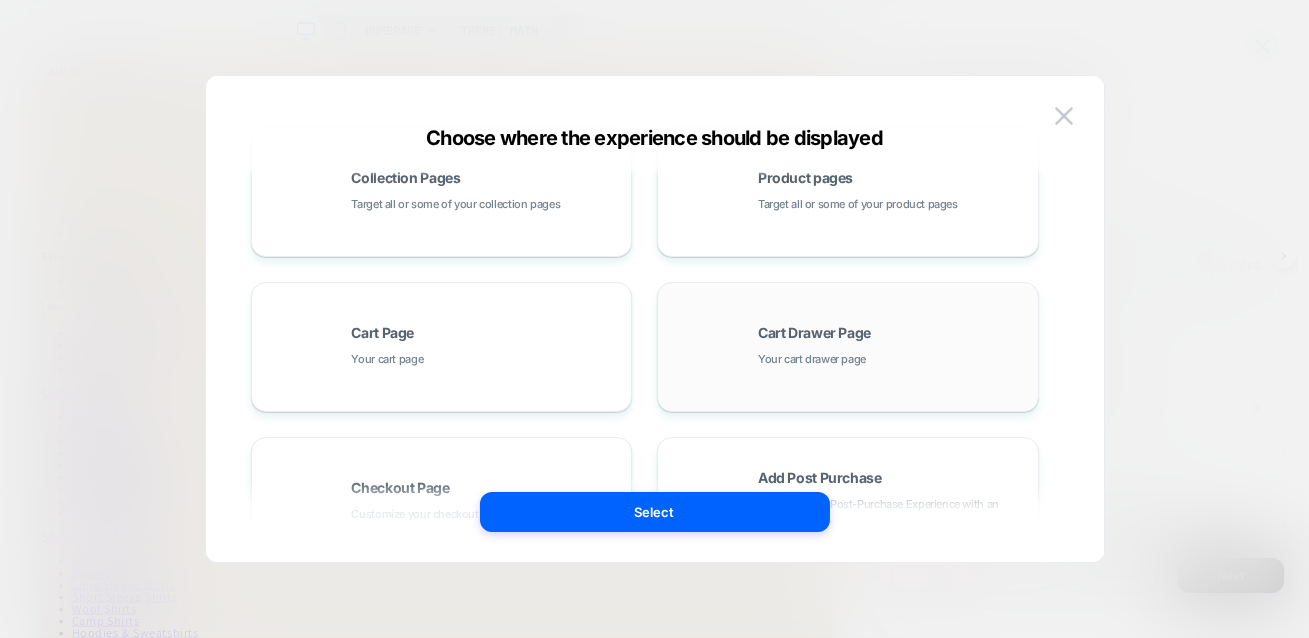 click on "Cart Drawer Page Your cart drawer page" at bounding box center (848, 347) 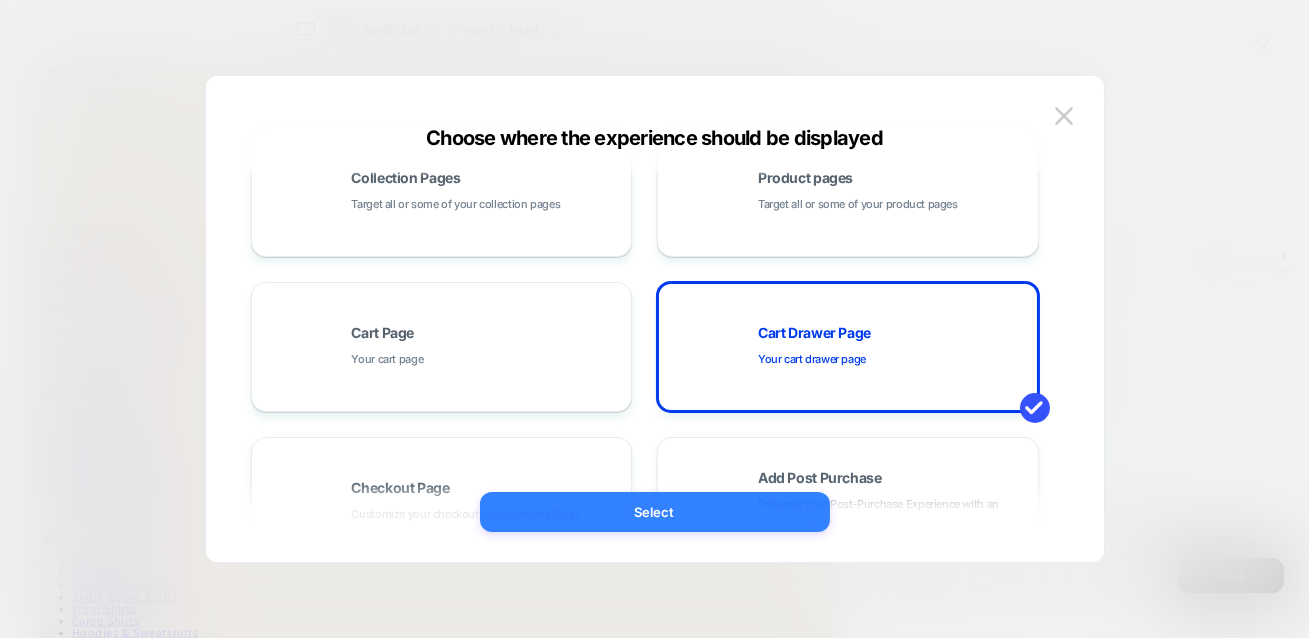click on "Select" at bounding box center [655, 512] 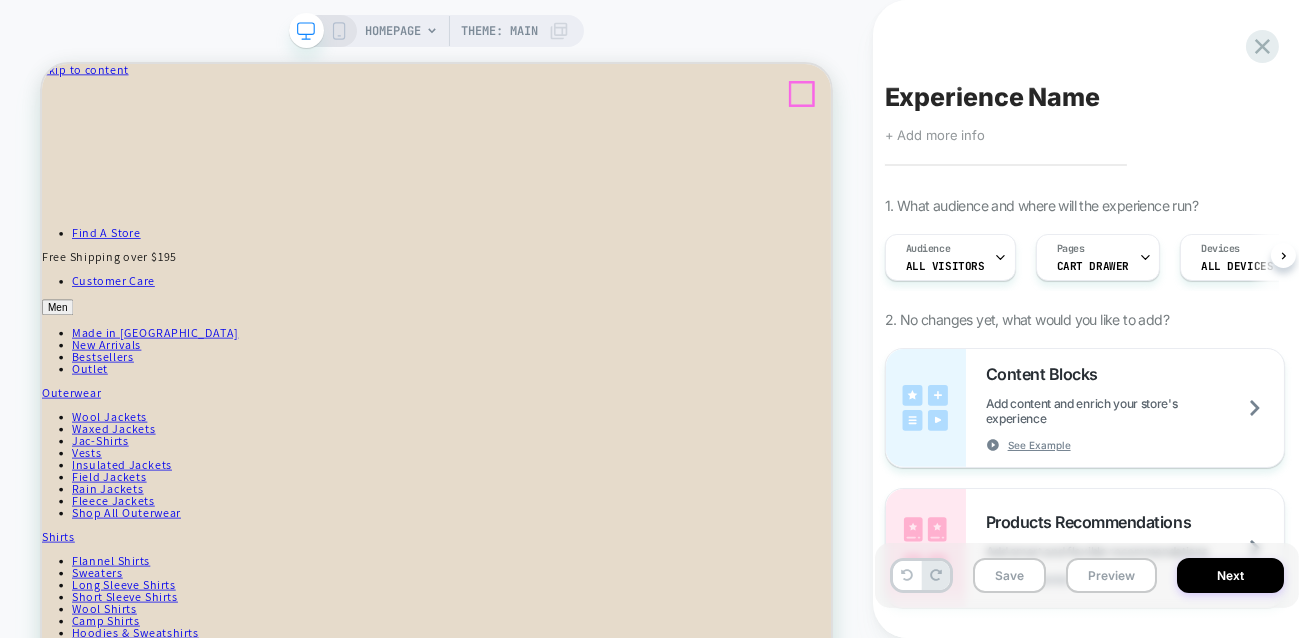 click at bounding box center [129, 90] 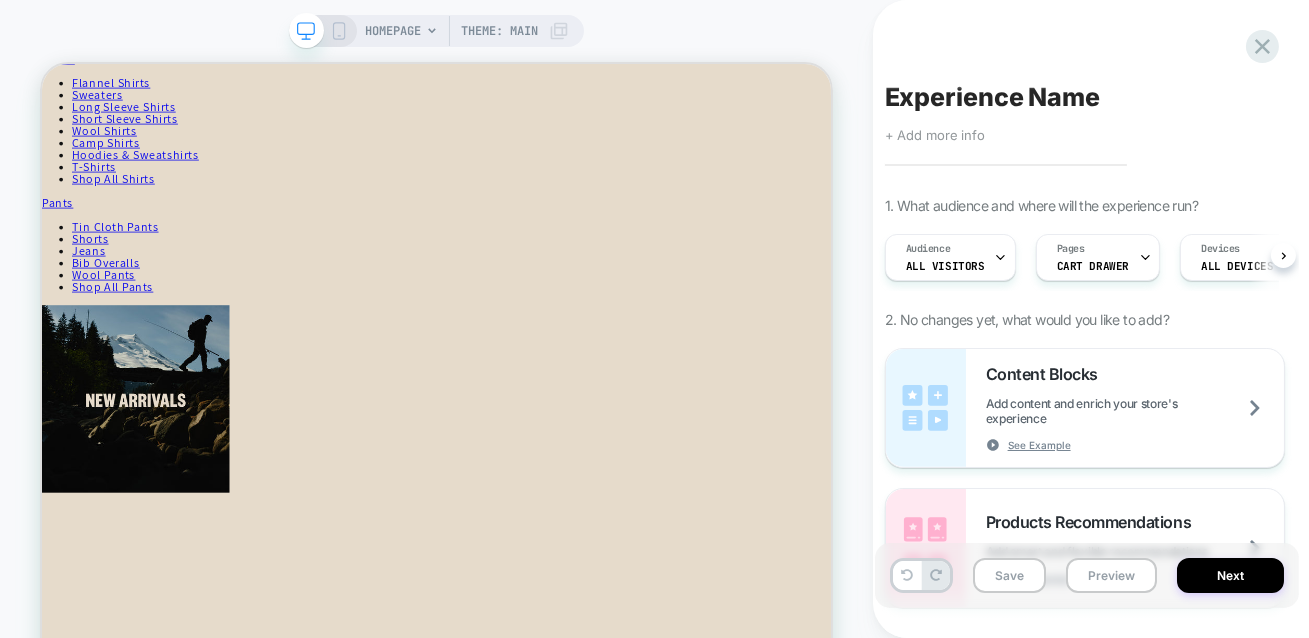 scroll, scrollTop: 704, scrollLeft: 0, axis: vertical 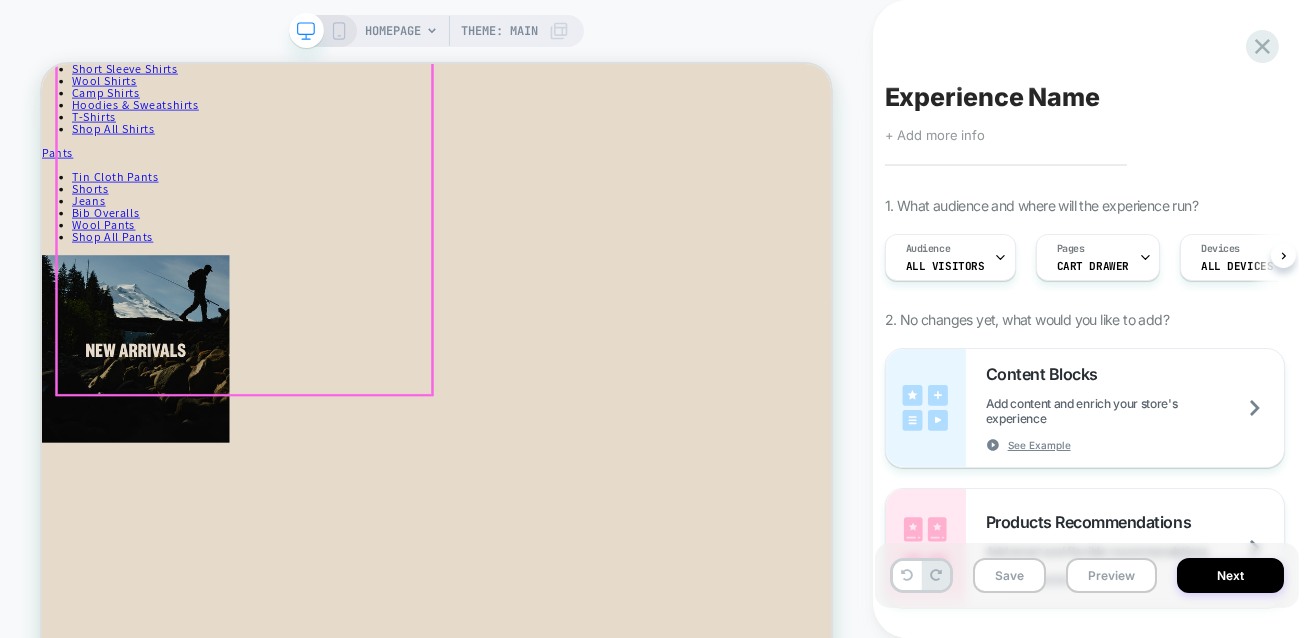 click on "Filson Icons" at bounding box center [568, 38255] 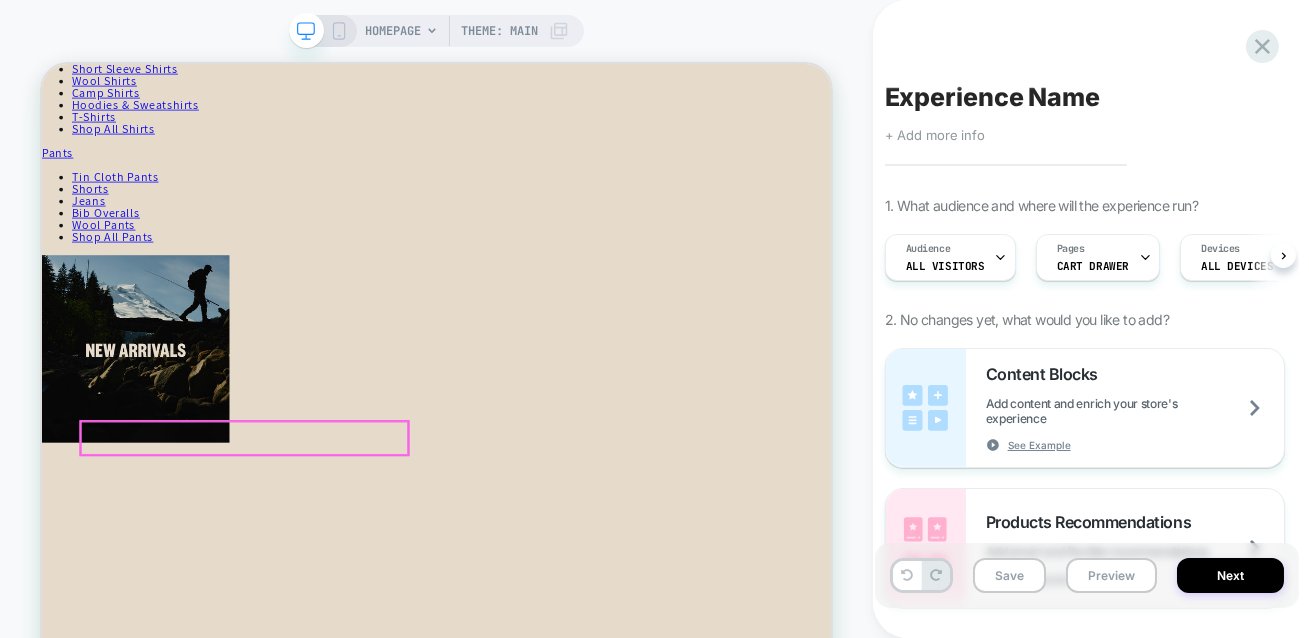 click on "Shop Now" at bounding box center (568, 38295) 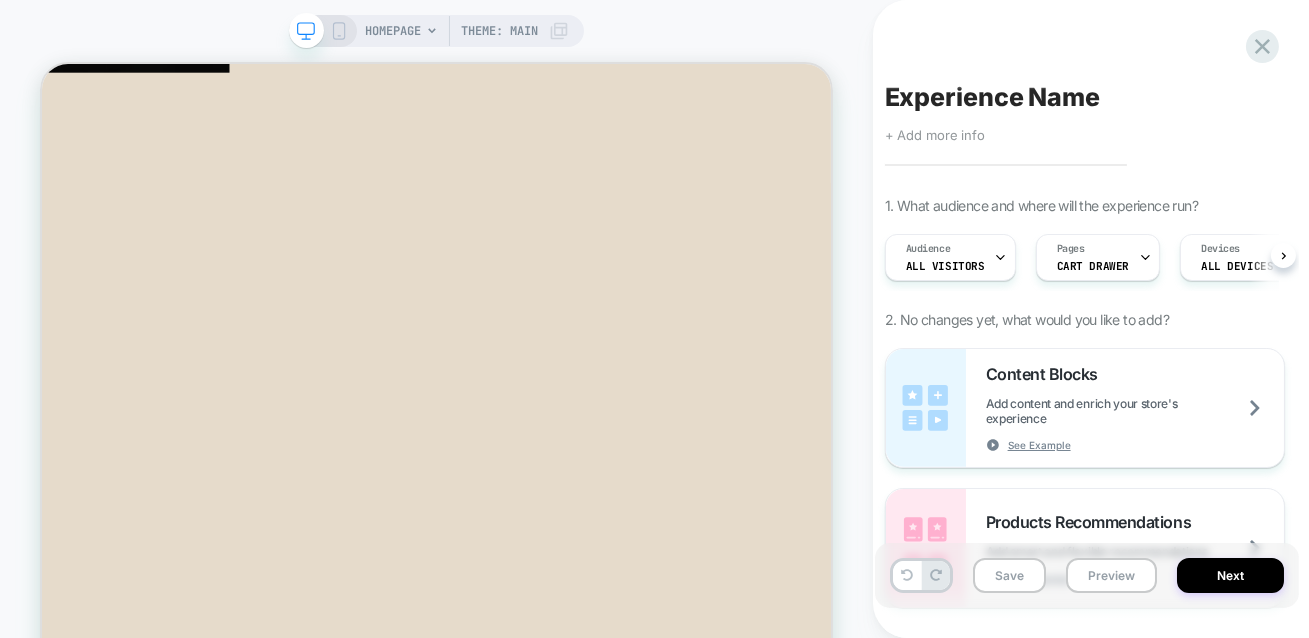 scroll, scrollTop: 1293, scrollLeft: 0, axis: vertical 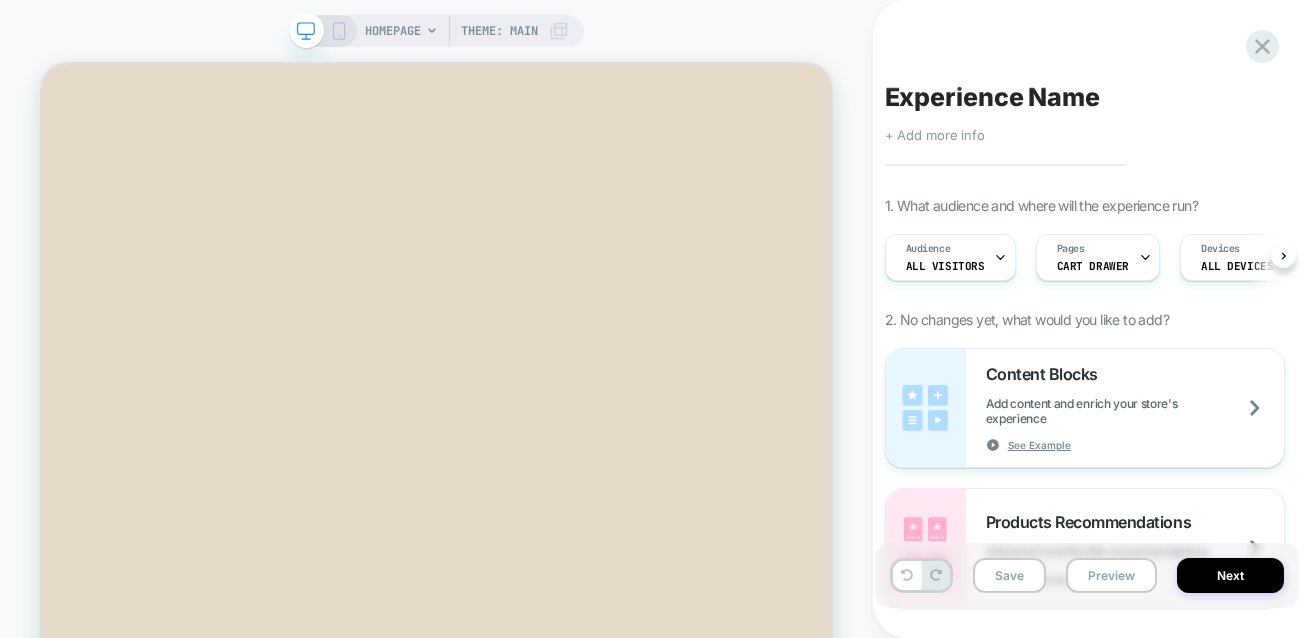 click on "HOMEPAGE" at bounding box center [393, 31] 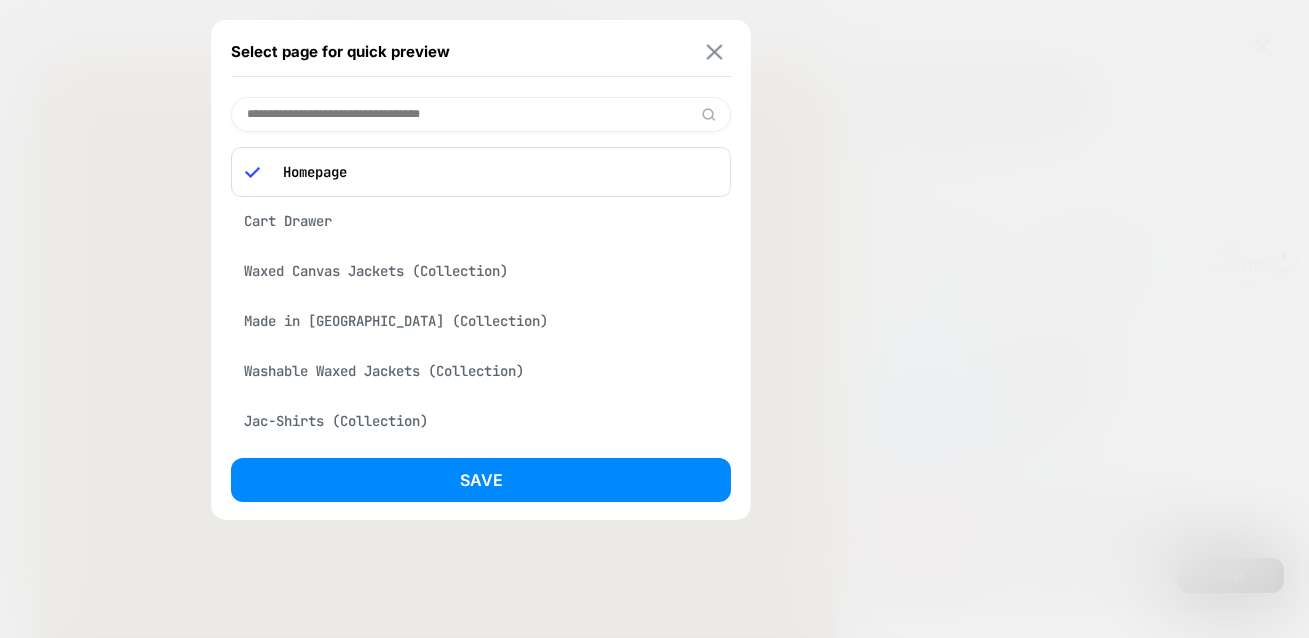click at bounding box center [715, 51] 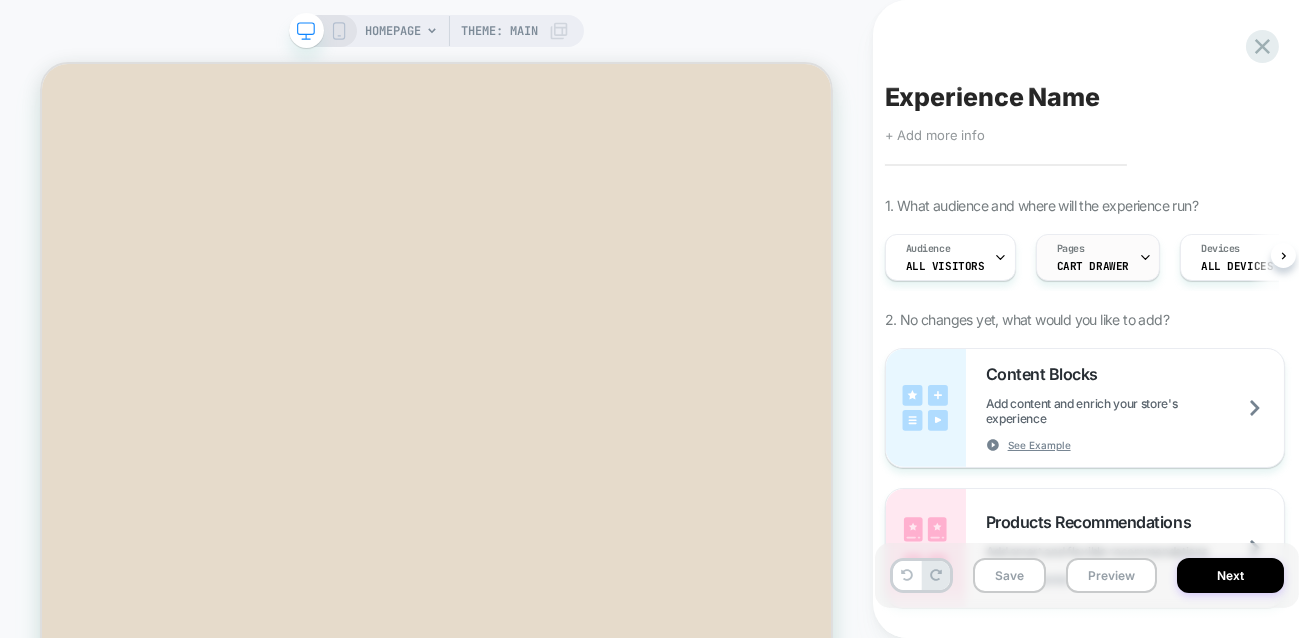 click on "CART DRAWER" at bounding box center (1093, 266) 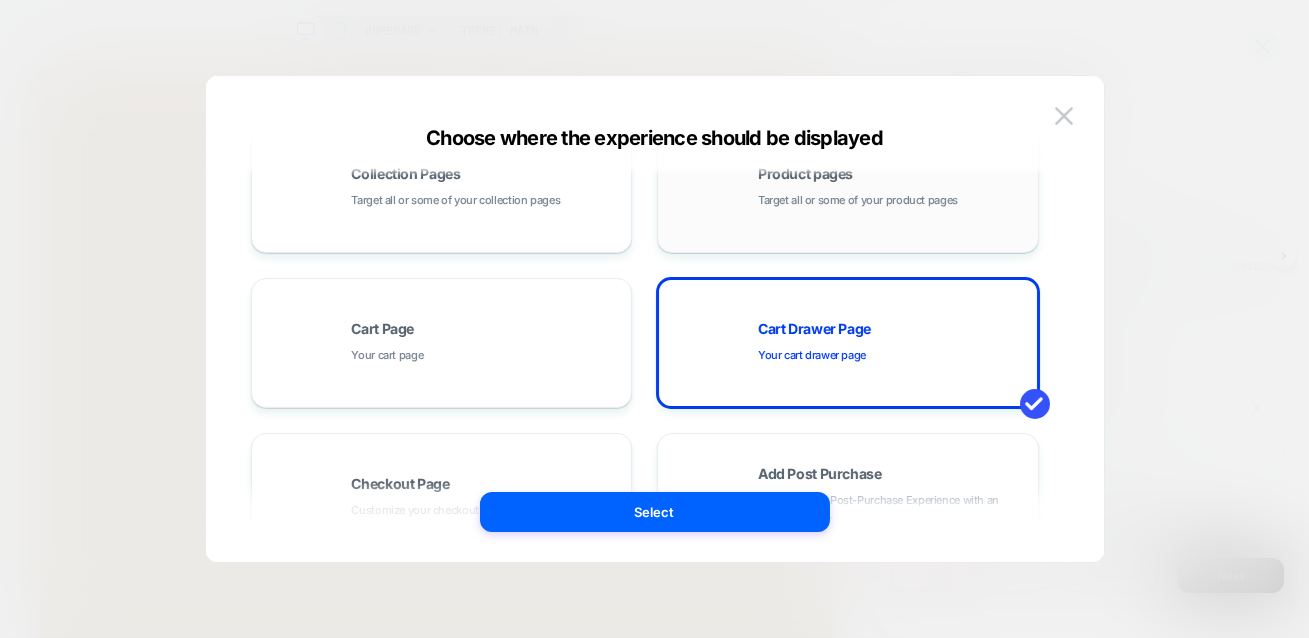 scroll, scrollTop: 209, scrollLeft: 0, axis: vertical 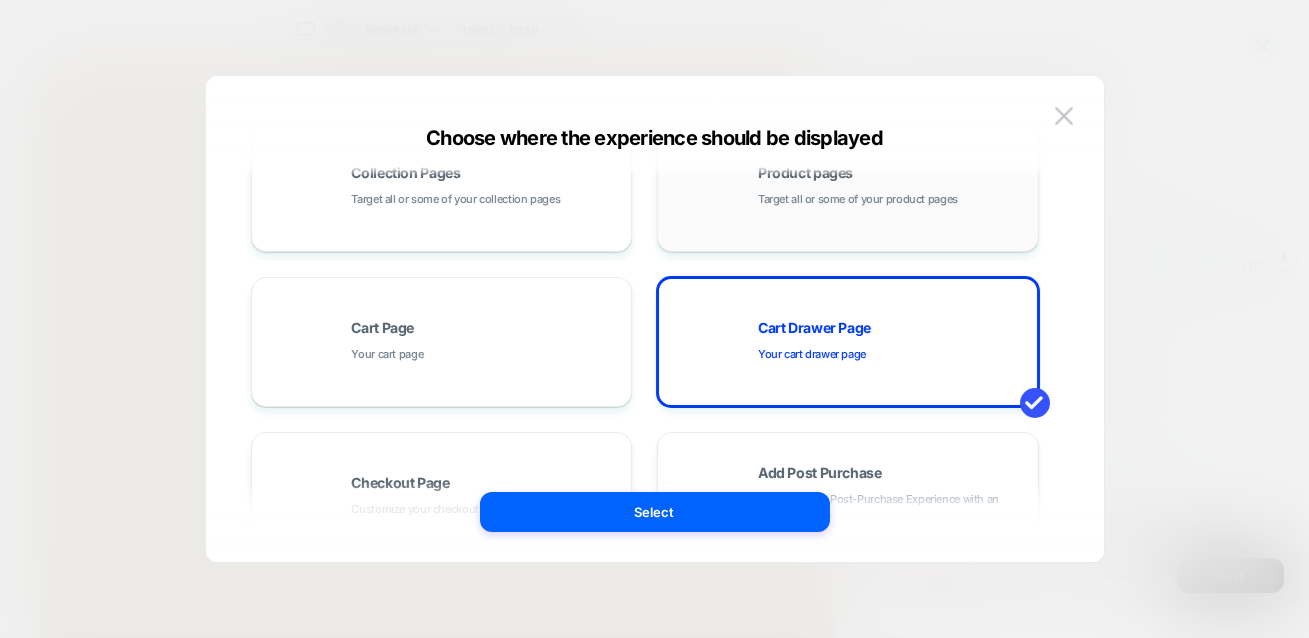 click on "Cart Drawer Page Your cart drawer page" at bounding box center (893, 342) 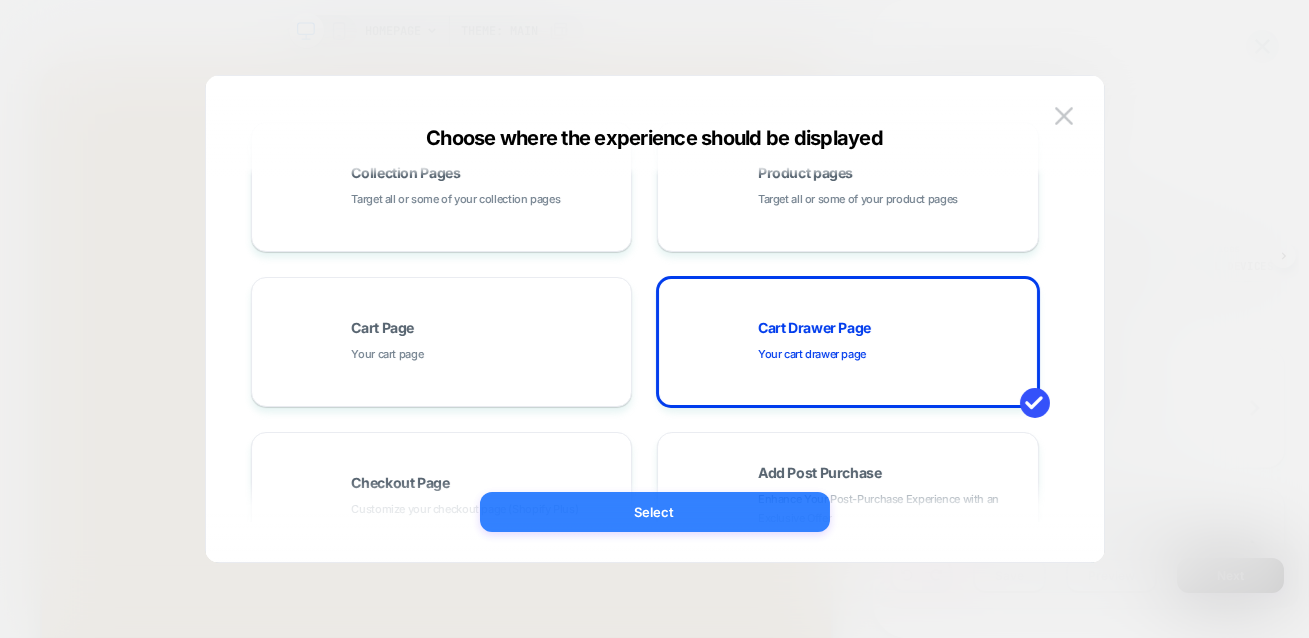 click on "Select" at bounding box center (655, 512) 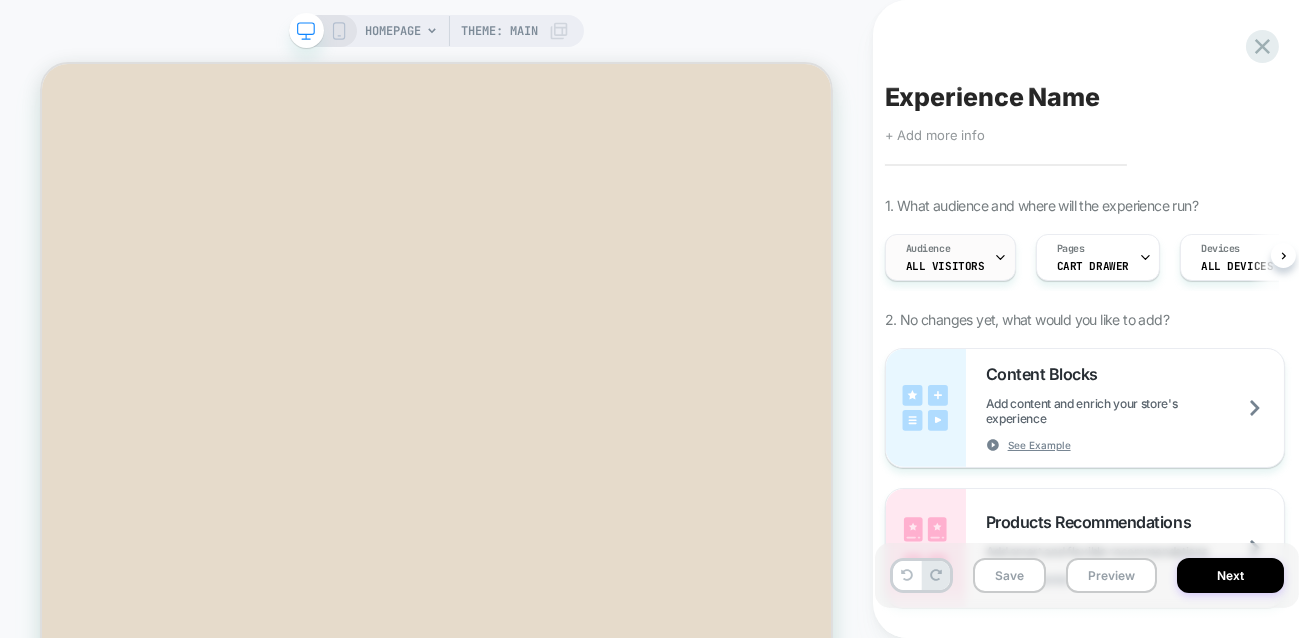click on "All Visitors" at bounding box center (945, 266) 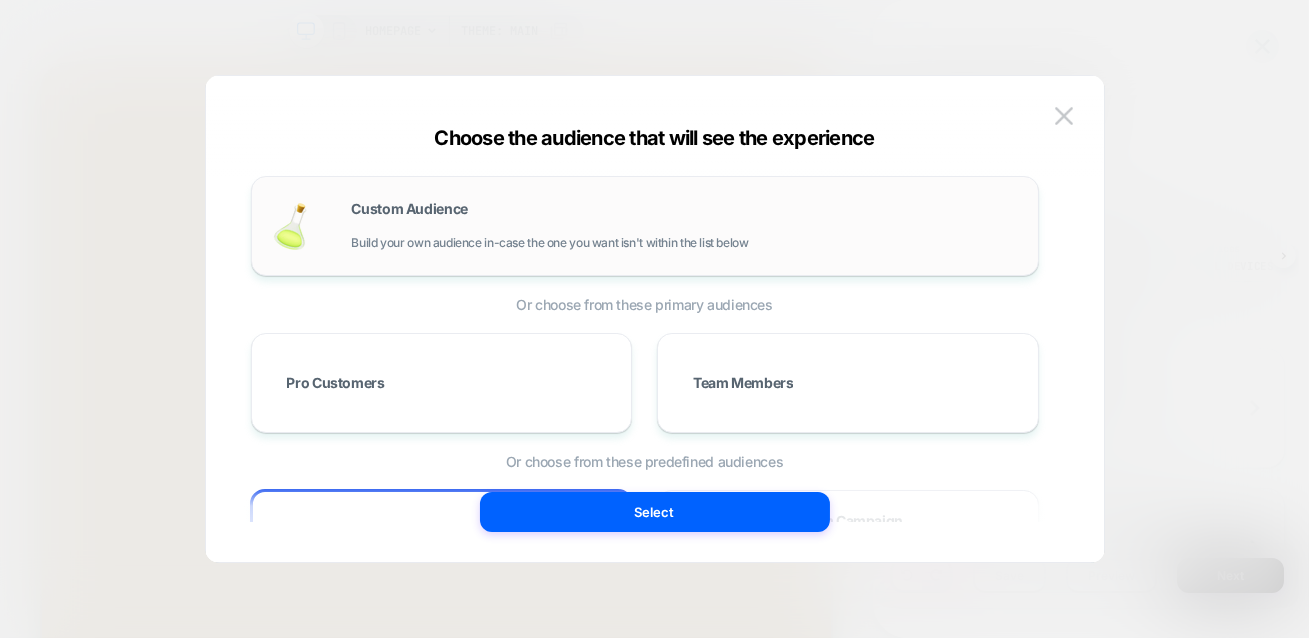 click on "Custom Audience Build your own audience in-case the one you want isn't within the list below" at bounding box center [685, 226] 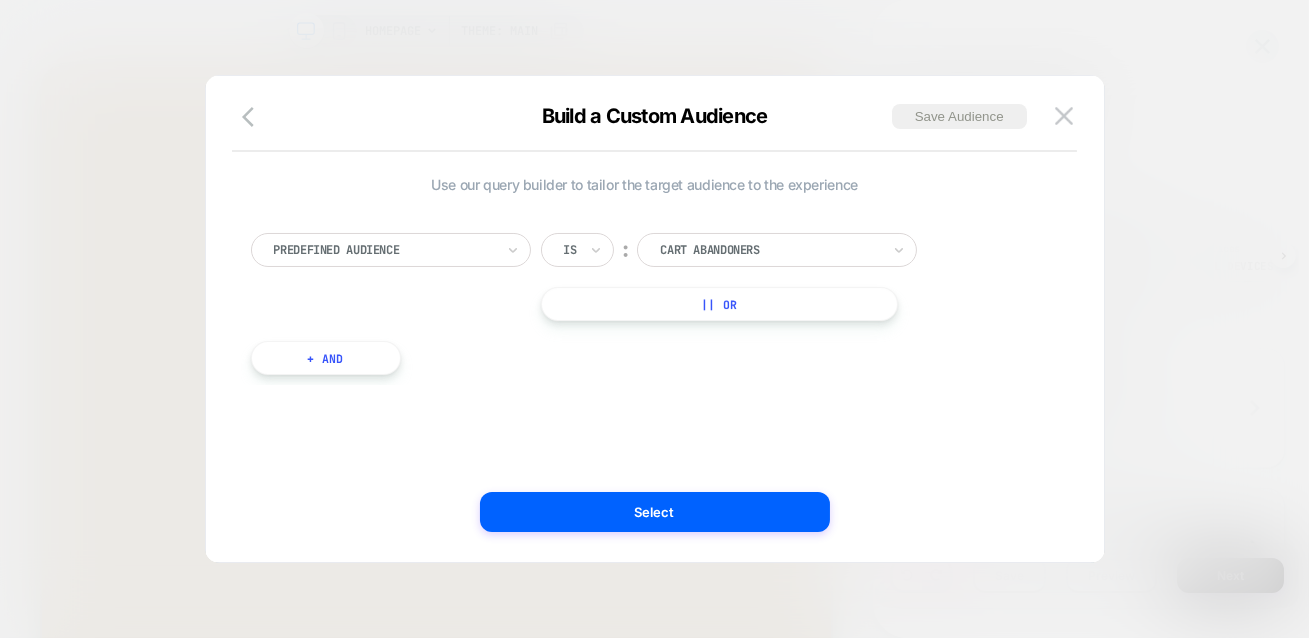 click on "Predefined Audience" at bounding box center [391, 250] 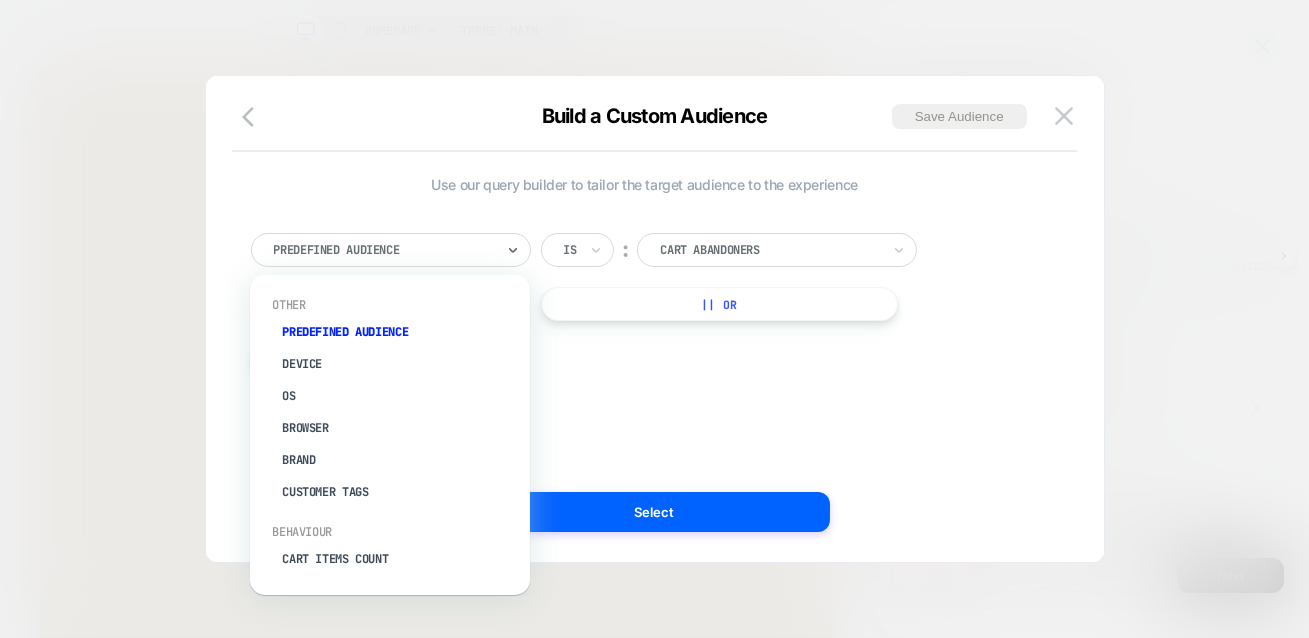 click on "Cart Abandoners" at bounding box center [777, 250] 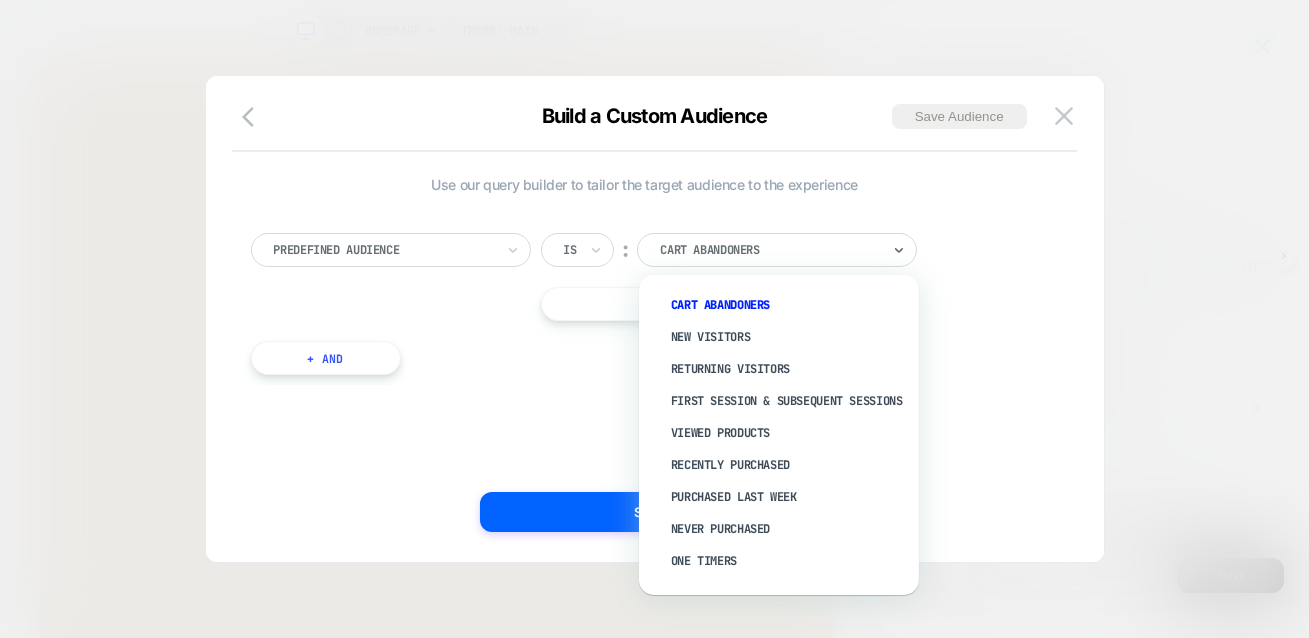 click at bounding box center (384, 250) 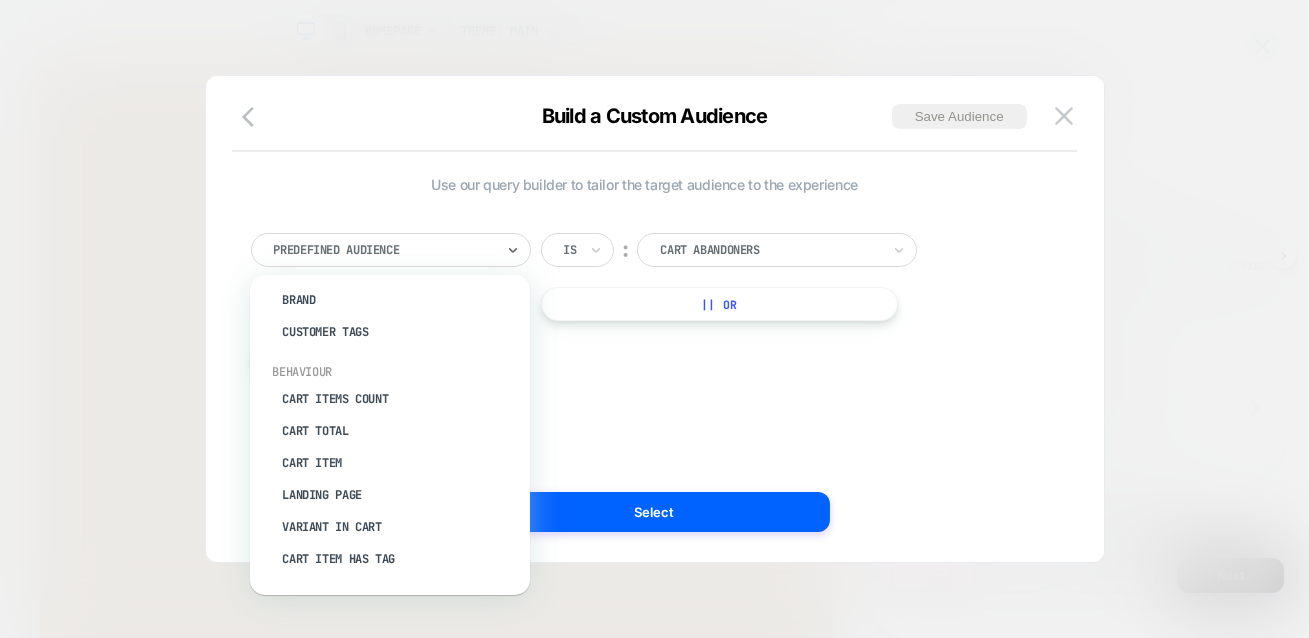 scroll, scrollTop: 194, scrollLeft: 0, axis: vertical 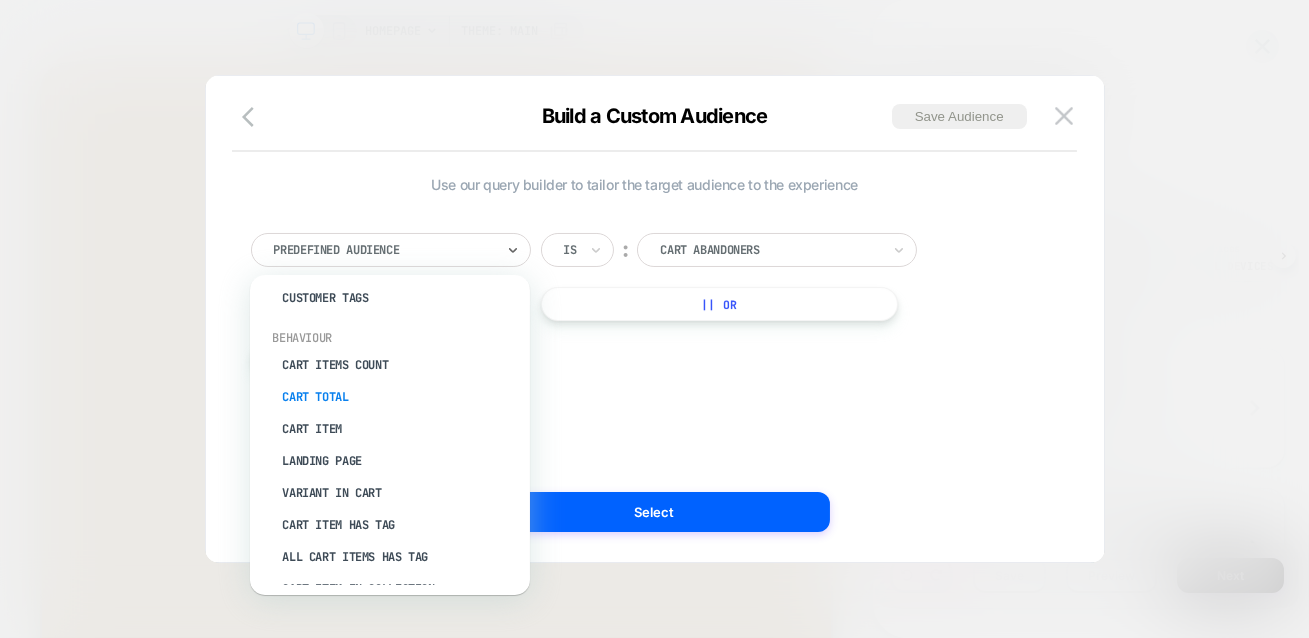 click on "Cart Total" at bounding box center (400, 397) 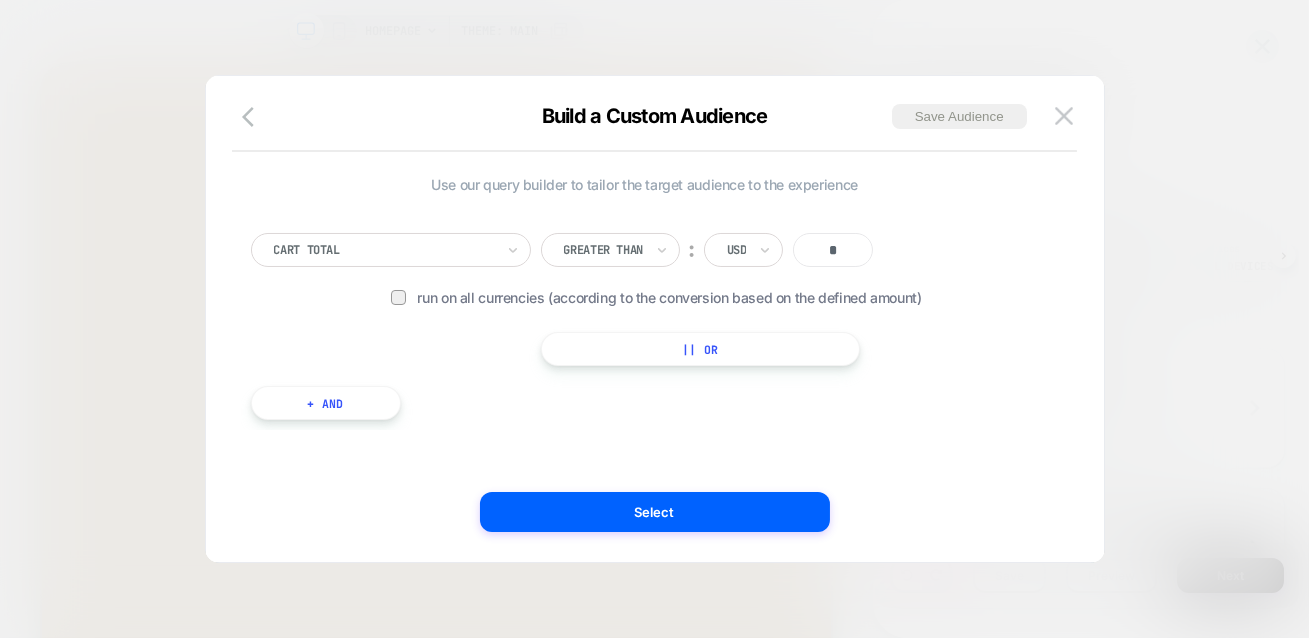 click on "+ And" at bounding box center [326, 403] 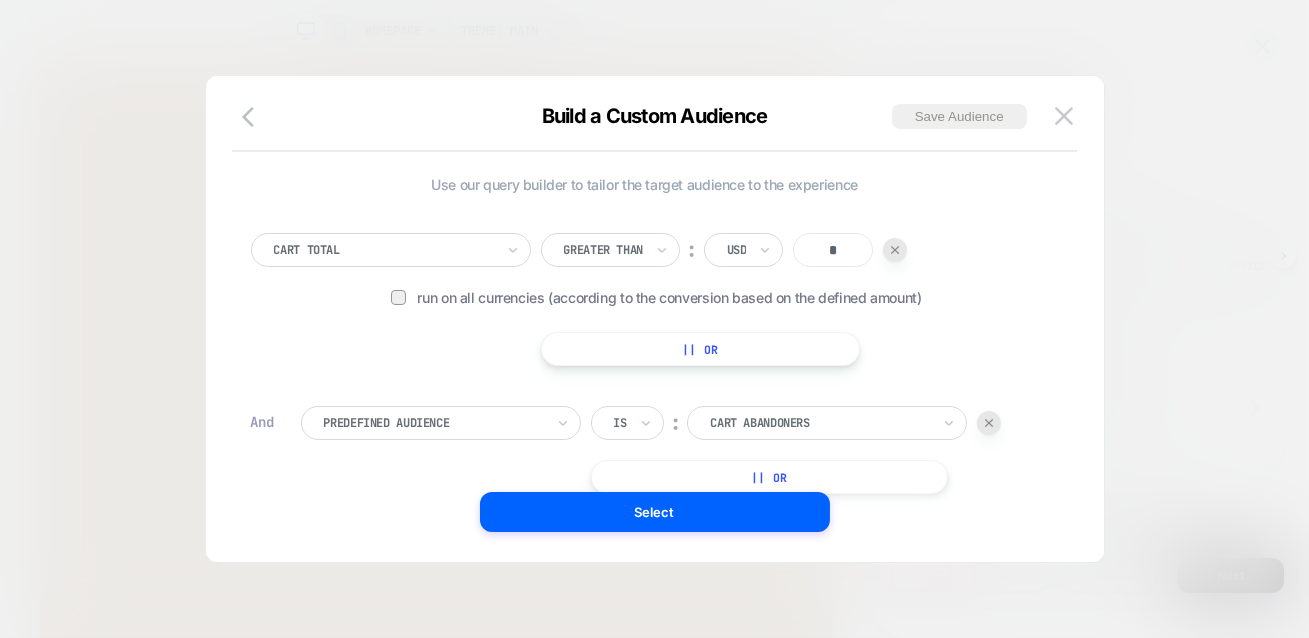 click at bounding box center [434, 423] 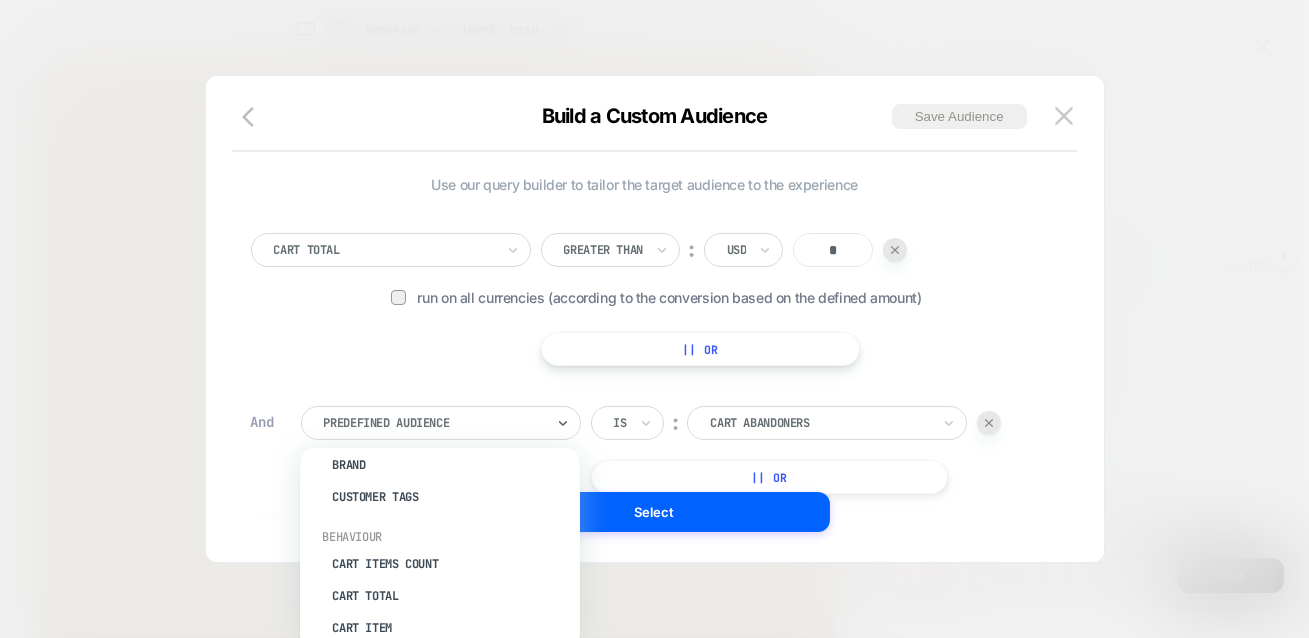 scroll, scrollTop: 187, scrollLeft: 0, axis: vertical 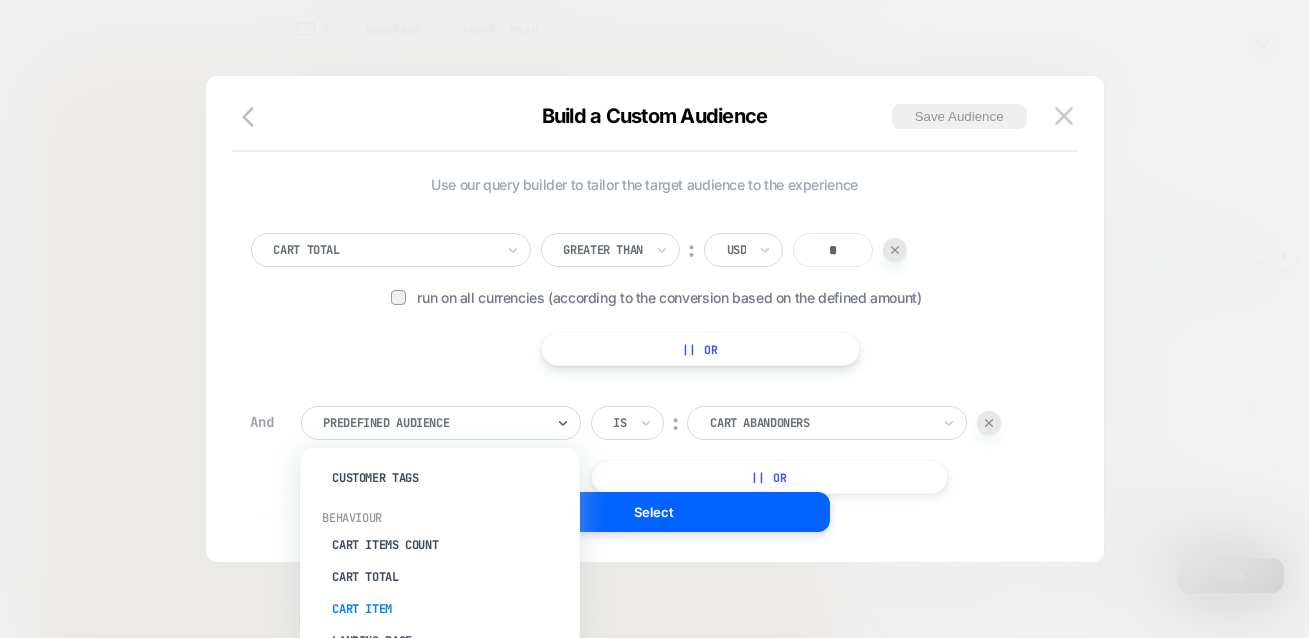 click on "Cart Item" at bounding box center [450, 609] 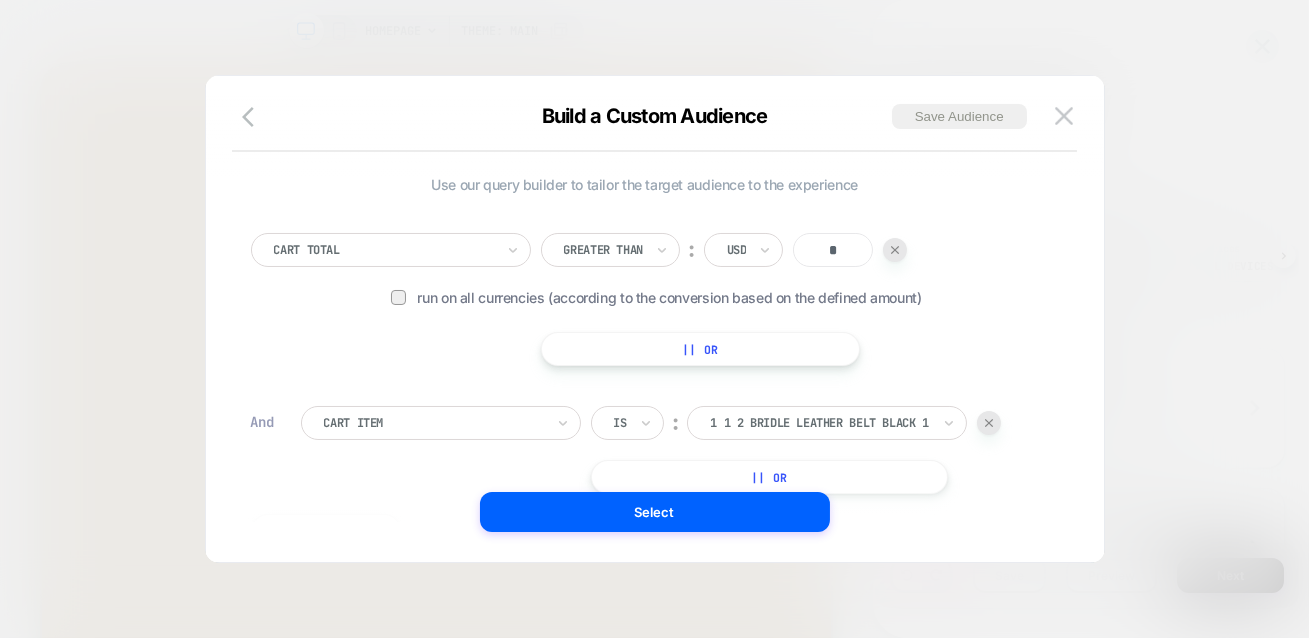 click on "*" at bounding box center (833, 250) 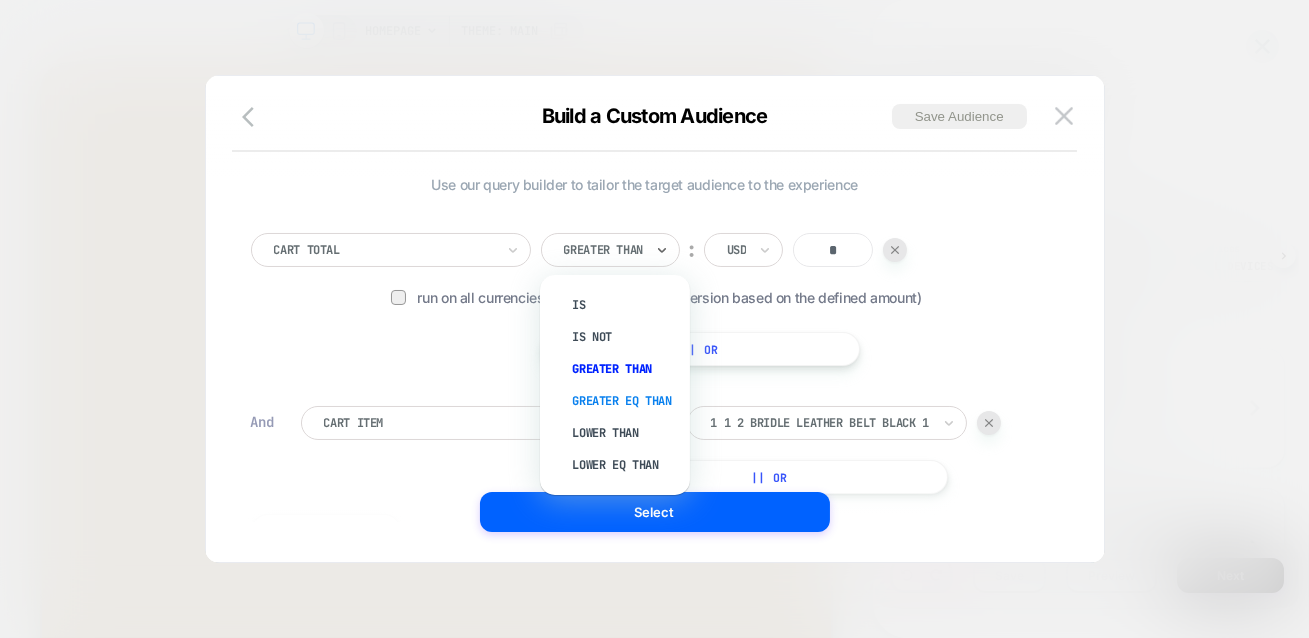click on "Greater Eq Than" at bounding box center [625, 401] 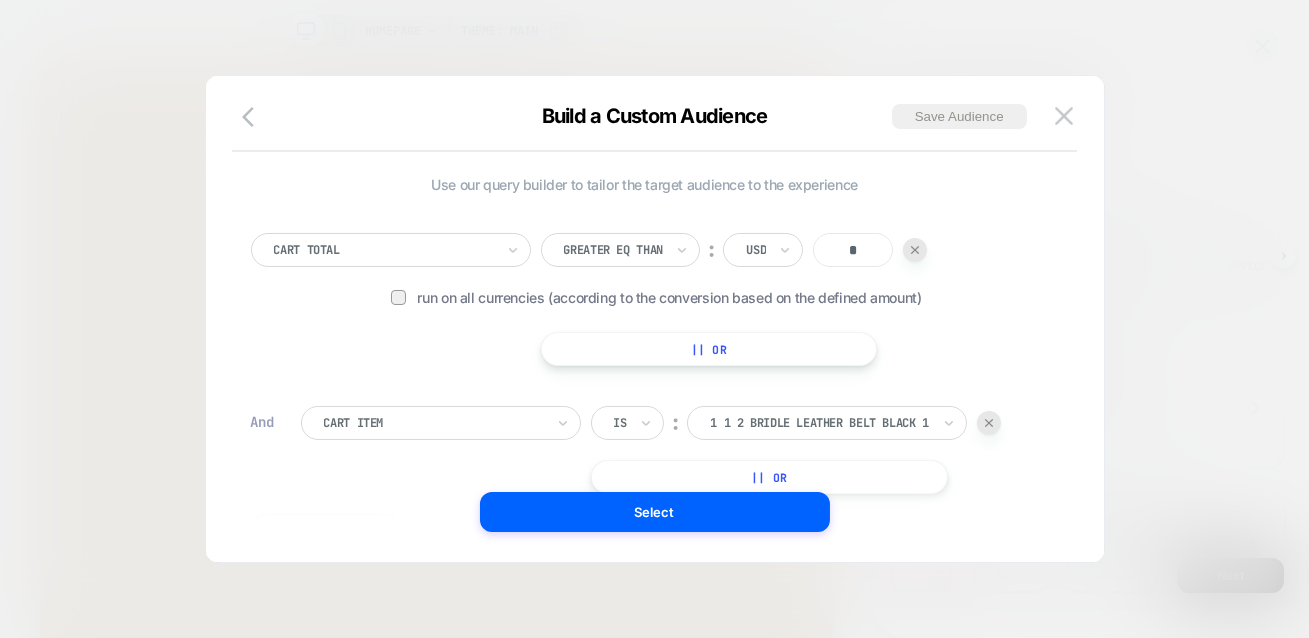 click on "*" at bounding box center [853, 250] 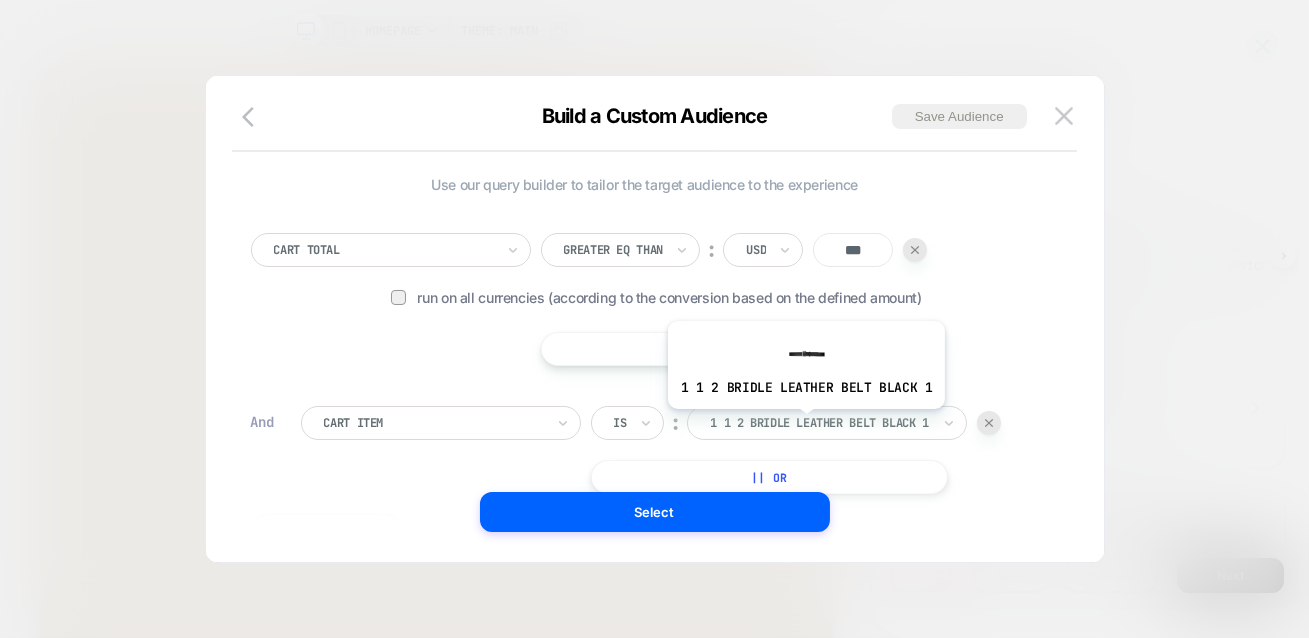 type on "***" 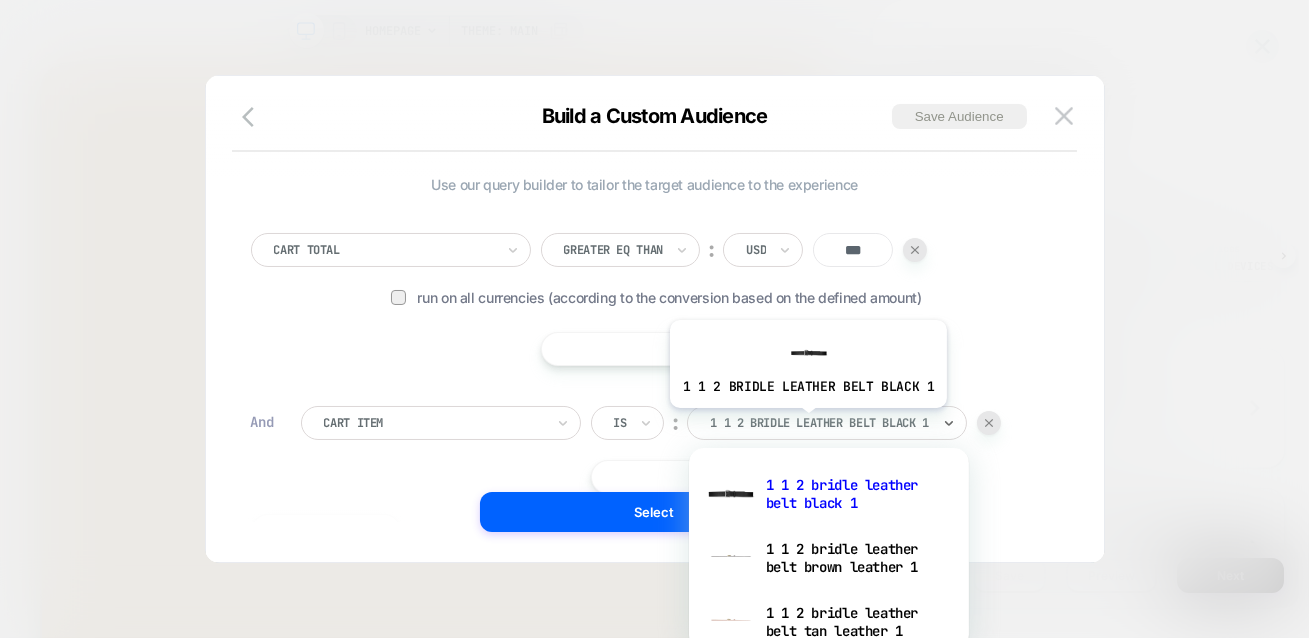click at bounding box center [820, 423] 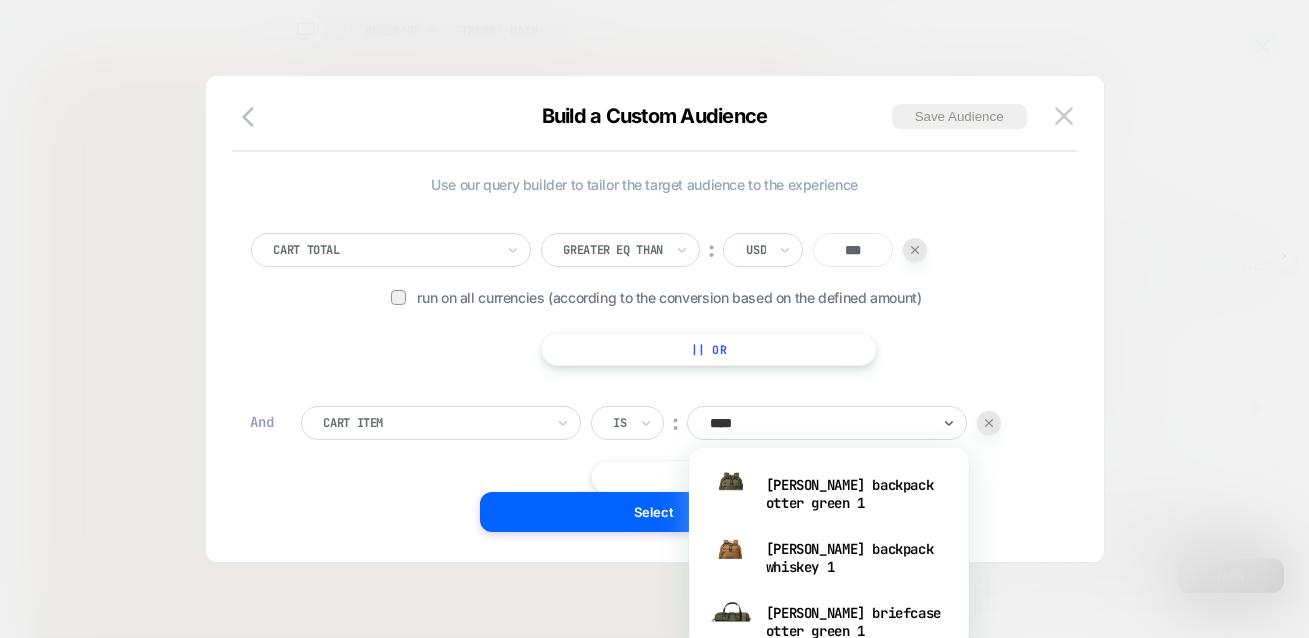 type on "*****" 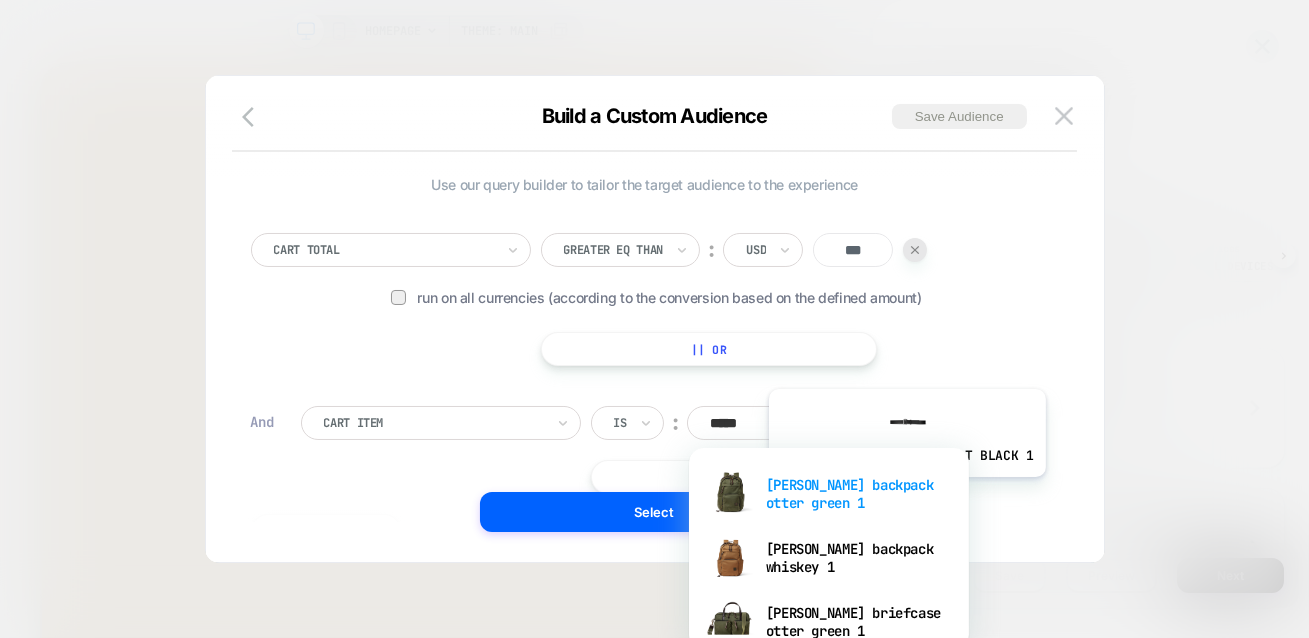 click on "[PERSON_NAME] backpack otter green 1" at bounding box center (829, 494) 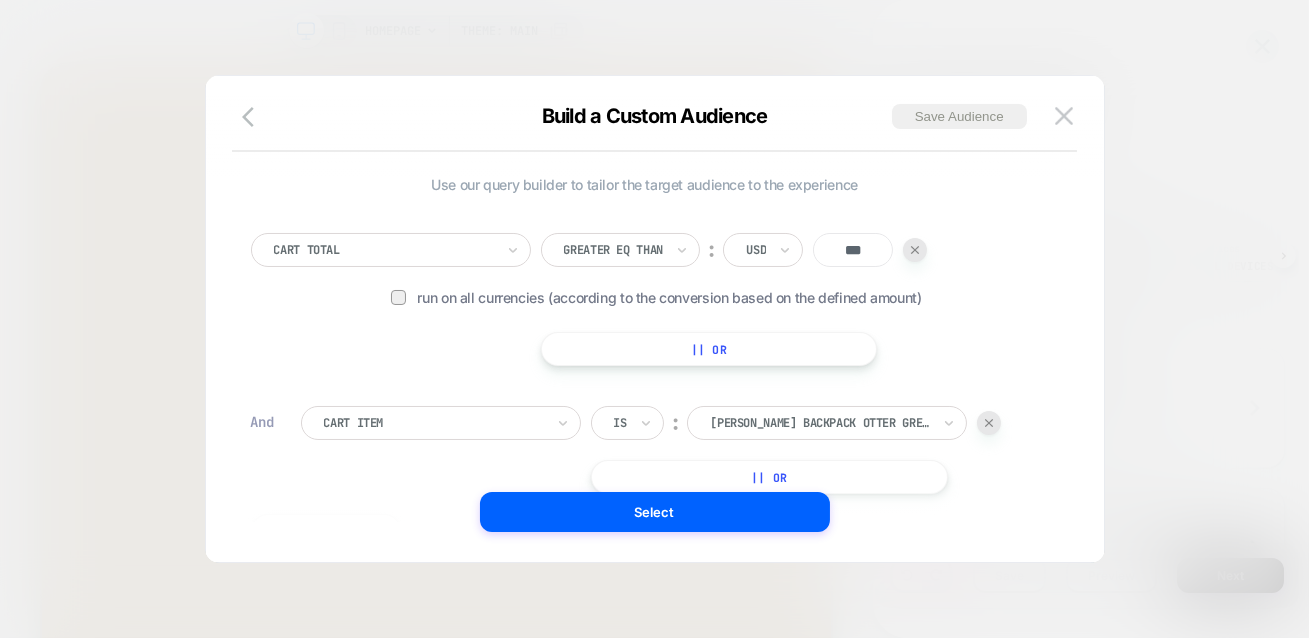 click on "|| Or" at bounding box center (769, 477) 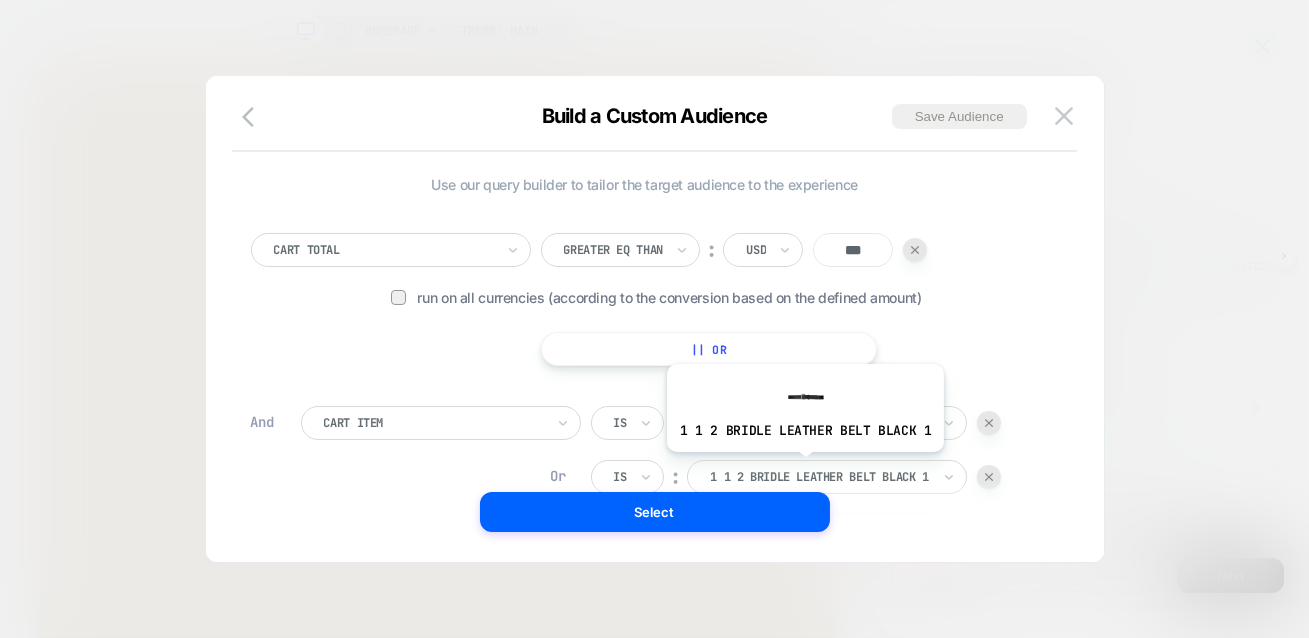 click at bounding box center (820, 477) 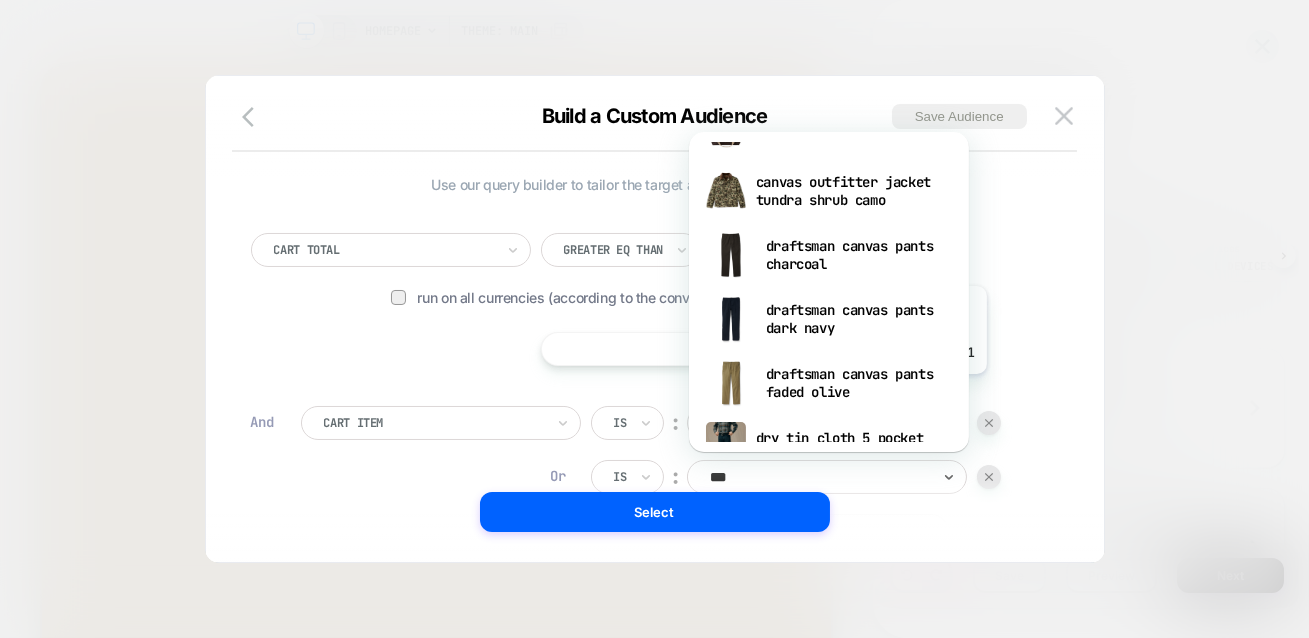 scroll, scrollTop: 0, scrollLeft: 0, axis: both 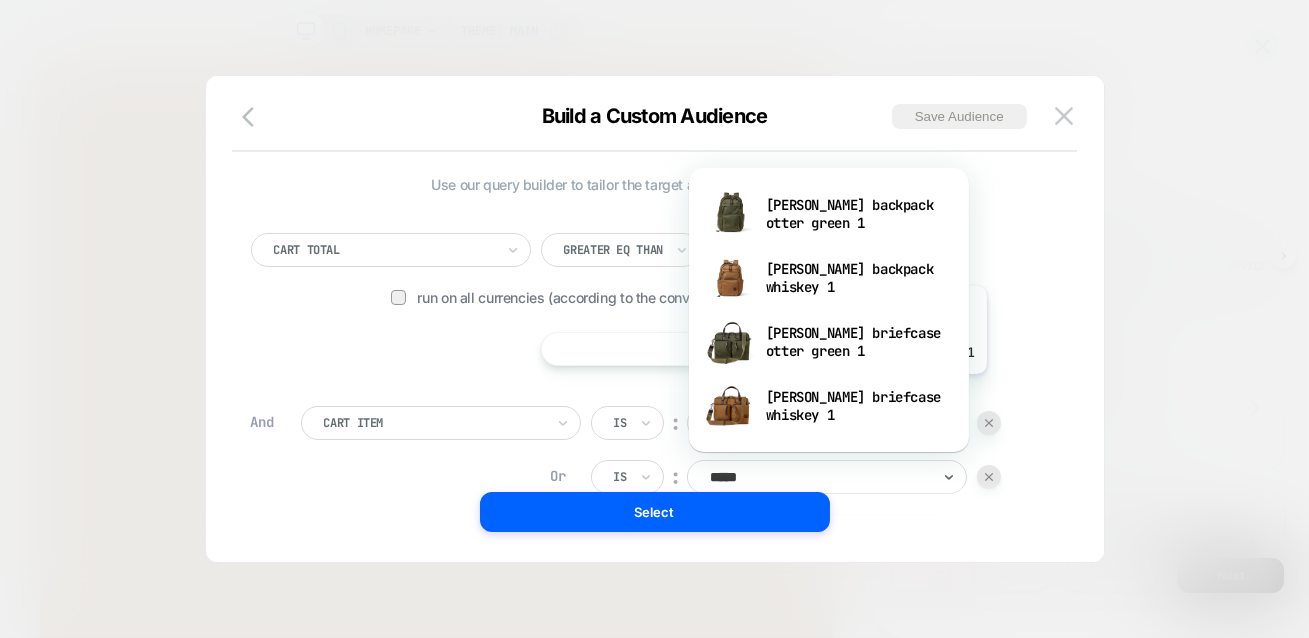 type on "******" 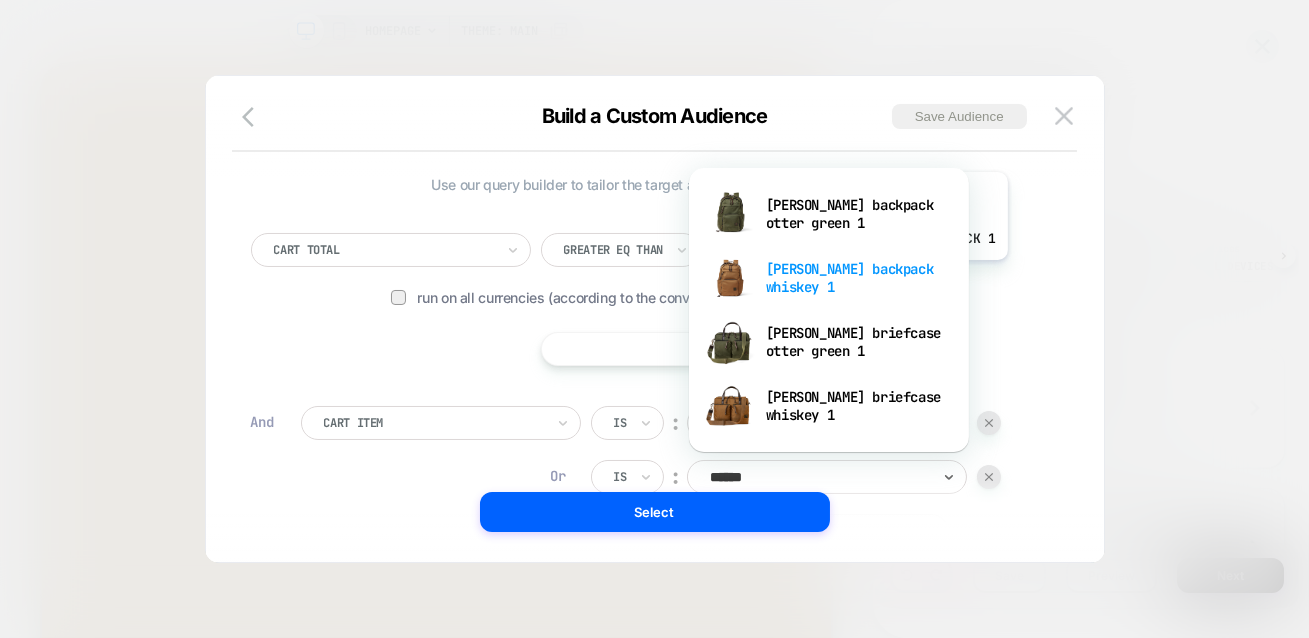 click on "[PERSON_NAME] backpack whiskey 1" at bounding box center [829, 278] 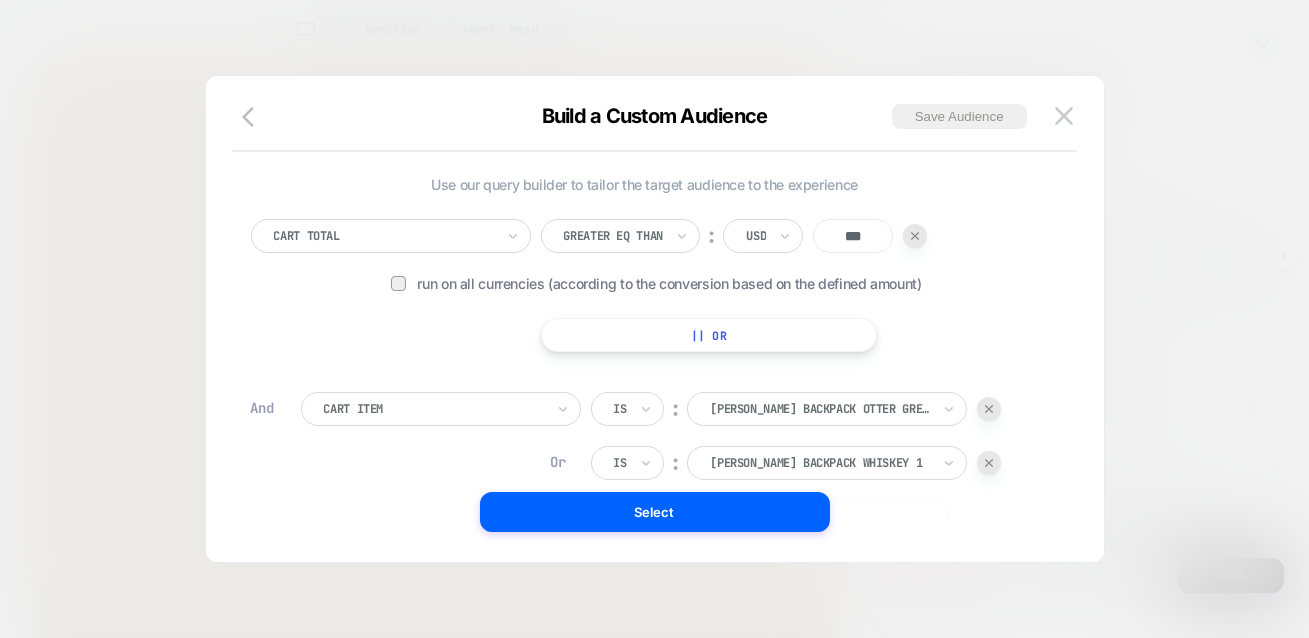 scroll, scrollTop: 20, scrollLeft: 0, axis: vertical 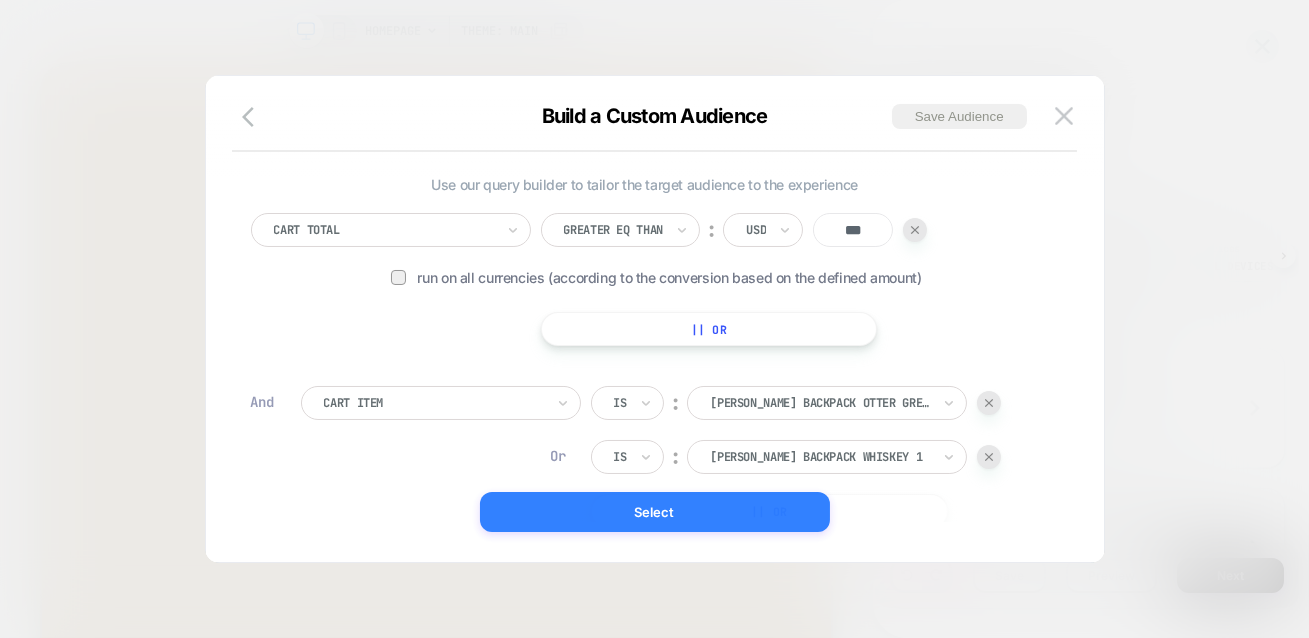 click on "Select" at bounding box center (655, 512) 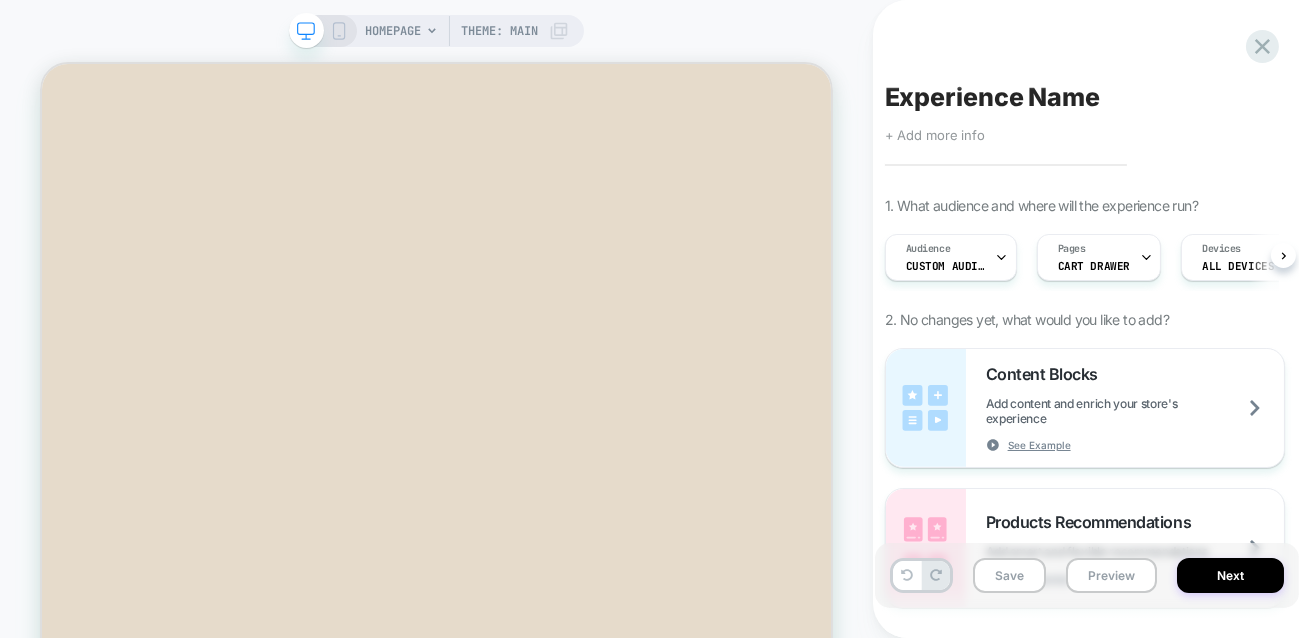 click on "Experience Name" at bounding box center [992, 97] 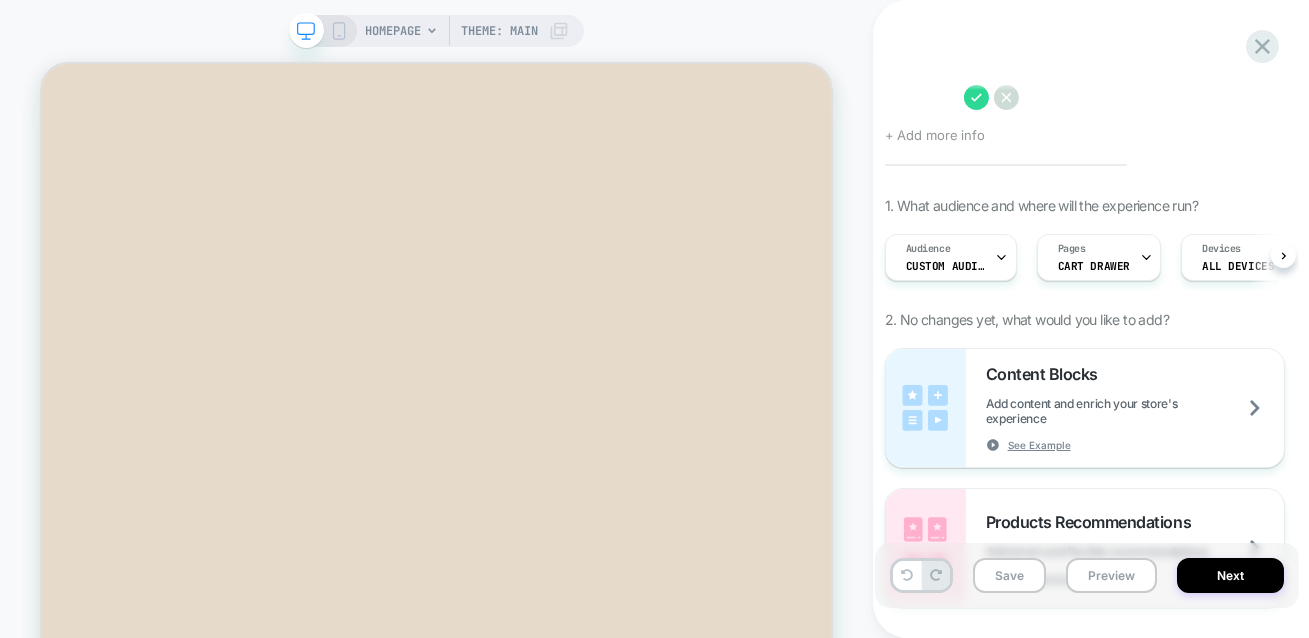 click on "Click to edit experience details + Add more info 1. What audience and where will the experience run? Audience Custom Audience Pages CART DRAWER Devices ALL DEVICES Trigger Page Load 2. No changes yet, what would you like to add? Content Blocks Add content and enrich your store's experience See Example Products Recommendations Add smart and flexible recommendations See Example Products Upsells Add smart and flexible upsells See Example Custom Component Create your own custom componet using html/css/js General Redirect Redirect users to different URLs, compare performance and optimize conversions Theme Test Test and optimize themes To run a price test, you need to start from an empty experience, have Shopify Plus membership and be on eligible Visually plan Price Test Request a pricing test by either manually selecting products or creating a matching rule to increase or decrease prices Fake Click Add powerful scenarios  by recording and automating your interactions See Example Global CSS Add a global css file" at bounding box center (1087, 319) 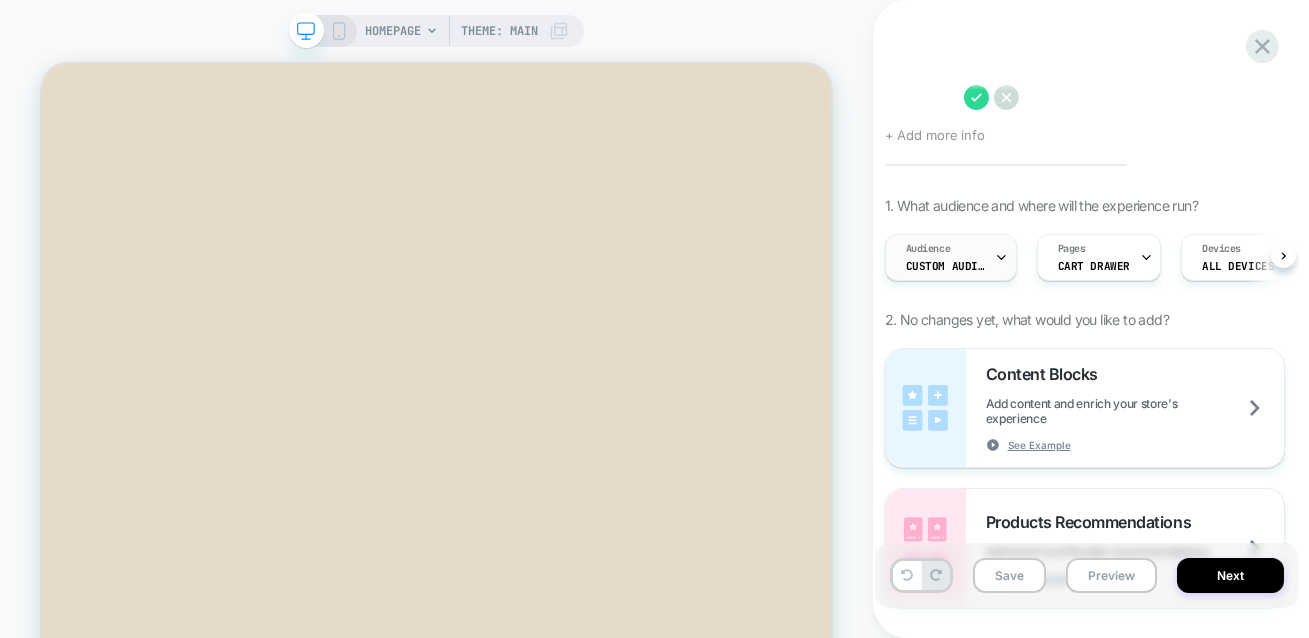 click on "Audience" at bounding box center [928, 249] 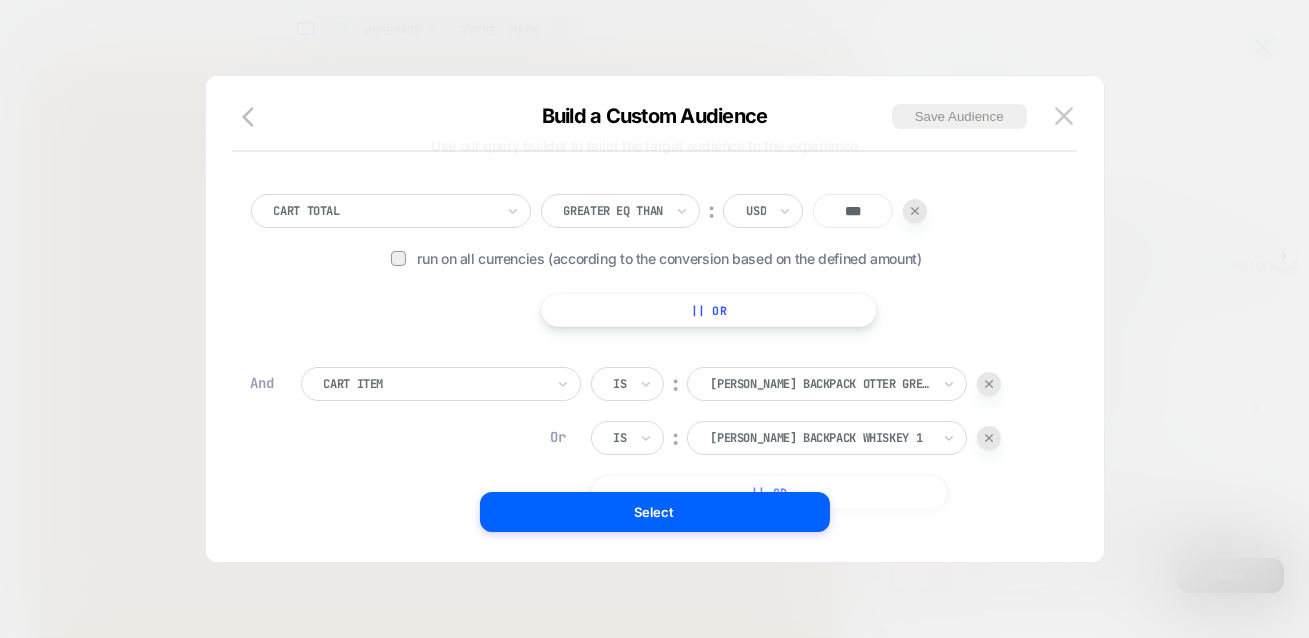 scroll, scrollTop: 45, scrollLeft: 0, axis: vertical 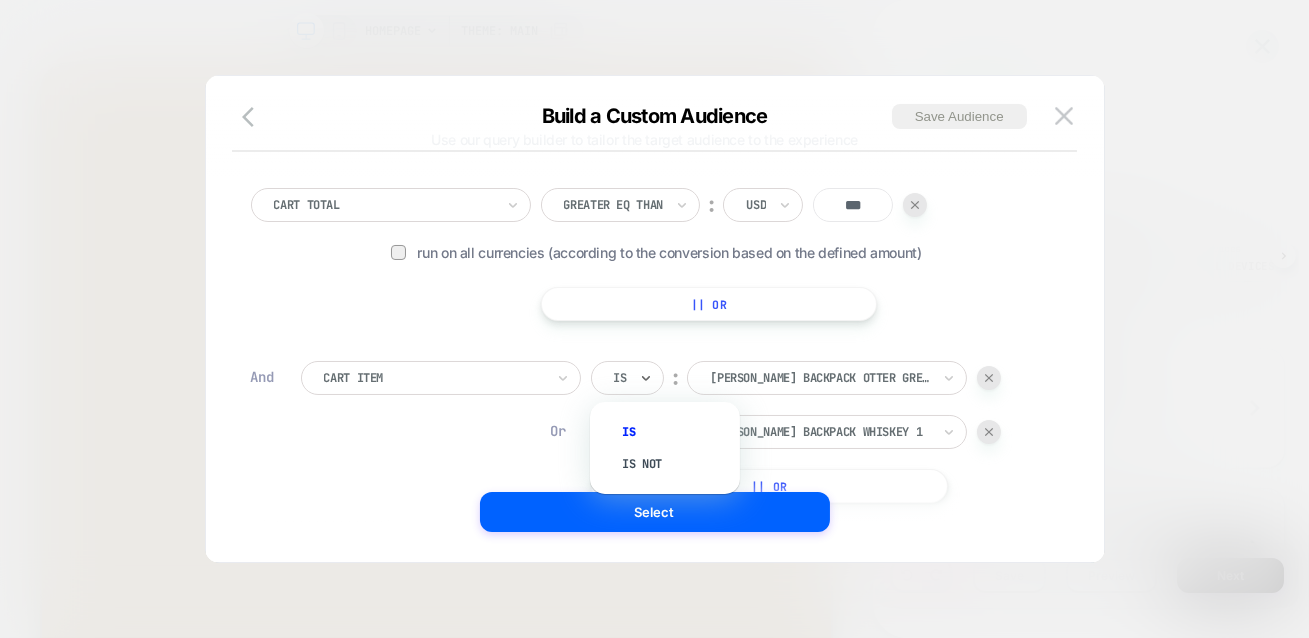 click on "Is" at bounding box center (627, 378) 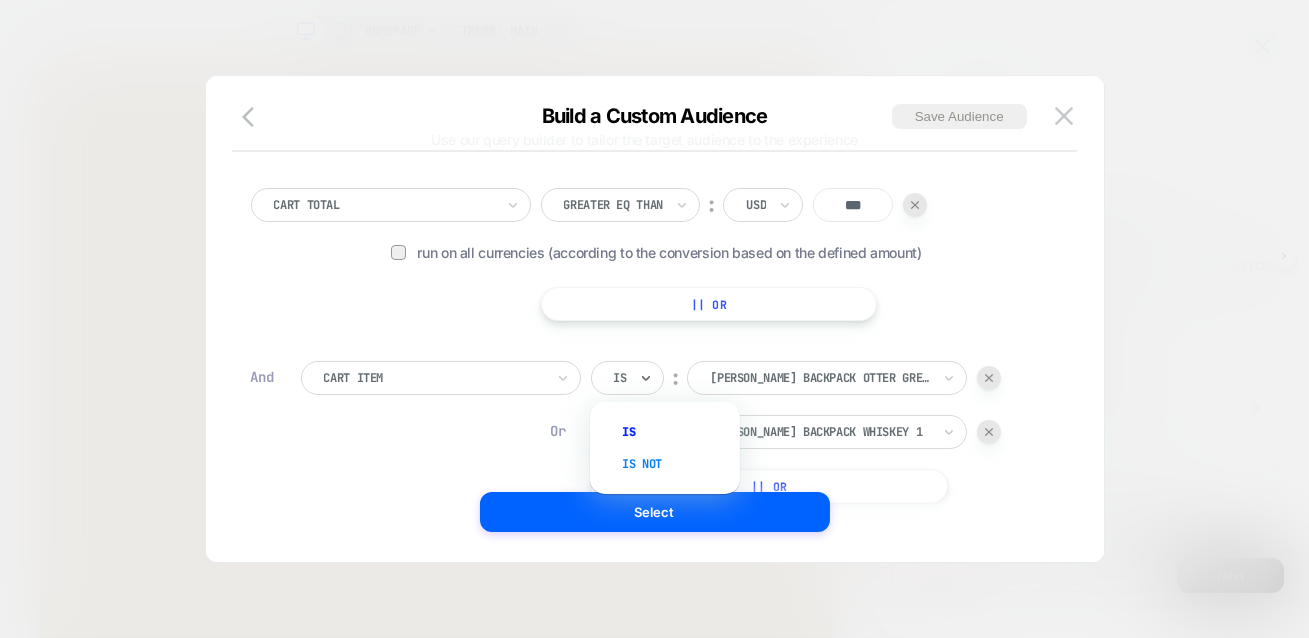 click on "Is not" at bounding box center [675, 464] 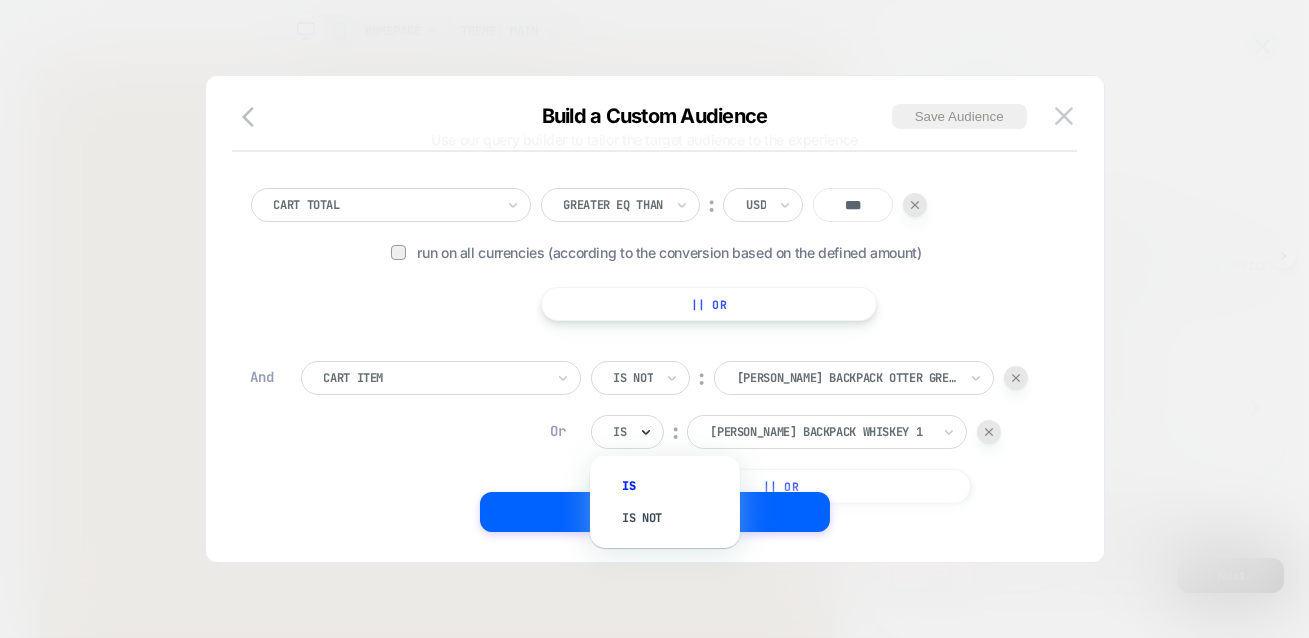 click 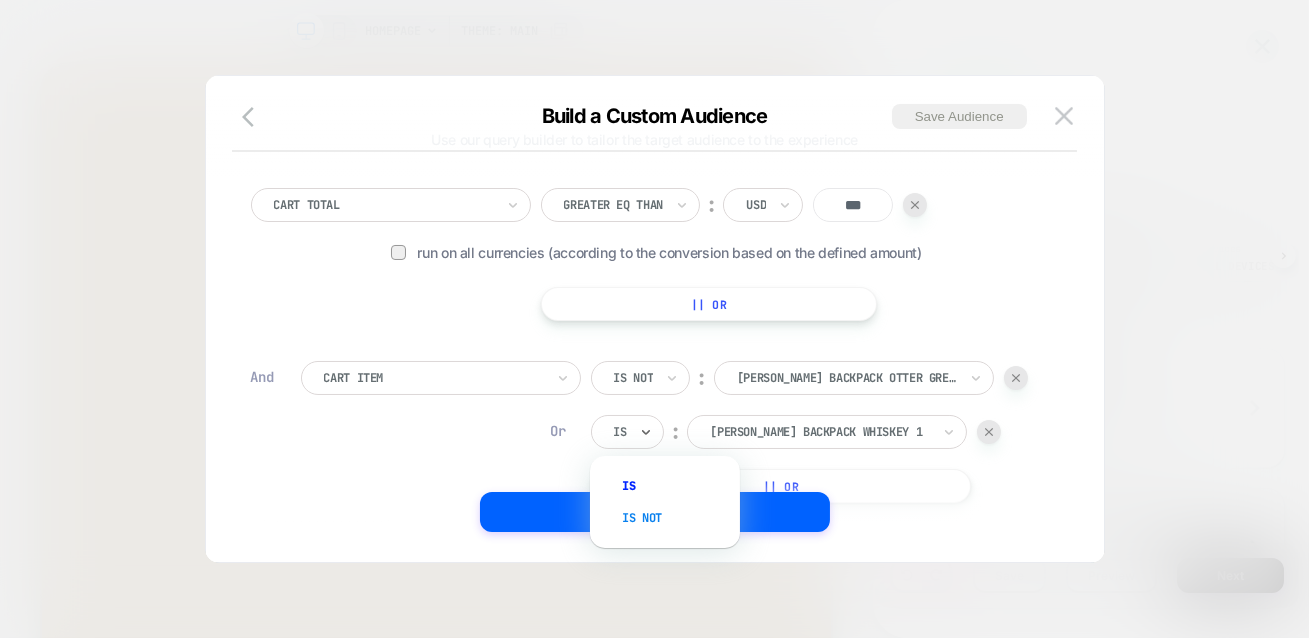 click on "Is not" at bounding box center [675, 518] 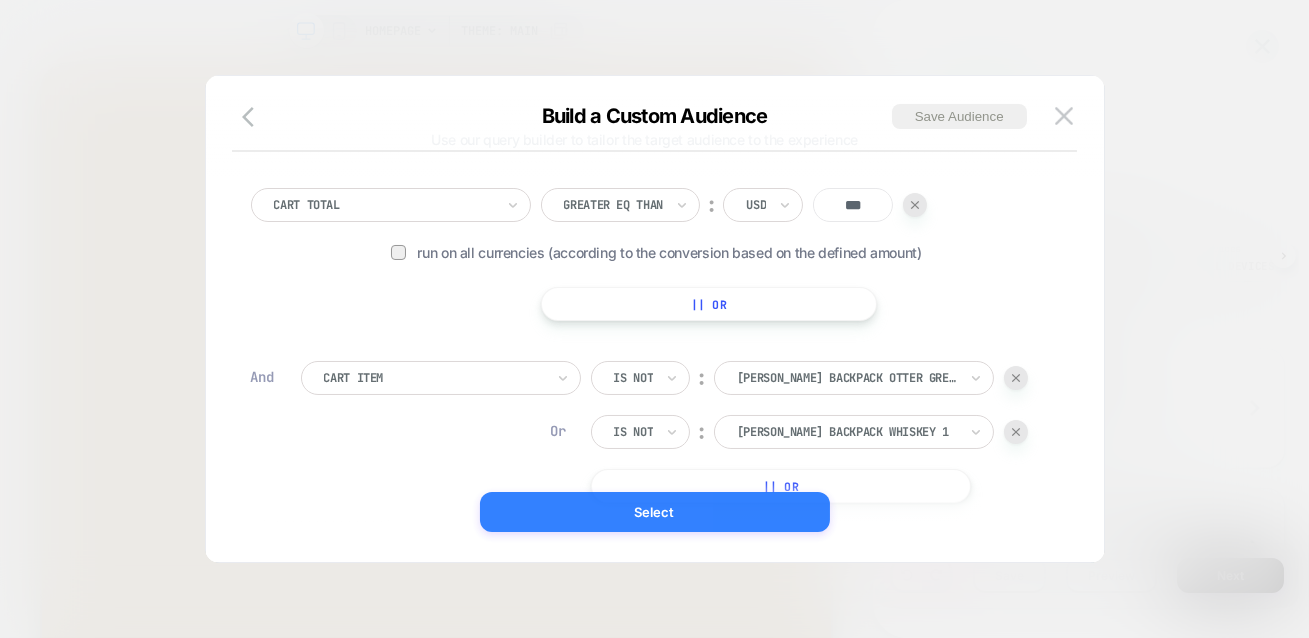 click on "Select" at bounding box center (655, 512) 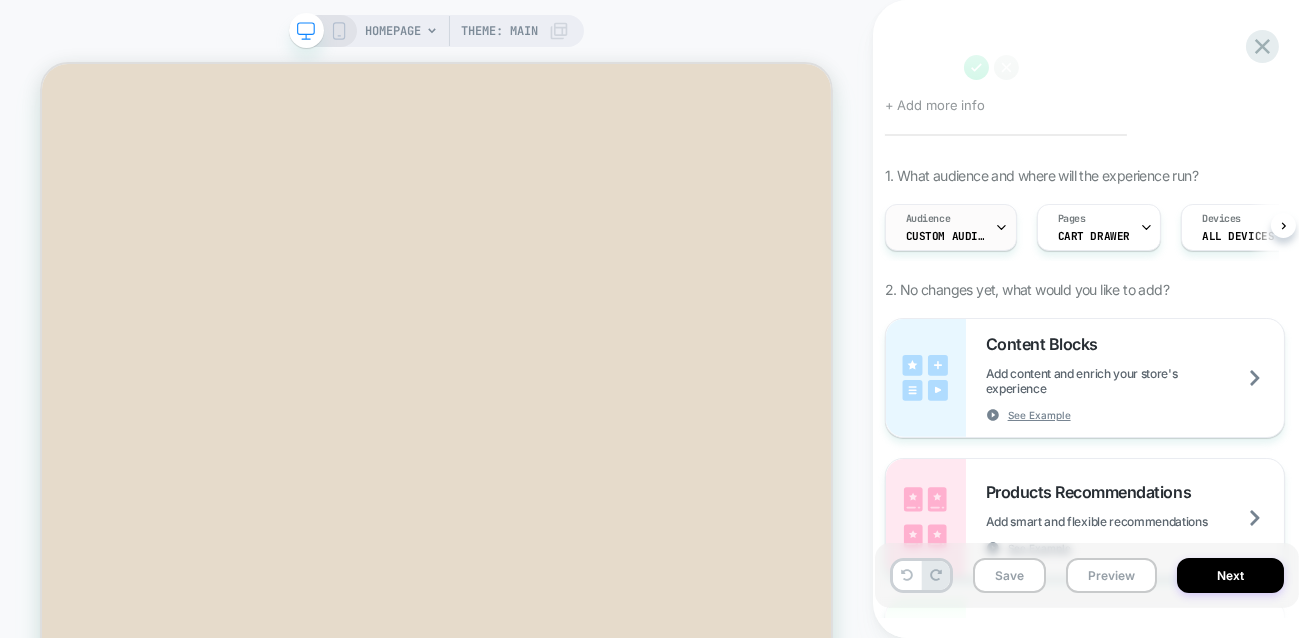 scroll, scrollTop: 0, scrollLeft: 0, axis: both 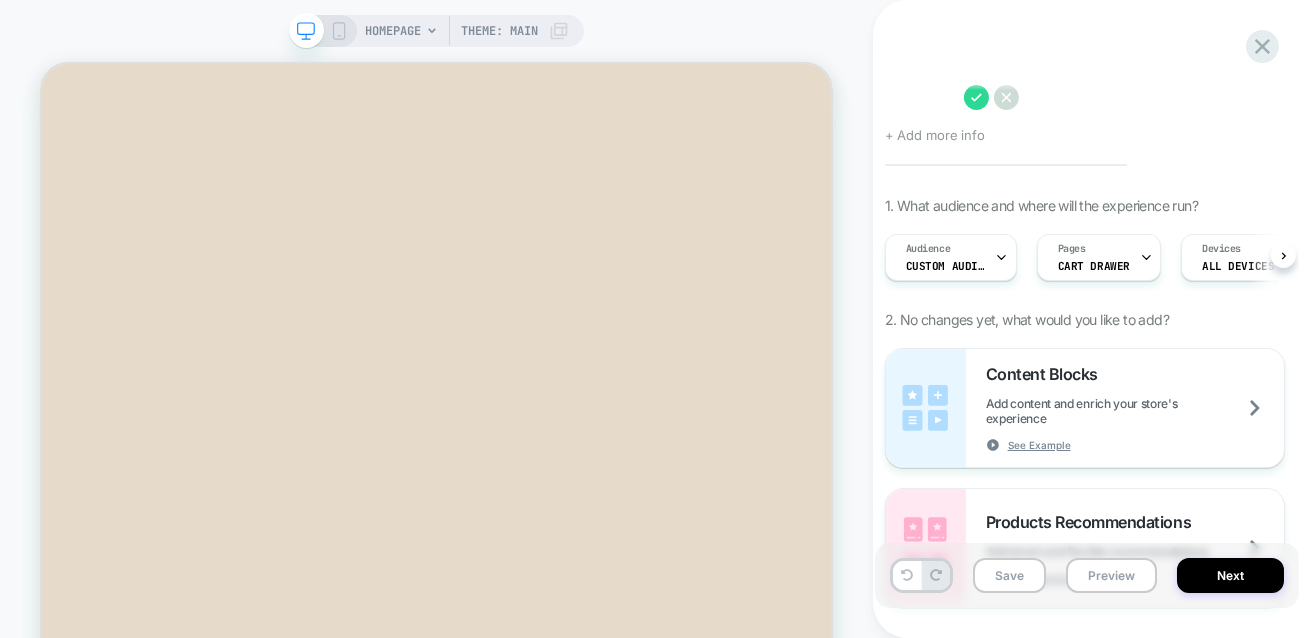 click on "Click to edit experience details + Add more info 1. What audience and where will the experience run? Audience Custom Audience Pages CART DRAWER Devices ALL DEVICES Trigger Page Load 2. No changes yet, what would you like to add? Content Blocks Add content and enrich your store's experience See Example Products Recommendations Add smart and flexible recommendations See Example Products Upsells Add smart and flexible upsells See Example Custom Component Create your own custom componet using html/css/js General Redirect Redirect users to different URLs, compare performance and optimize conversions Theme Test Test and optimize themes To run a price test, you need to start from an empty experience, have Shopify Plus membership and be on eligible Visually plan Price Test Request a pricing test by either manually selecting products or creating a matching rule to increase or decrease prices Fake Click Add powerful scenarios  by recording and automating your interactions See Example Global CSS Add a global css file" at bounding box center (1087, 319) 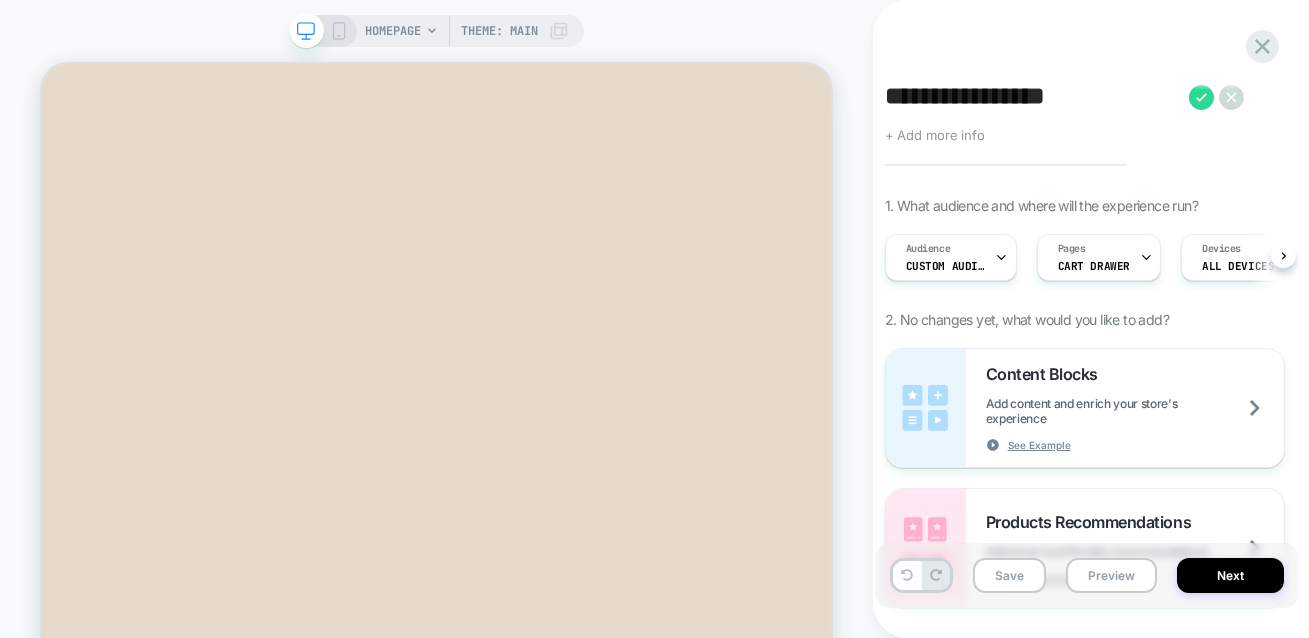 click on "**********" at bounding box center (1032, 97) 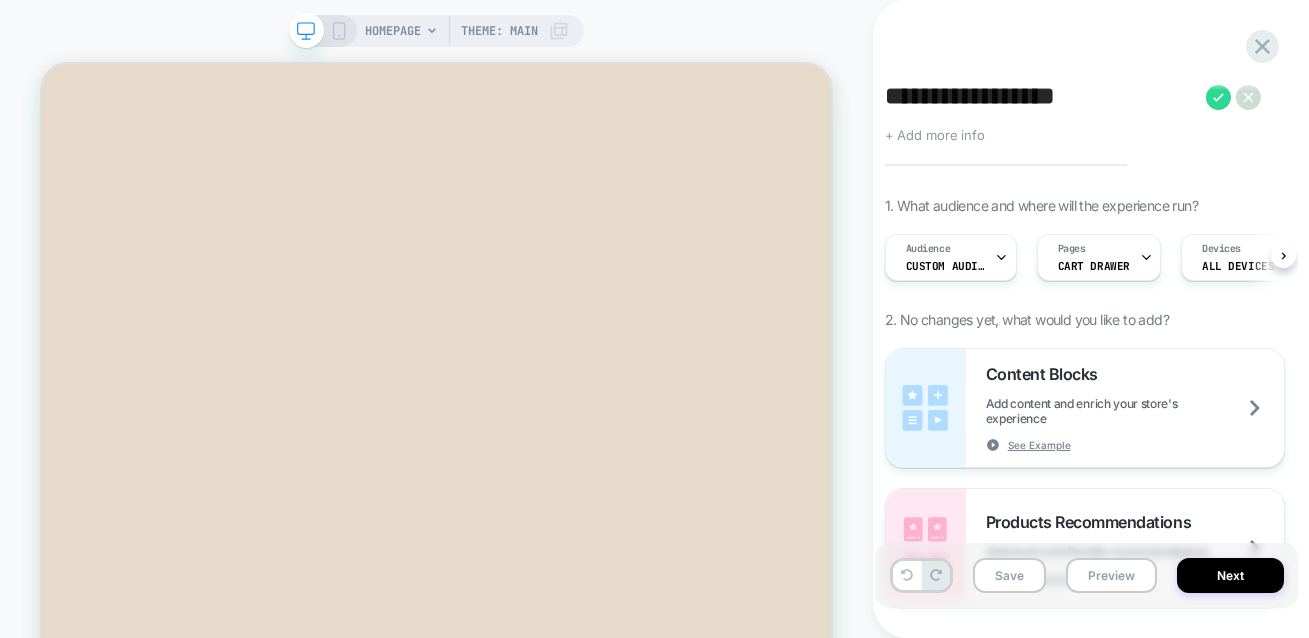 click on "**********" at bounding box center [1040, 97] 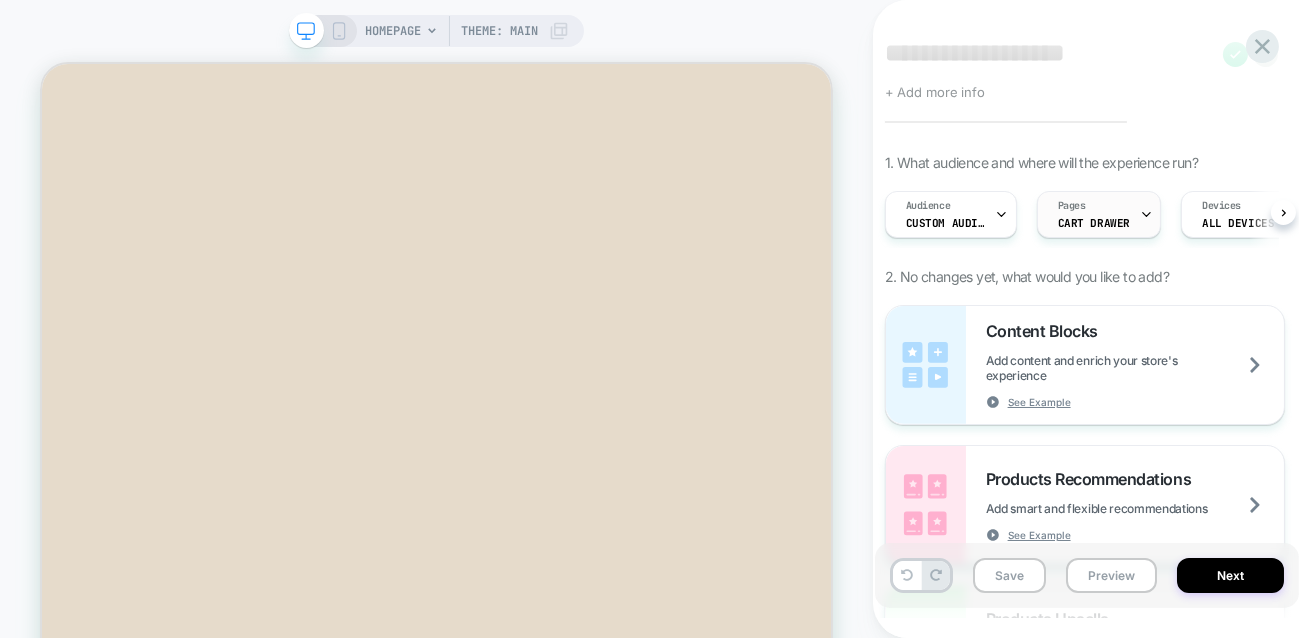 scroll, scrollTop: 0, scrollLeft: 0, axis: both 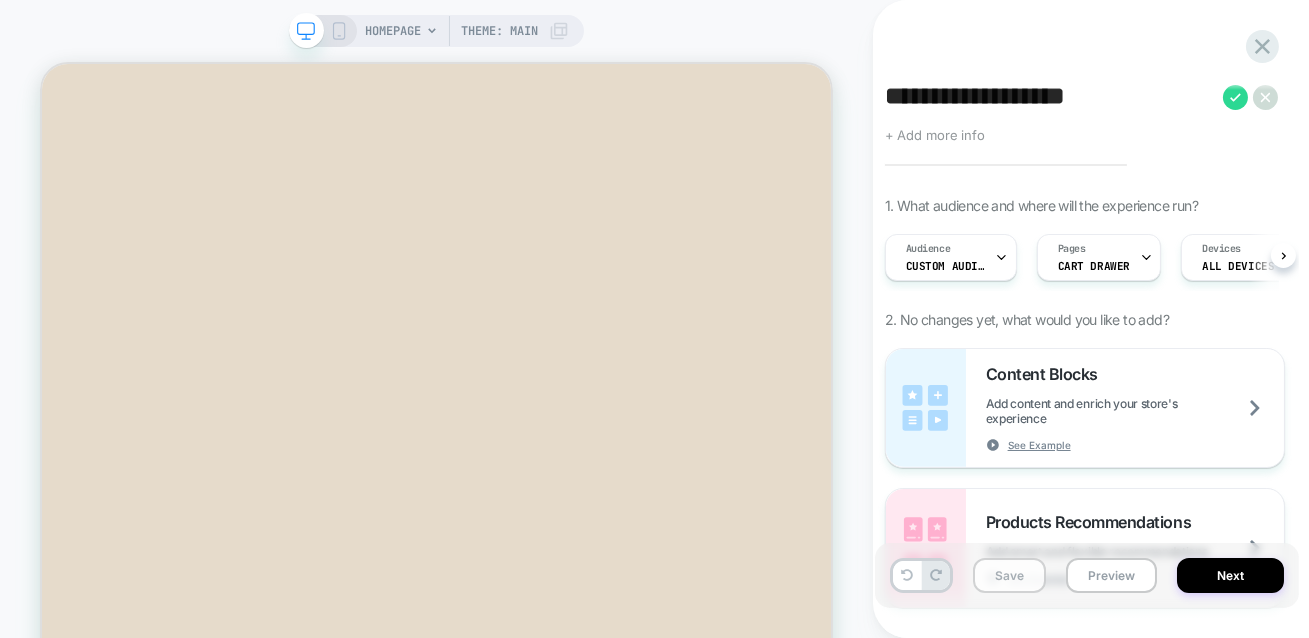 type on "**********" 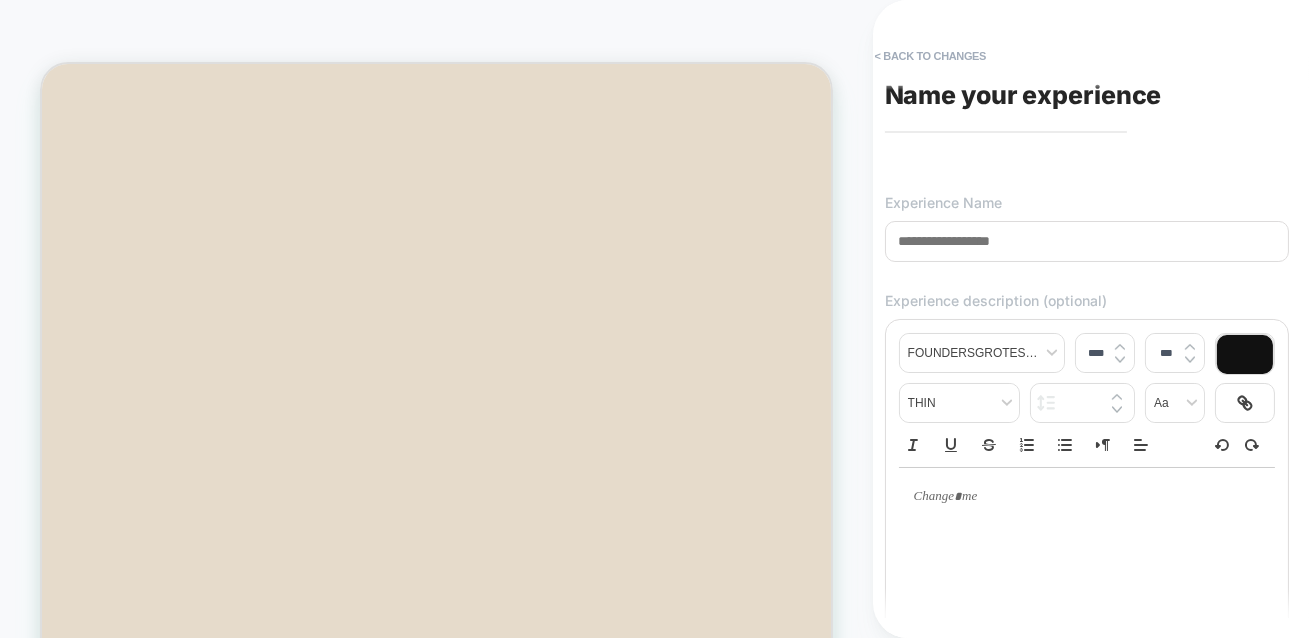 click at bounding box center (1087, 241) 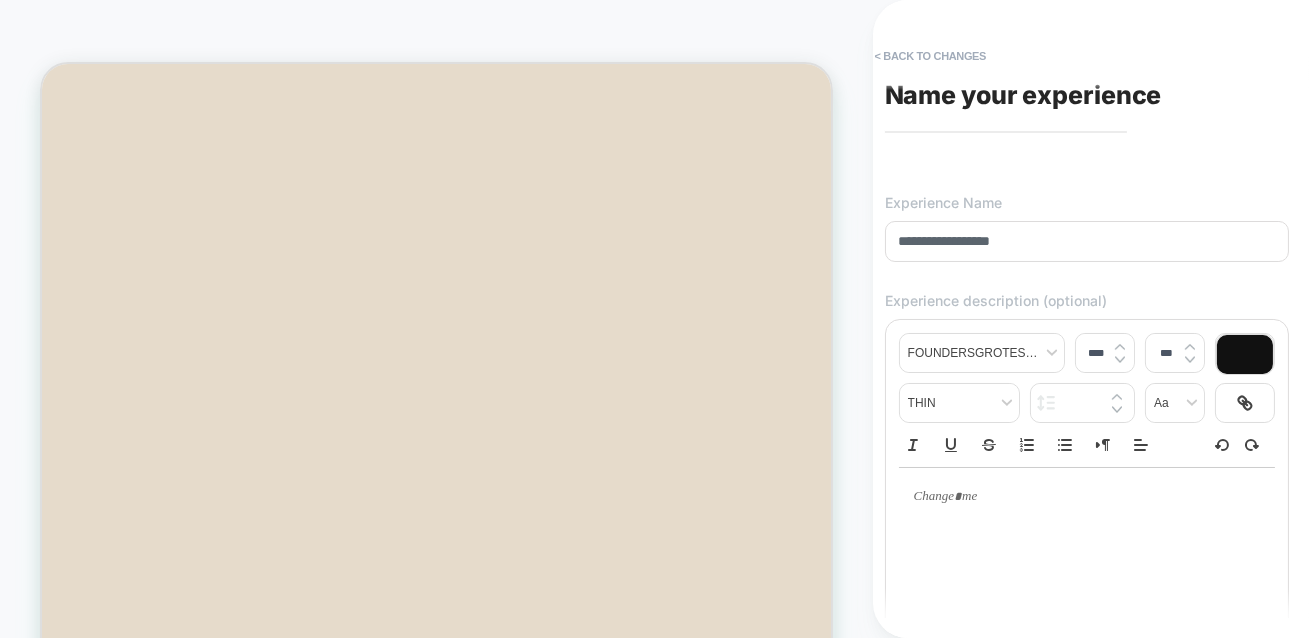 scroll, scrollTop: 174, scrollLeft: 0, axis: vertical 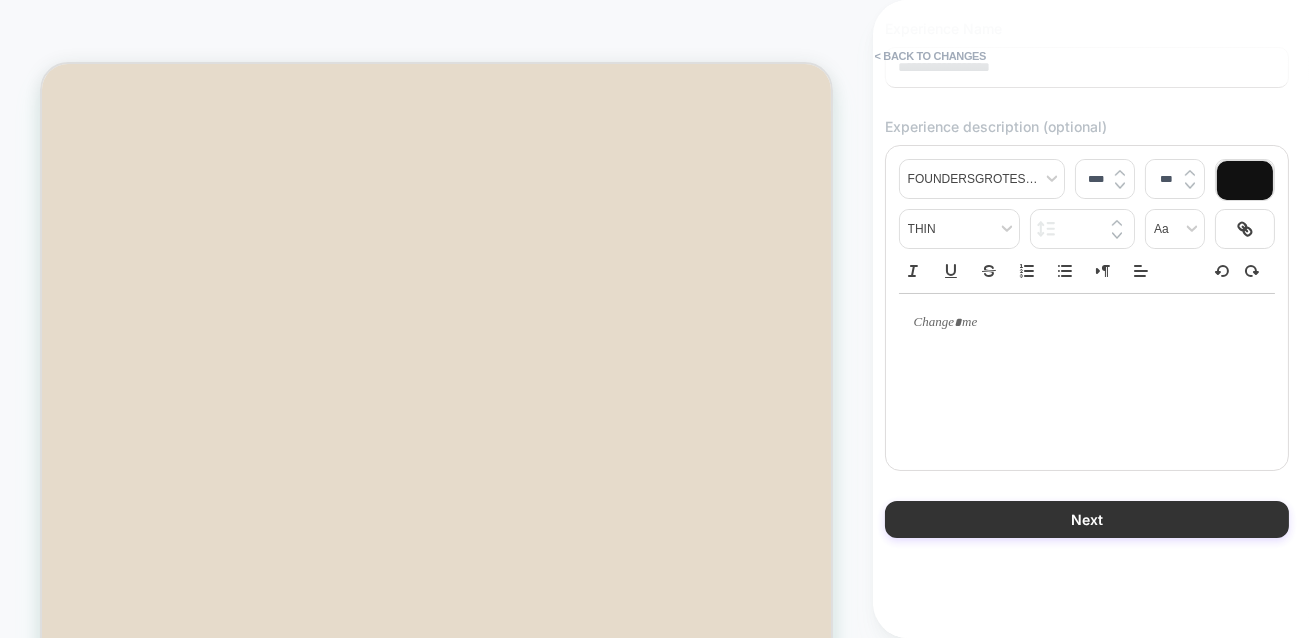 type on "**********" 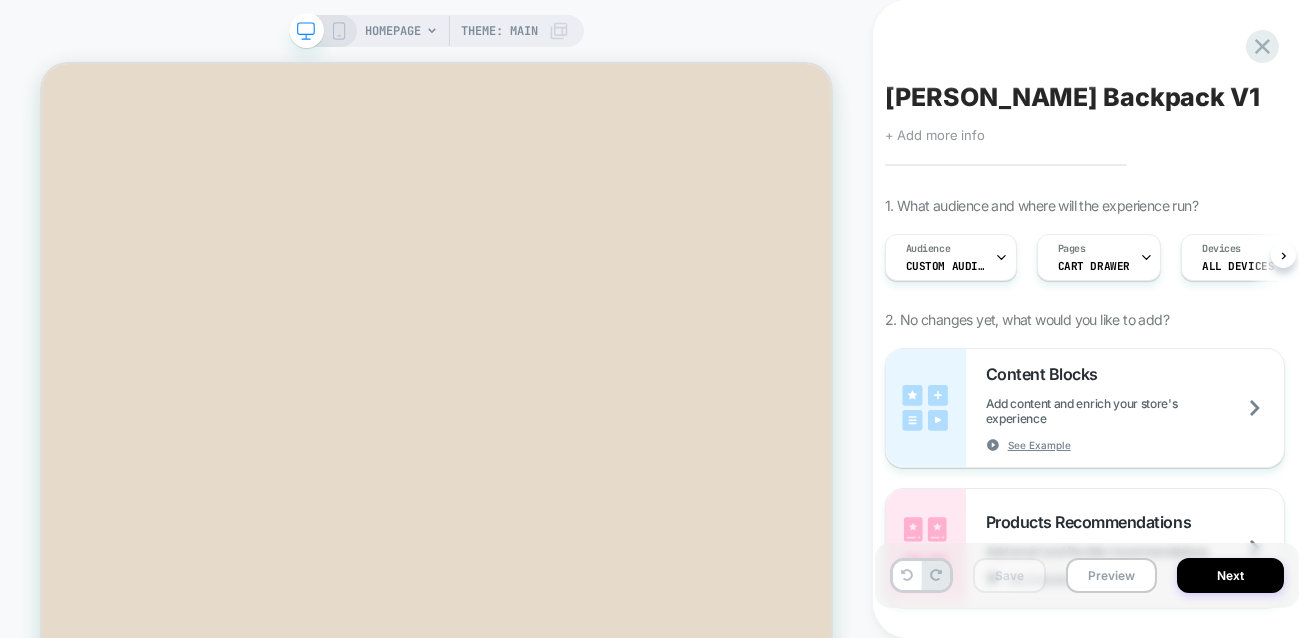 scroll, scrollTop: 93, scrollLeft: 0, axis: vertical 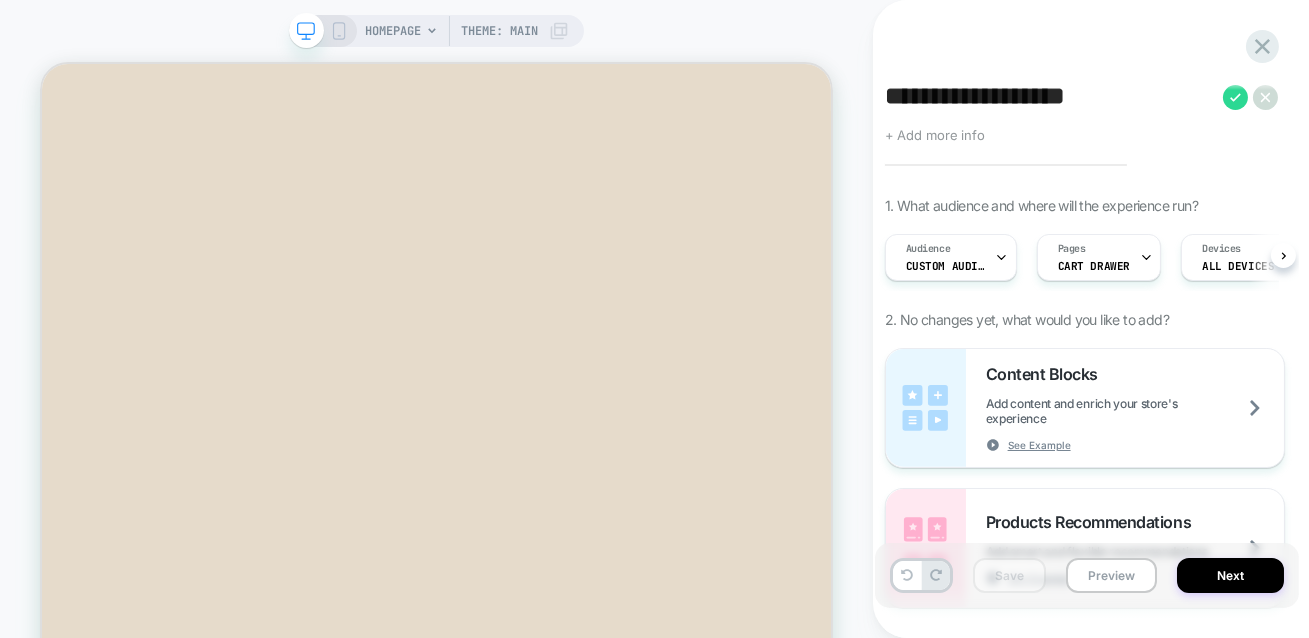 click on "**********" at bounding box center (1049, 97) 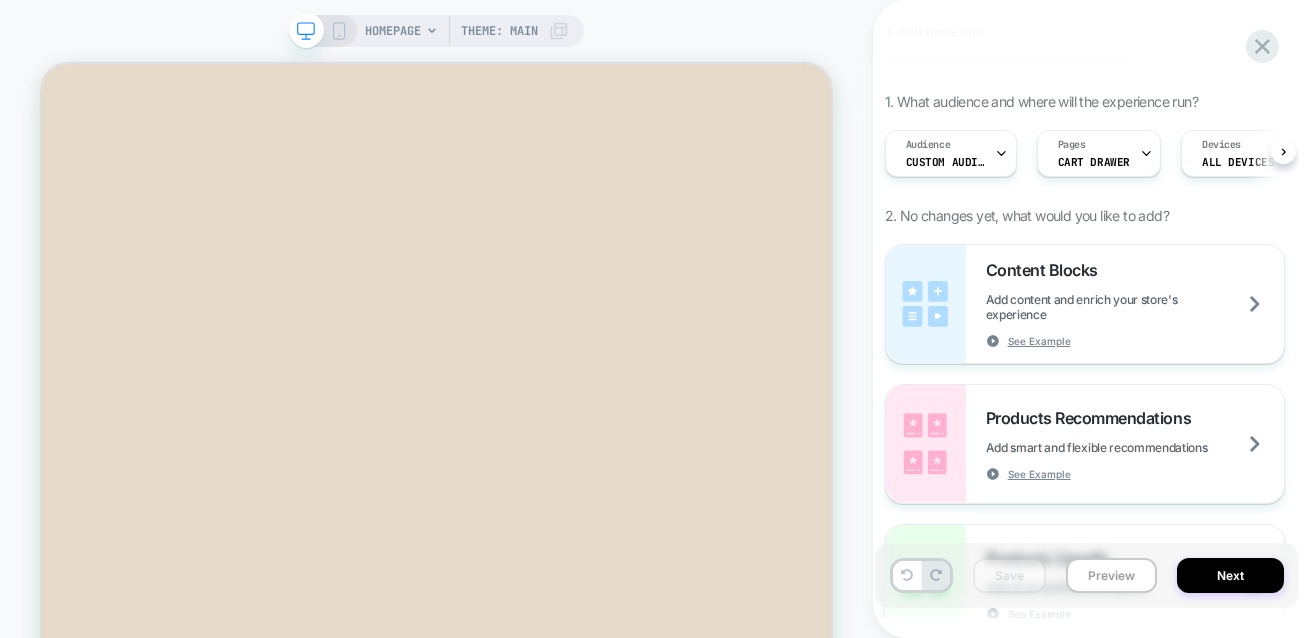 scroll, scrollTop: 0, scrollLeft: 0, axis: both 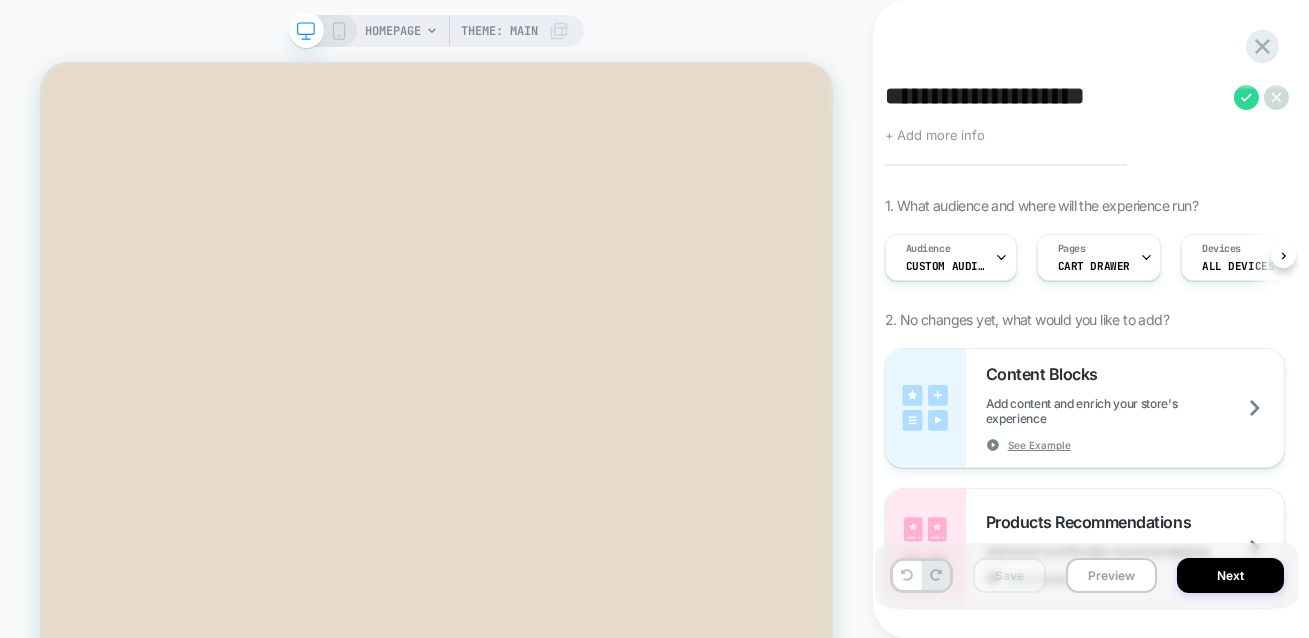 type on "**********" 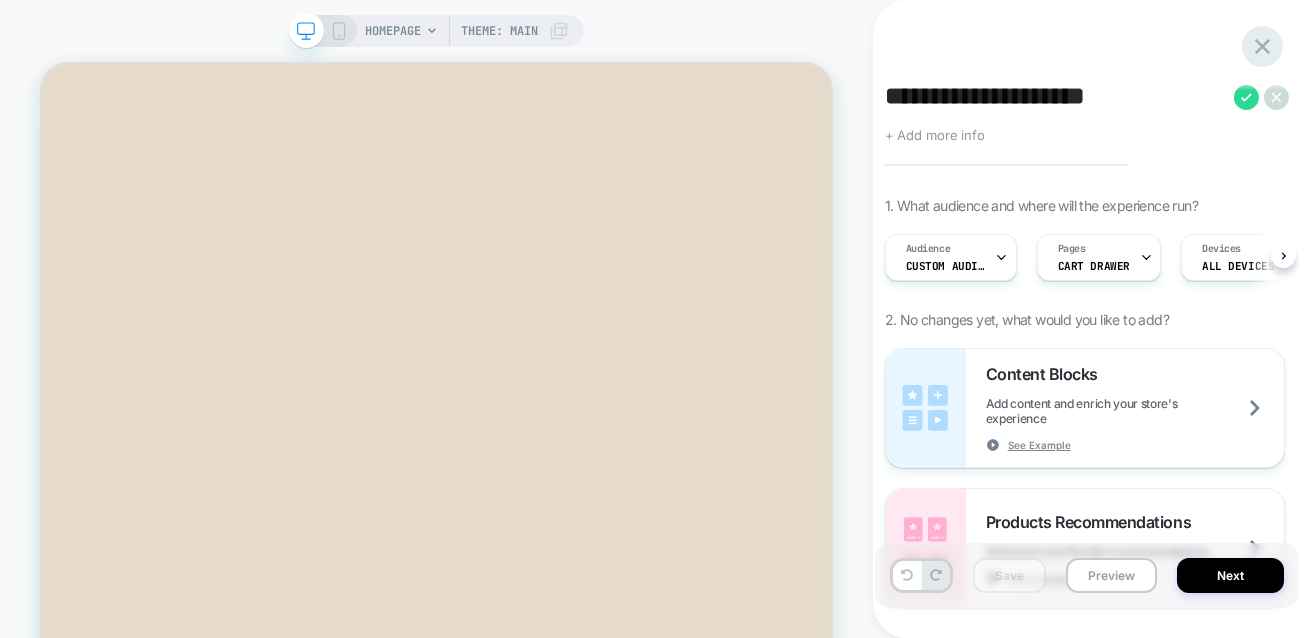 click 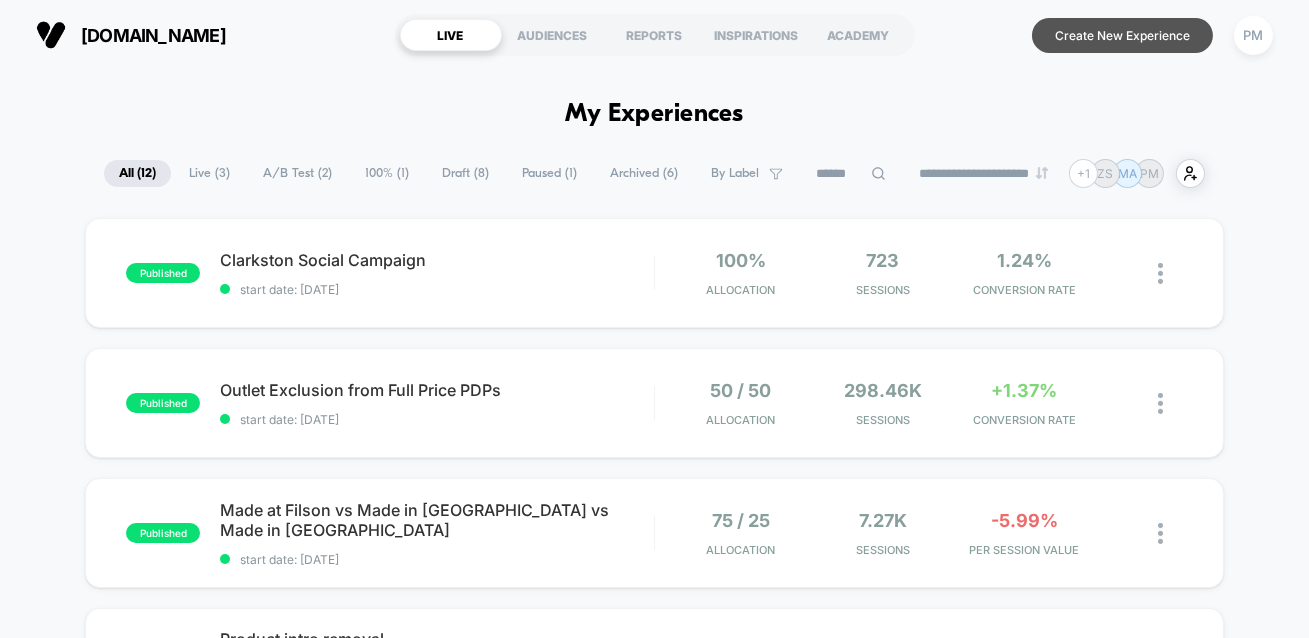 click on "Create New Experience" at bounding box center (1122, 35) 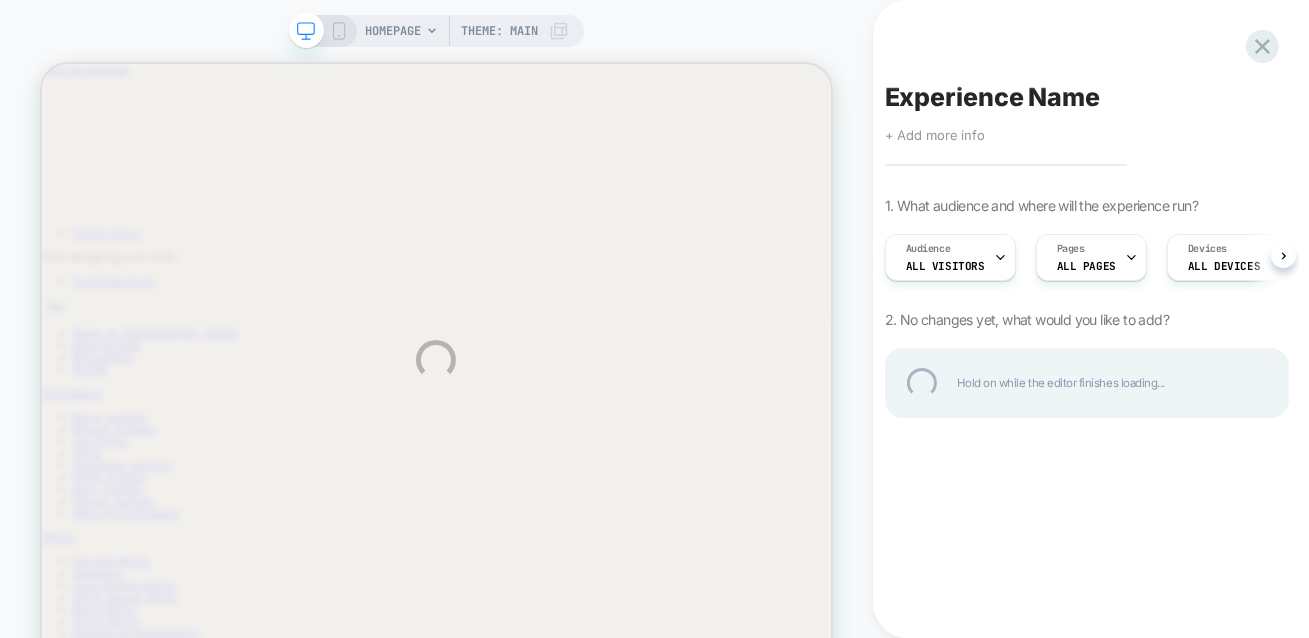 scroll, scrollTop: 0, scrollLeft: 0, axis: both 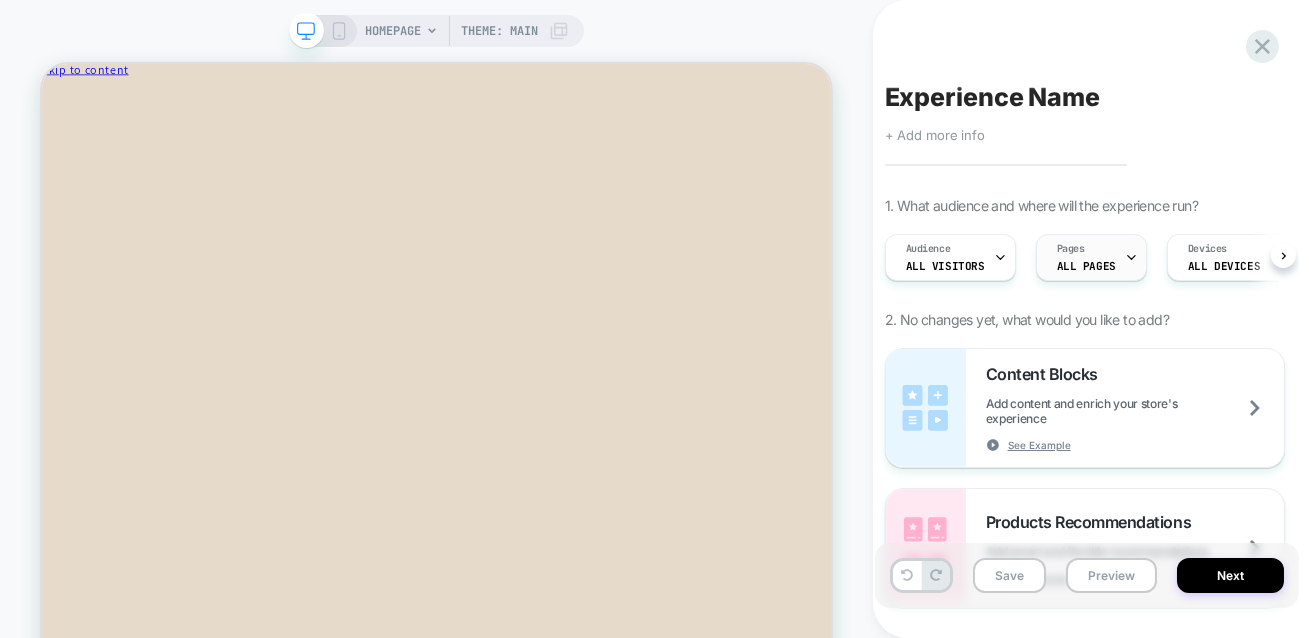 click on "Pages ALL PAGES" at bounding box center [1086, 257] 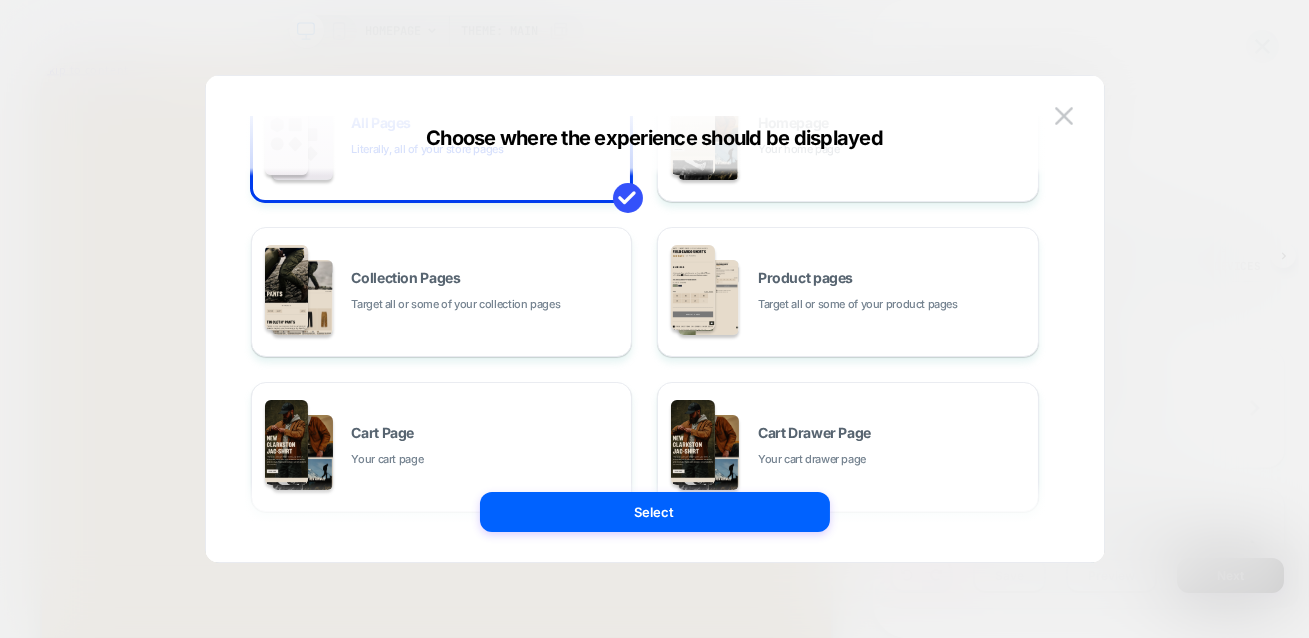 scroll, scrollTop: 195, scrollLeft: 0, axis: vertical 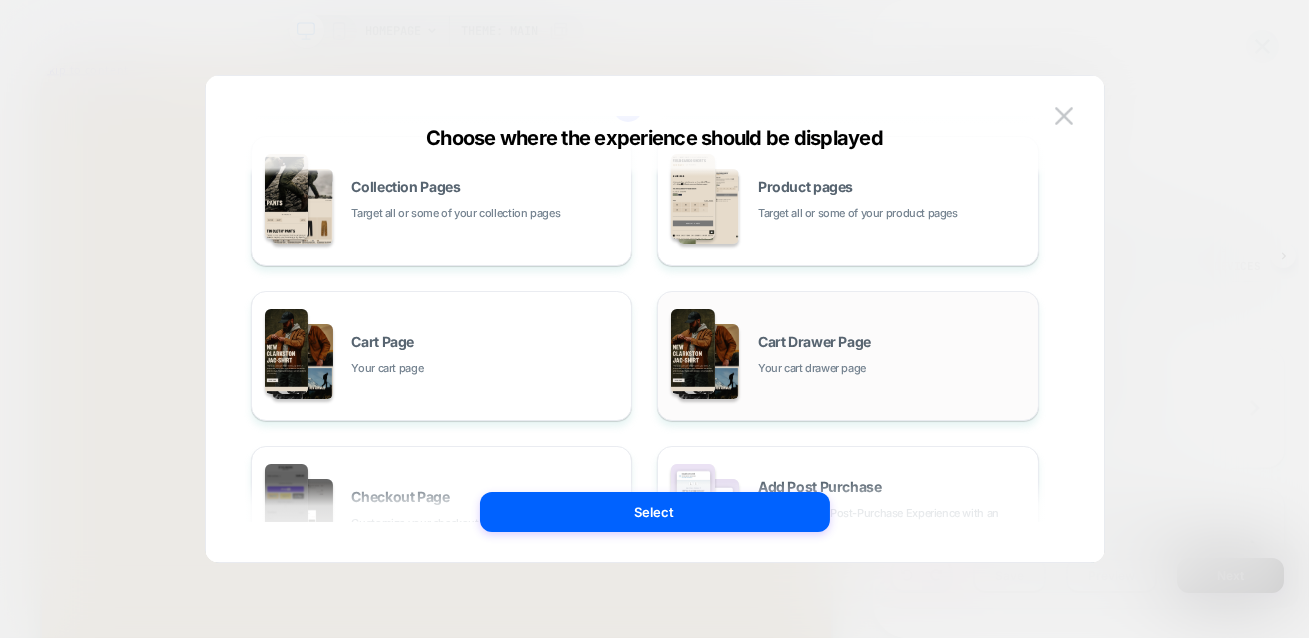 click on "Your cart drawer page" at bounding box center [812, 368] 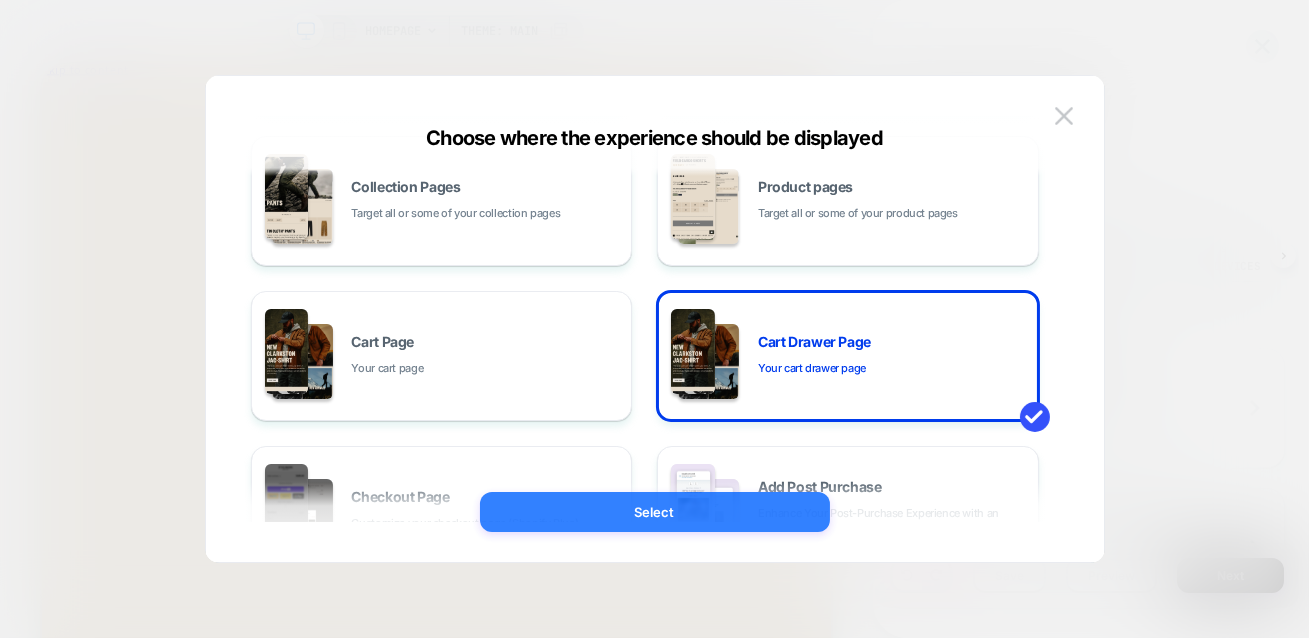 click on "Select" at bounding box center [655, 512] 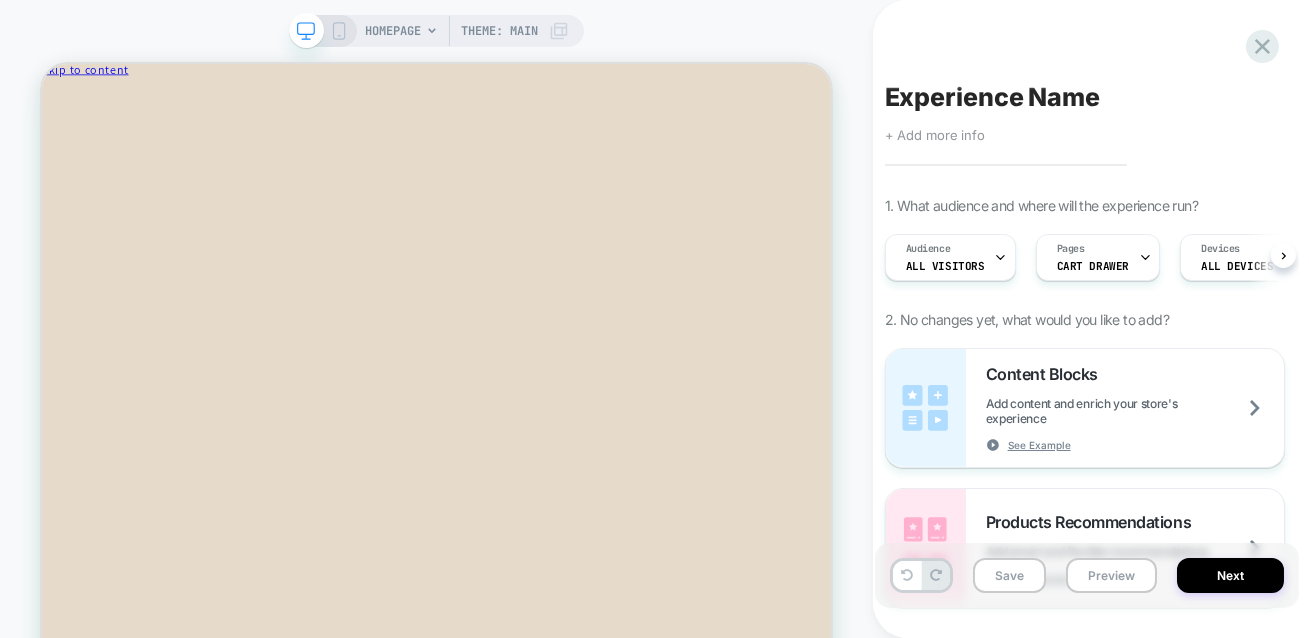 click on "Experience Name" at bounding box center [992, 97] 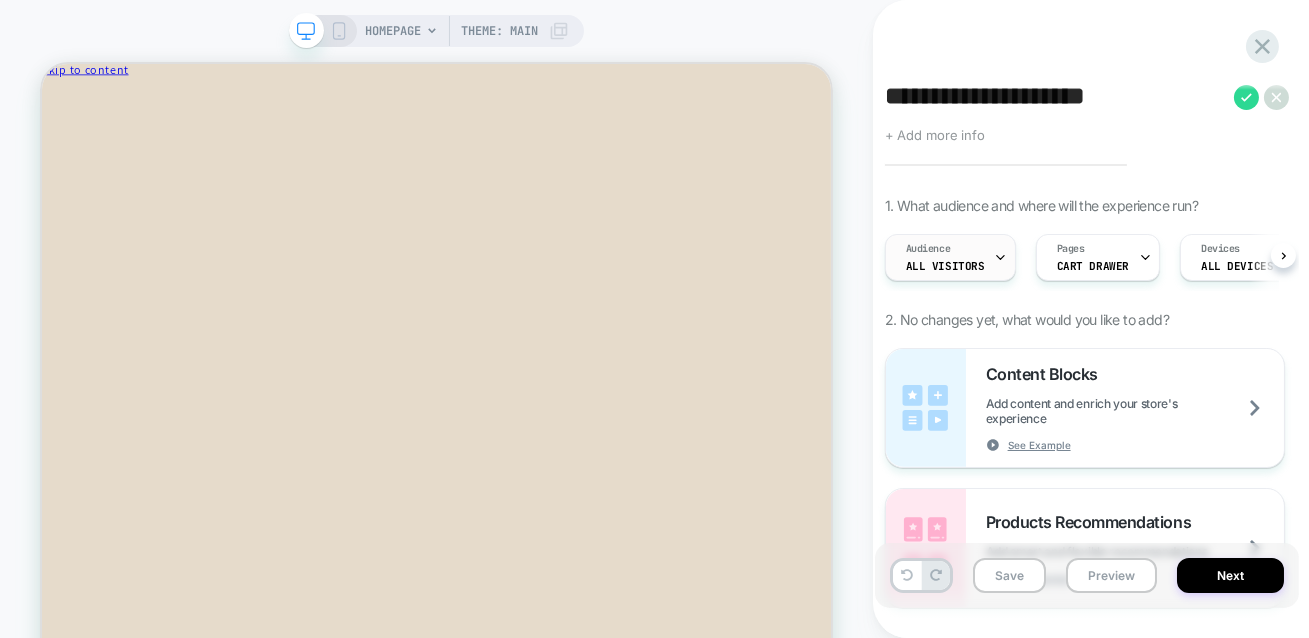 type on "**********" 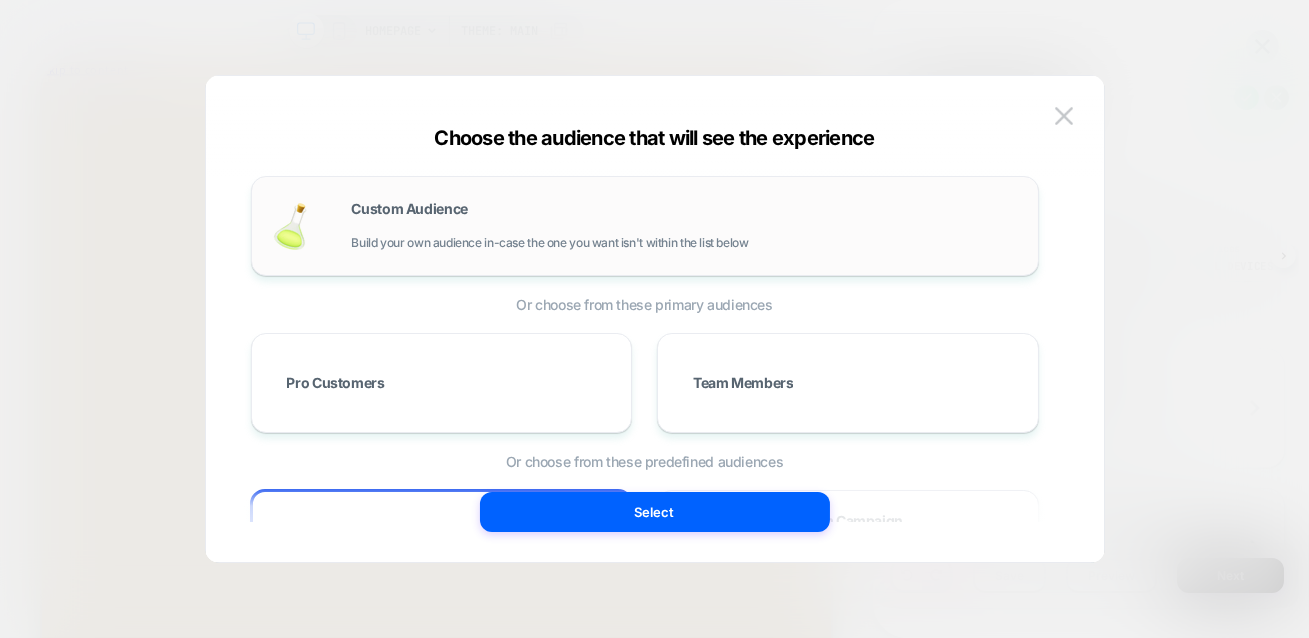 click on "Custom Audience Build your own audience in-case the one you want isn't within the list below" at bounding box center [645, 226] 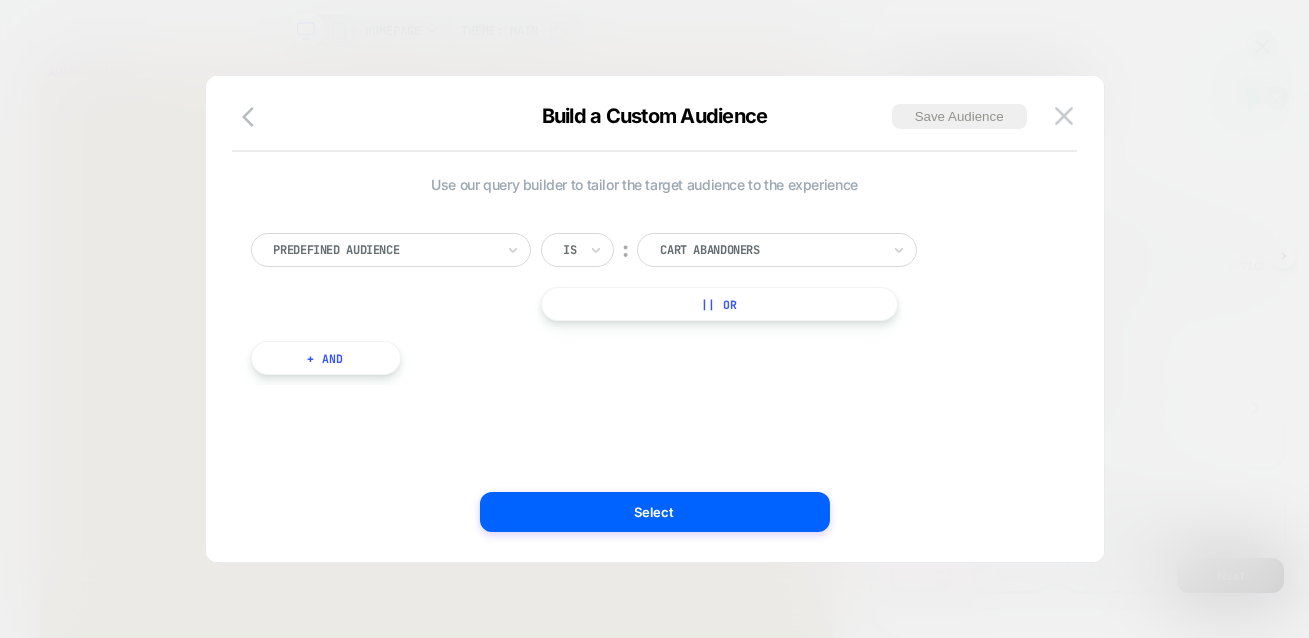 click at bounding box center [384, 250] 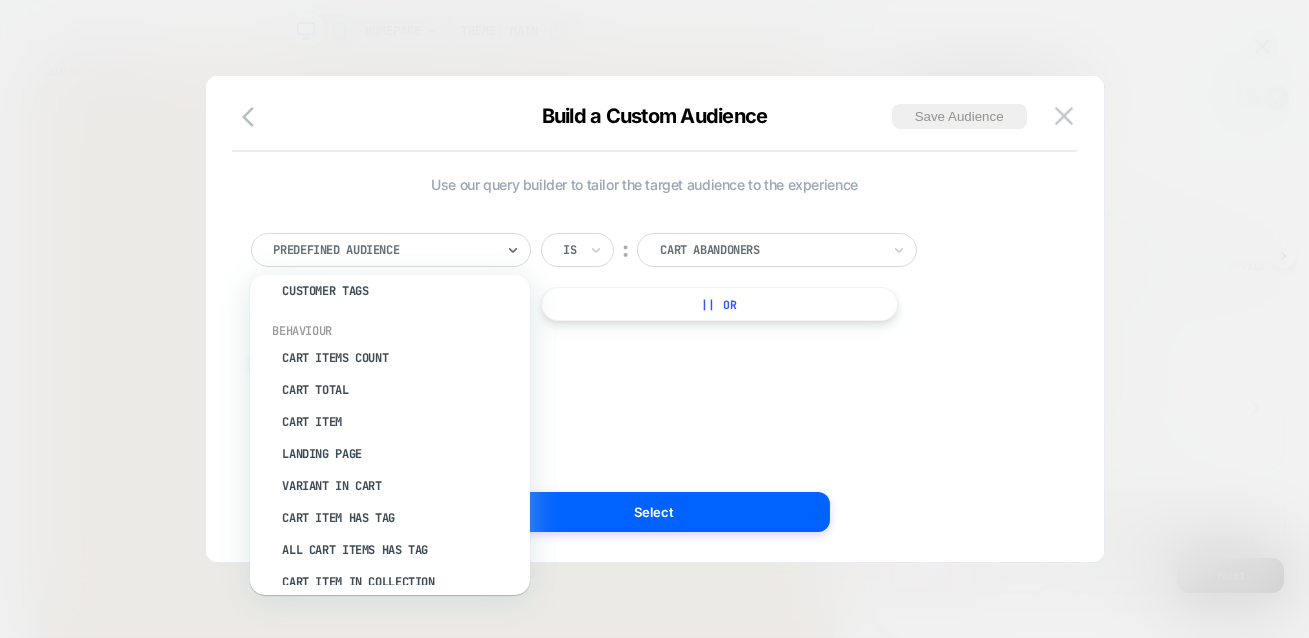 scroll, scrollTop: 205, scrollLeft: 0, axis: vertical 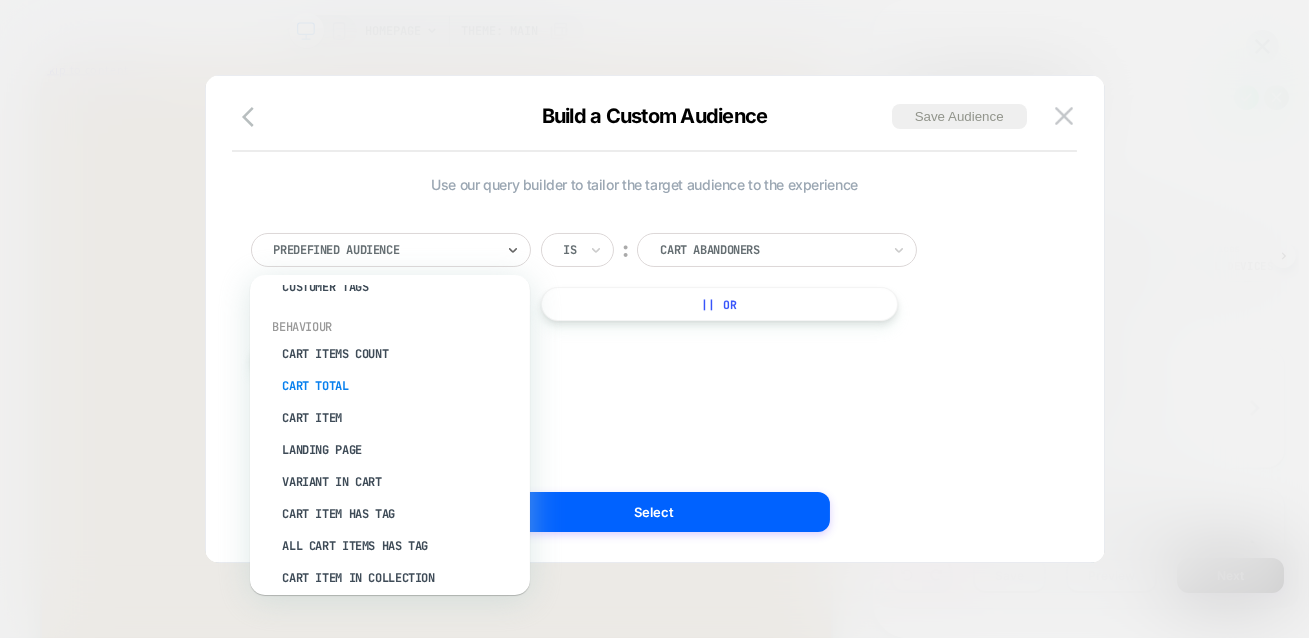click on "Cart Total" at bounding box center [400, 386] 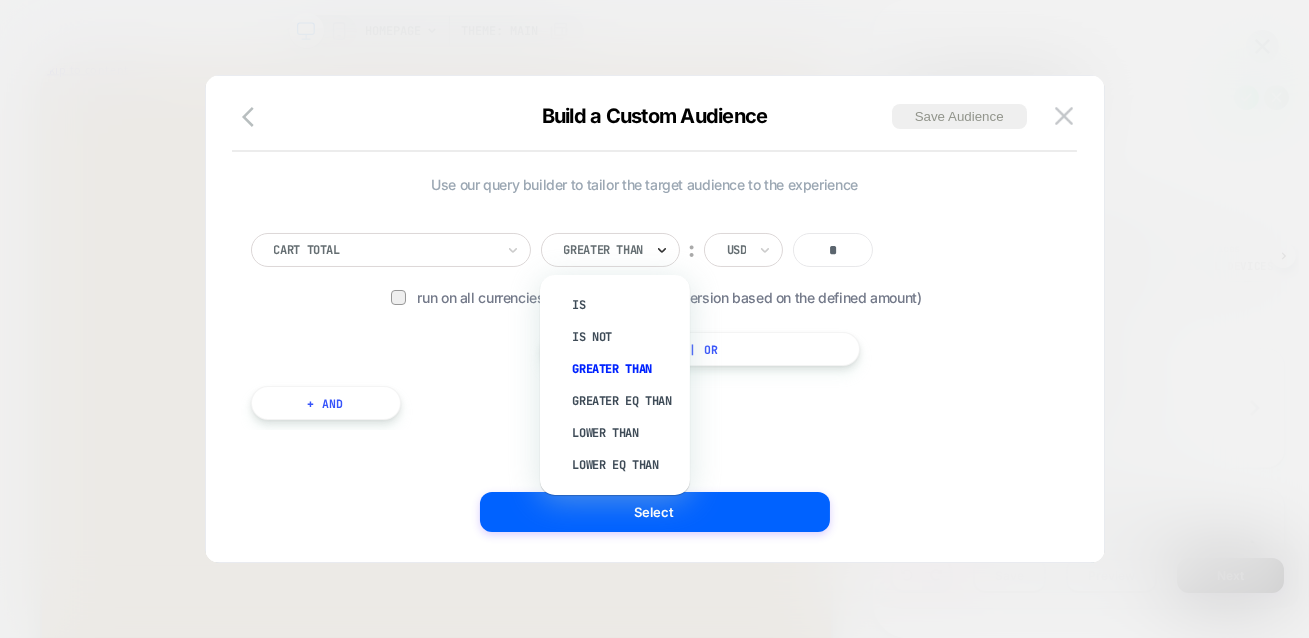 click 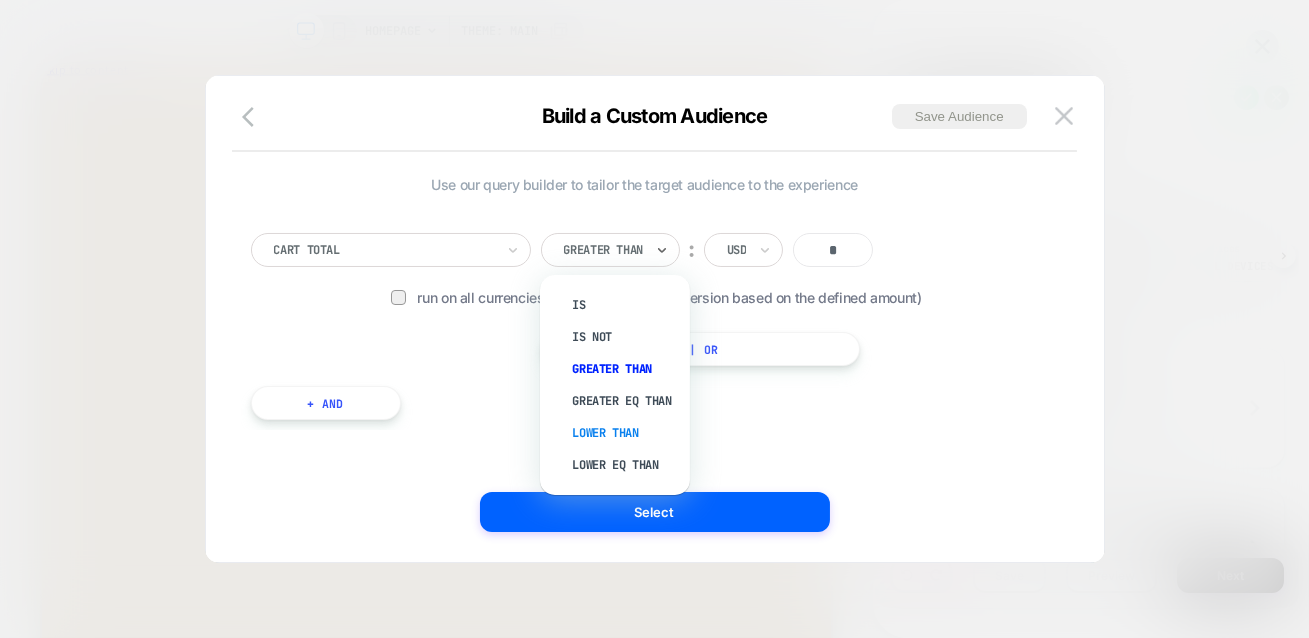 click on "Lower Than" at bounding box center (625, 433) 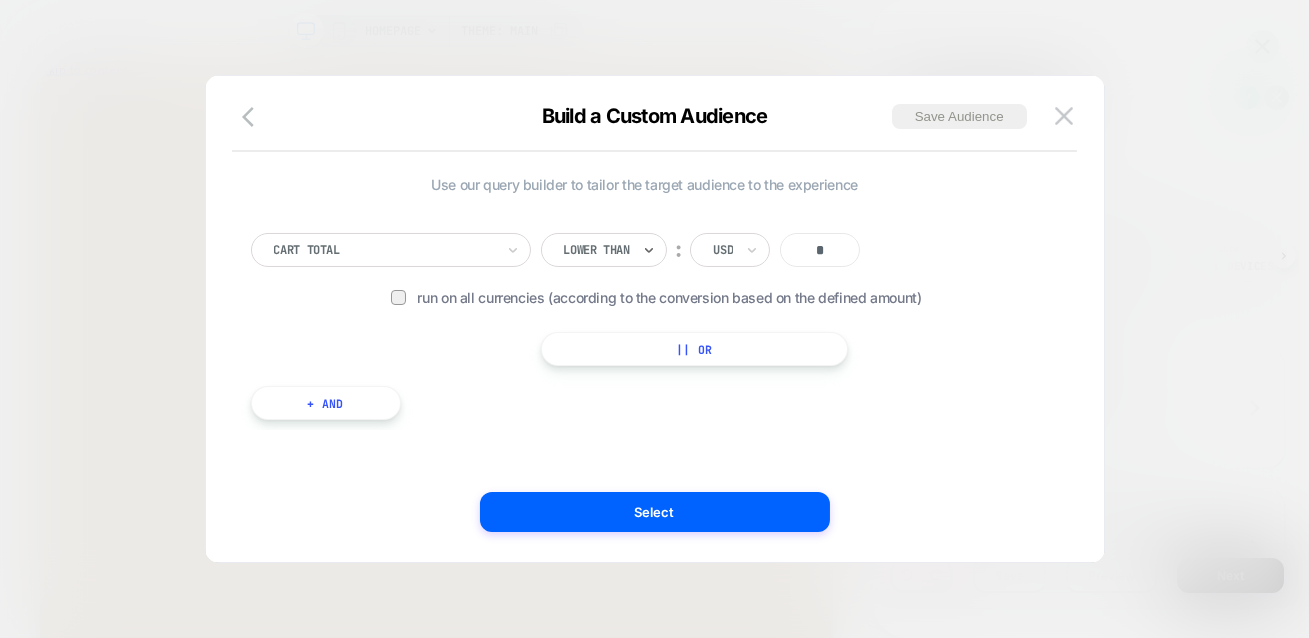 click on "*" at bounding box center [820, 250] 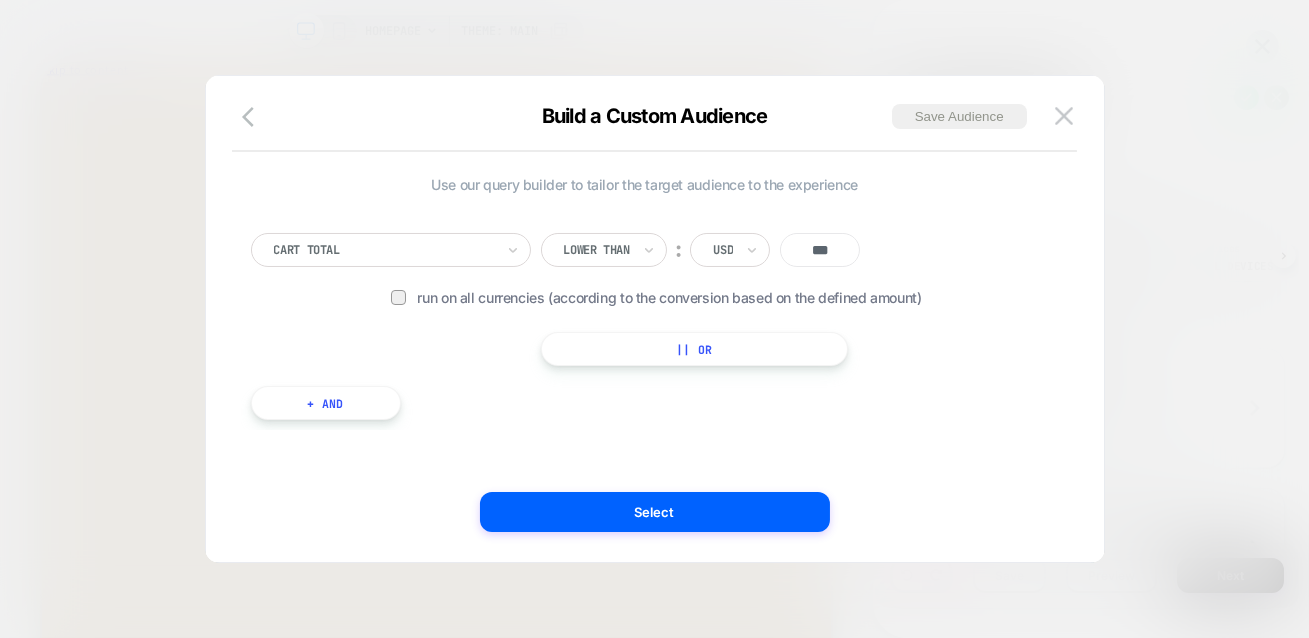 type on "***" 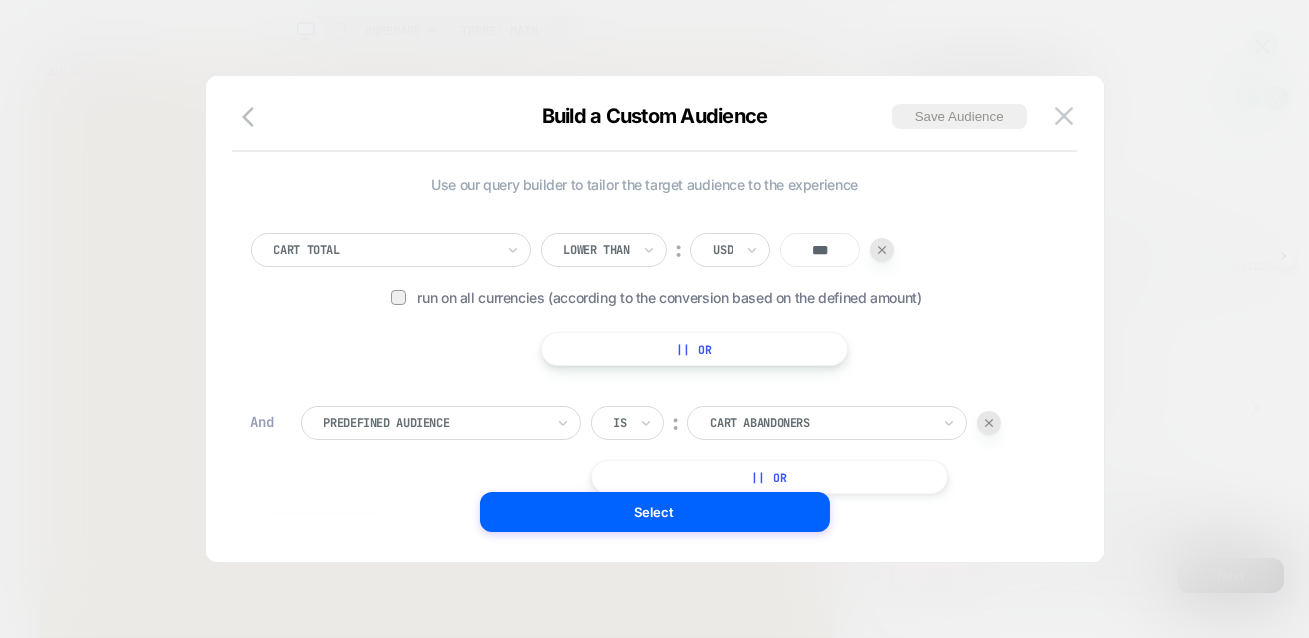 scroll, scrollTop: 20, scrollLeft: 0, axis: vertical 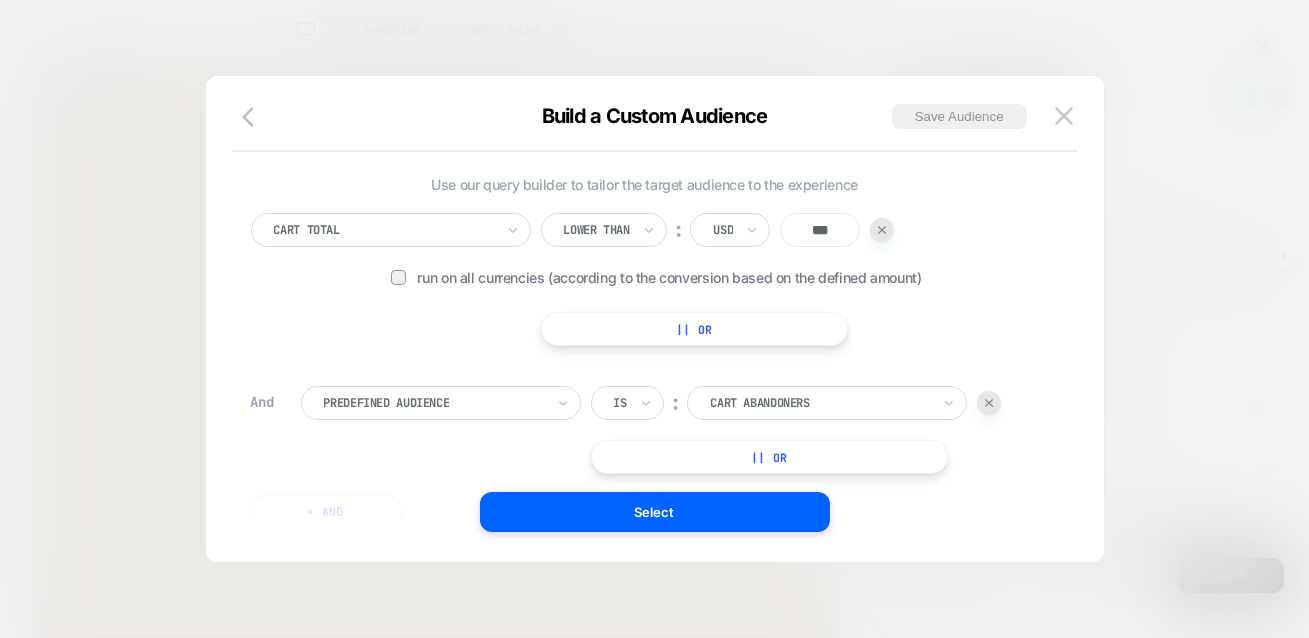 click at bounding box center [434, 403] 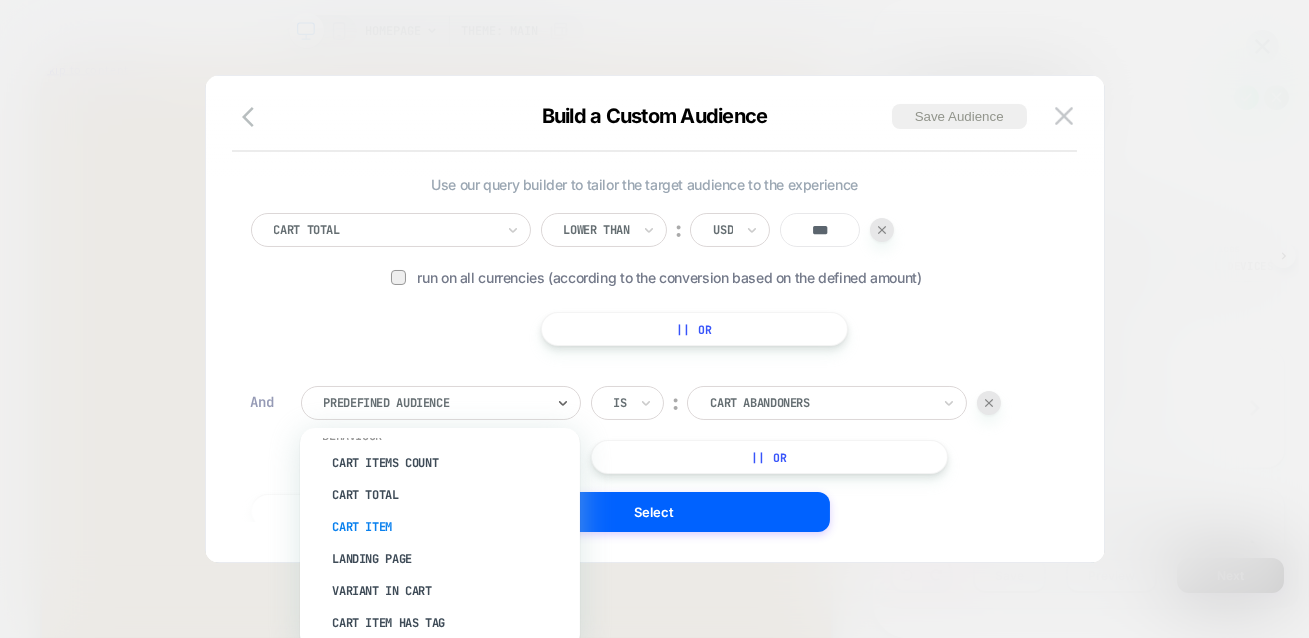 scroll, scrollTop: 251, scrollLeft: 0, axis: vertical 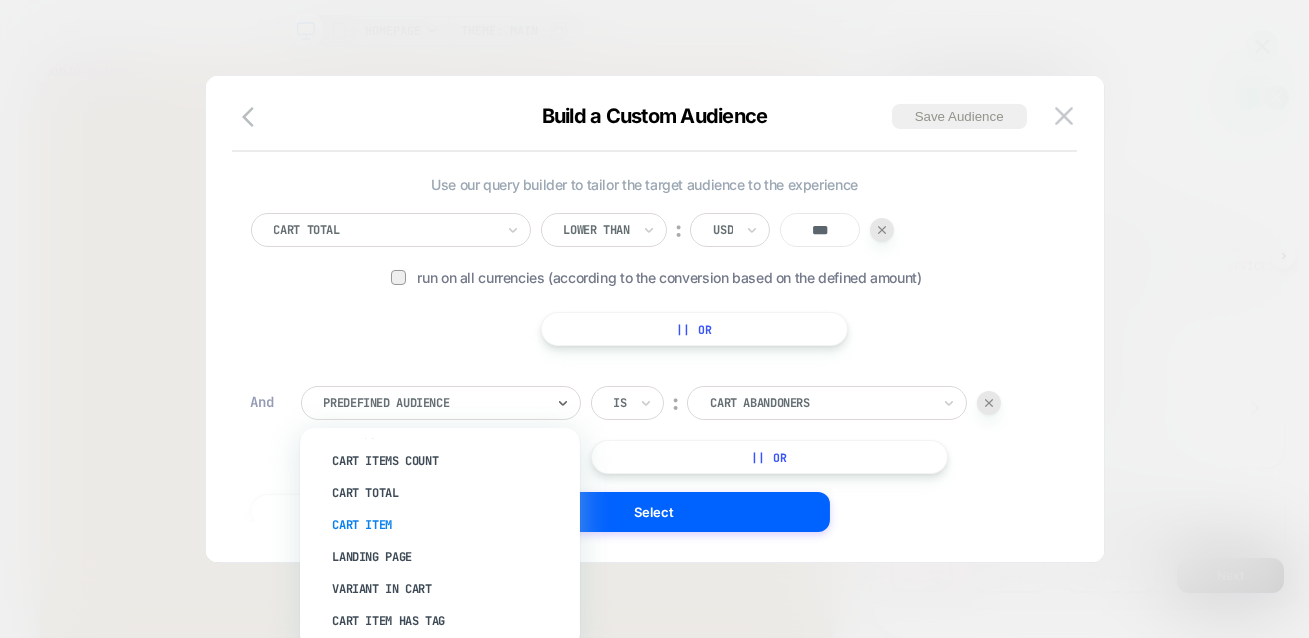 click on "Cart Item" at bounding box center [450, 525] 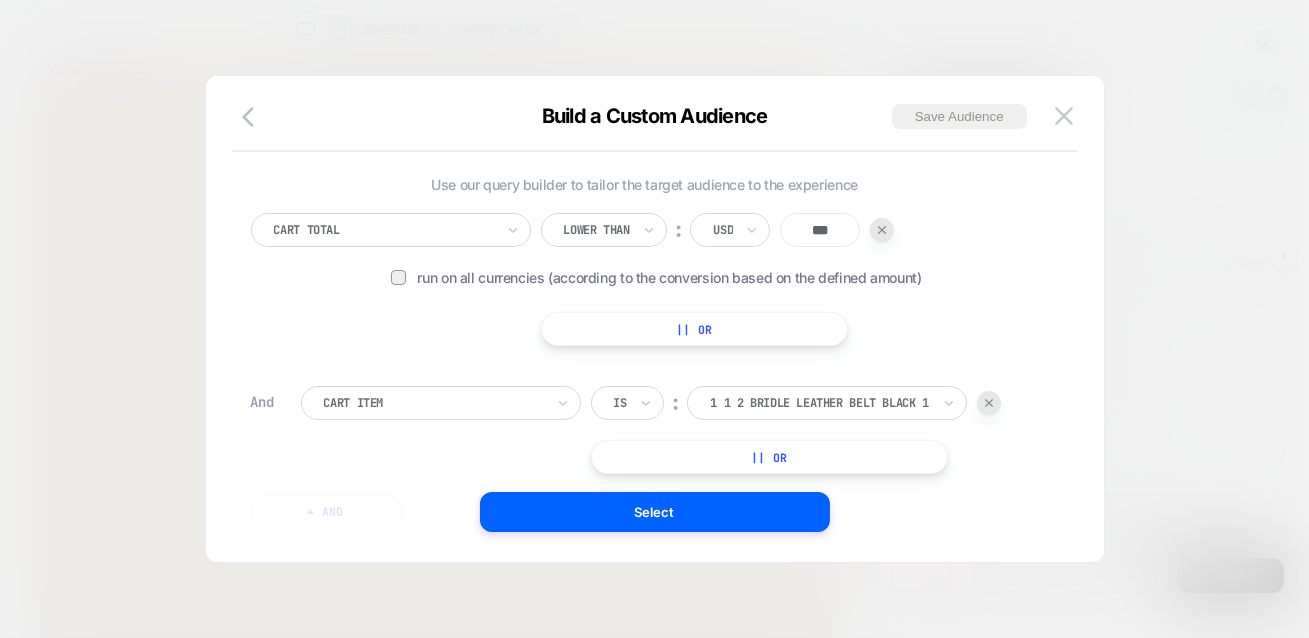 click at bounding box center (989, 403) 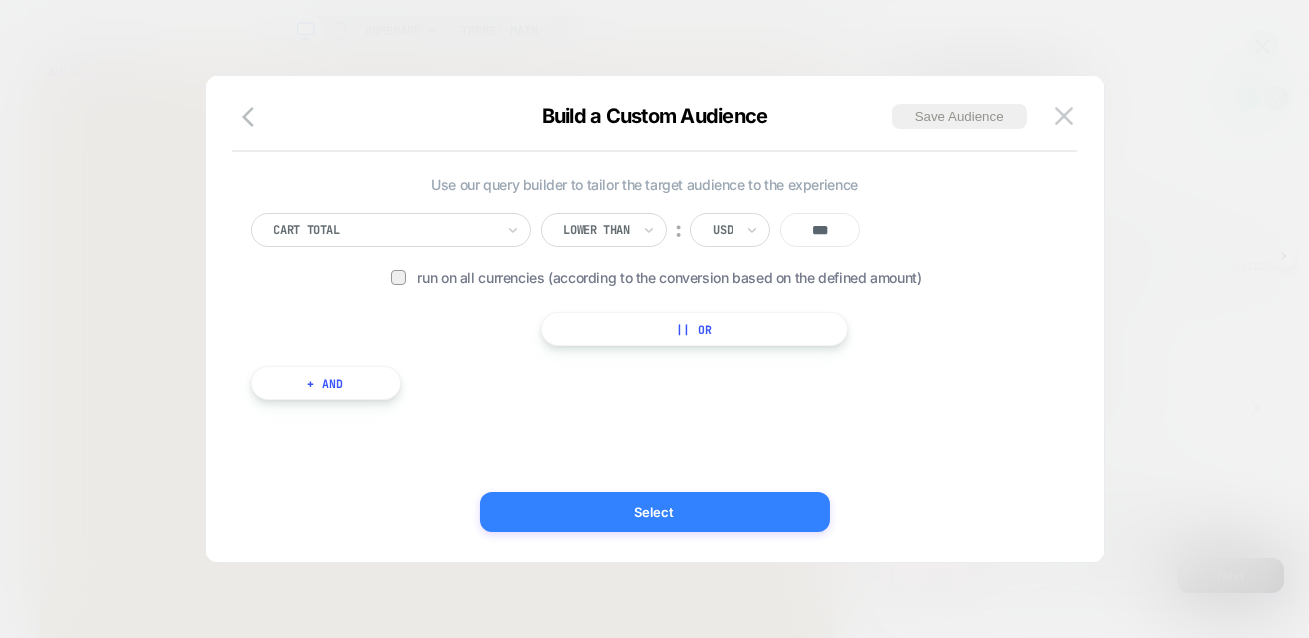 click on "Select" at bounding box center (655, 512) 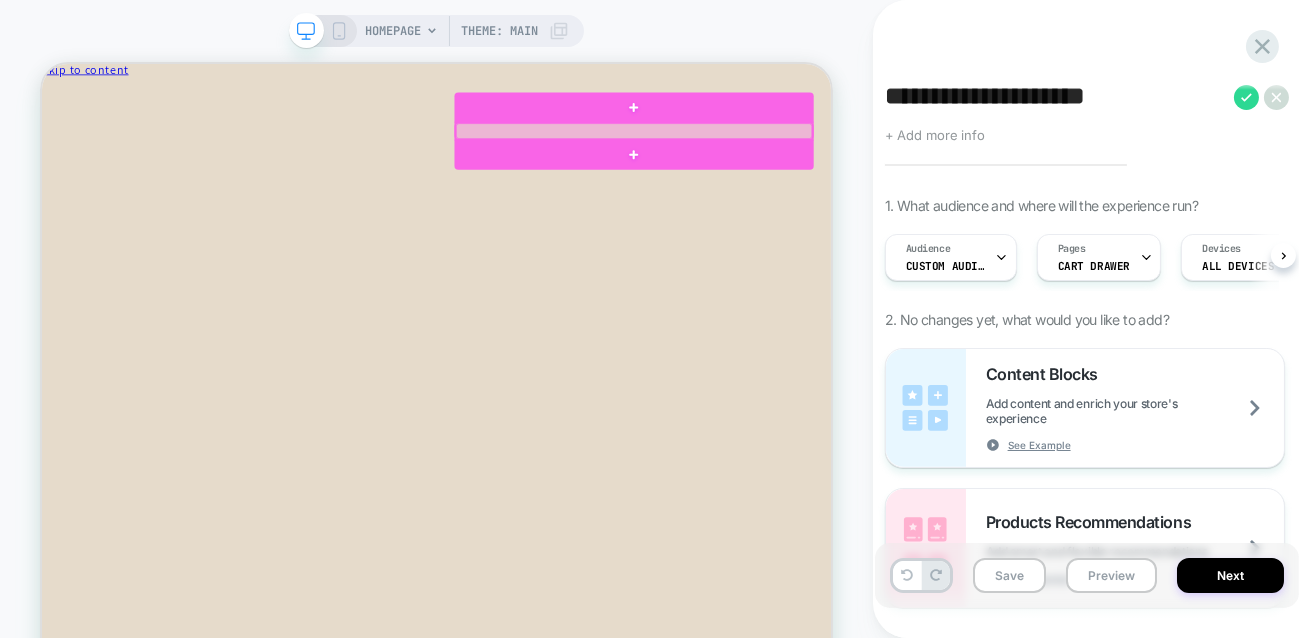 click at bounding box center [831, 153] 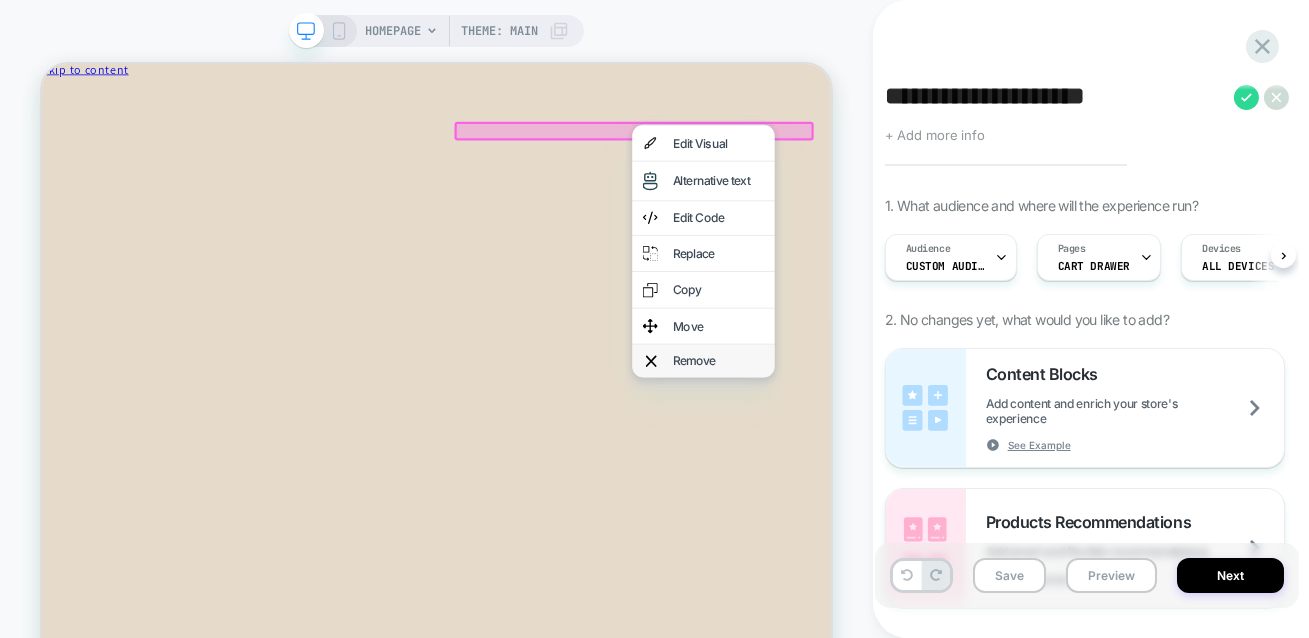 click on "Remove" at bounding box center (944, 460) 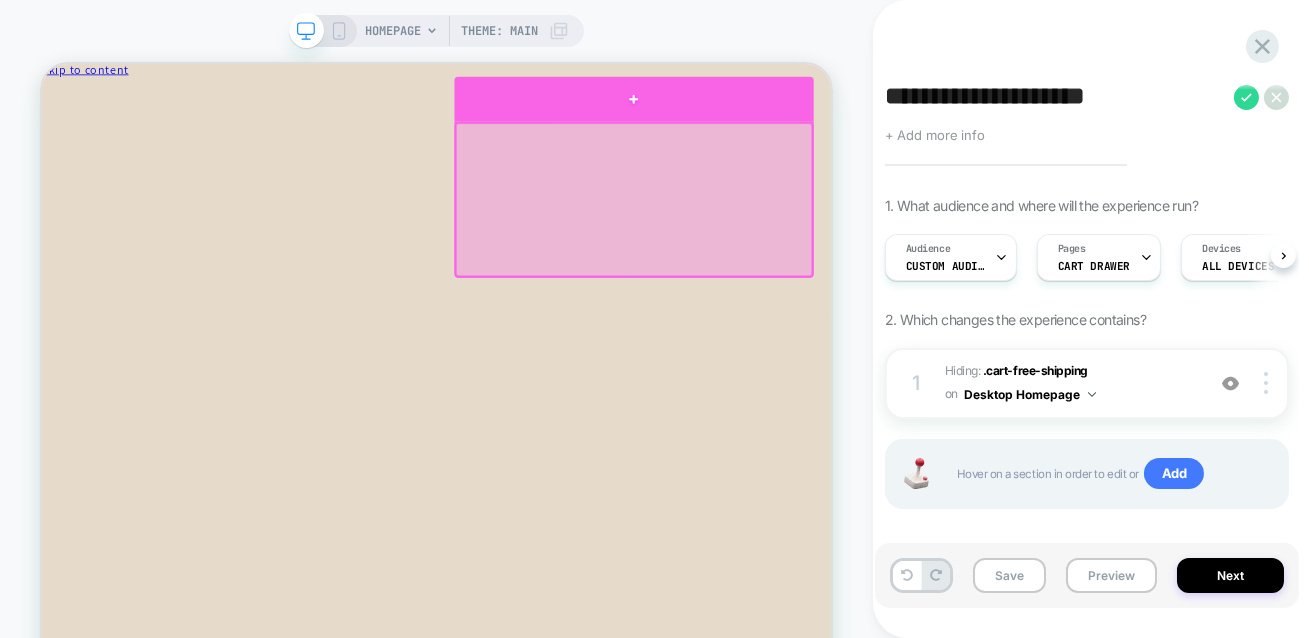 click at bounding box center (831, 111) 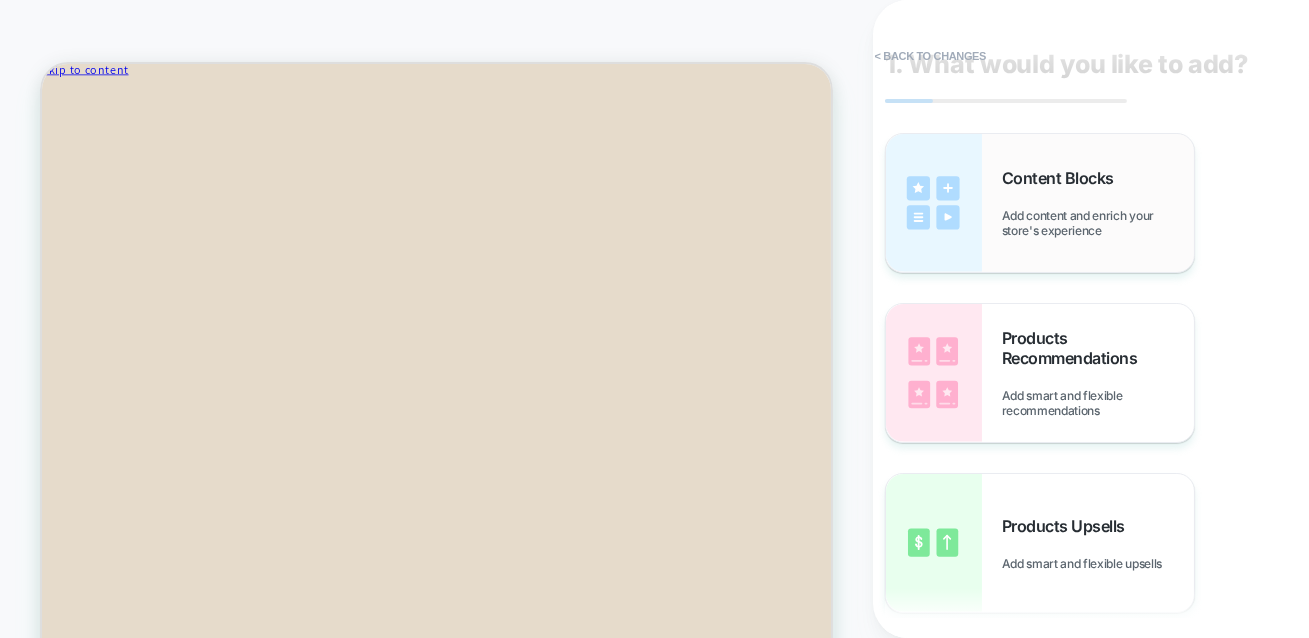 scroll, scrollTop: 36, scrollLeft: 0, axis: vertical 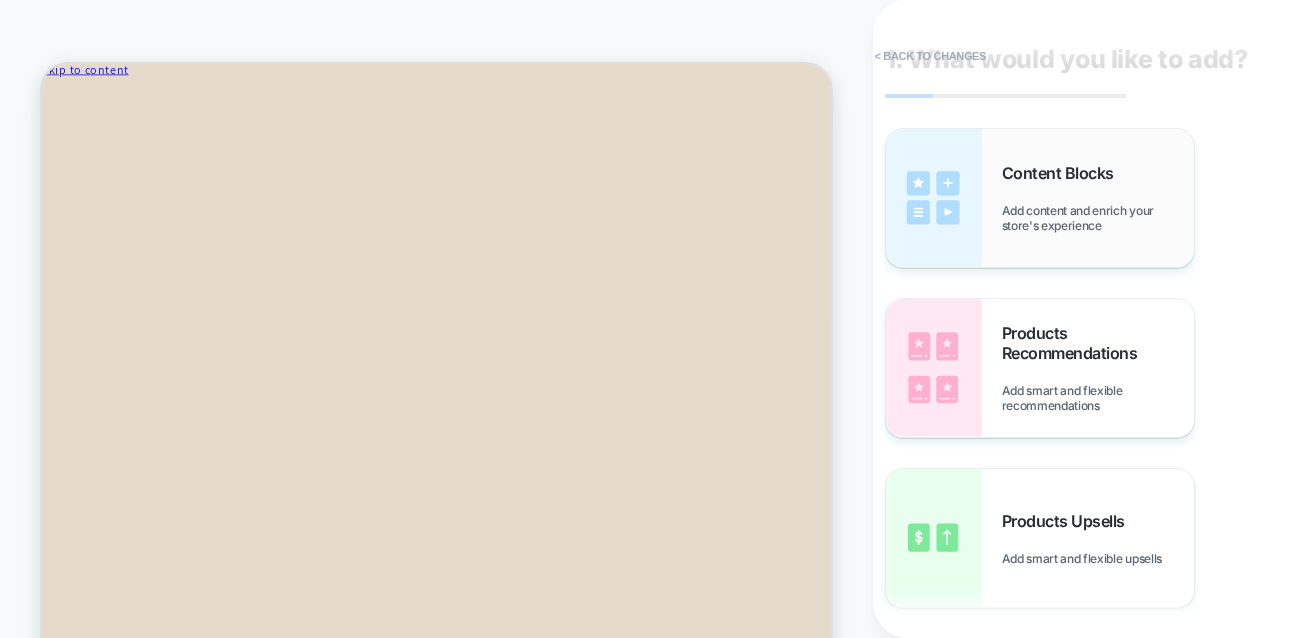 click on "Content Blocks Add content and enrich your store's experience" at bounding box center [1098, 198] 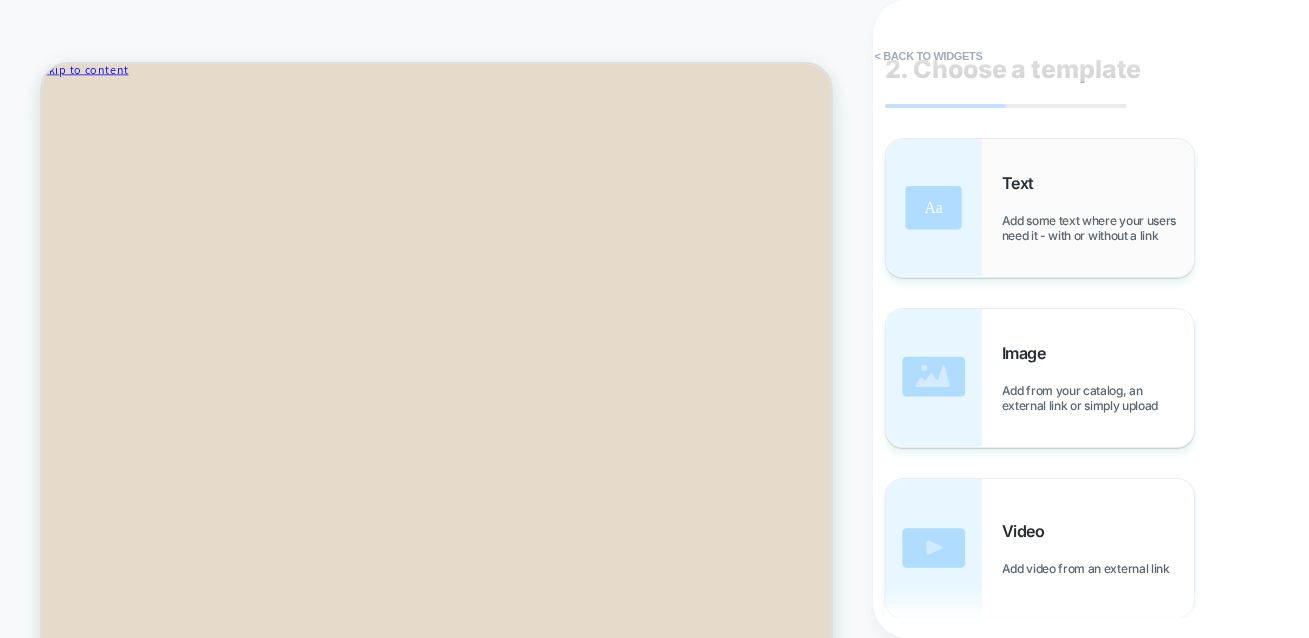 scroll, scrollTop: 0, scrollLeft: 0, axis: both 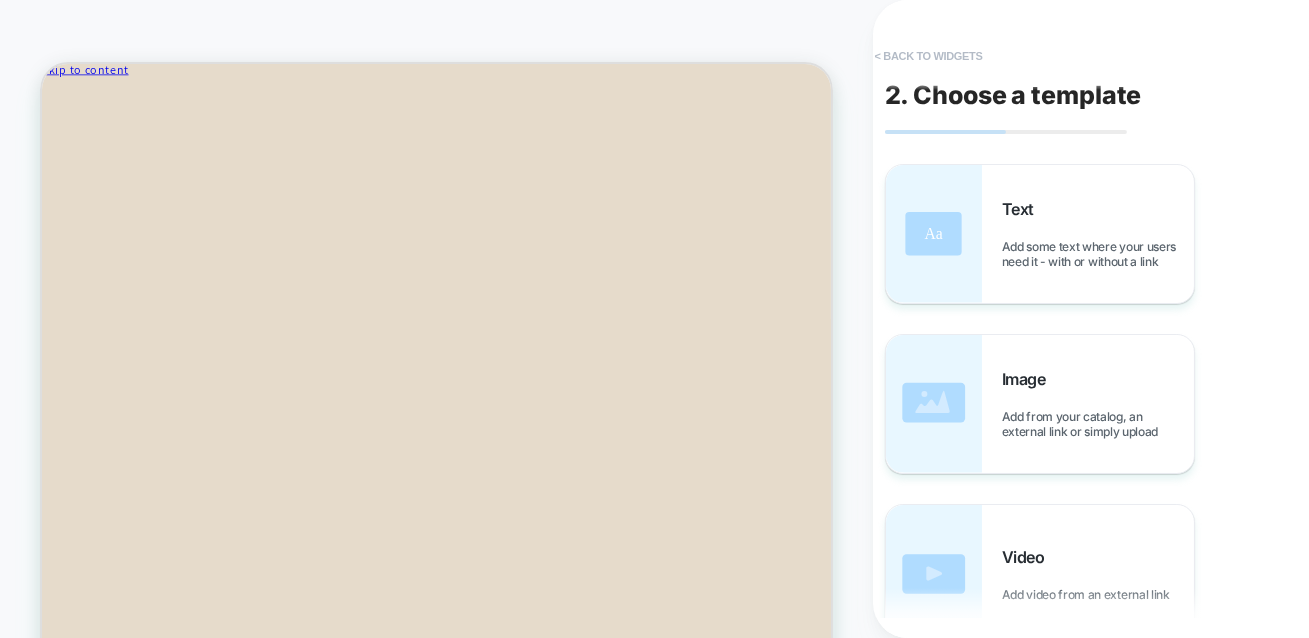 click on "< Back to widgets" at bounding box center [929, 56] 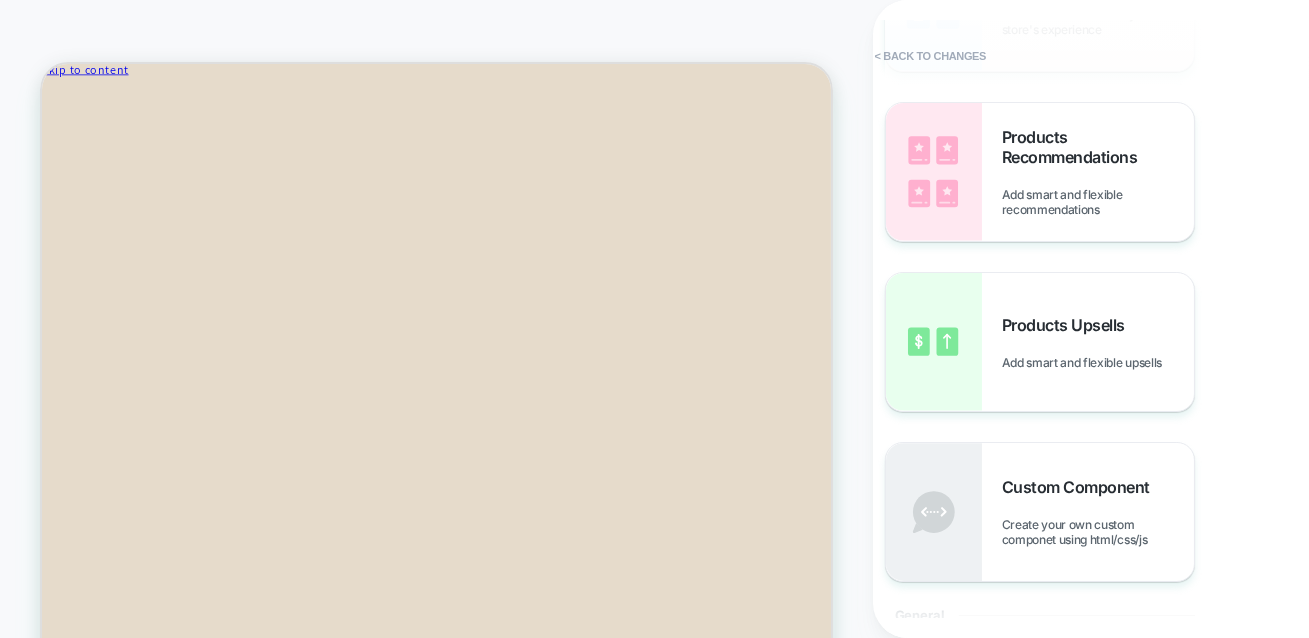 scroll, scrollTop: 249, scrollLeft: 0, axis: vertical 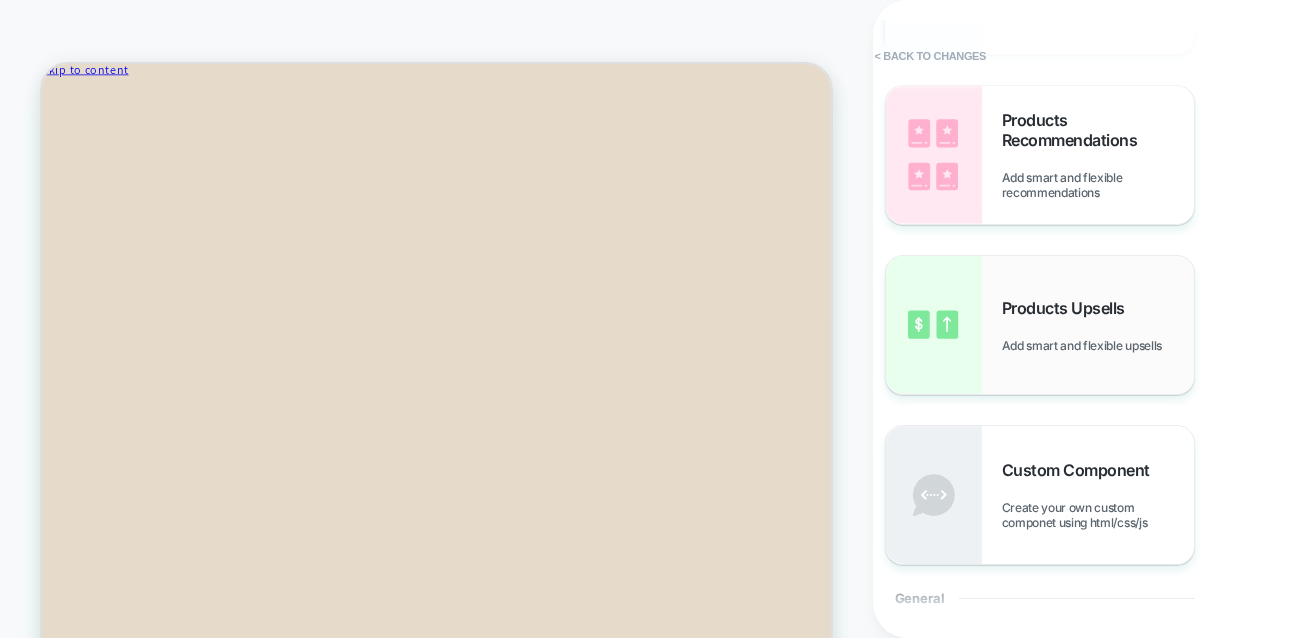 click on "Products Upsells Add smart and flexible upsells" at bounding box center (1098, 325) 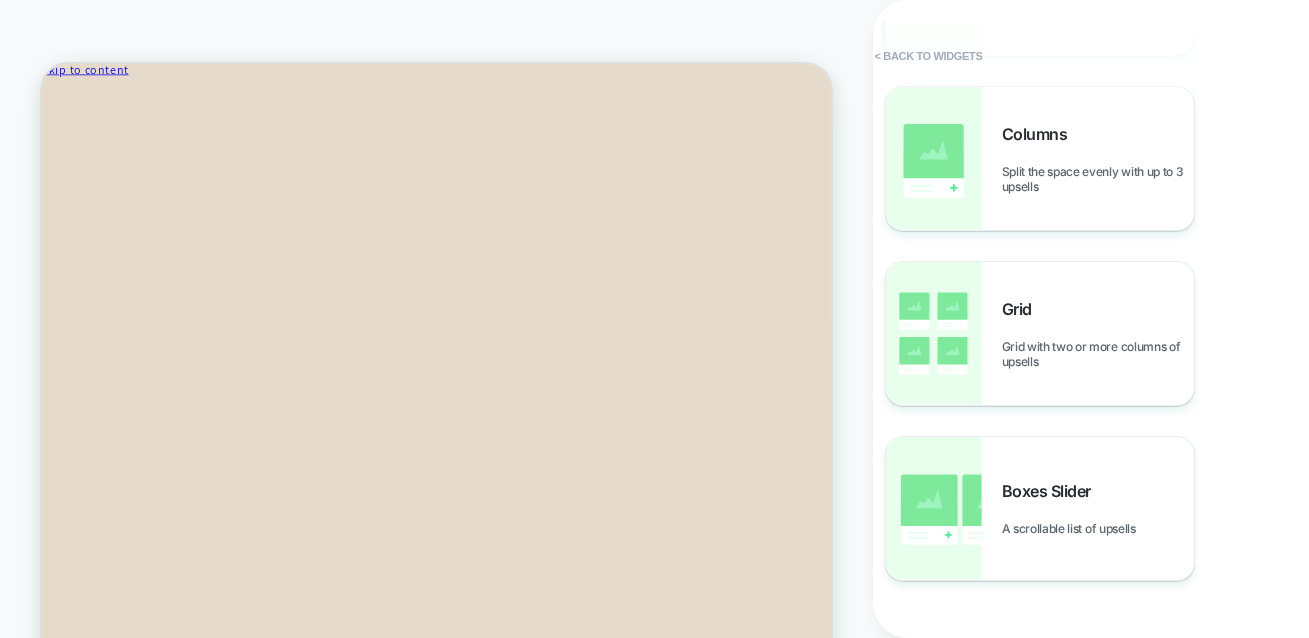 scroll, scrollTop: 471, scrollLeft: 0, axis: vertical 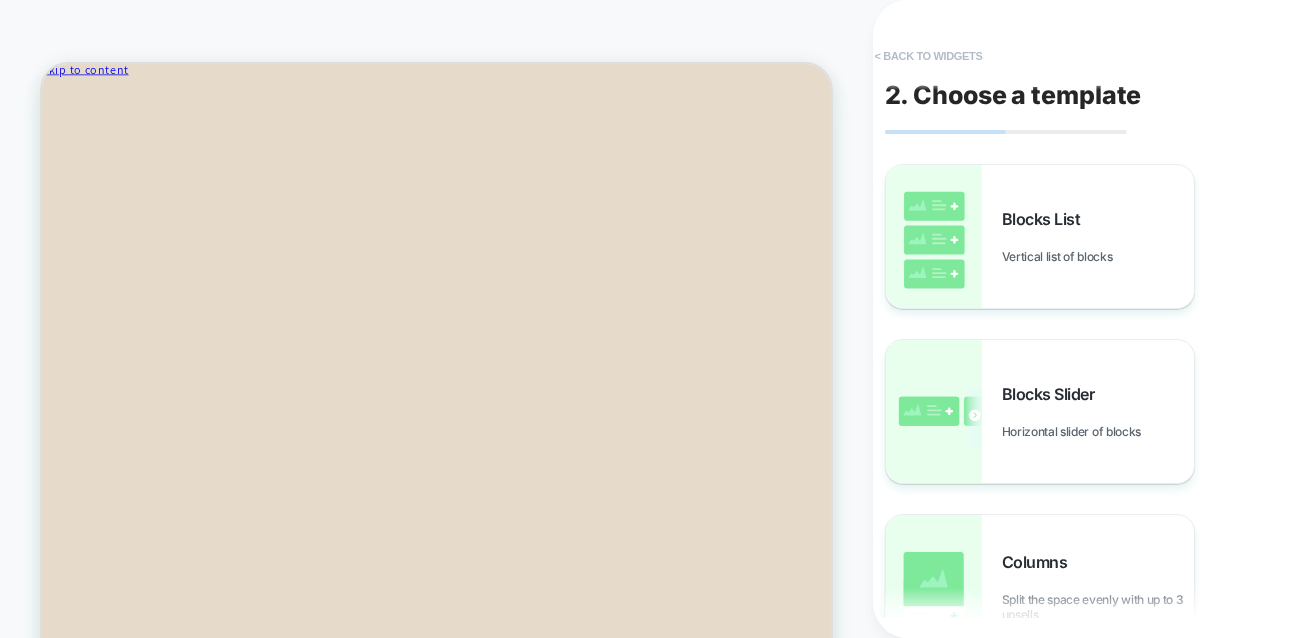 click on "< Back to widgets" at bounding box center (929, 56) 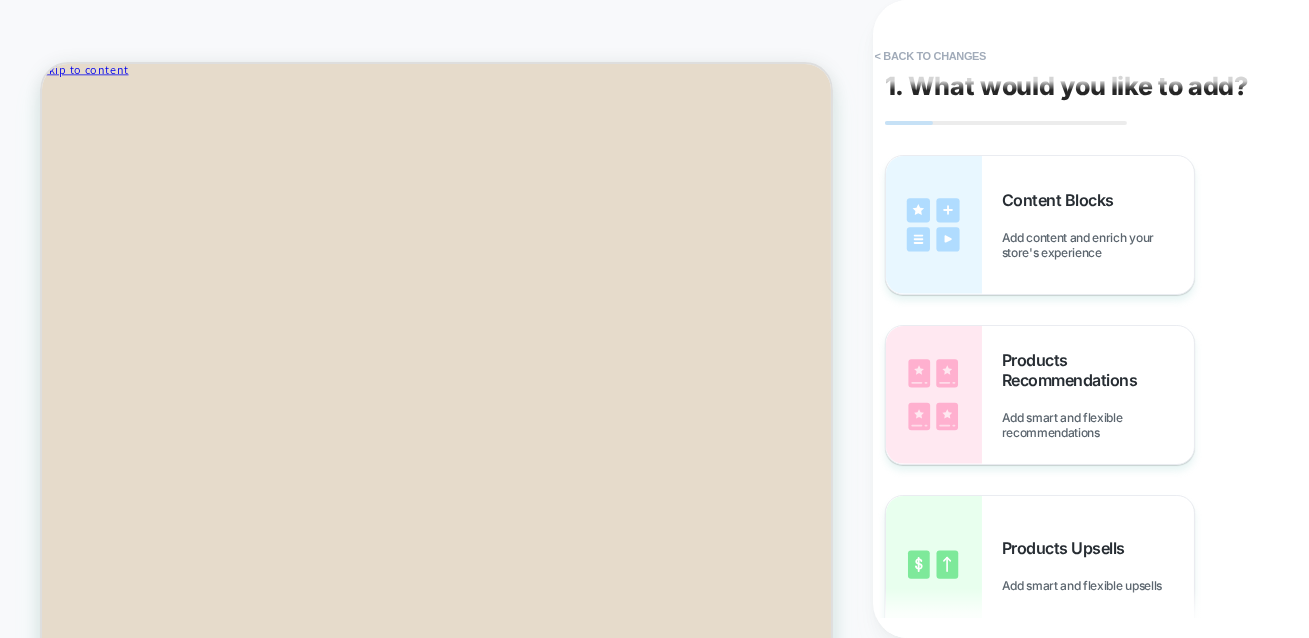 scroll, scrollTop: 19, scrollLeft: 0, axis: vertical 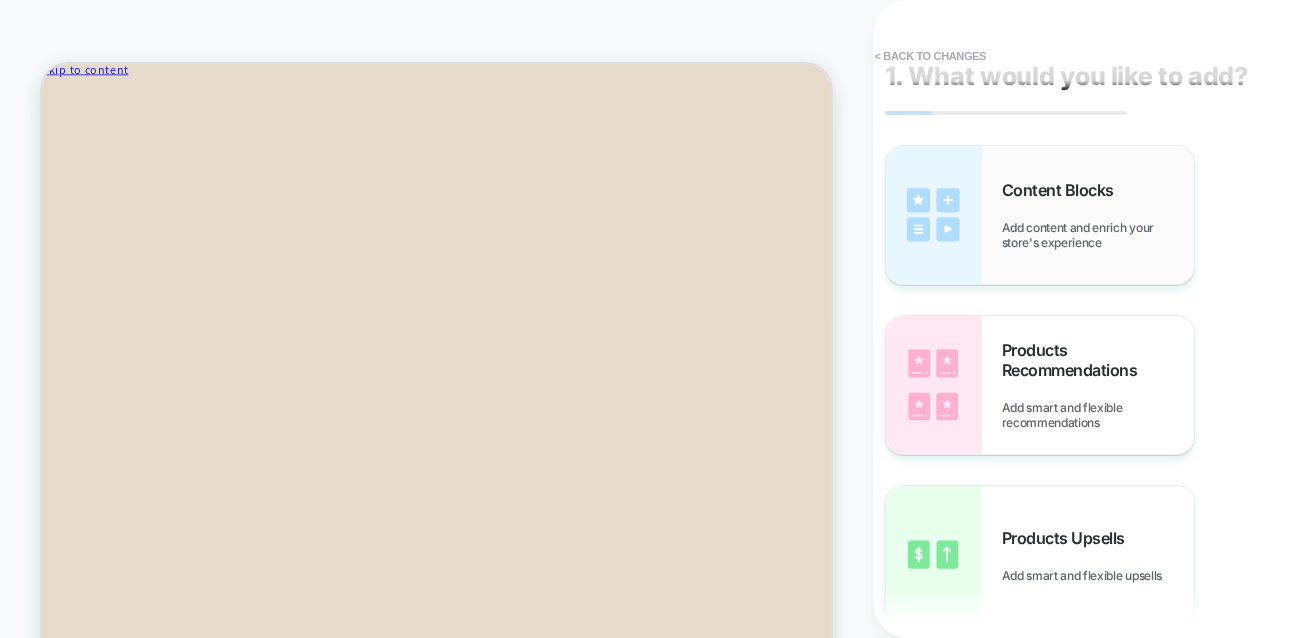 click on "Content Blocks Add content and enrich your store's experience" at bounding box center [1098, 215] 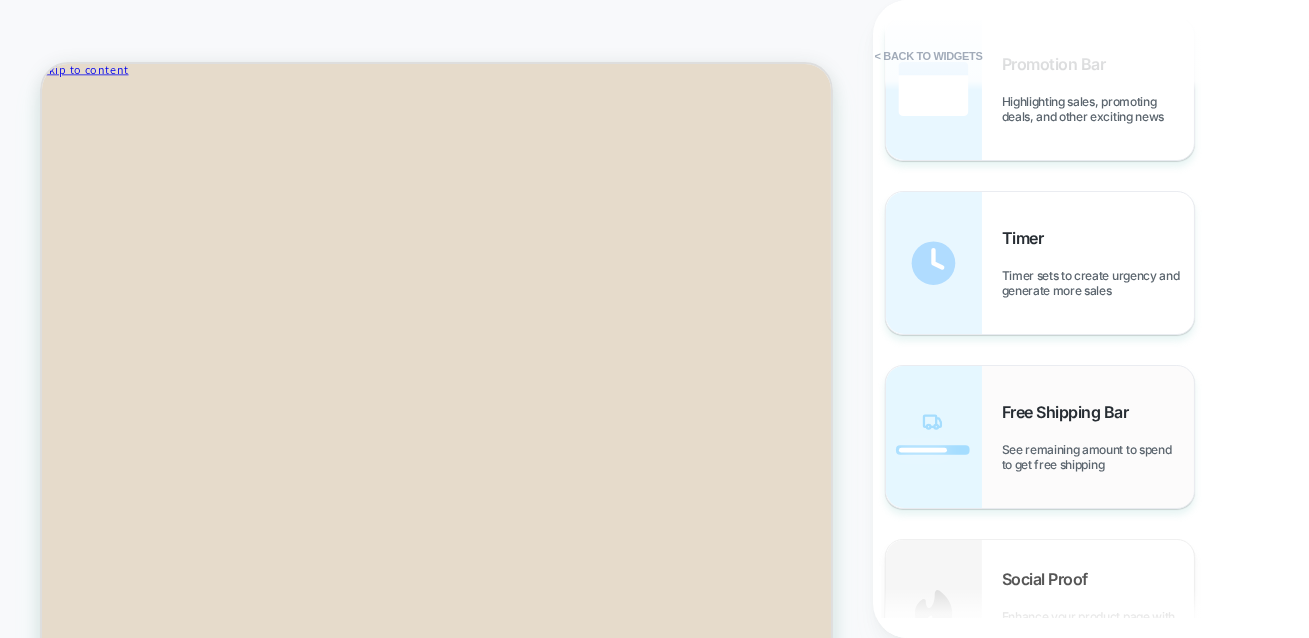 scroll, scrollTop: 1935, scrollLeft: 0, axis: vertical 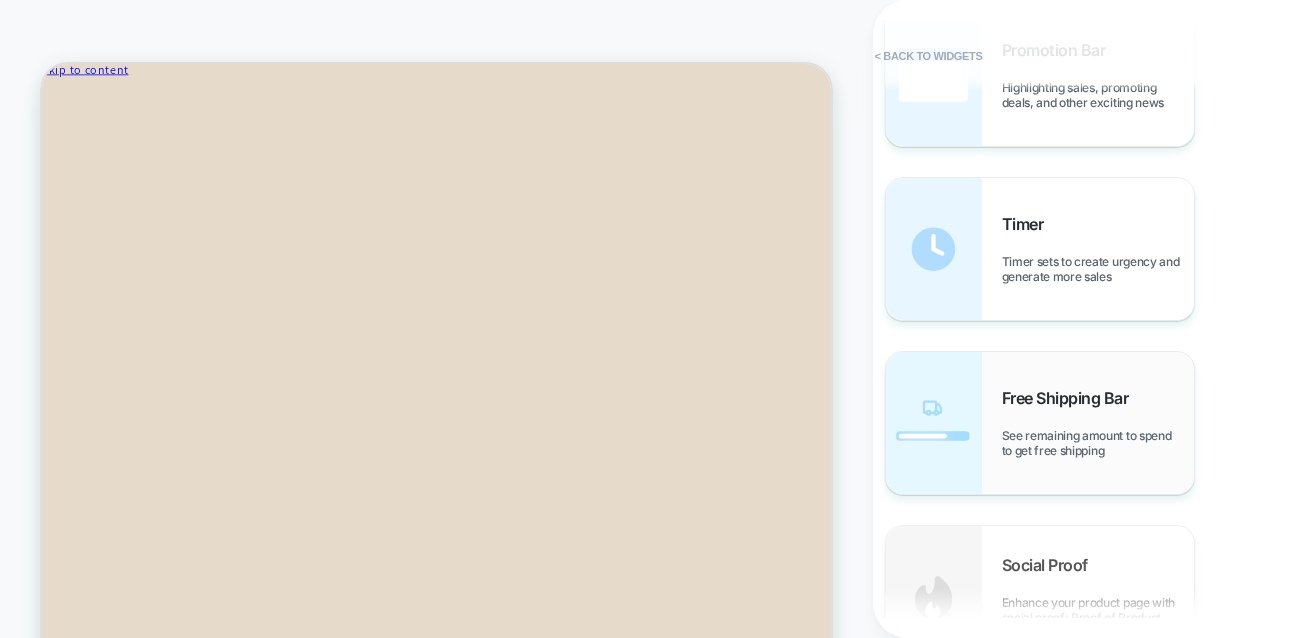 click on "See remaining amount to spend to get free shipping" at bounding box center (1098, 443) 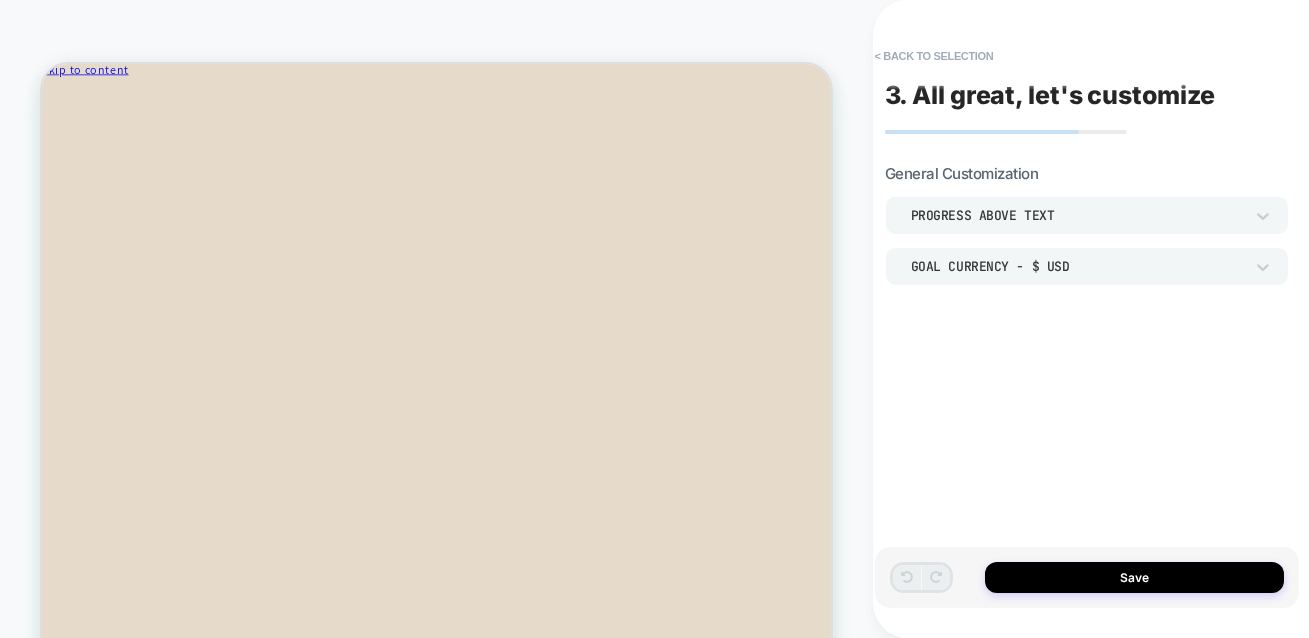 click on "In this section, you can modify the general settings" at bounding box center [1087, 258] 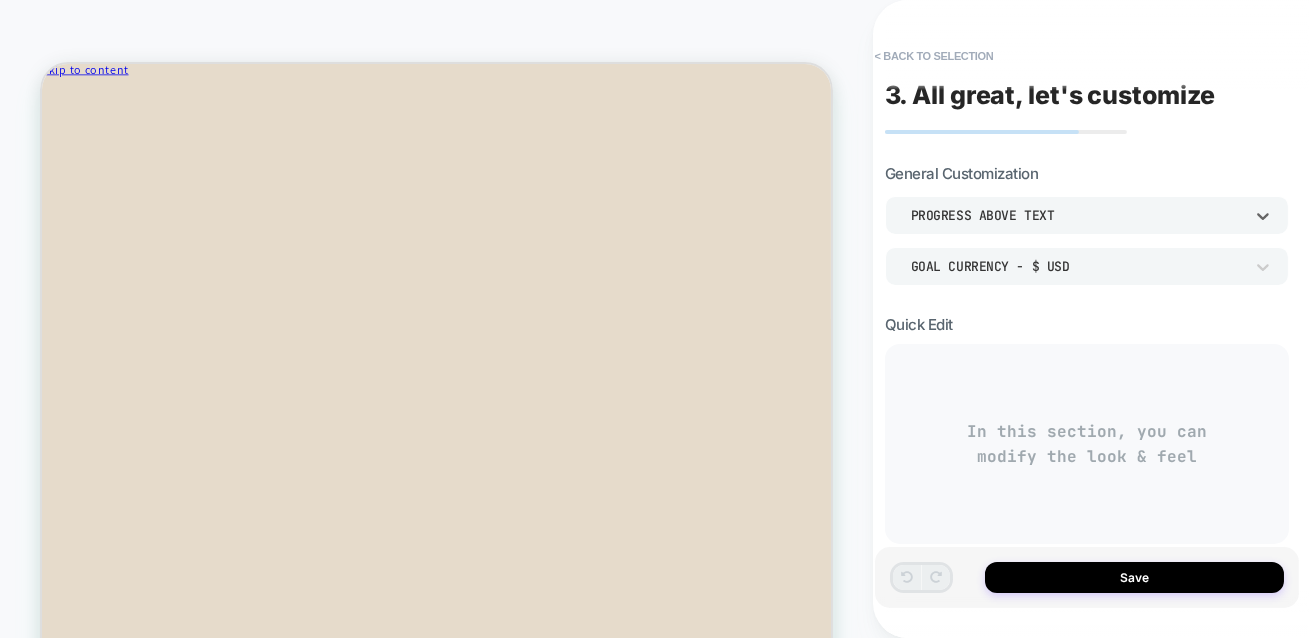 click on "Progress above Text" at bounding box center [1077, 215] 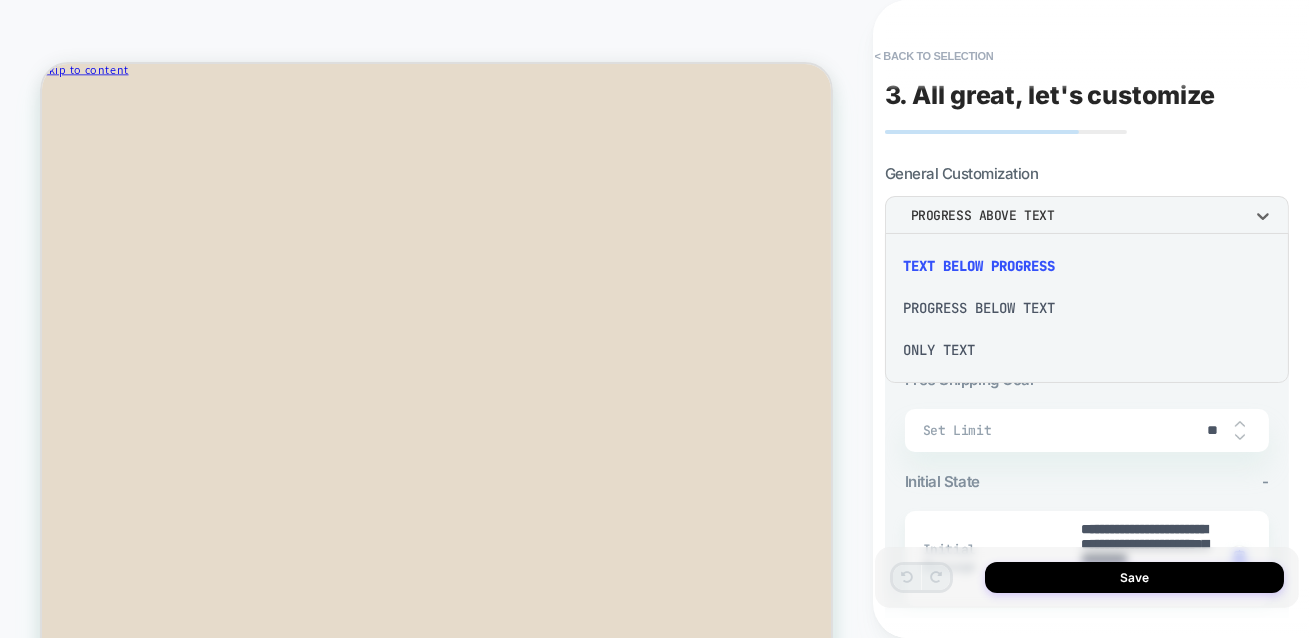 click at bounding box center (654, 319) 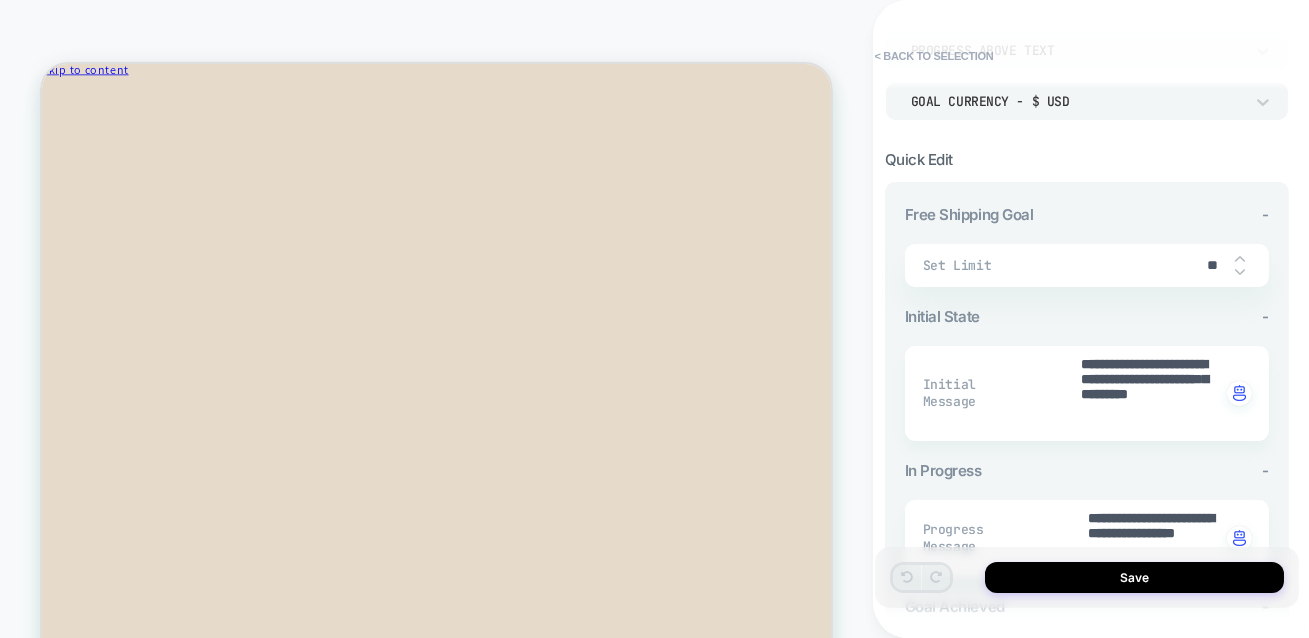 scroll, scrollTop: 164, scrollLeft: 0, axis: vertical 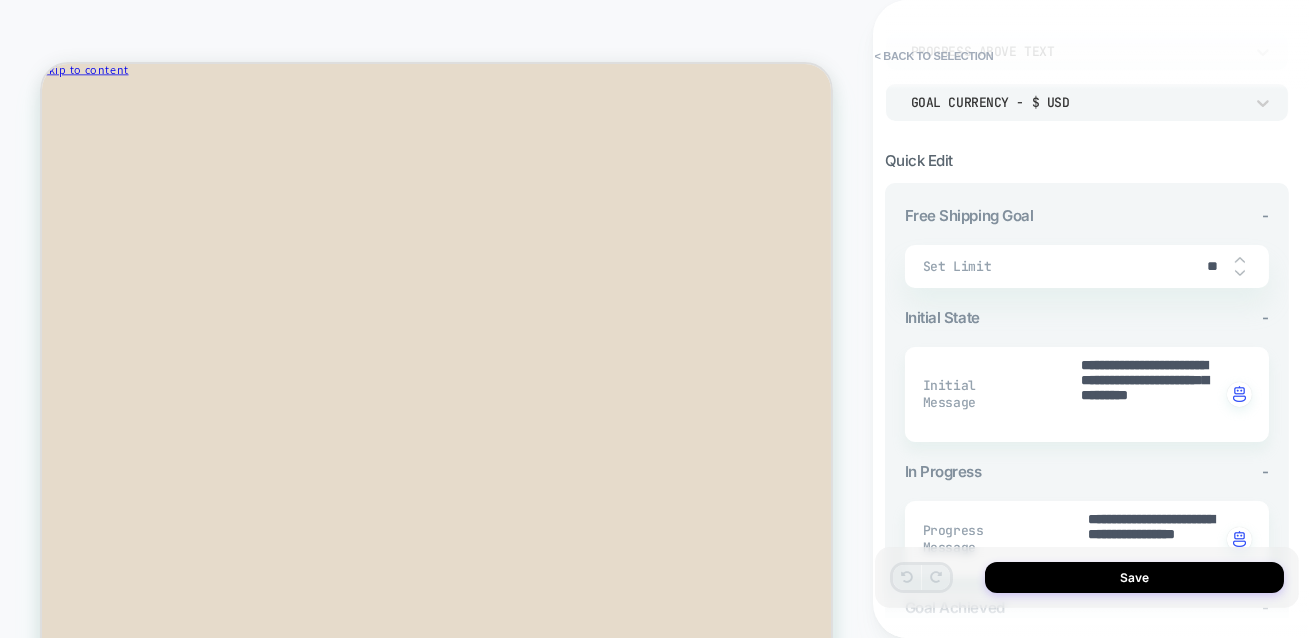 click on "**" at bounding box center (1212, 266) 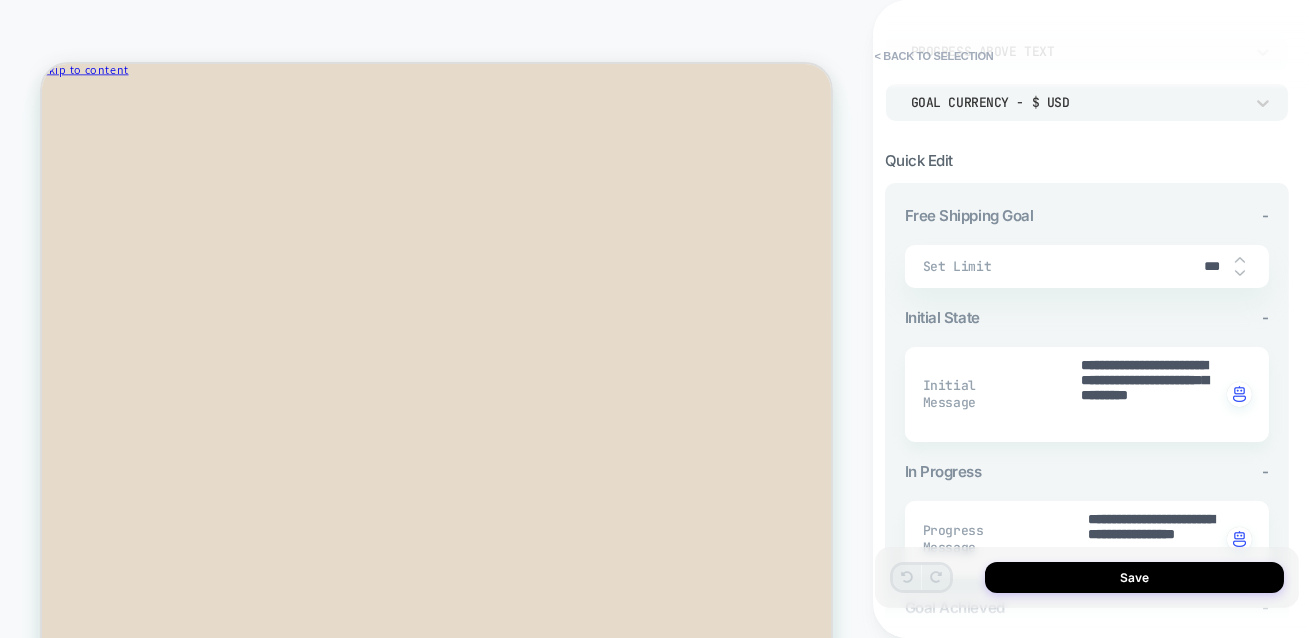 type on "*" 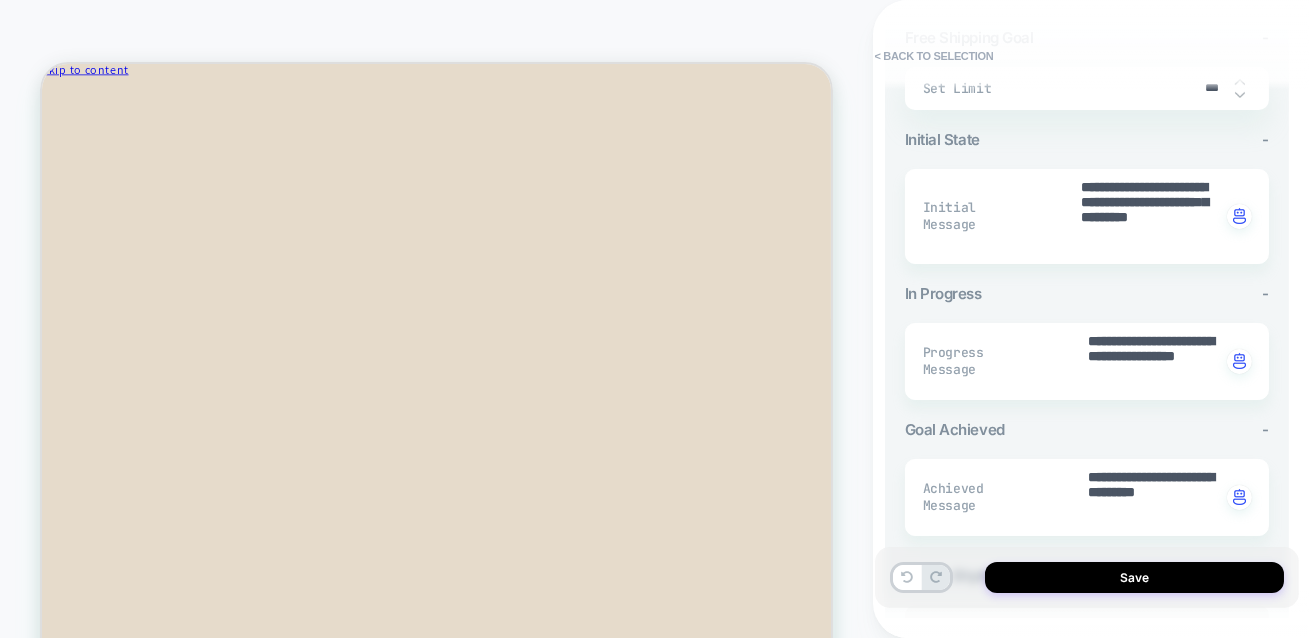 scroll, scrollTop: 346, scrollLeft: 0, axis: vertical 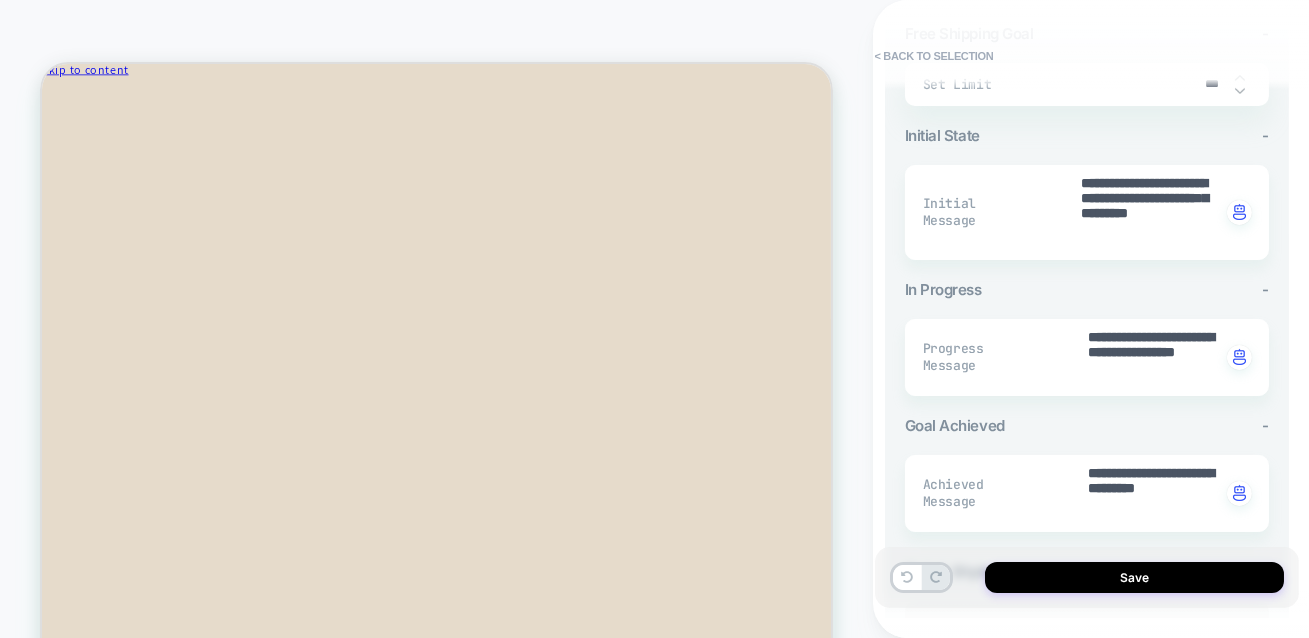 type on "***" 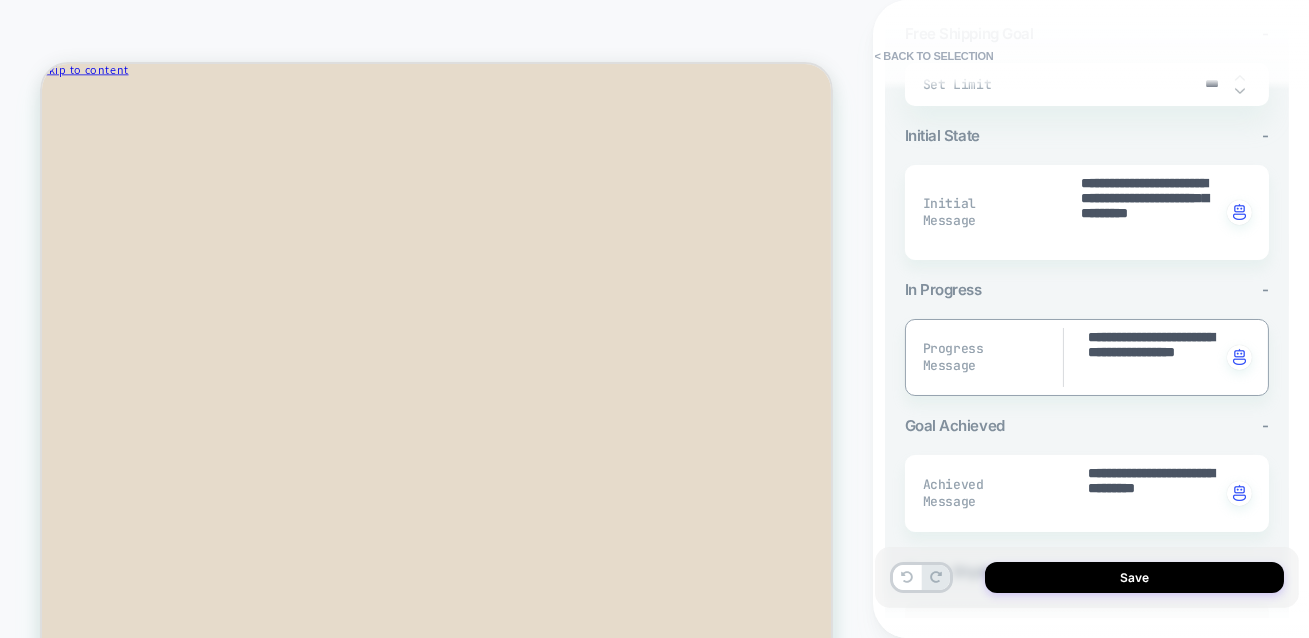 drag, startPoint x: 1176, startPoint y: 333, endPoint x: 1032, endPoint y: 333, distance: 144 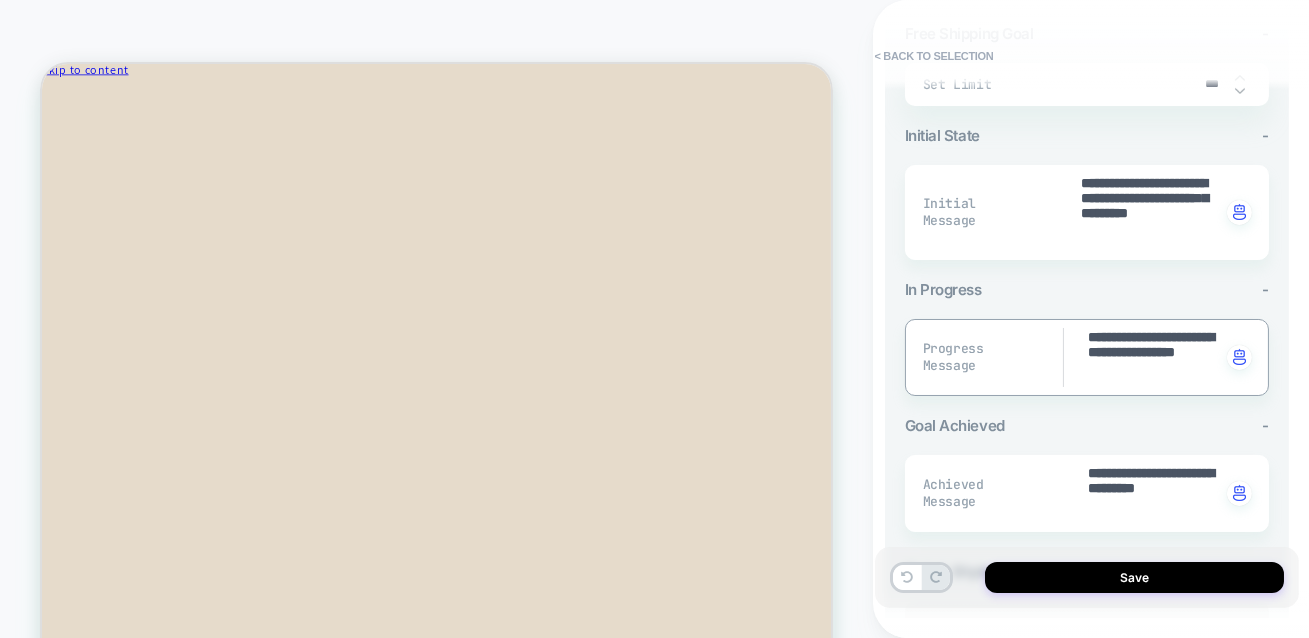 type on "*" 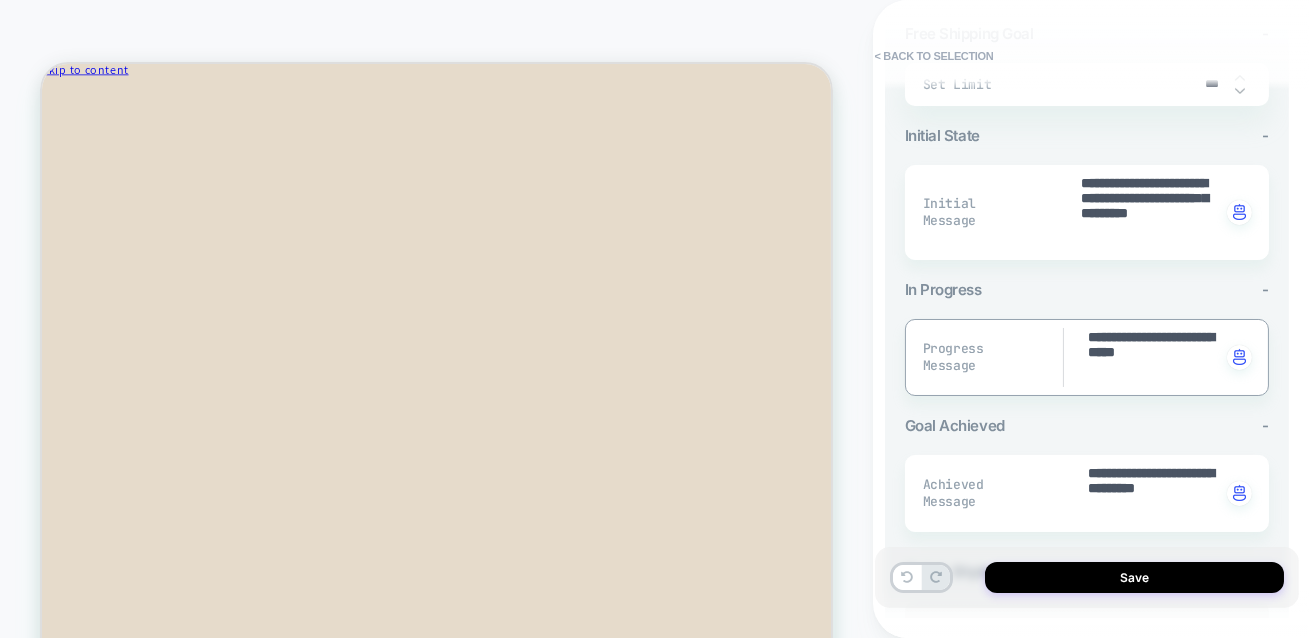type on "*" 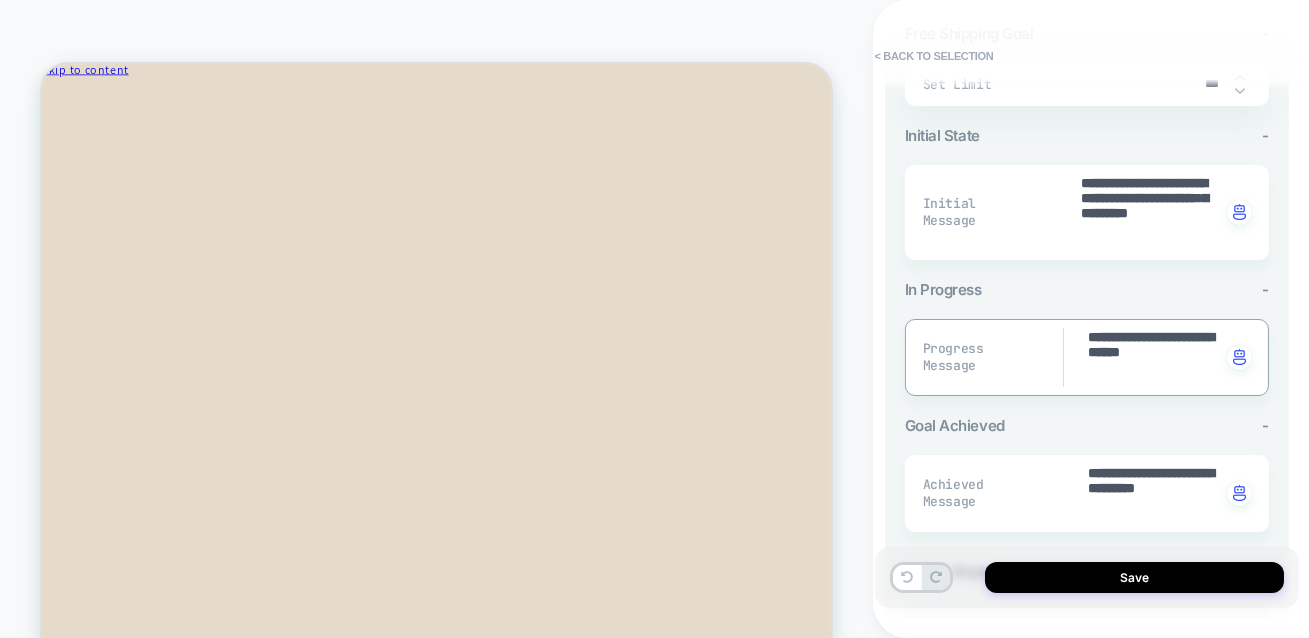 type on "*" 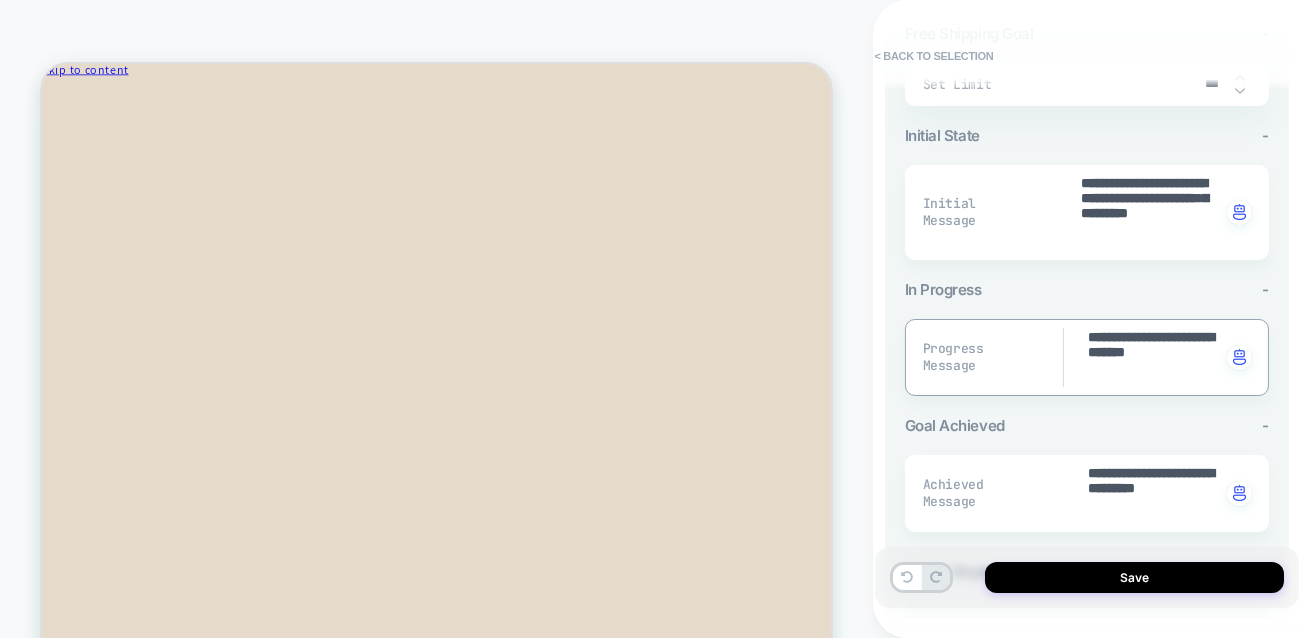 type on "*" 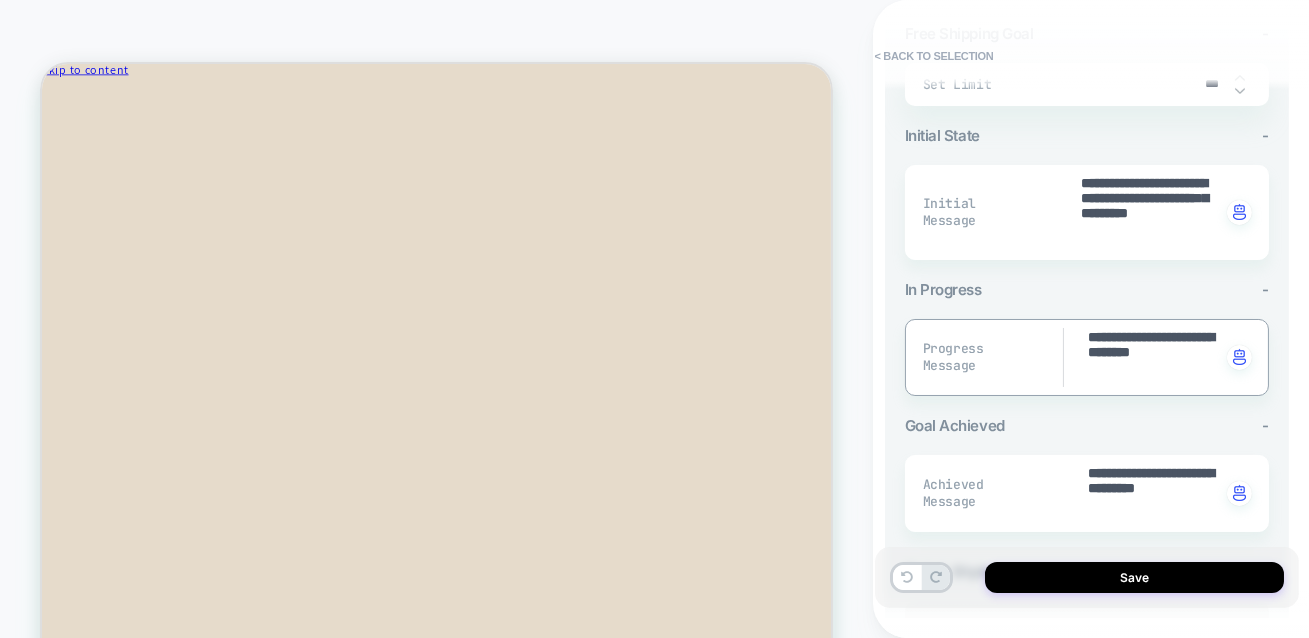 type on "*" 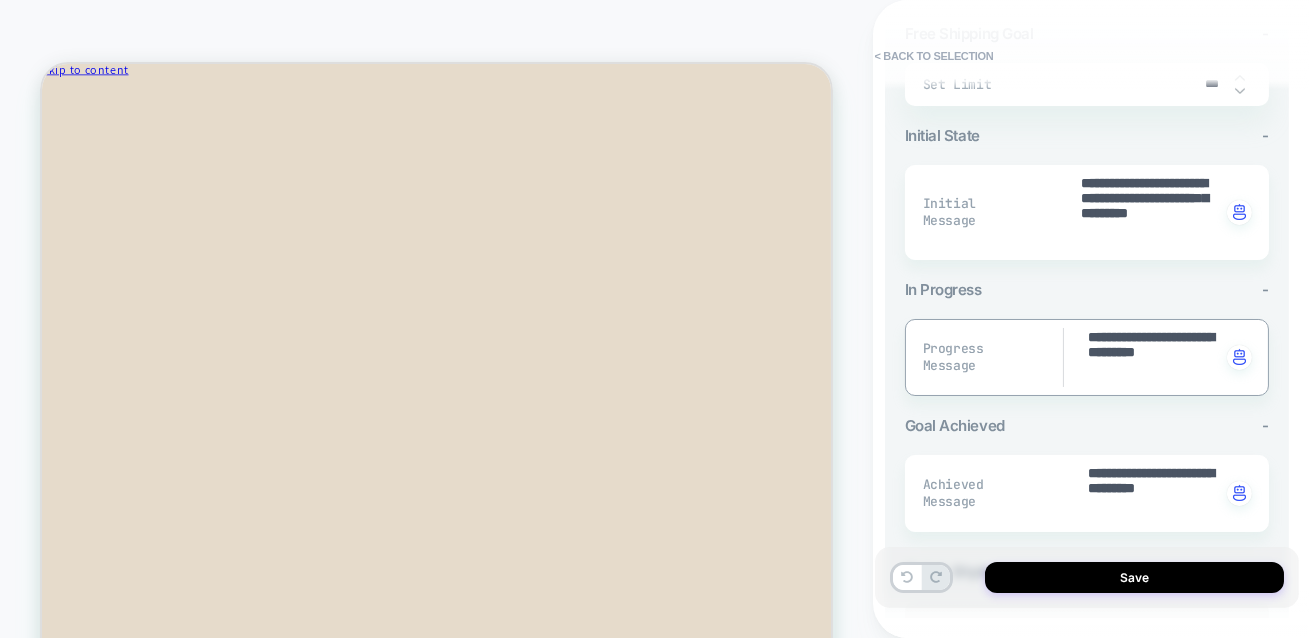 type on "*" 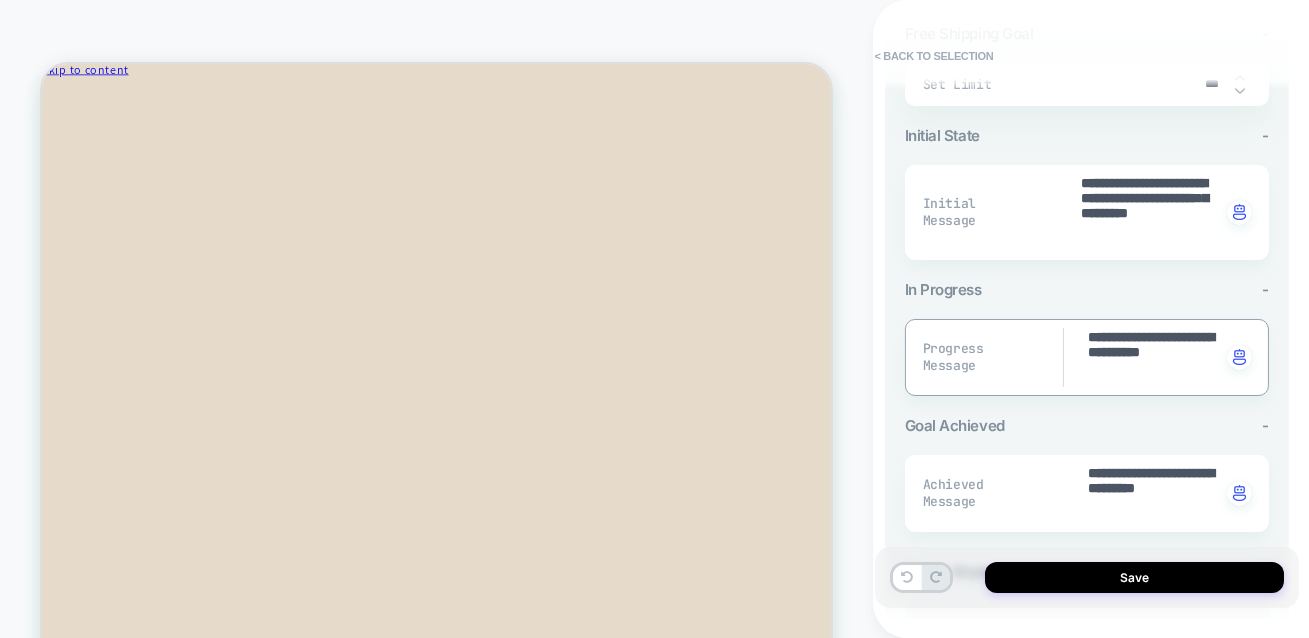 type on "*" 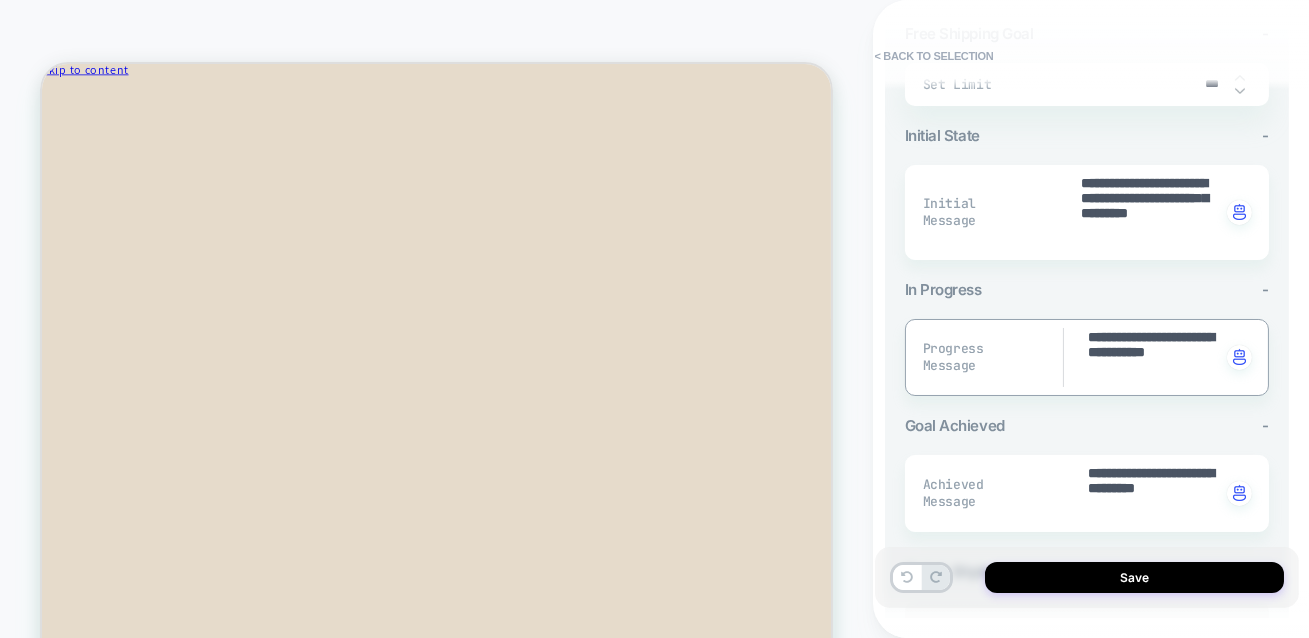 type on "*" 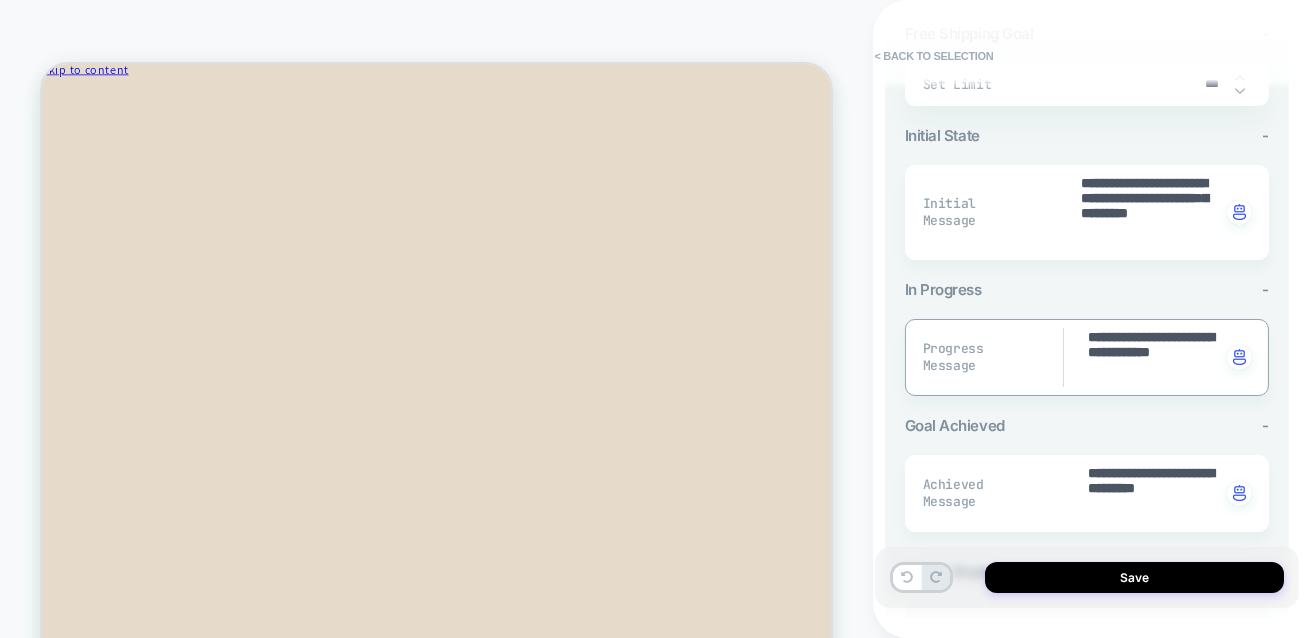 type on "*" 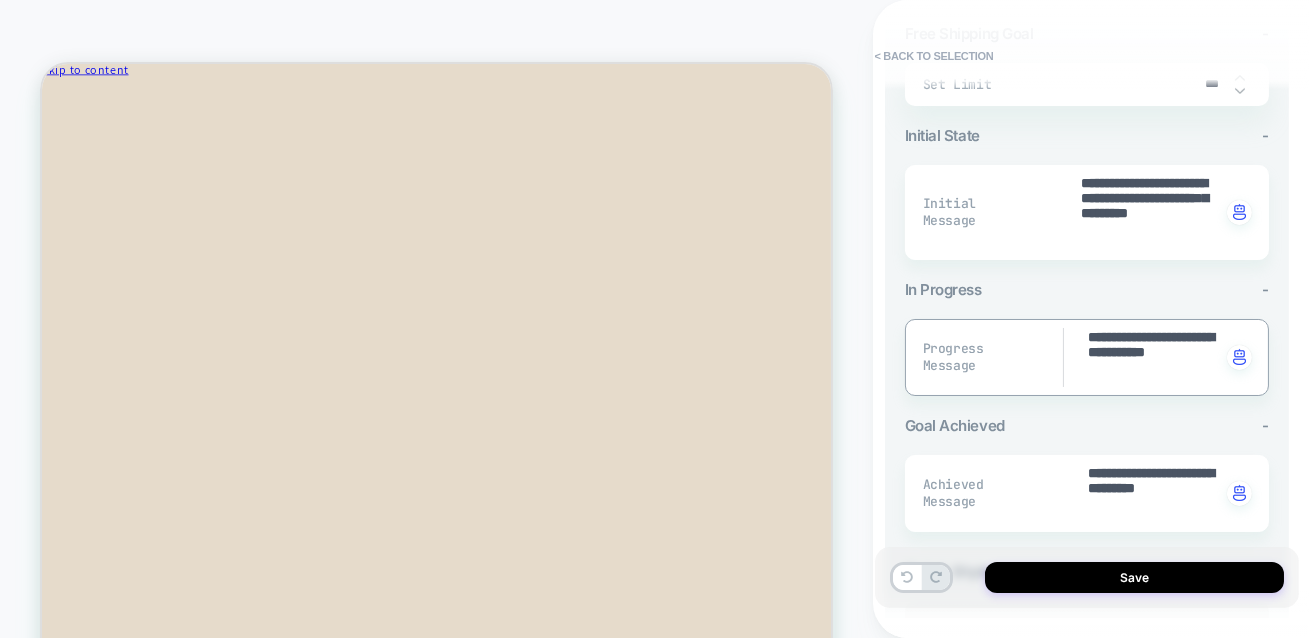 type on "*" 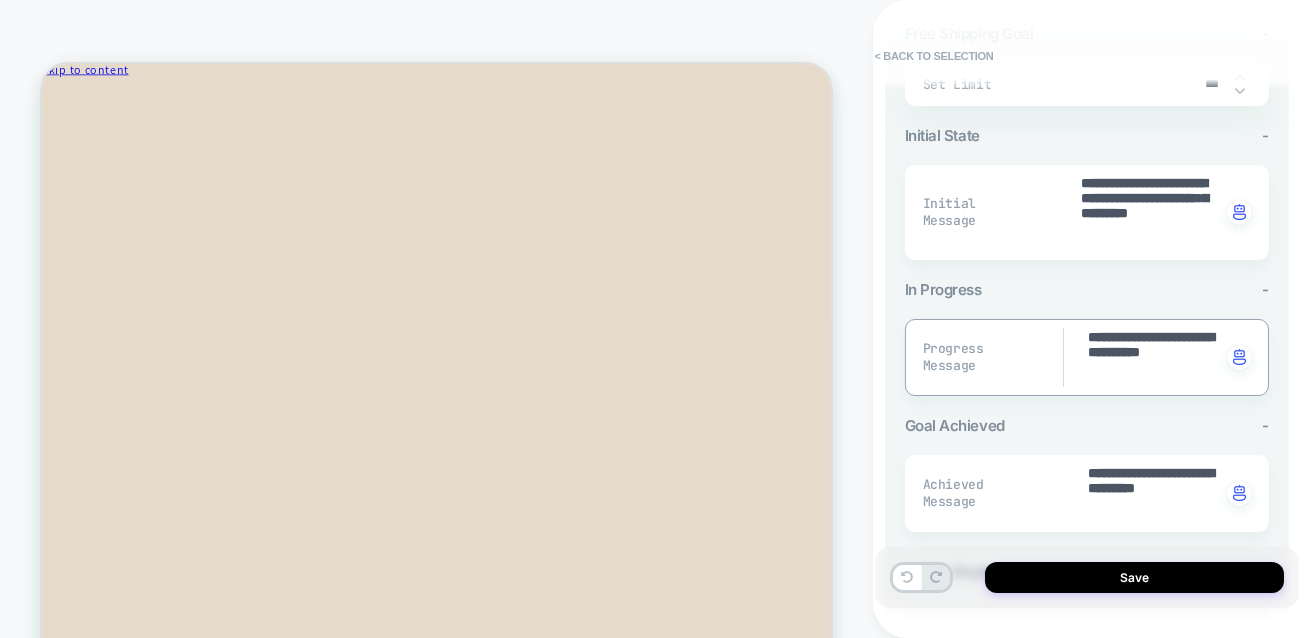 type on "*" 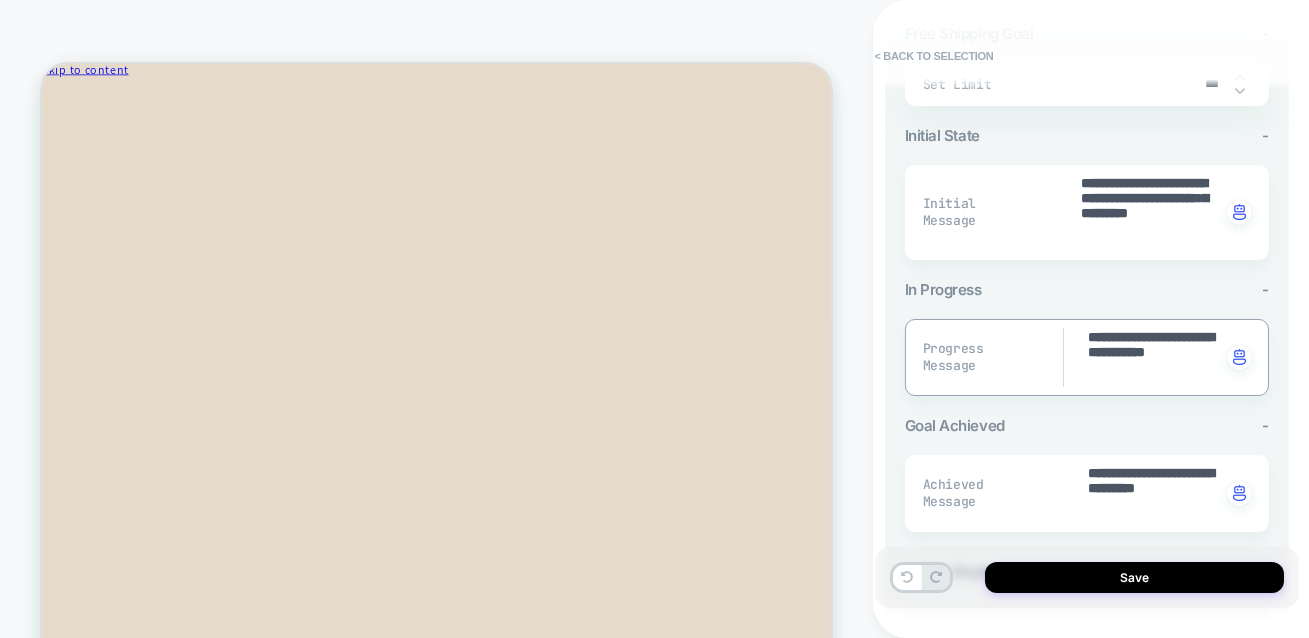 type on "*" 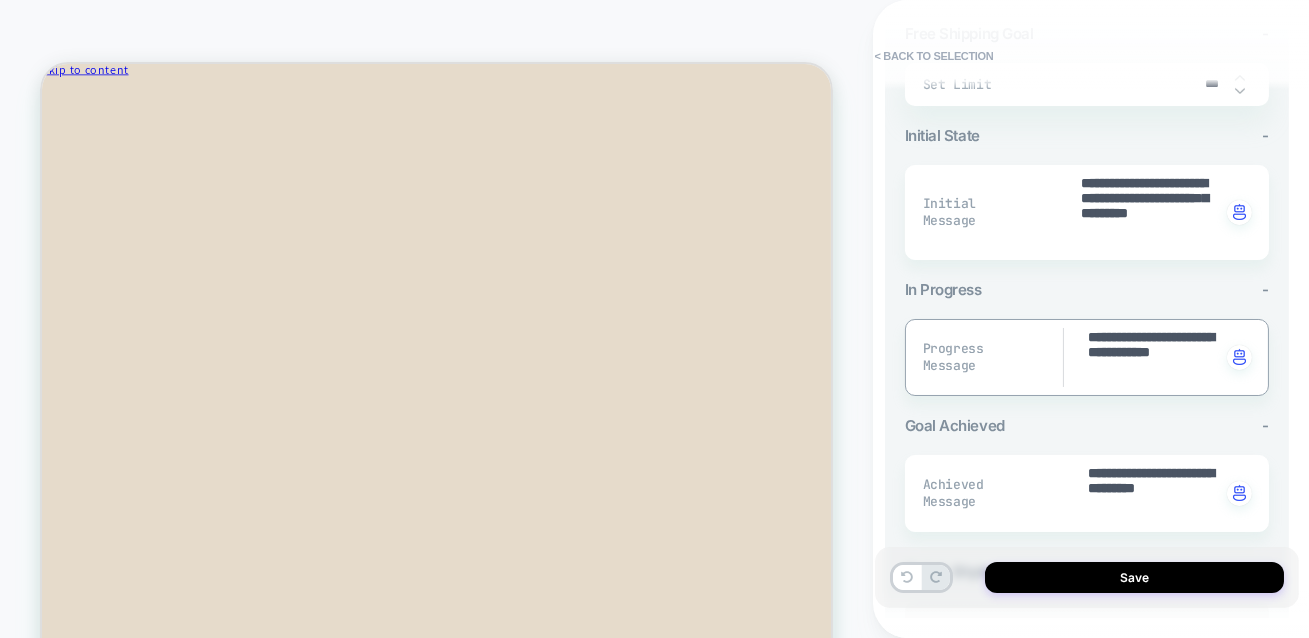 type on "*" 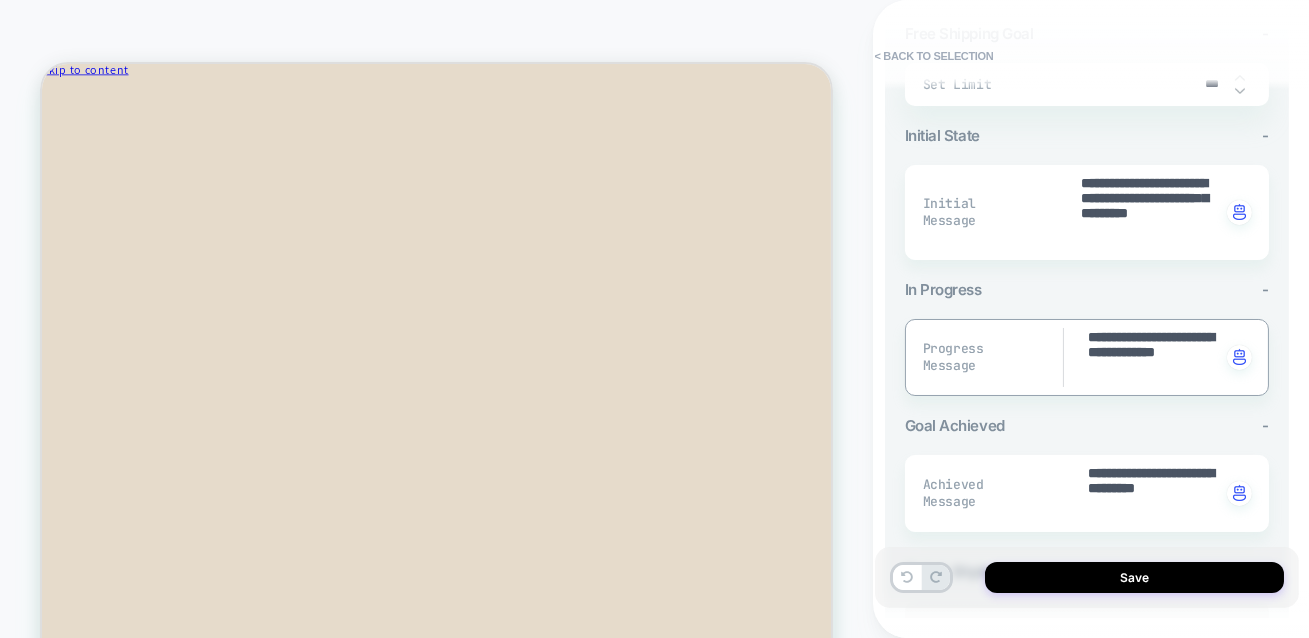 type on "*" 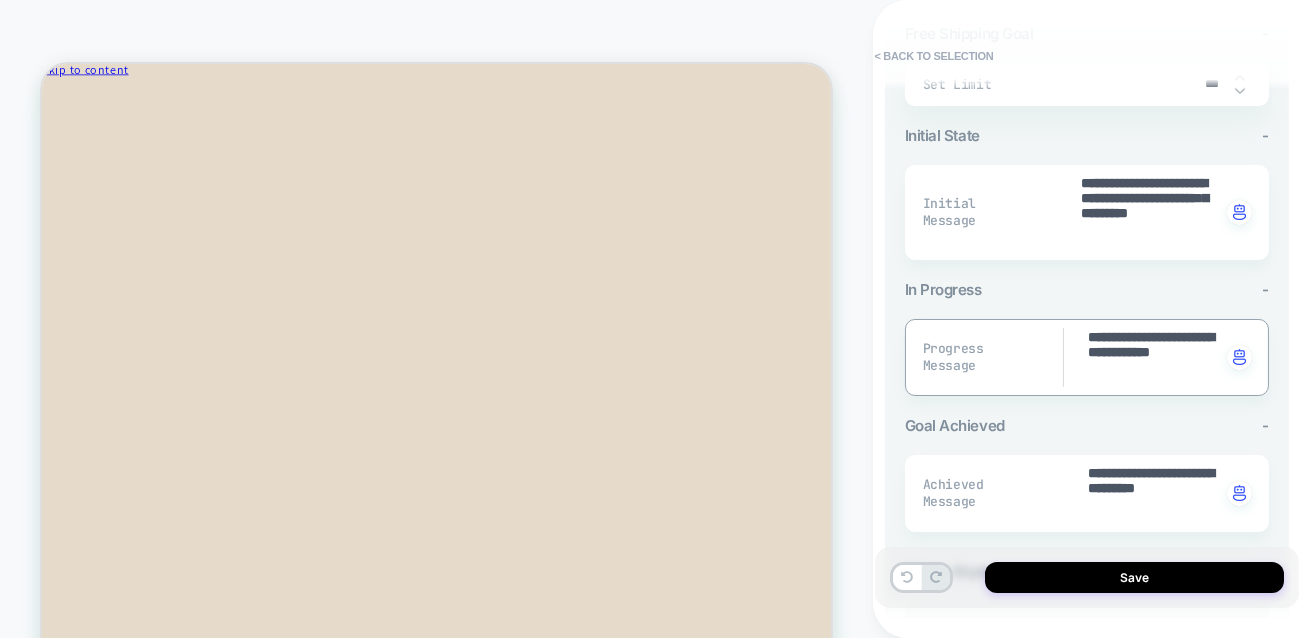 type on "*" 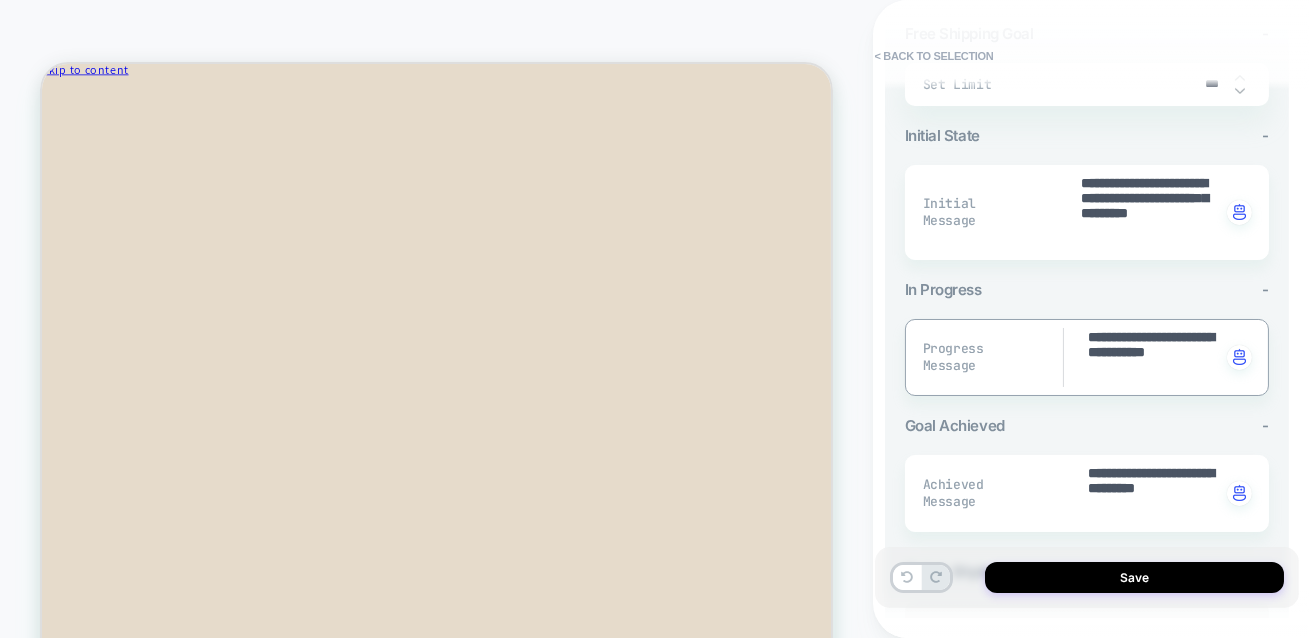 type on "*" 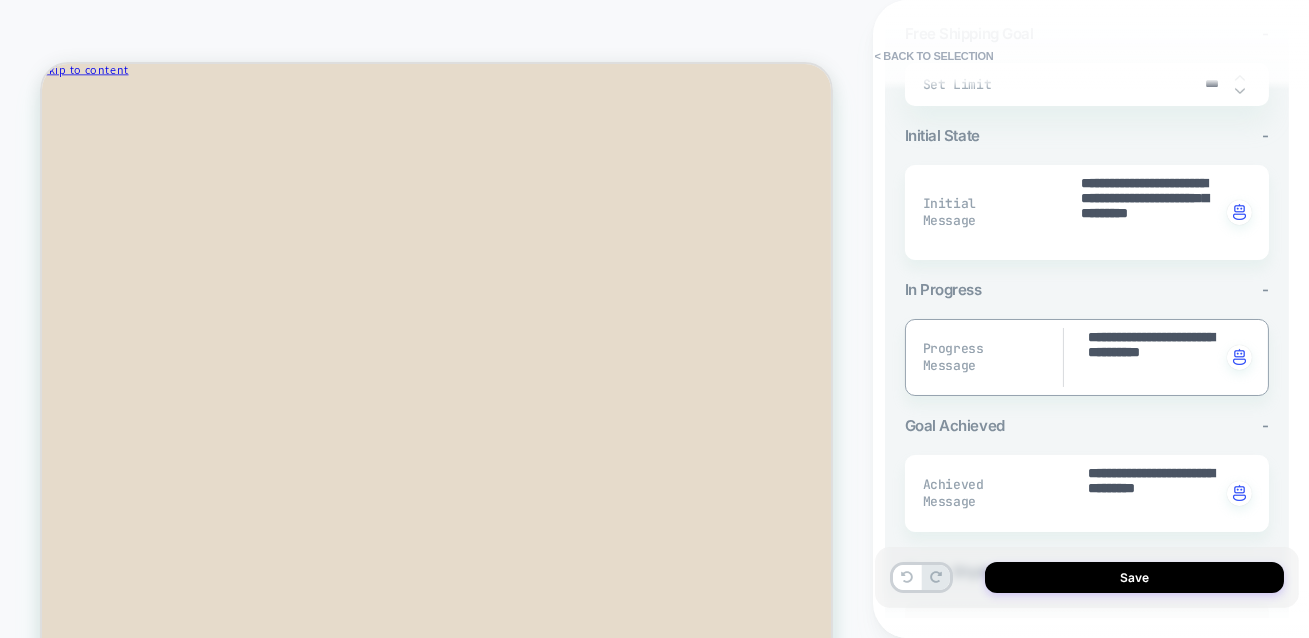 type on "*" 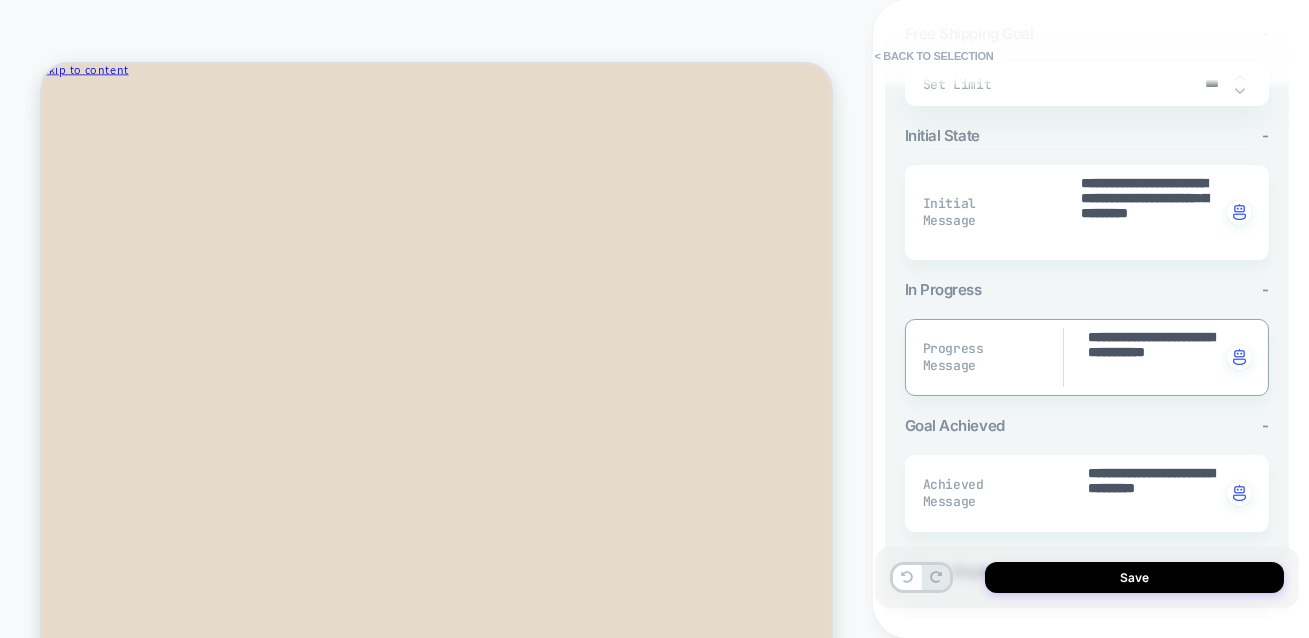 type on "*" 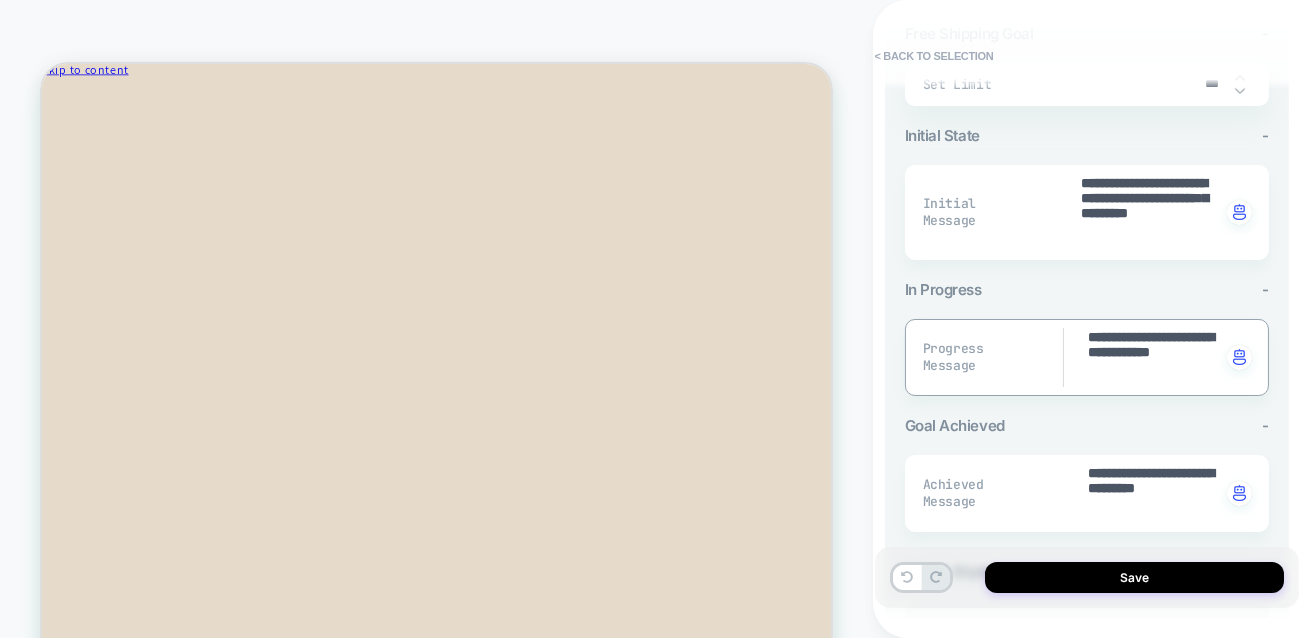 type on "*" 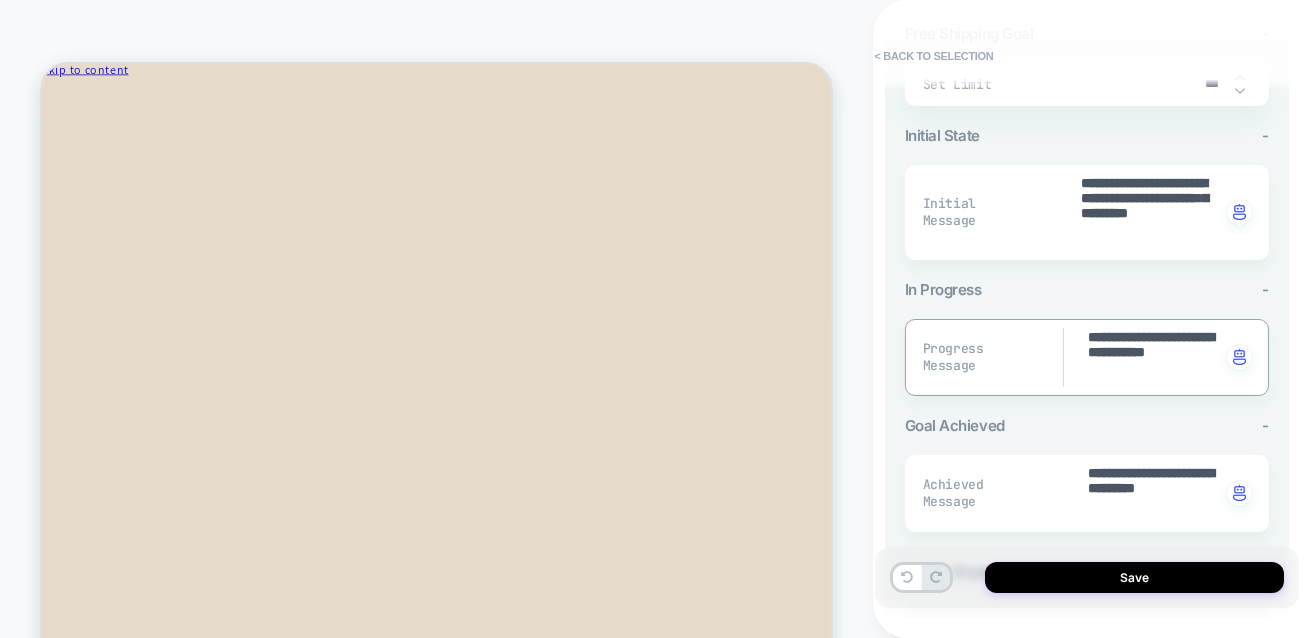 type on "*" 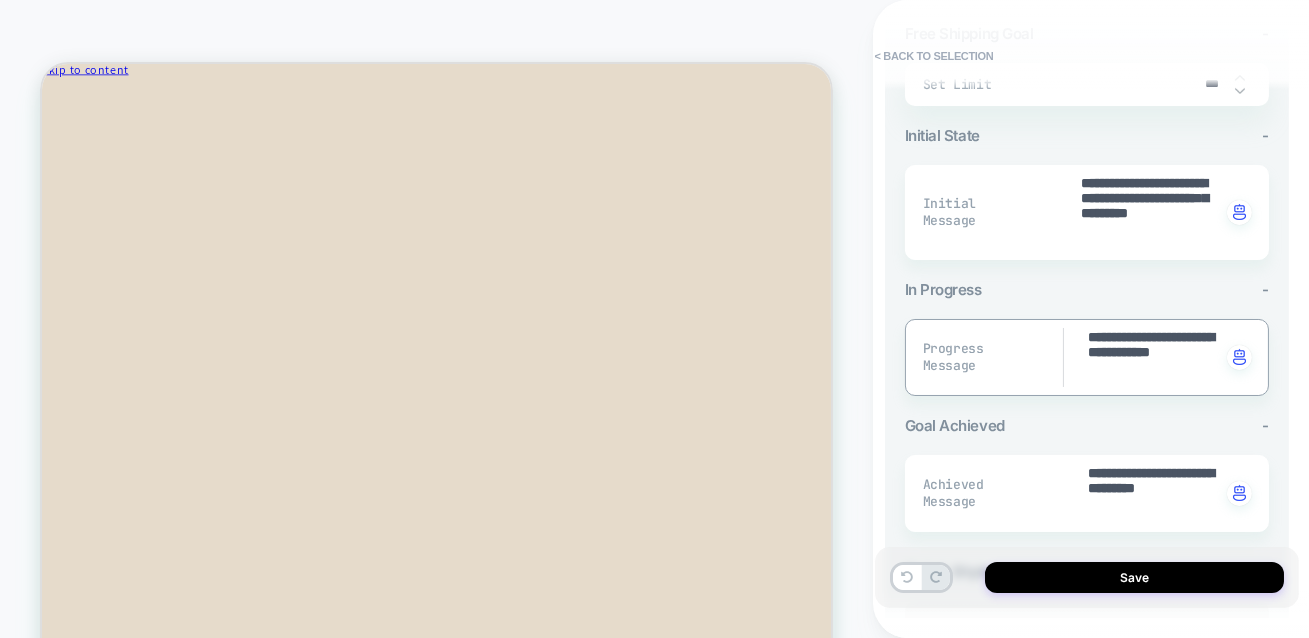 type on "*" 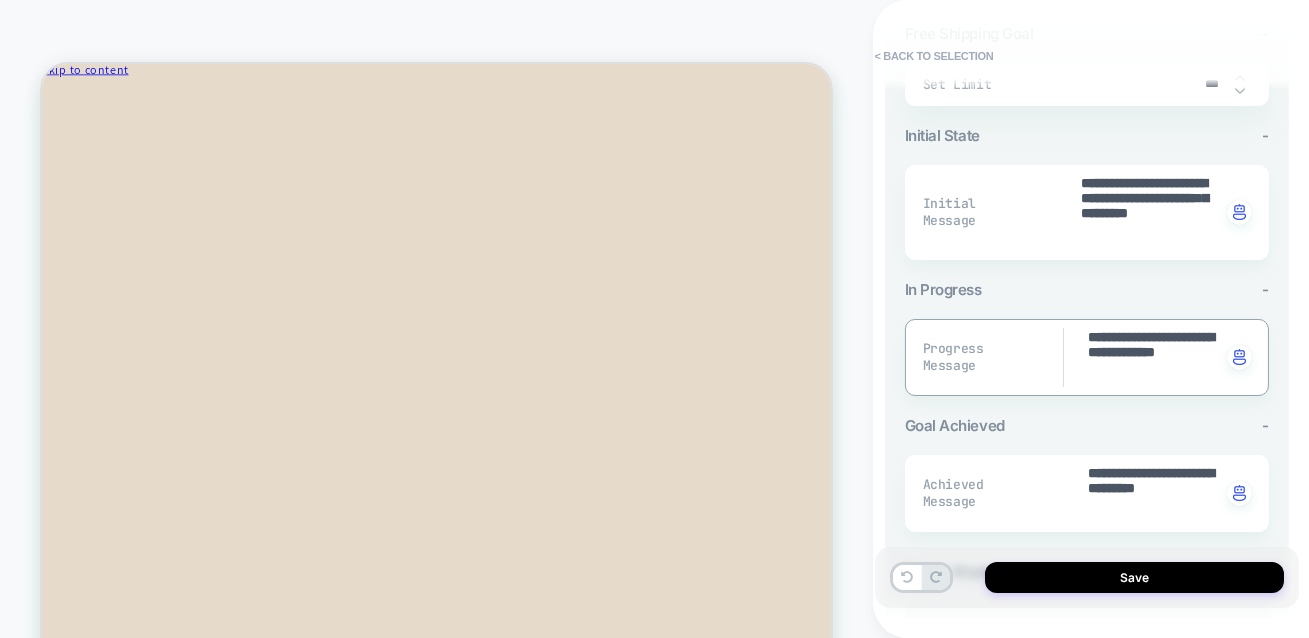 type on "*" 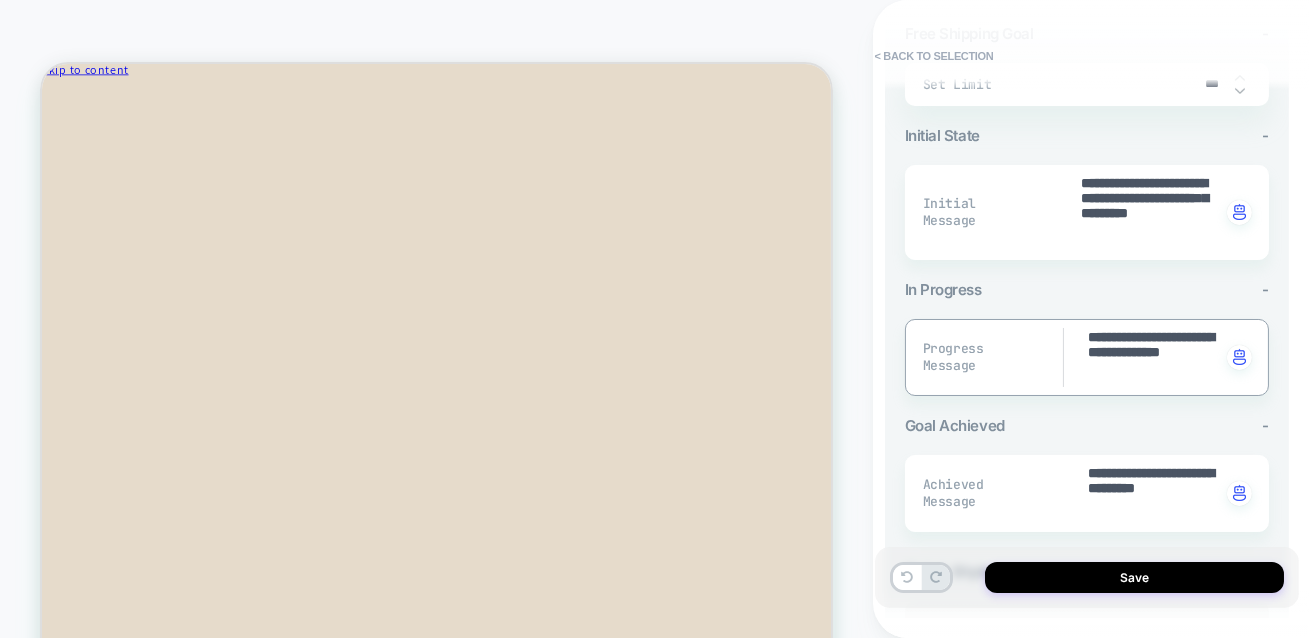 type on "*" 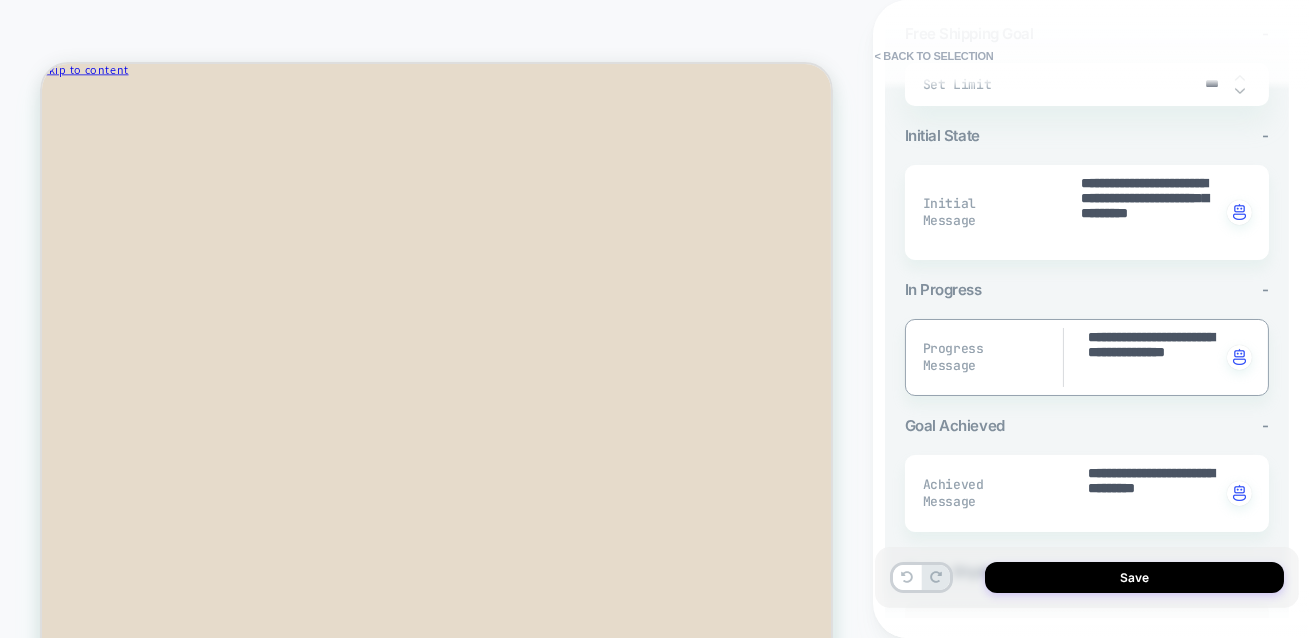 type on "*" 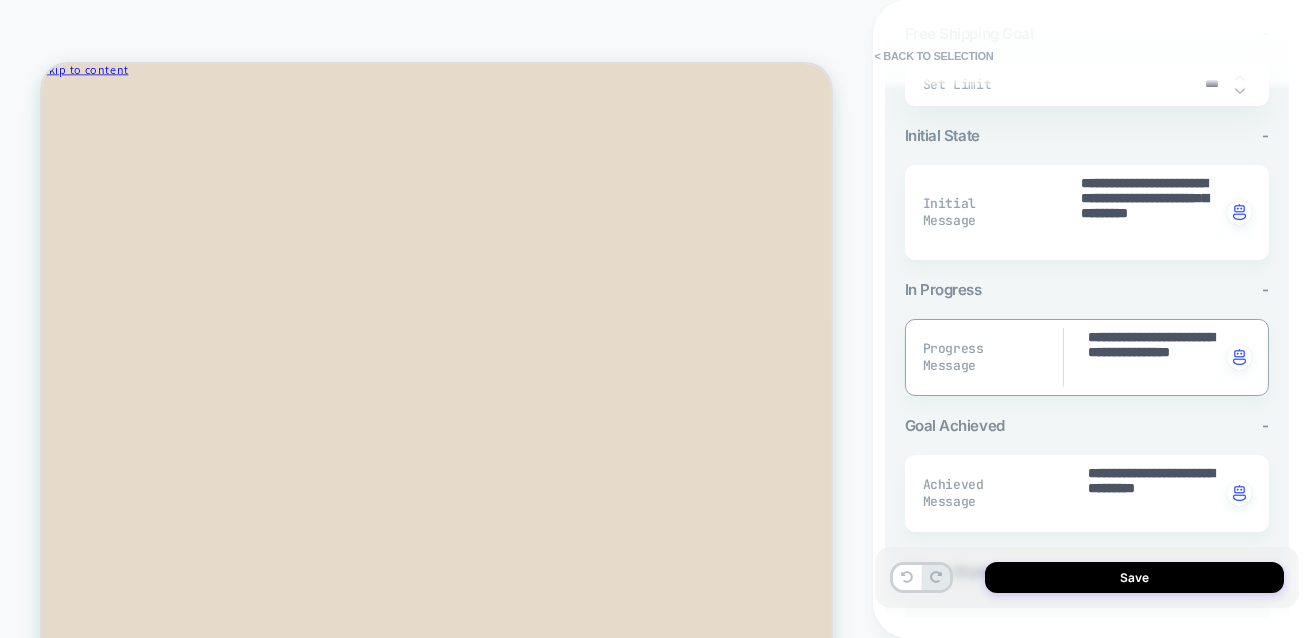 type on "*" 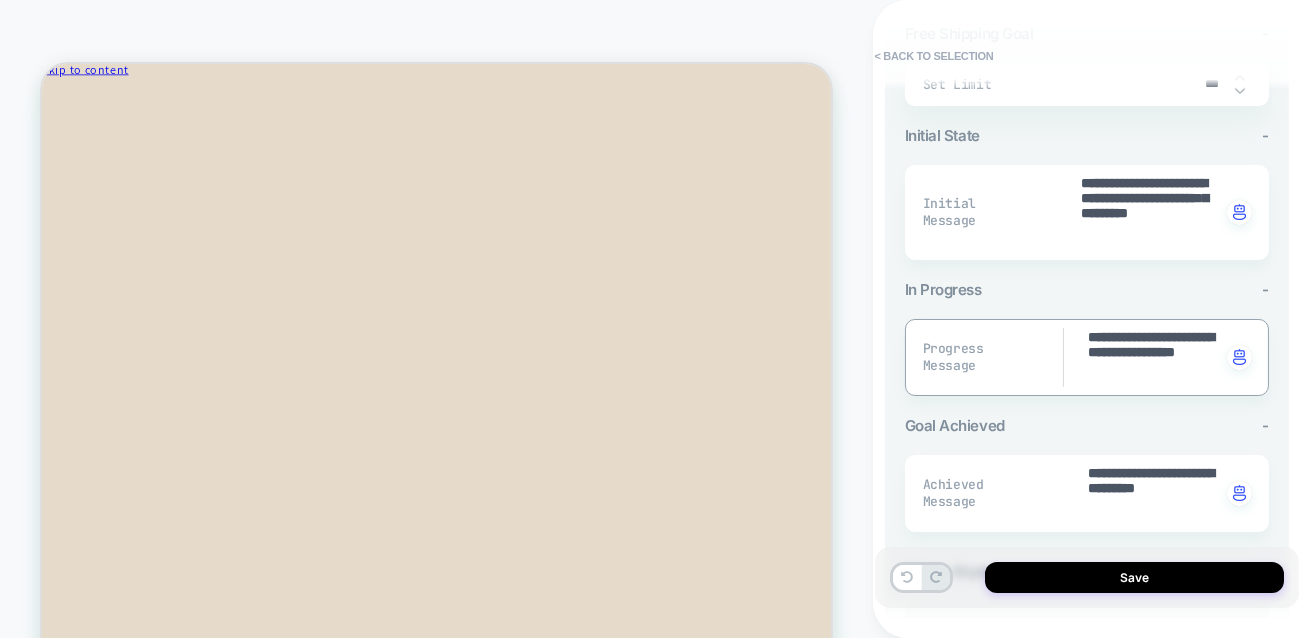 type on "*" 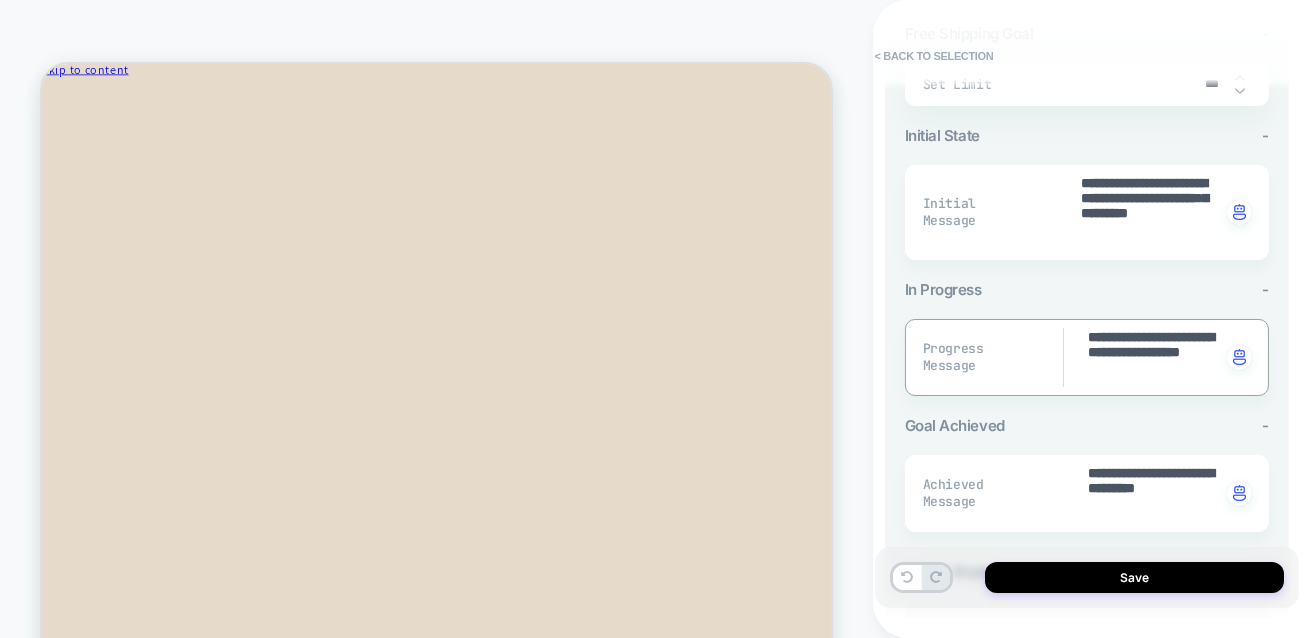 type on "*" 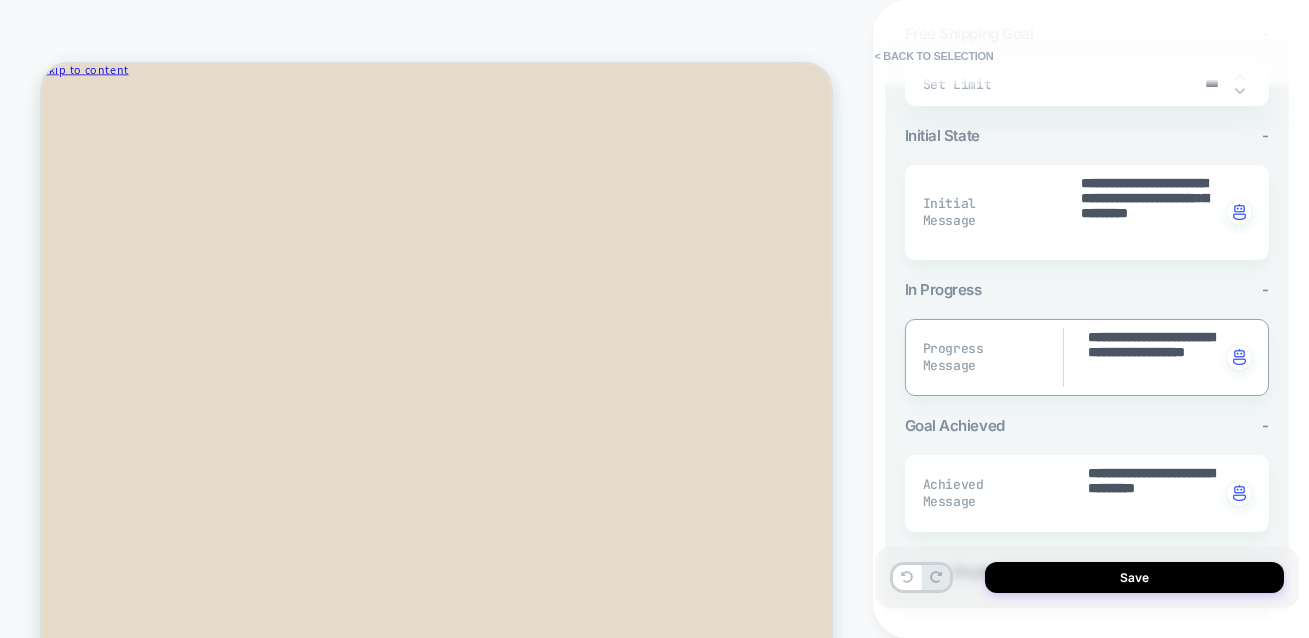 type on "*" 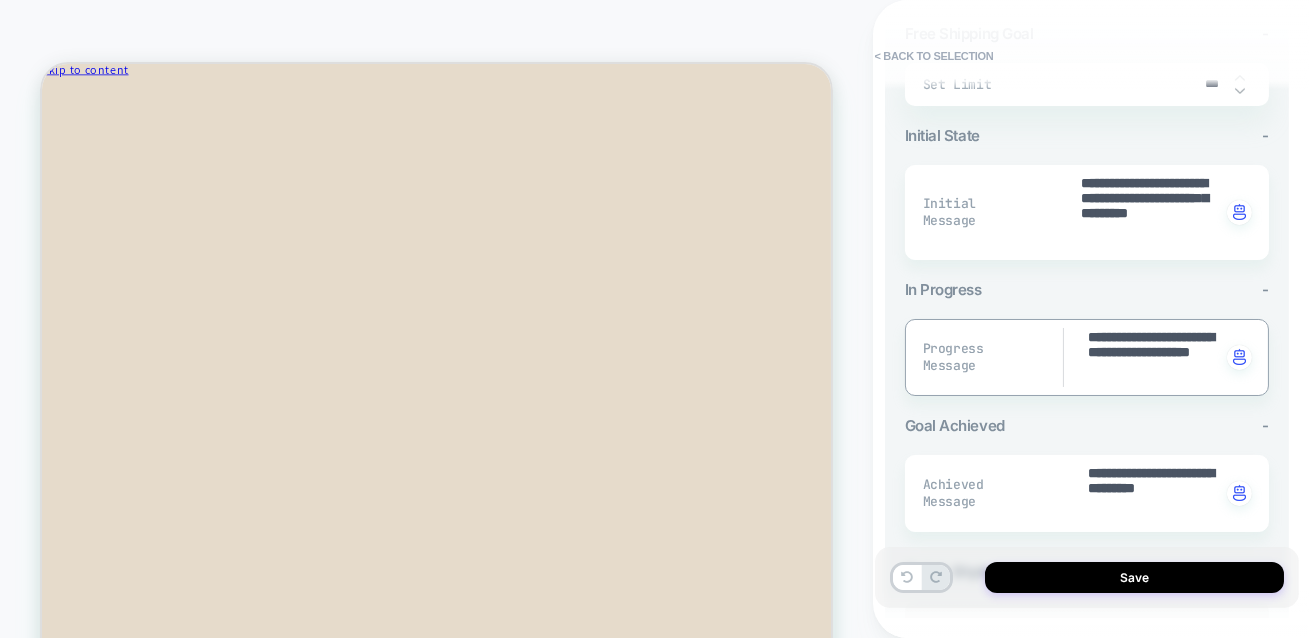 type on "*" 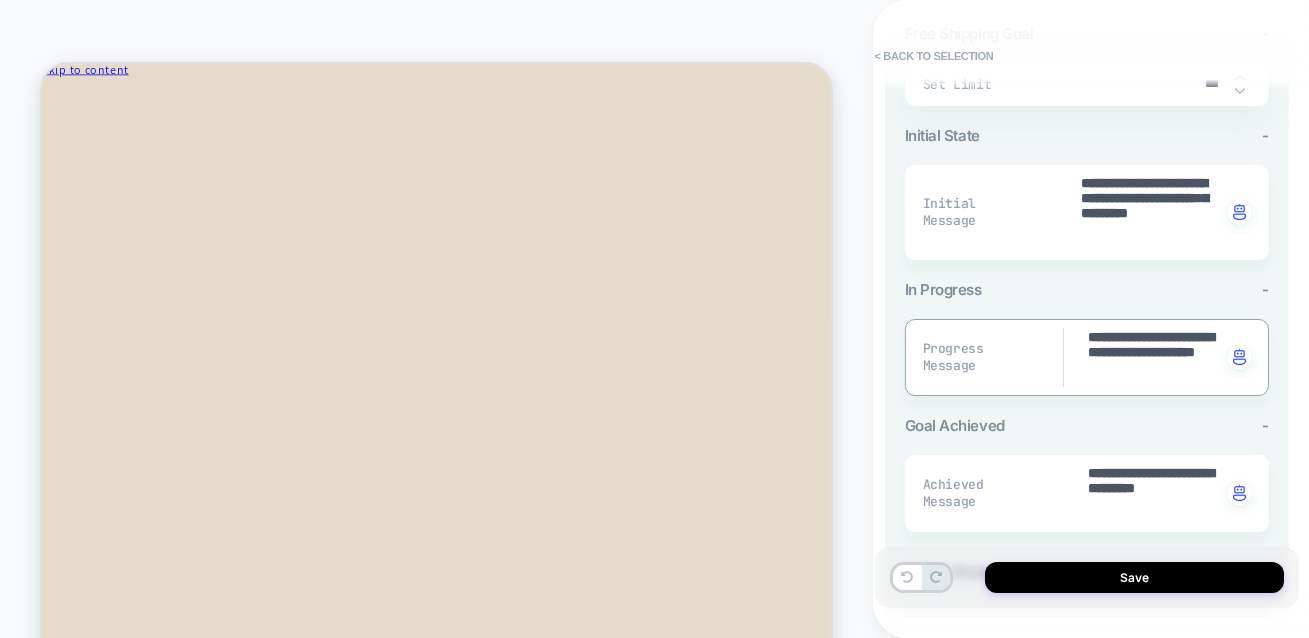 type on "*" 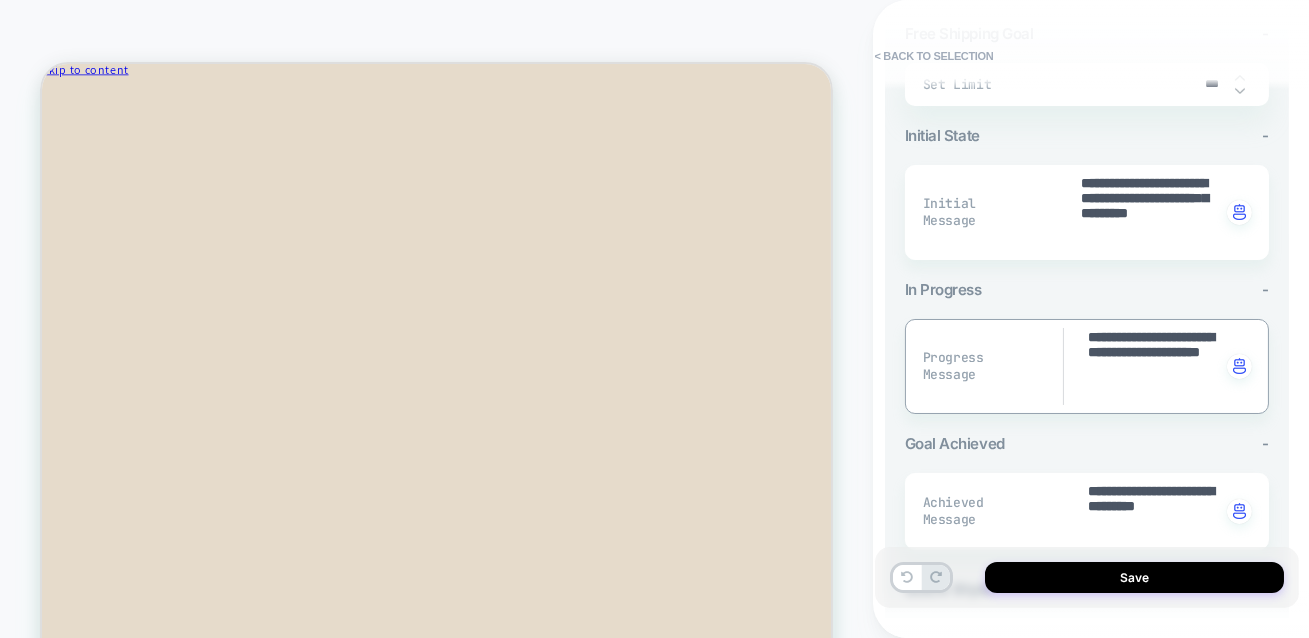 type on "*" 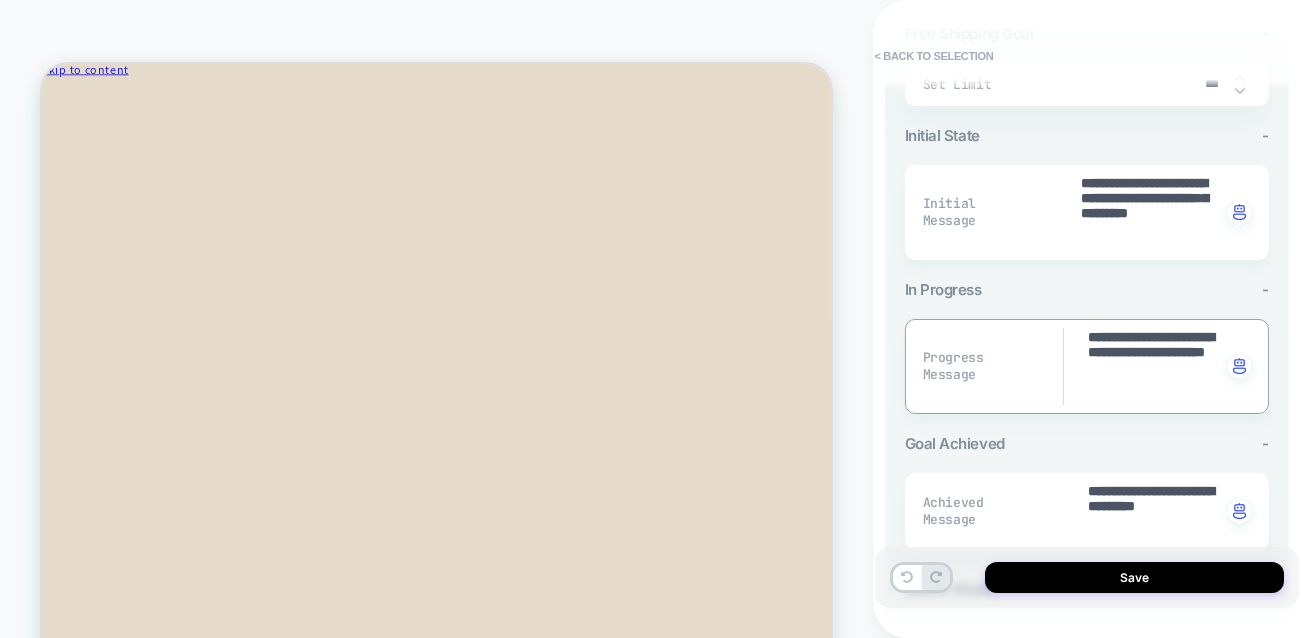 type on "*" 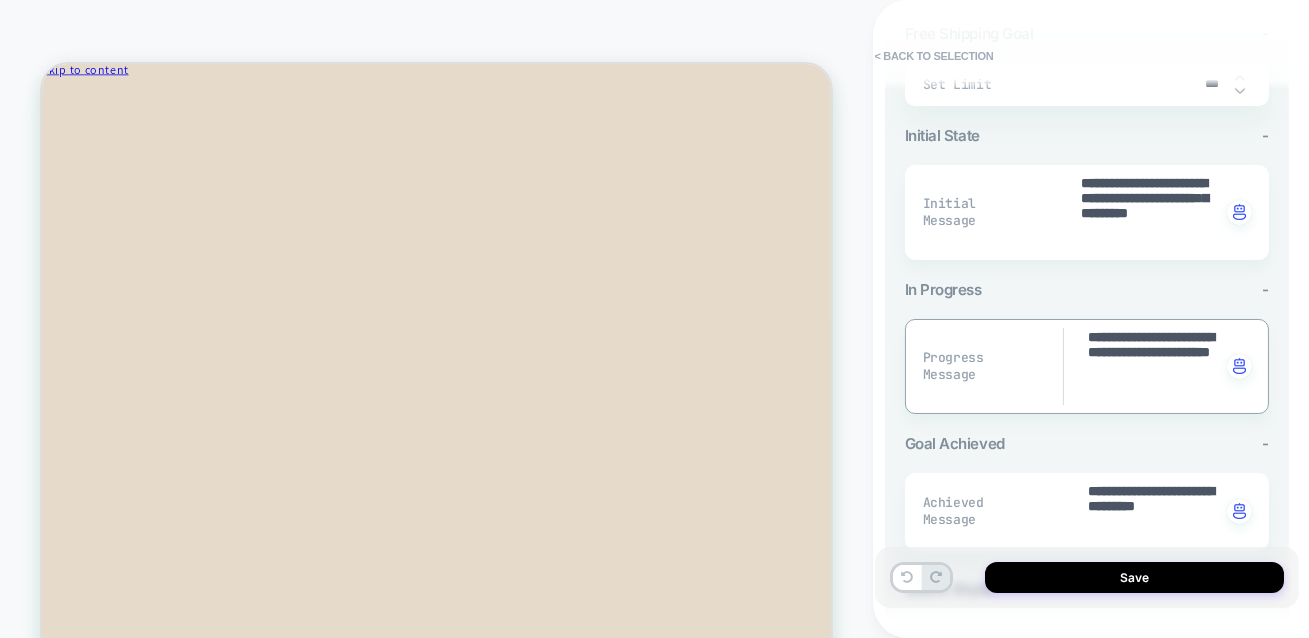 type on "*" 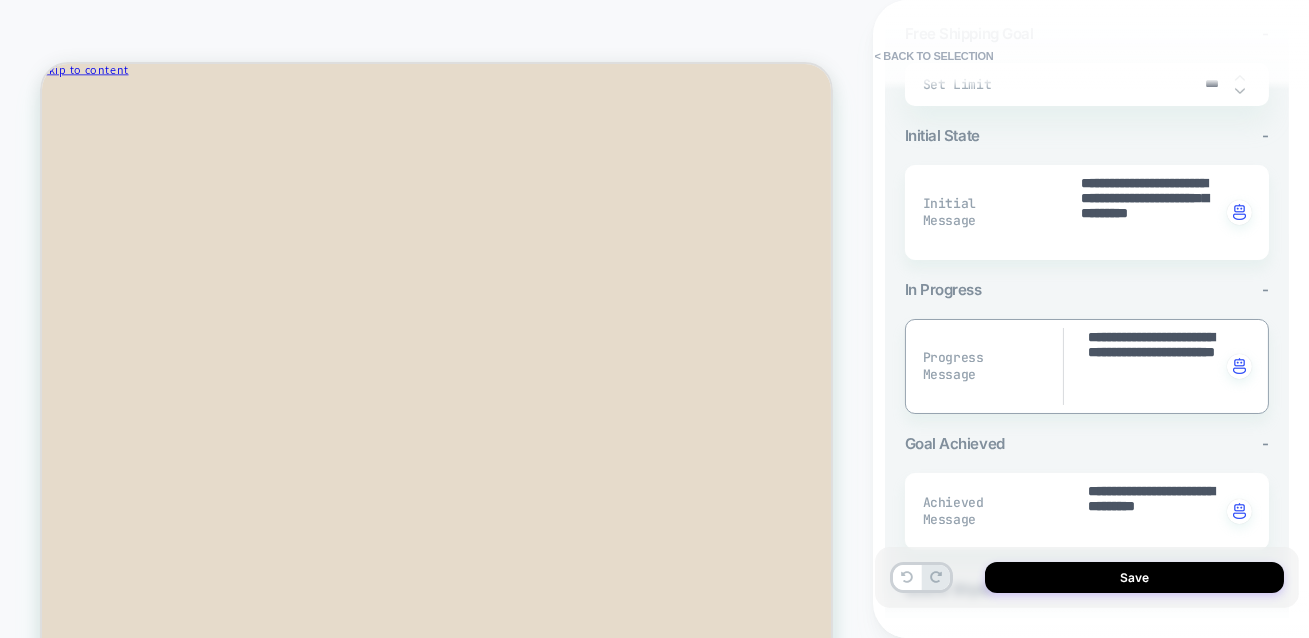 type on "*" 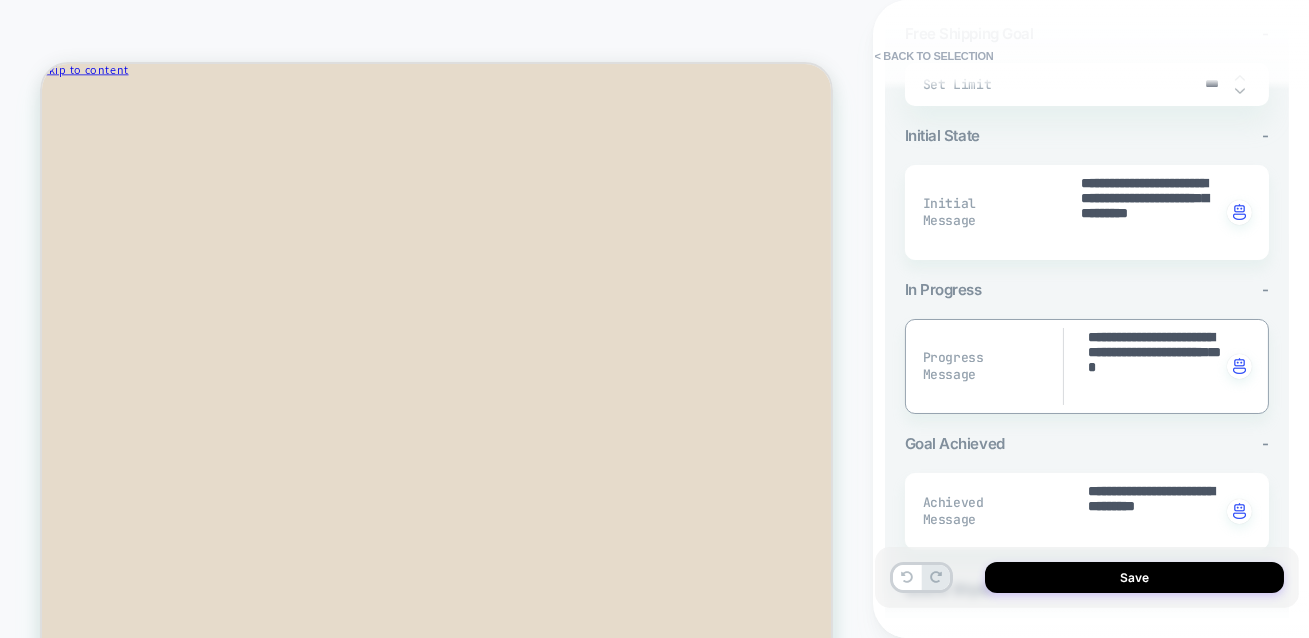 type on "*" 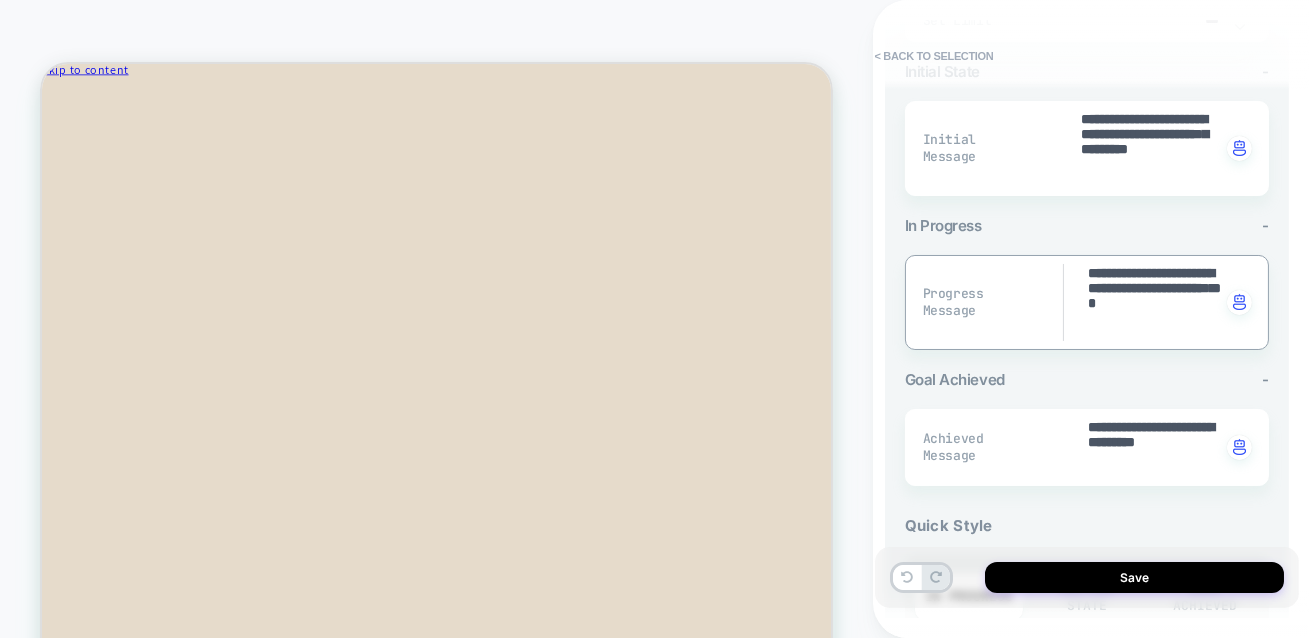 scroll, scrollTop: 411, scrollLeft: 0, axis: vertical 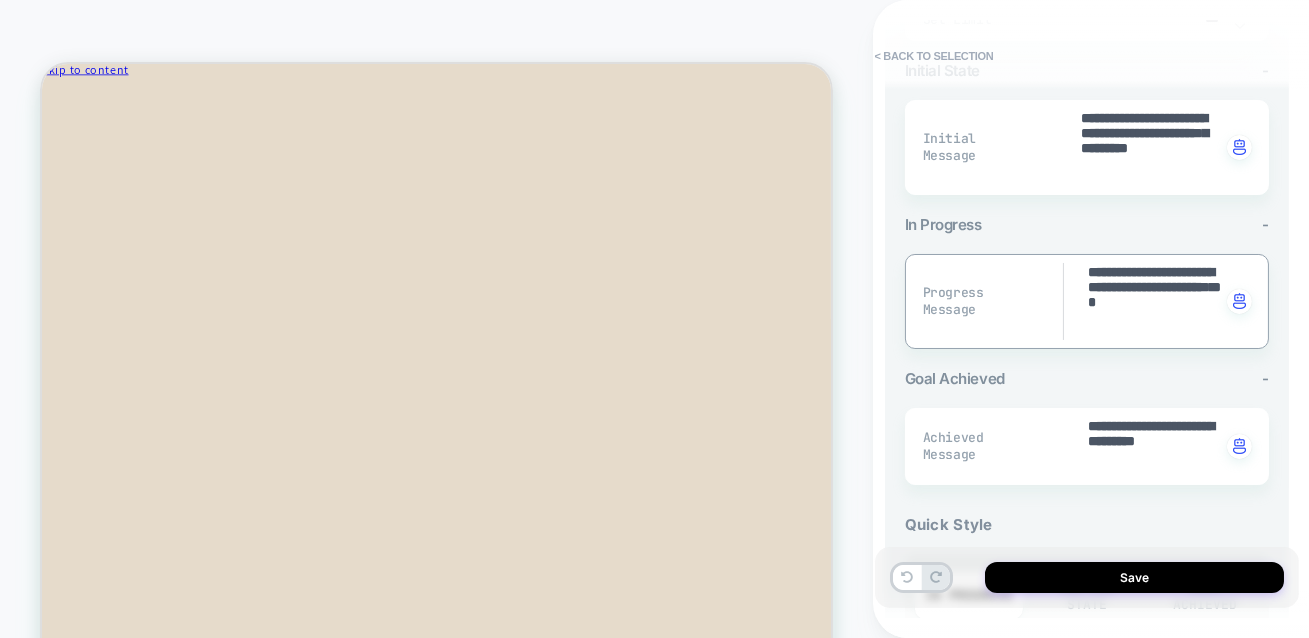 type on "**********" 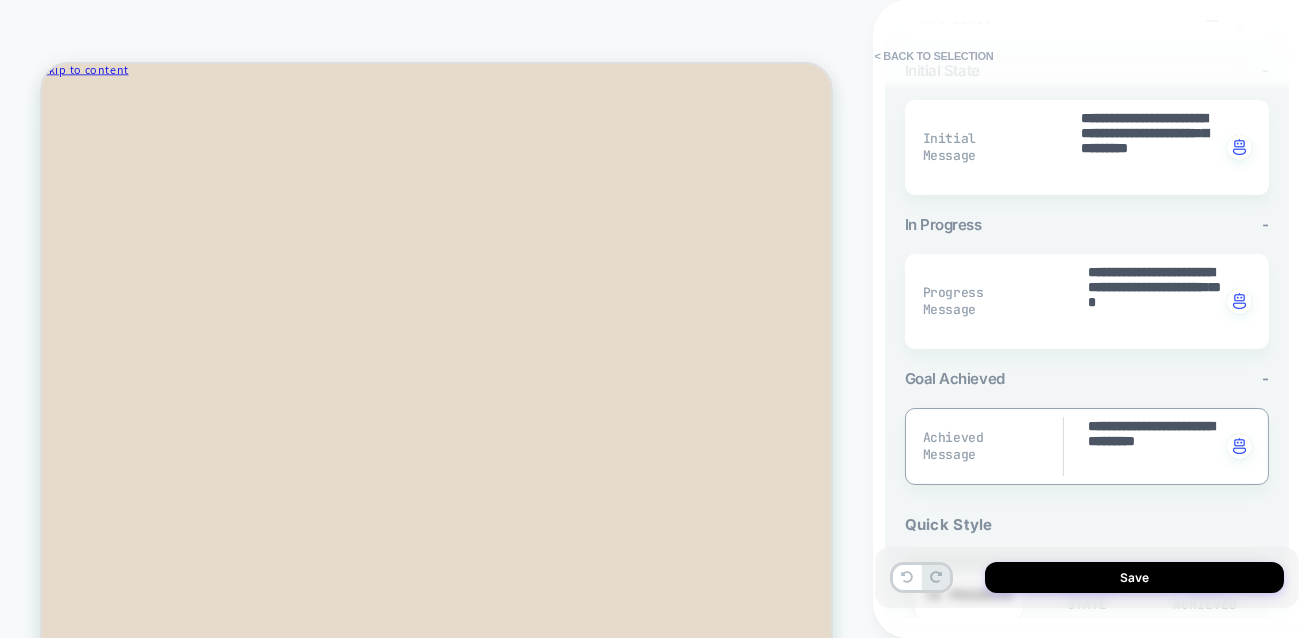 click on "**********" at bounding box center (1153, 446) 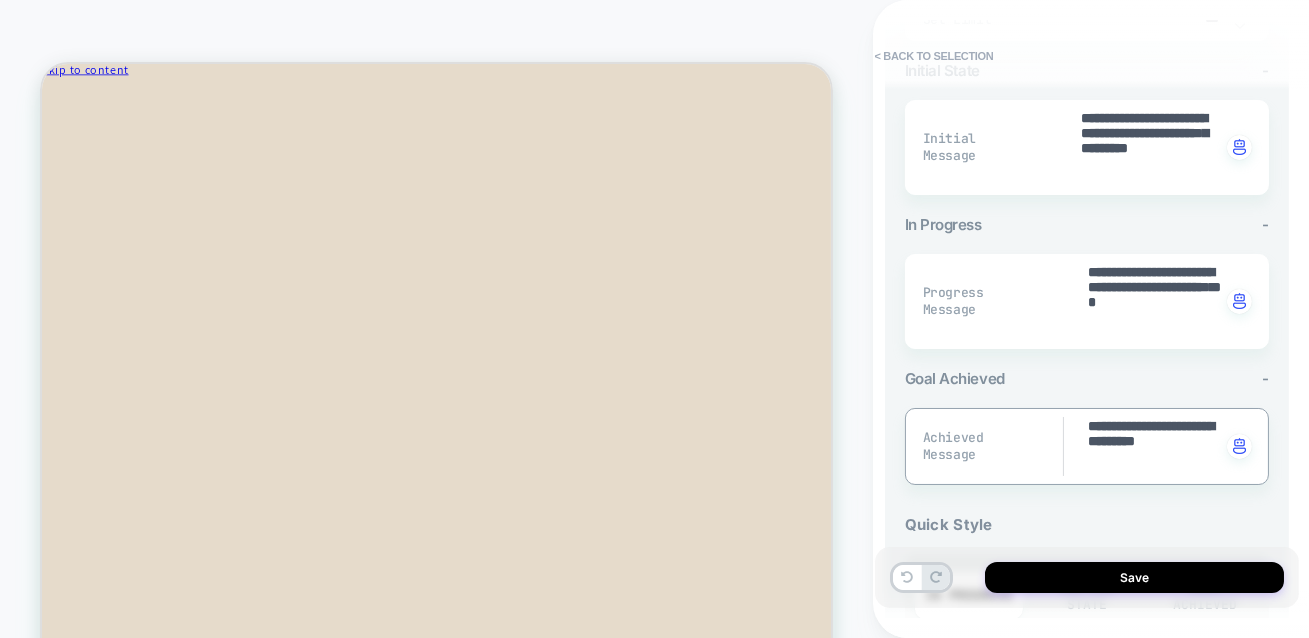 click on "-" at bounding box center (1265, 378) 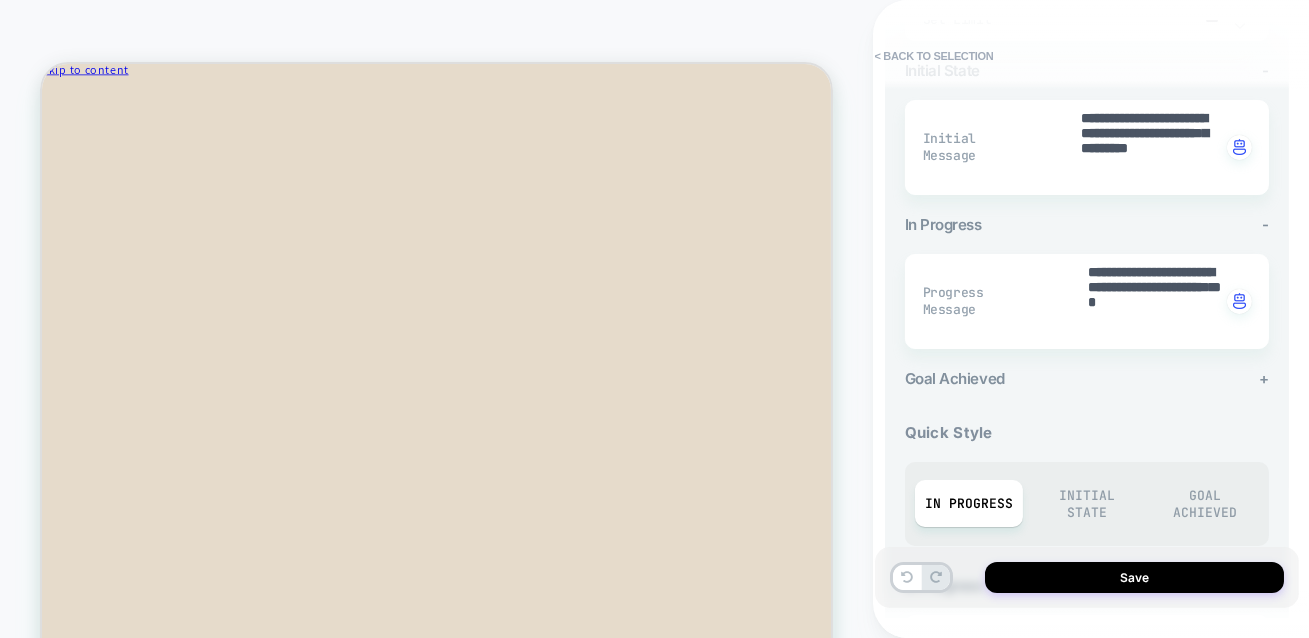 click on "+" at bounding box center (1264, 378) 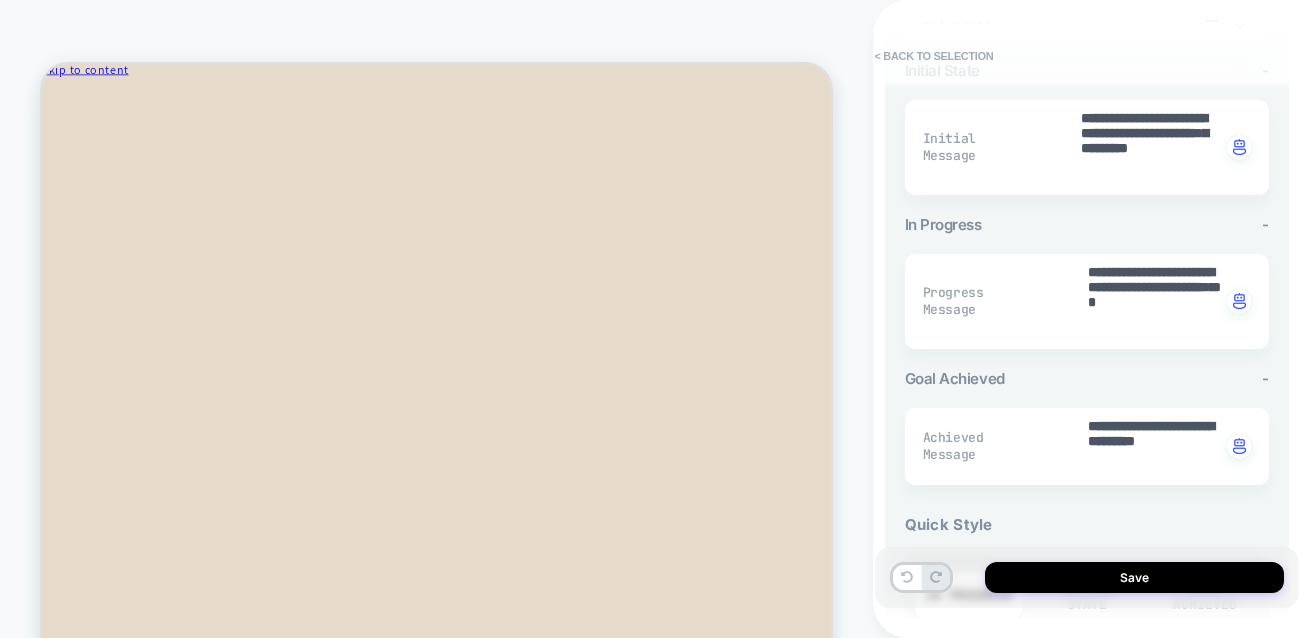 click on "-" at bounding box center [1265, 378] 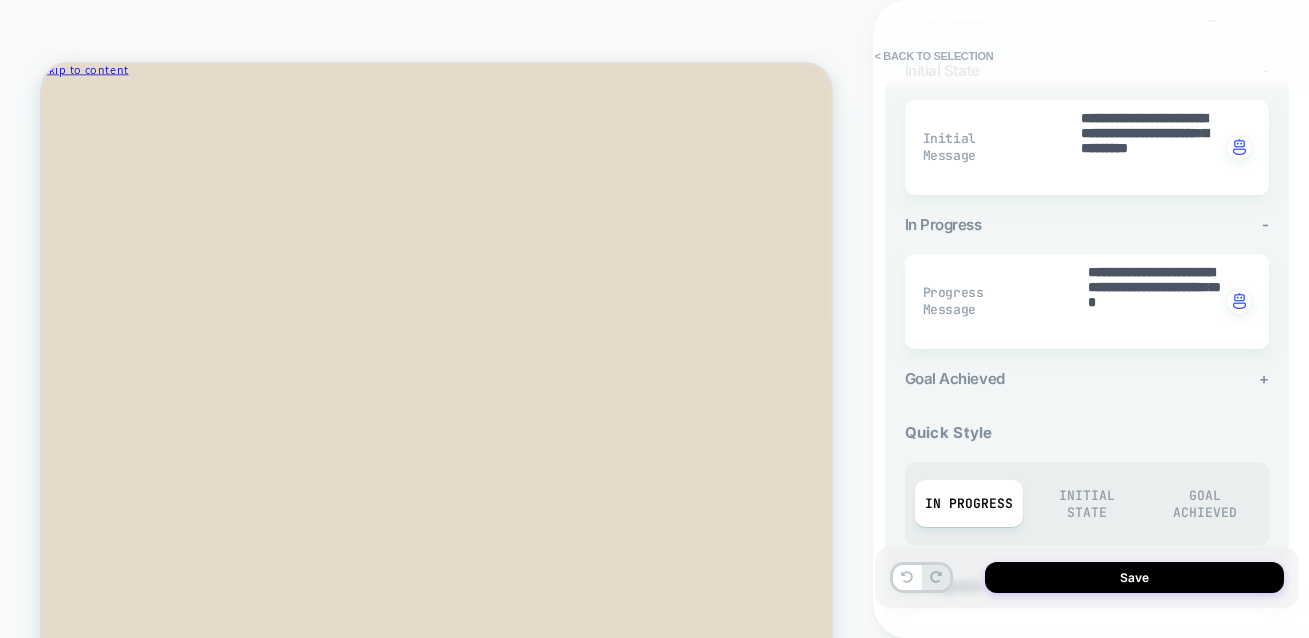 click on "+" at bounding box center [1264, 378] 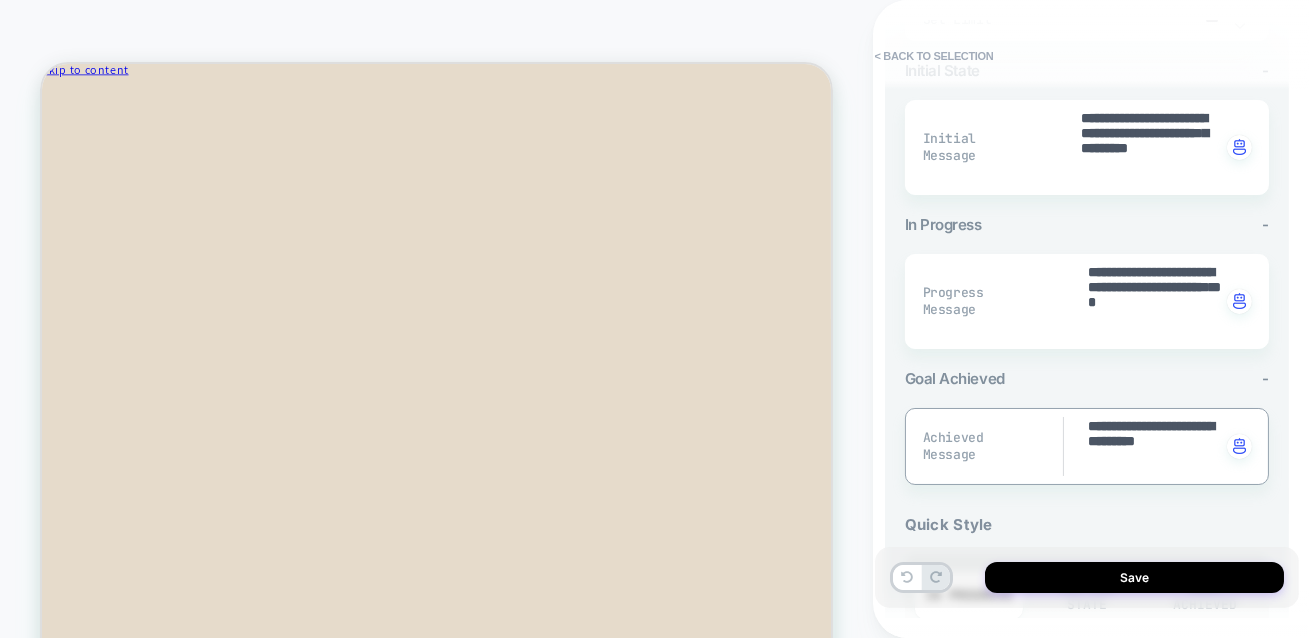 type on "*" 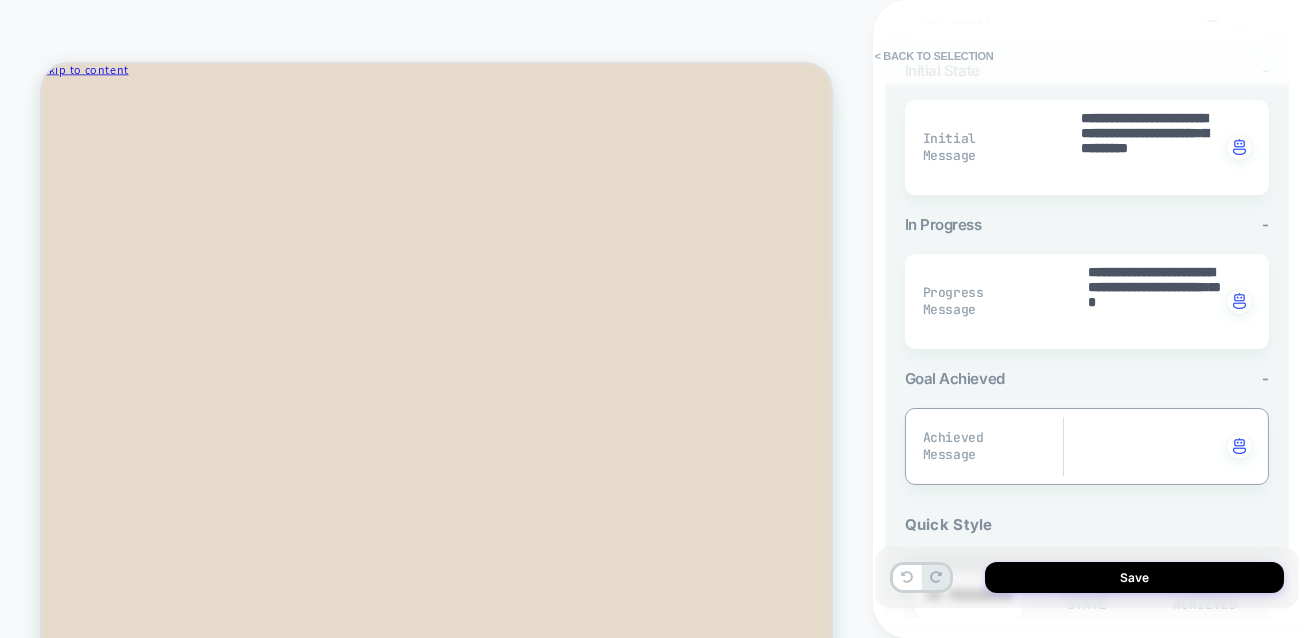 type on "*" 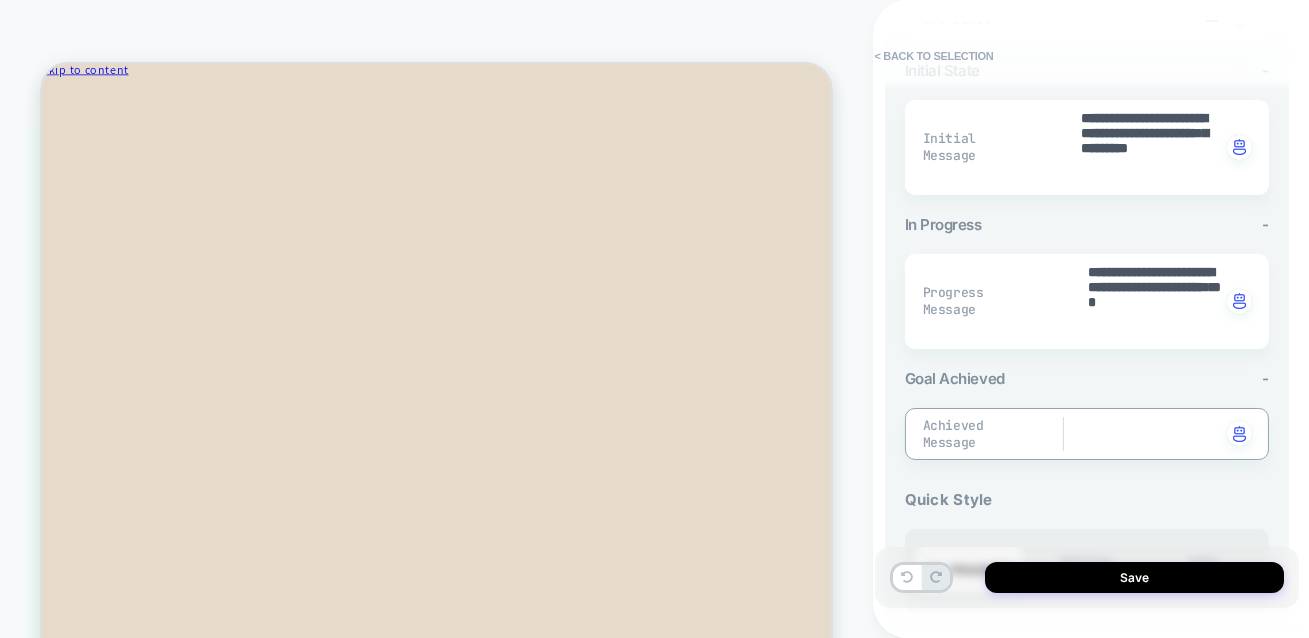 type 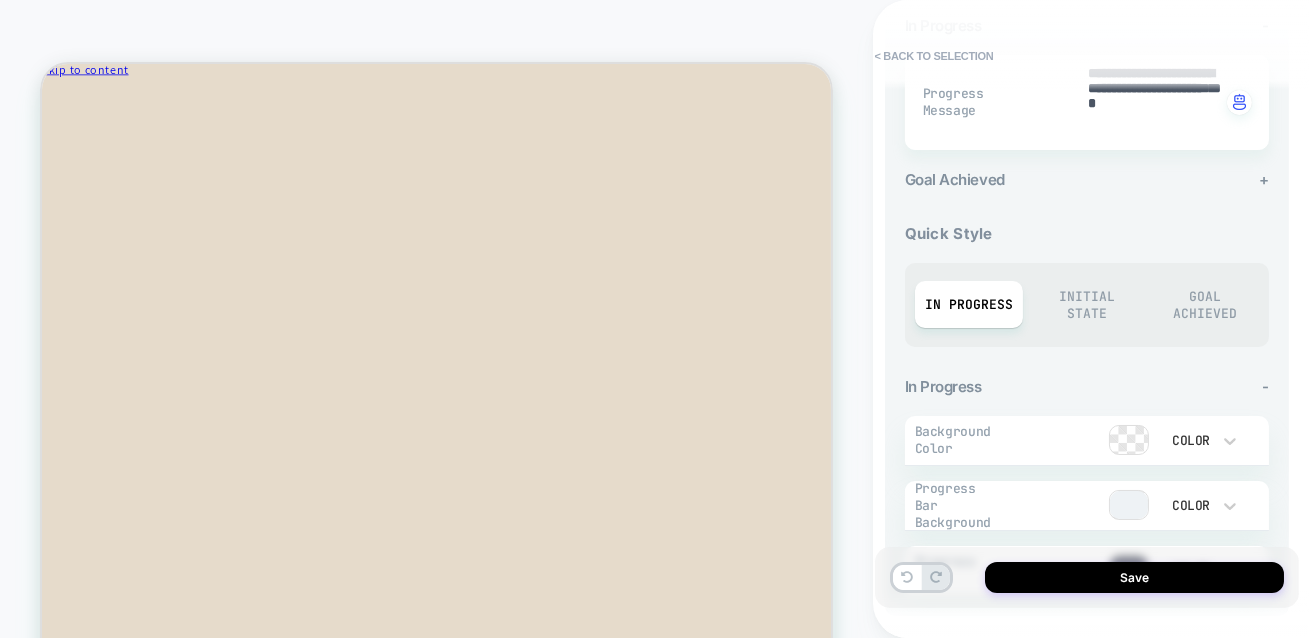 scroll, scrollTop: 612, scrollLeft: 0, axis: vertical 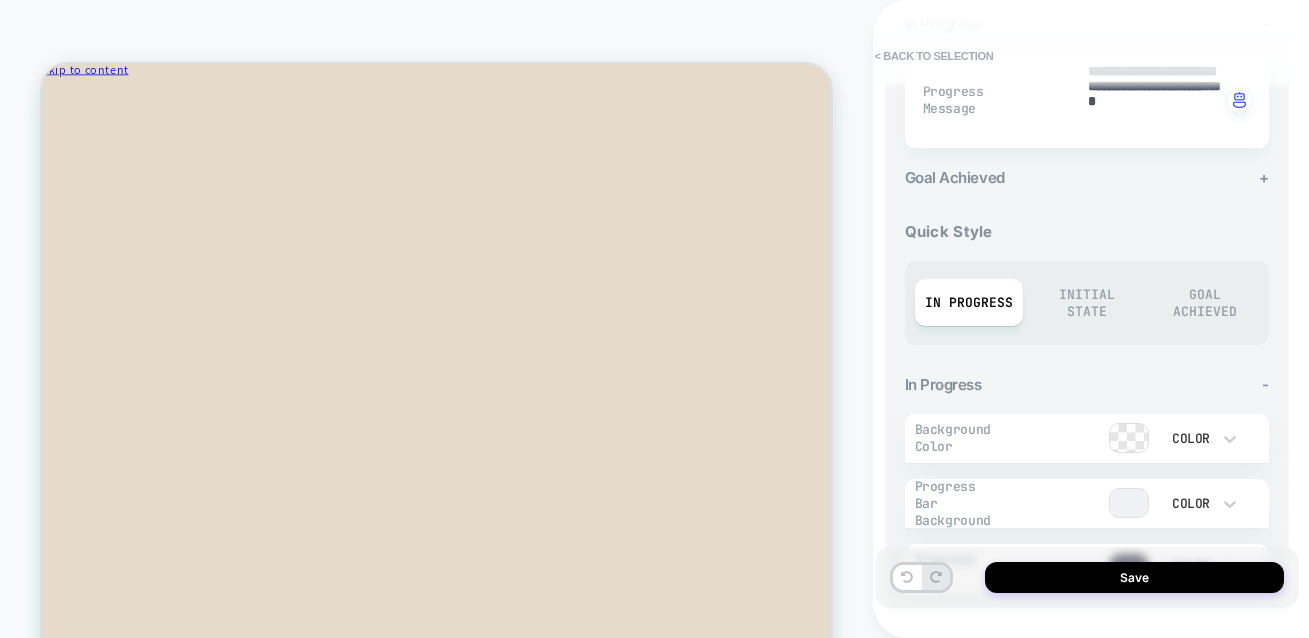 click on "Goal Achieved" at bounding box center [1205, 303] 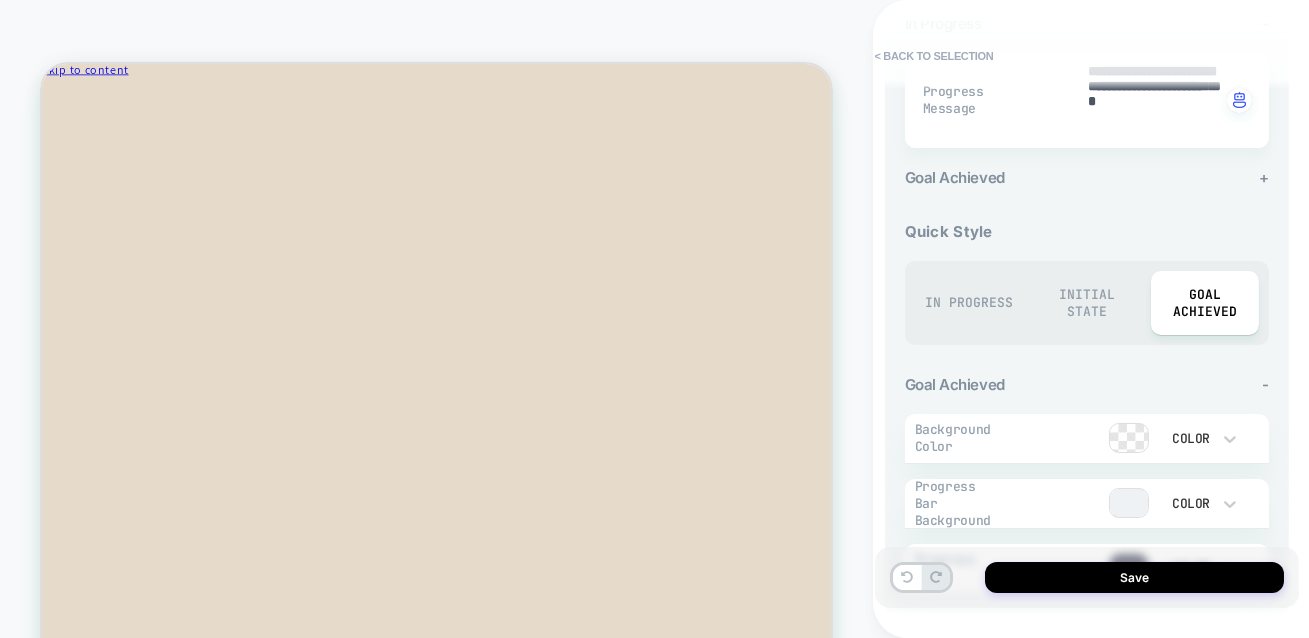 click on "In Progress" at bounding box center (969, 302) 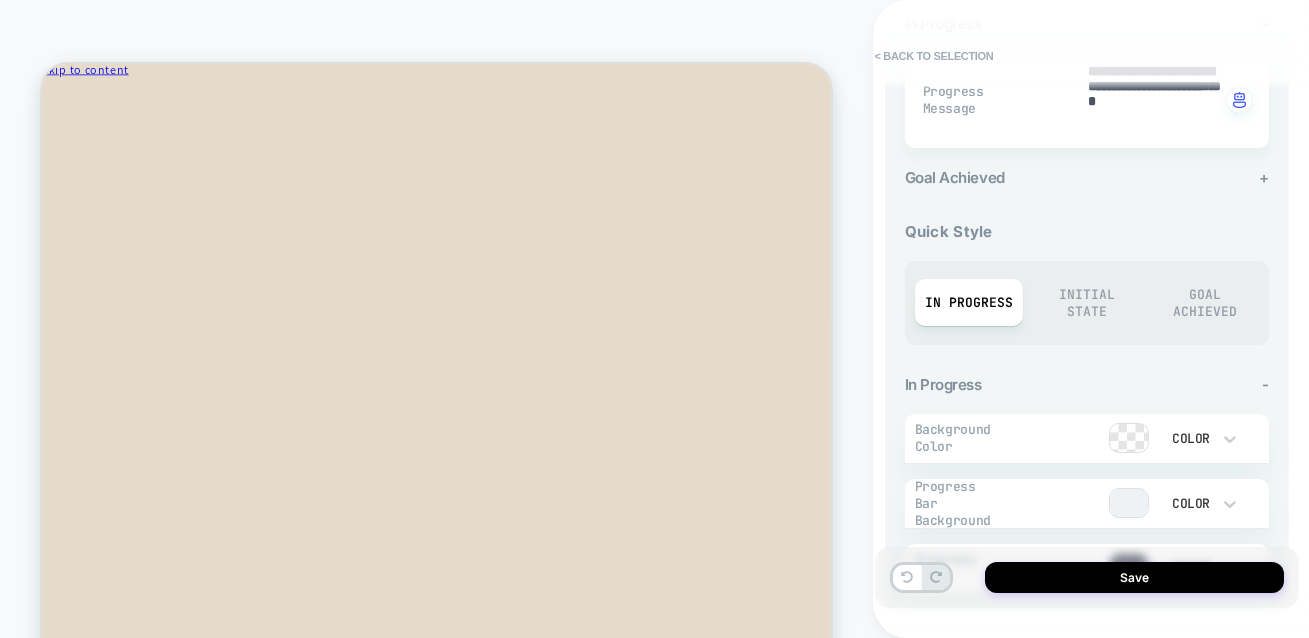 click on "Goal Achieved" at bounding box center [1205, 303] 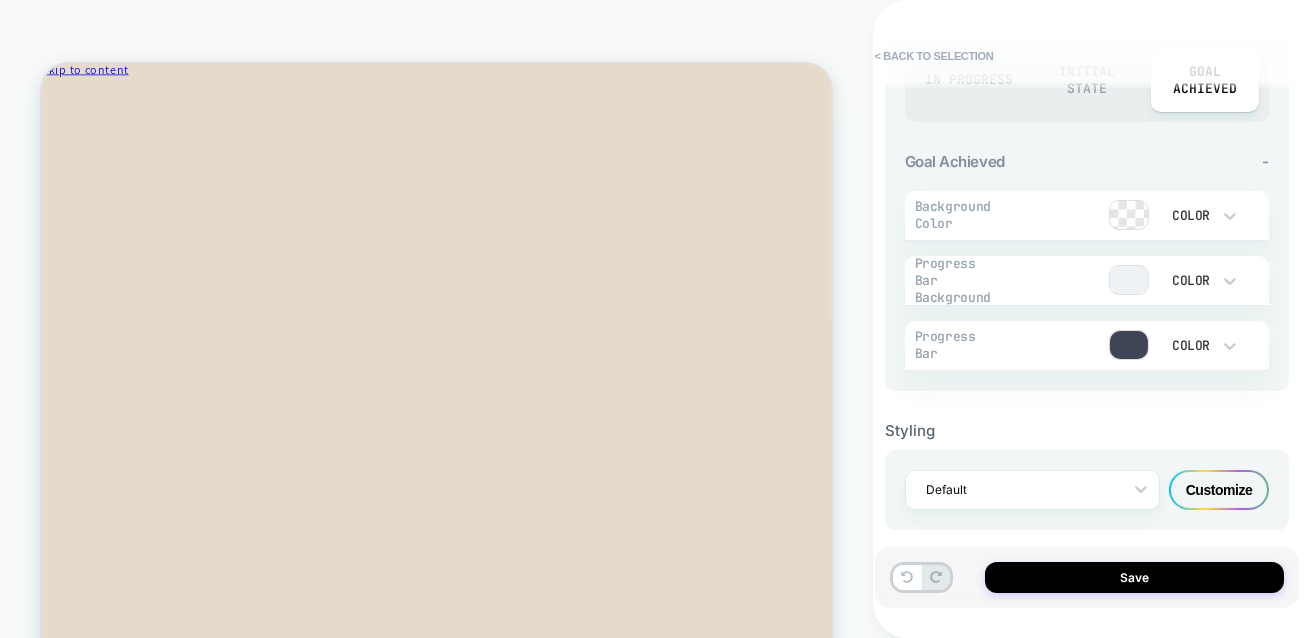 scroll, scrollTop: 835, scrollLeft: 0, axis: vertical 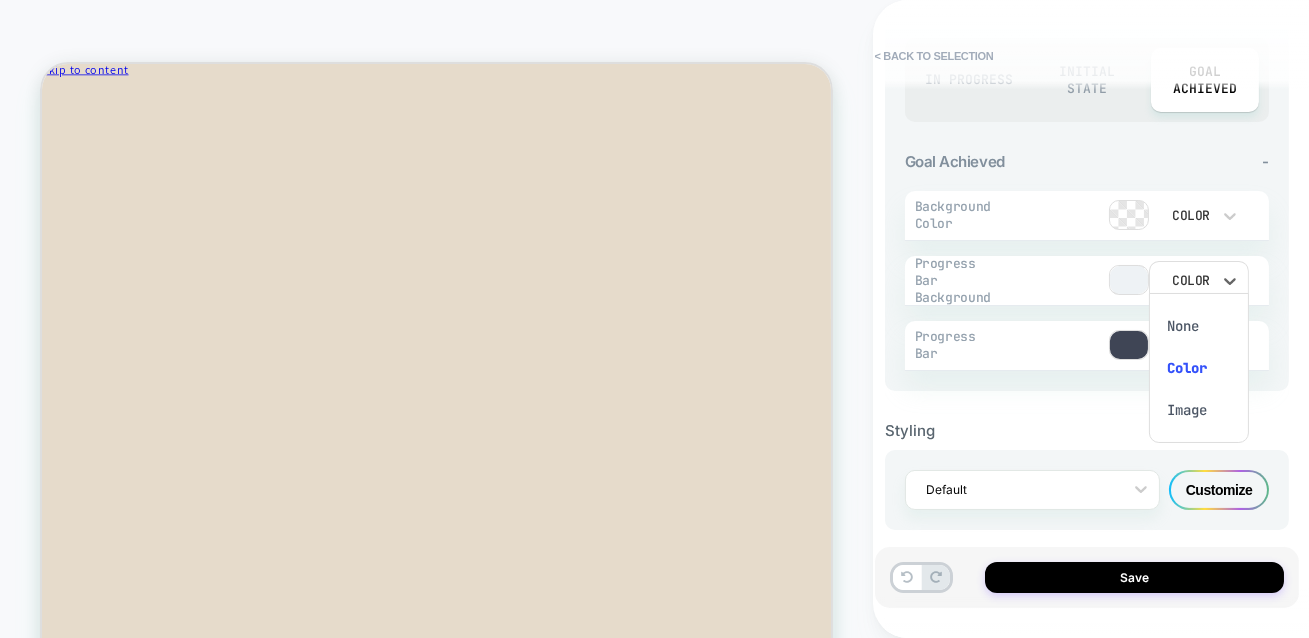 click on "None" at bounding box center [1199, 326] 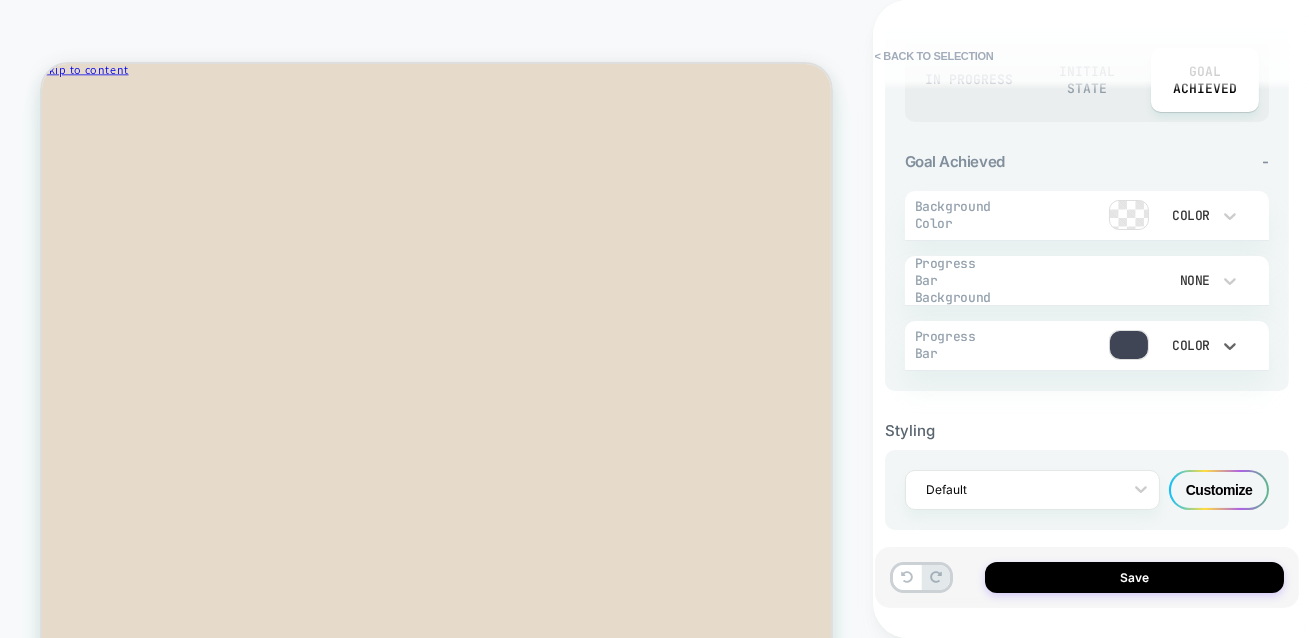 click on "Color" at bounding box center (1189, 345) 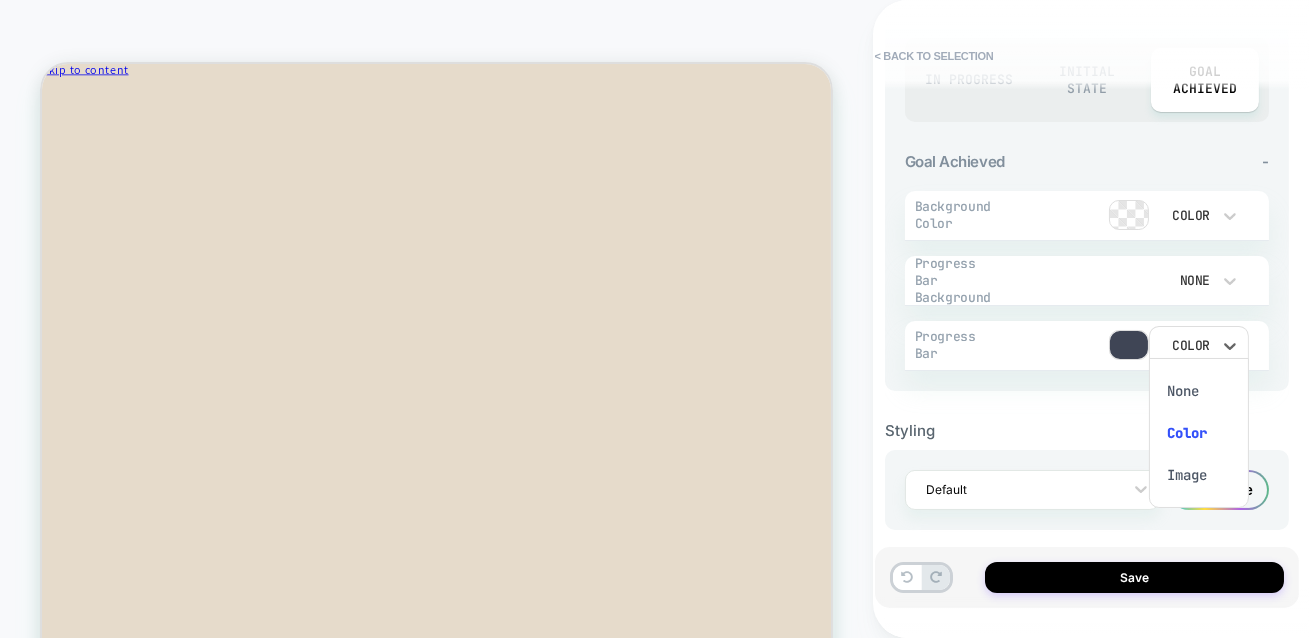 click on "None" at bounding box center [1199, 391] 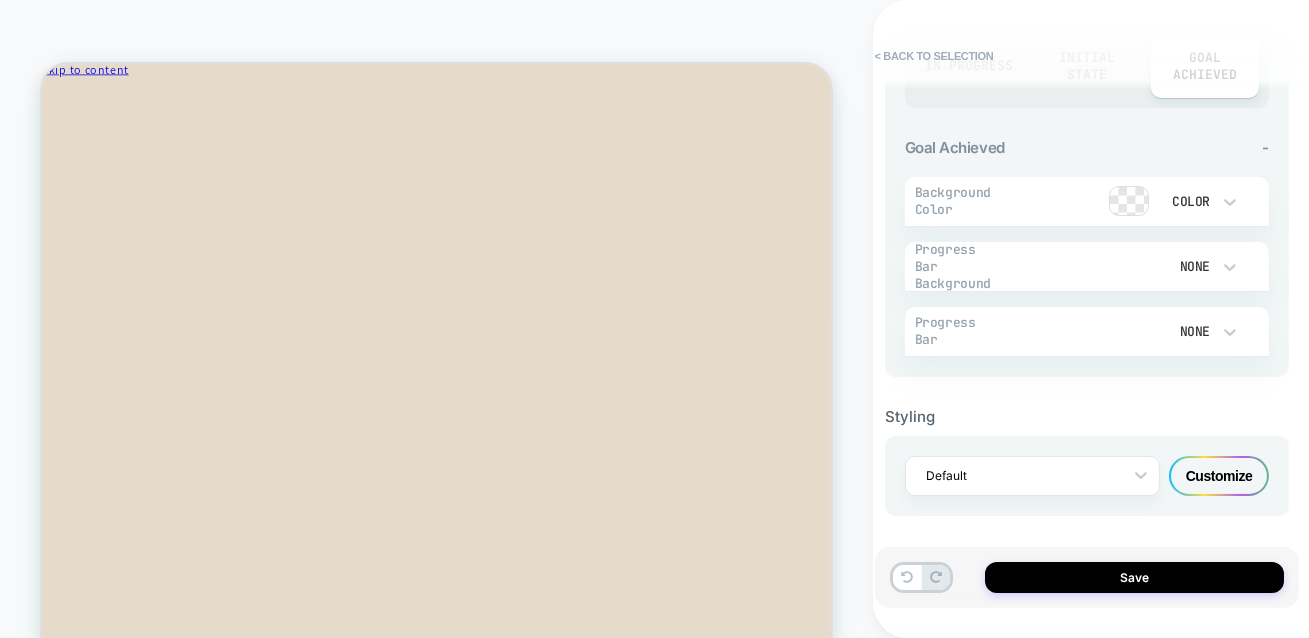 scroll, scrollTop: 835, scrollLeft: 0, axis: vertical 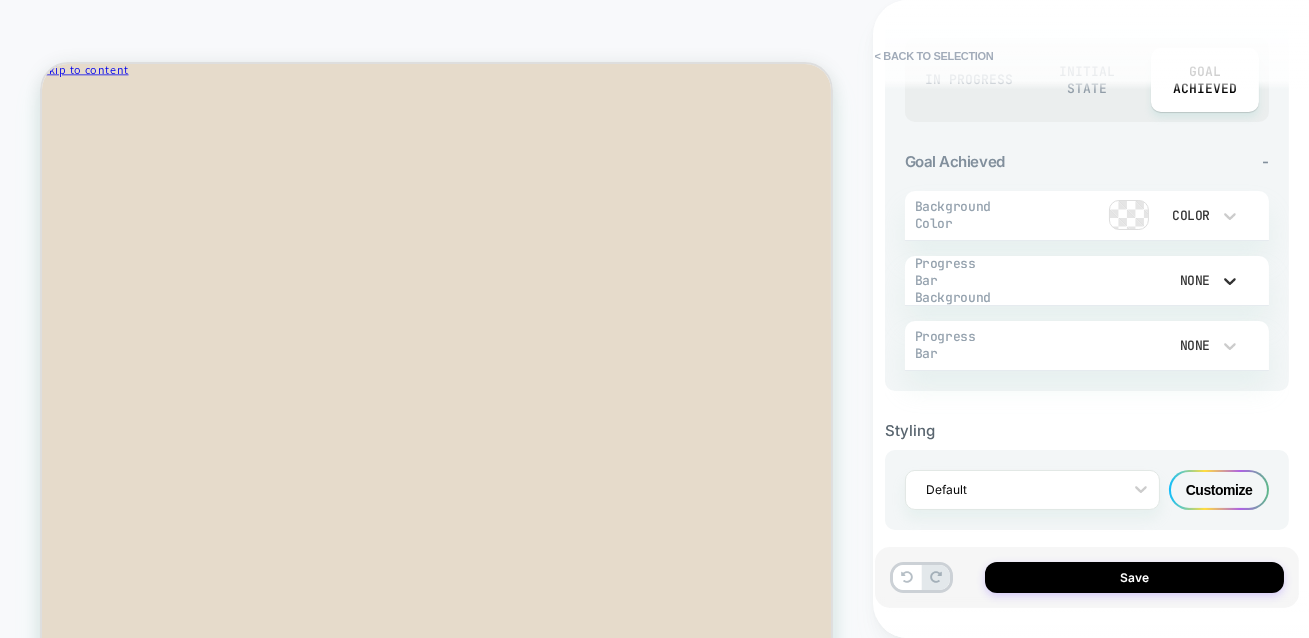 click 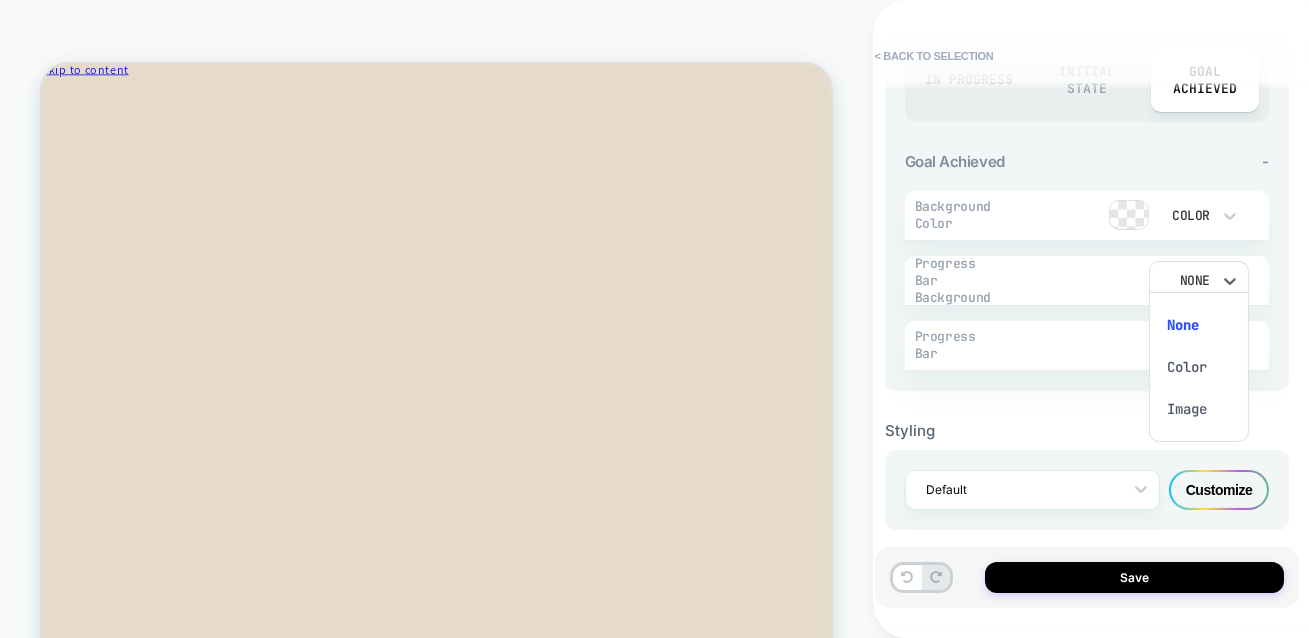 click at bounding box center (654, 319) 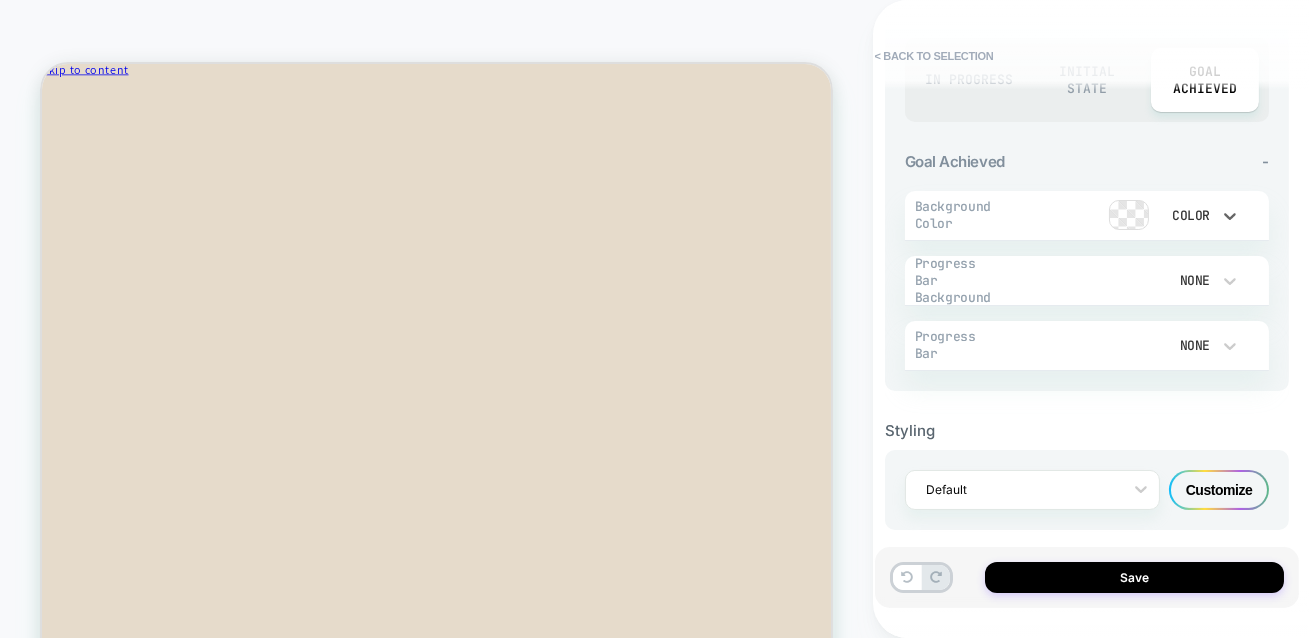 click on "Color" at bounding box center (1189, 215) 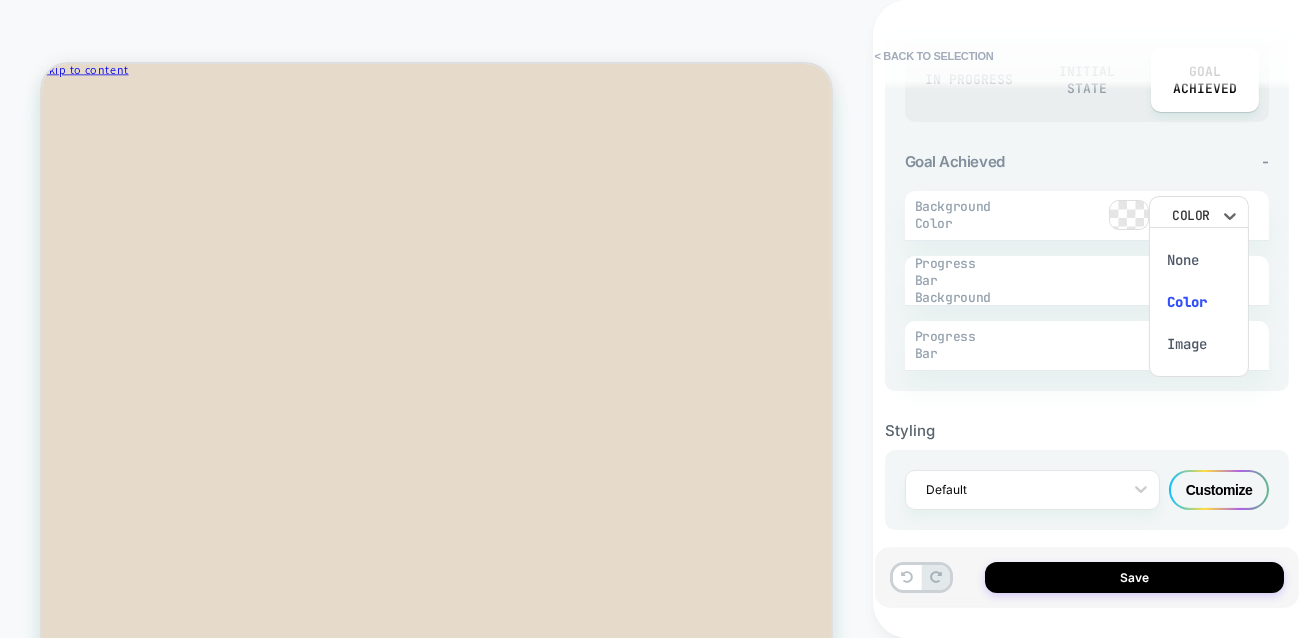 click at bounding box center [654, 319] 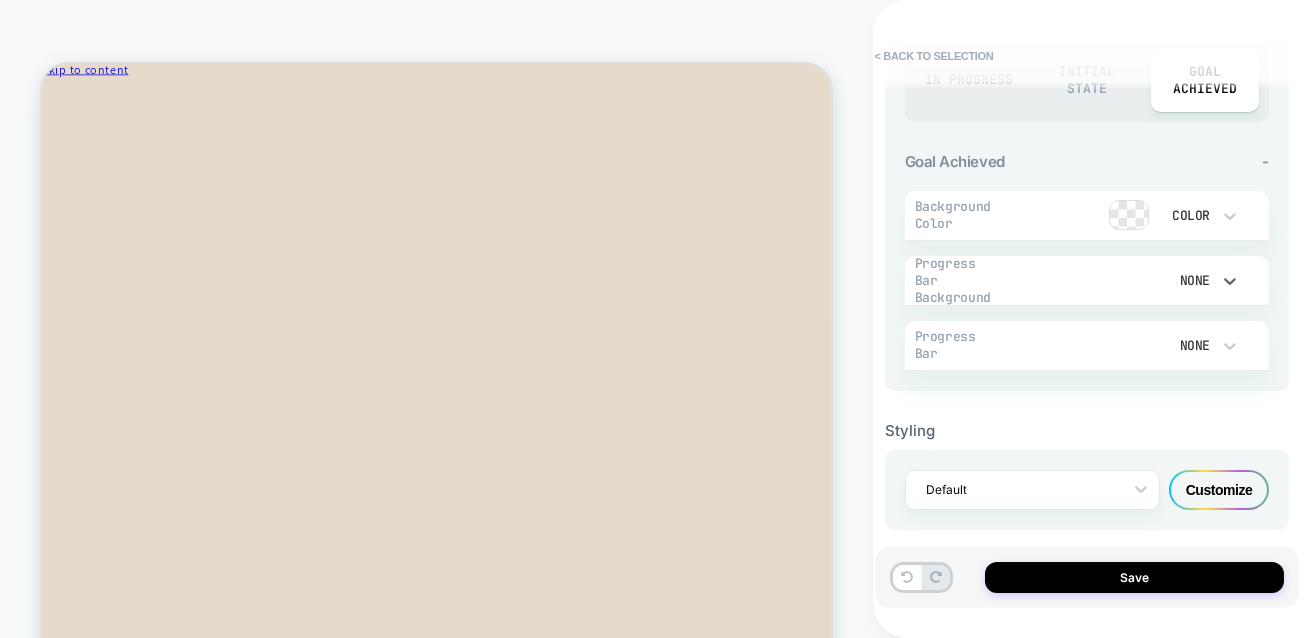 click on "None" at bounding box center [1189, 280] 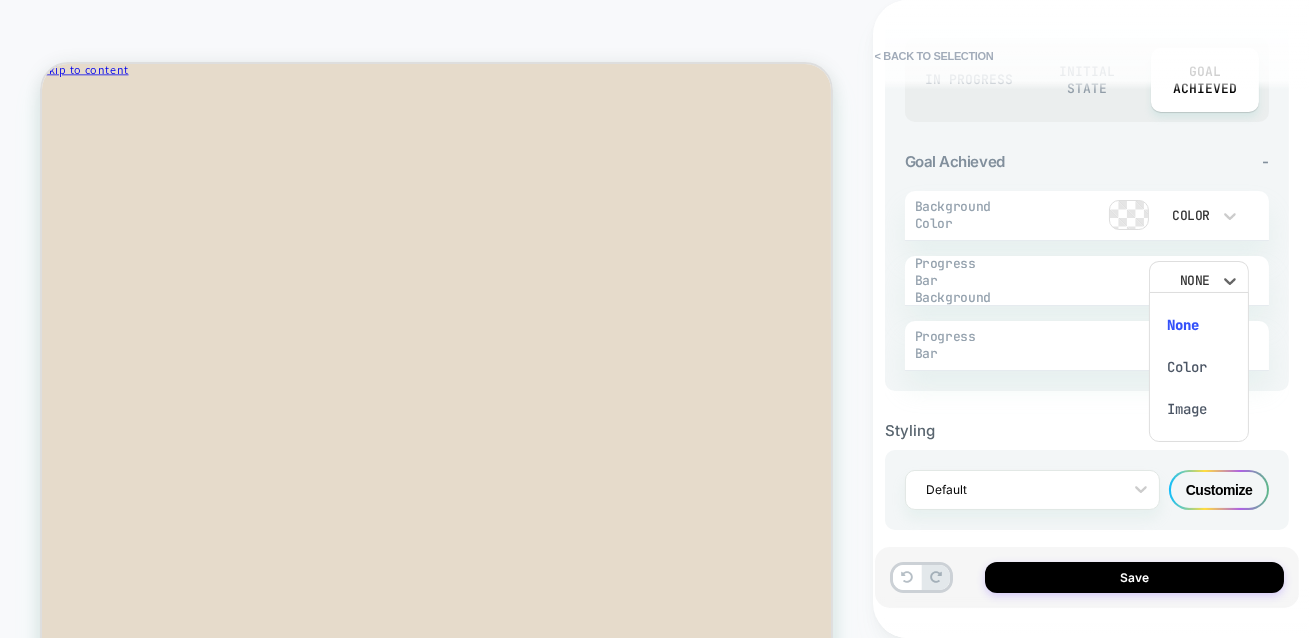 click at bounding box center (654, 319) 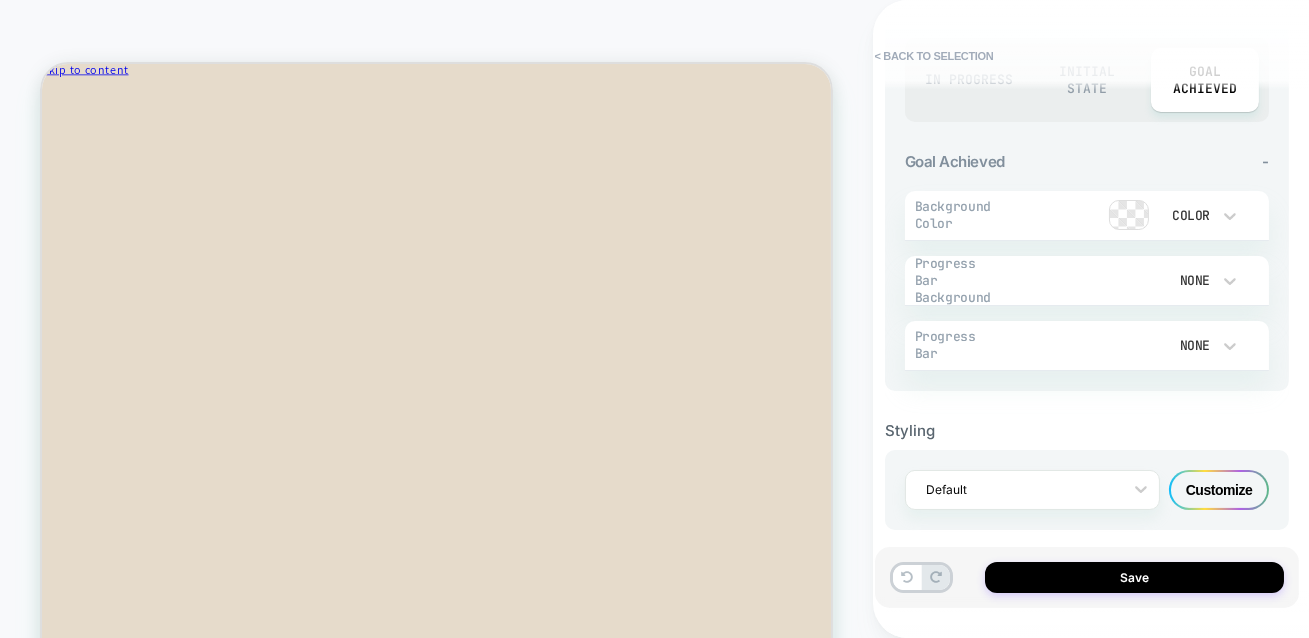 click on "None" at bounding box center [1189, 280] 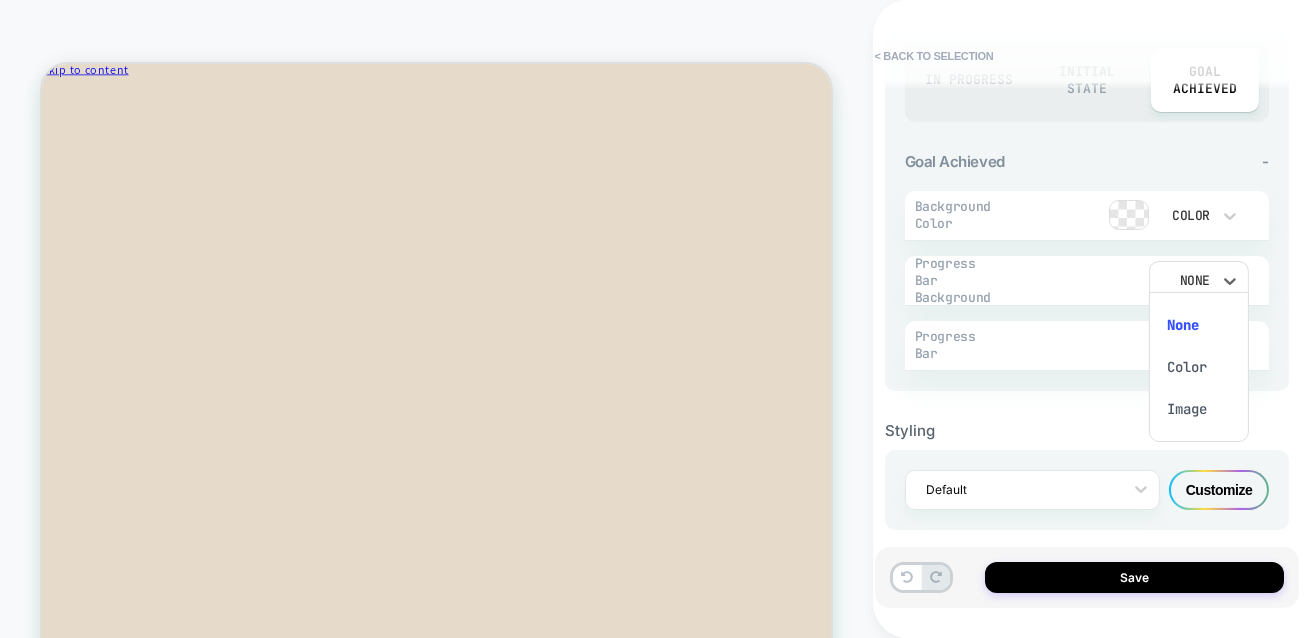 click at bounding box center (654, 319) 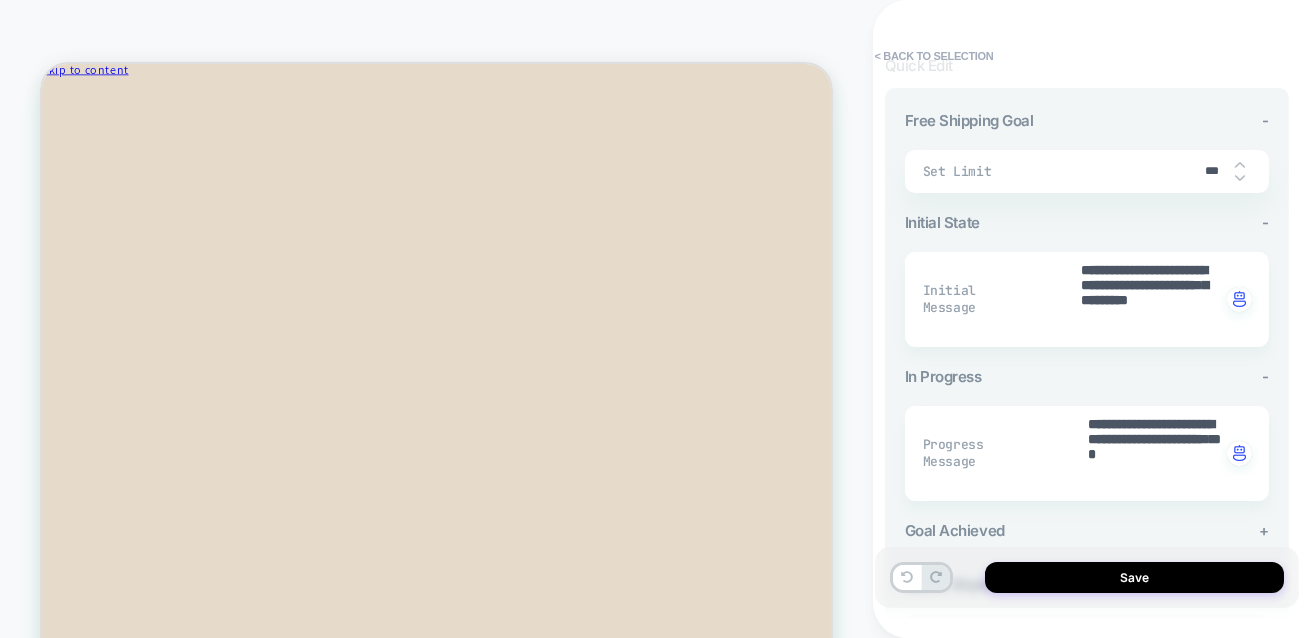 scroll, scrollTop: 258, scrollLeft: 0, axis: vertical 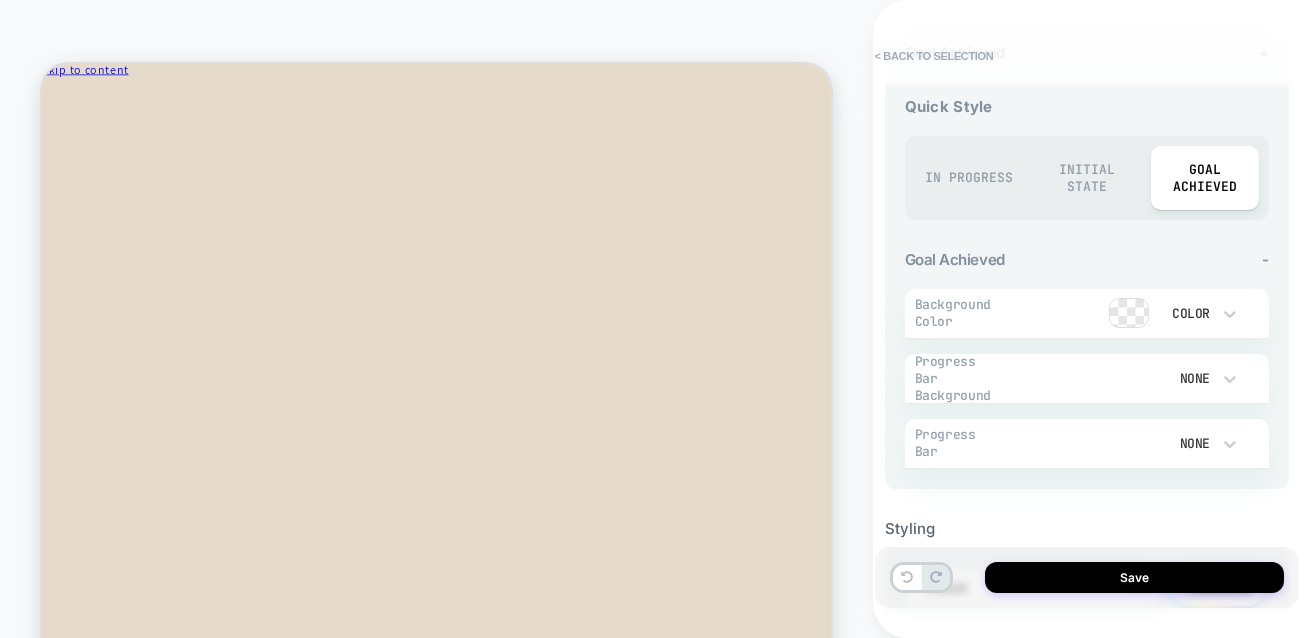 click on "In Progress" at bounding box center [969, 177] 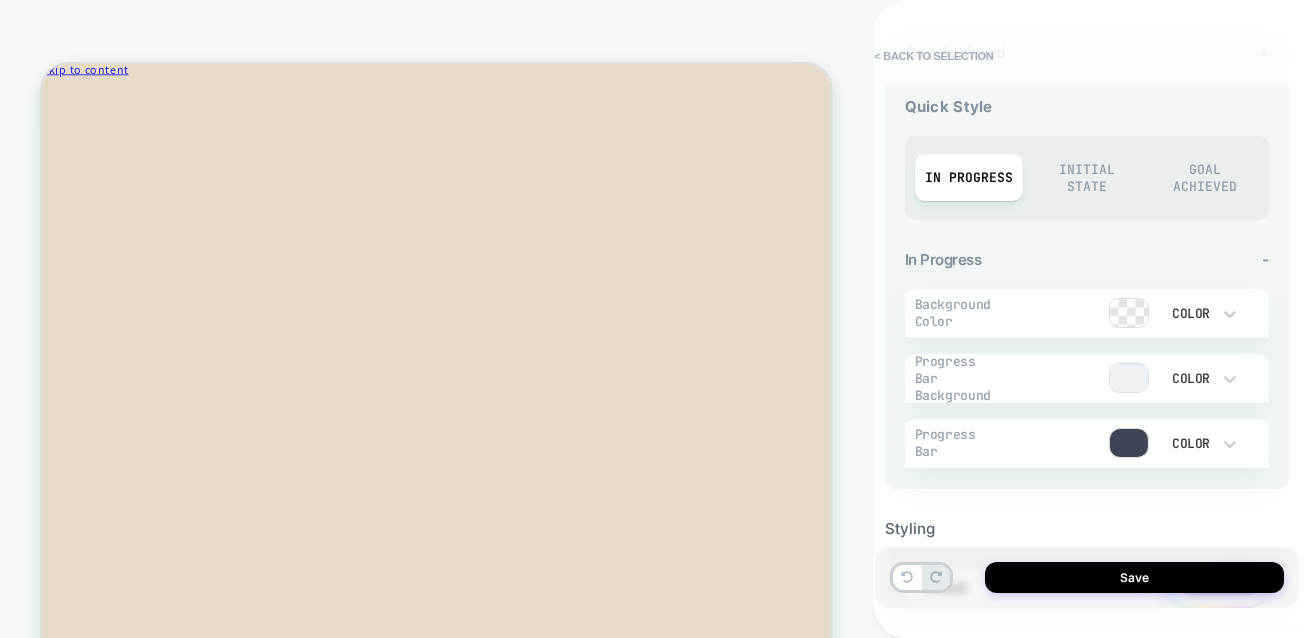 click on "Initial State" at bounding box center [1087, 178] 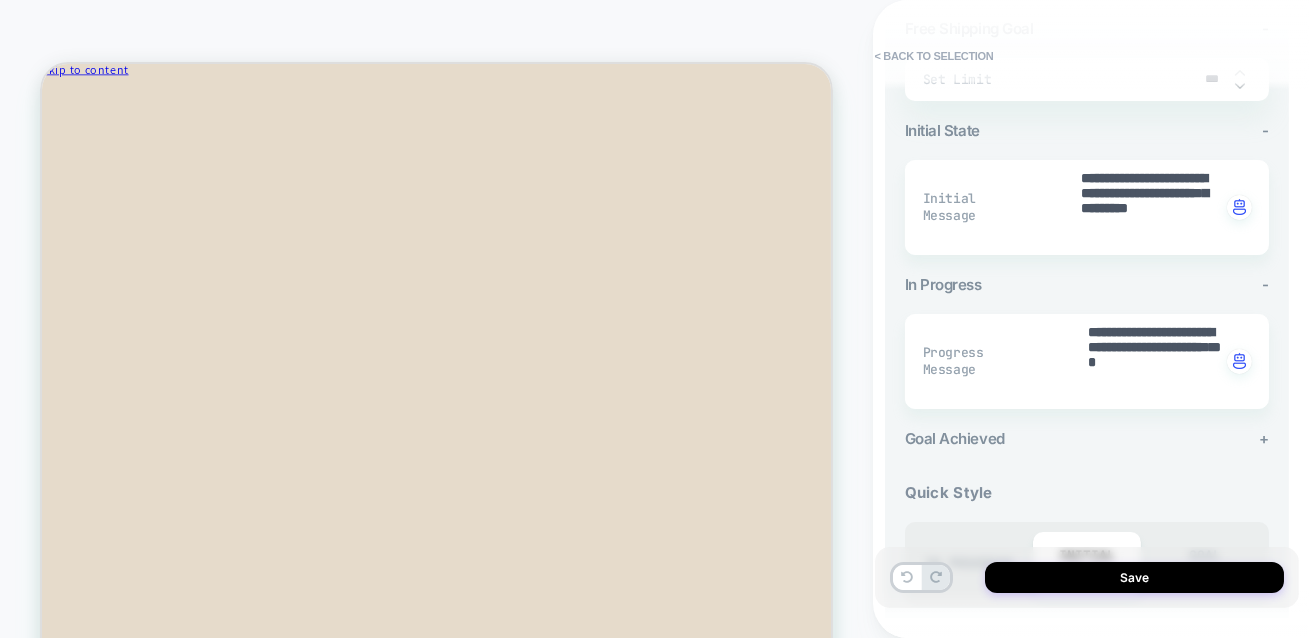 scroll, scrollTop: 238, scrollLeft: 0, axis: vertical 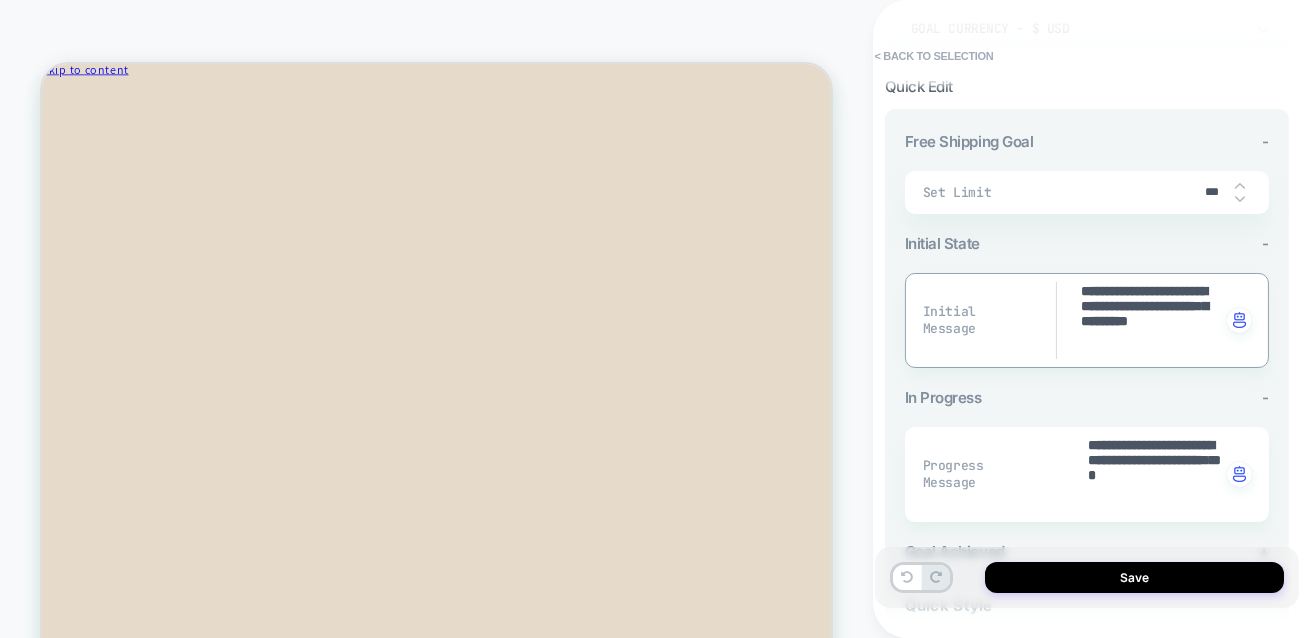 click on "**********" at bounding box center [1150, 320] 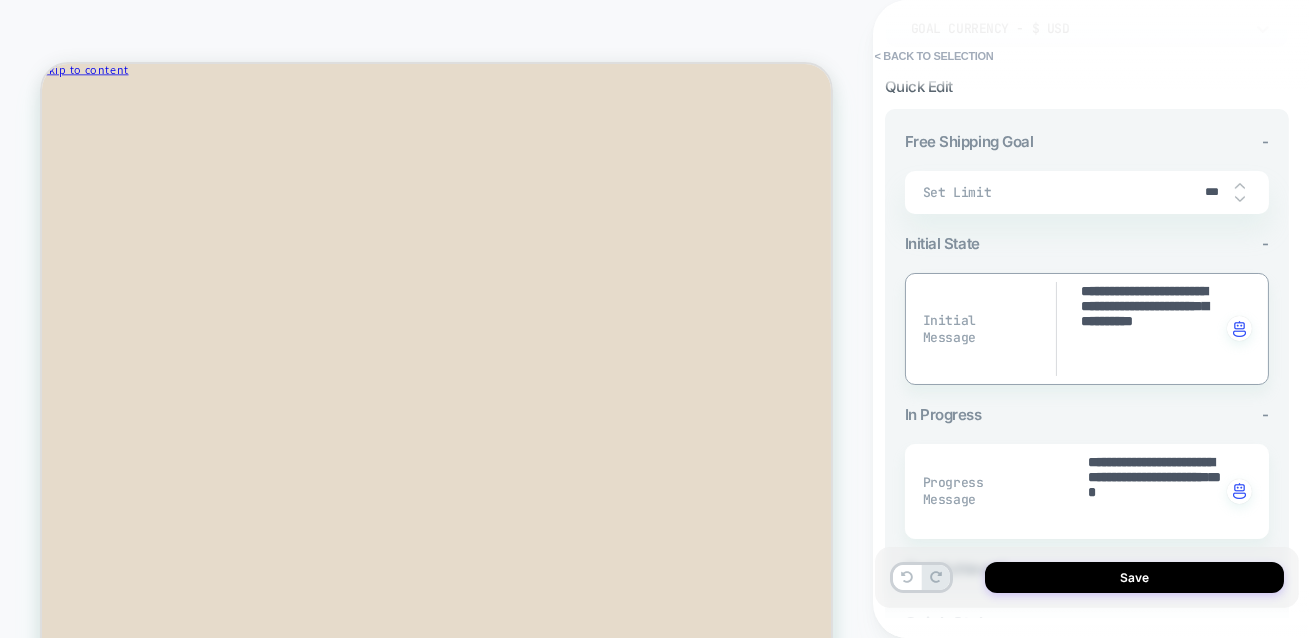 type on "*" 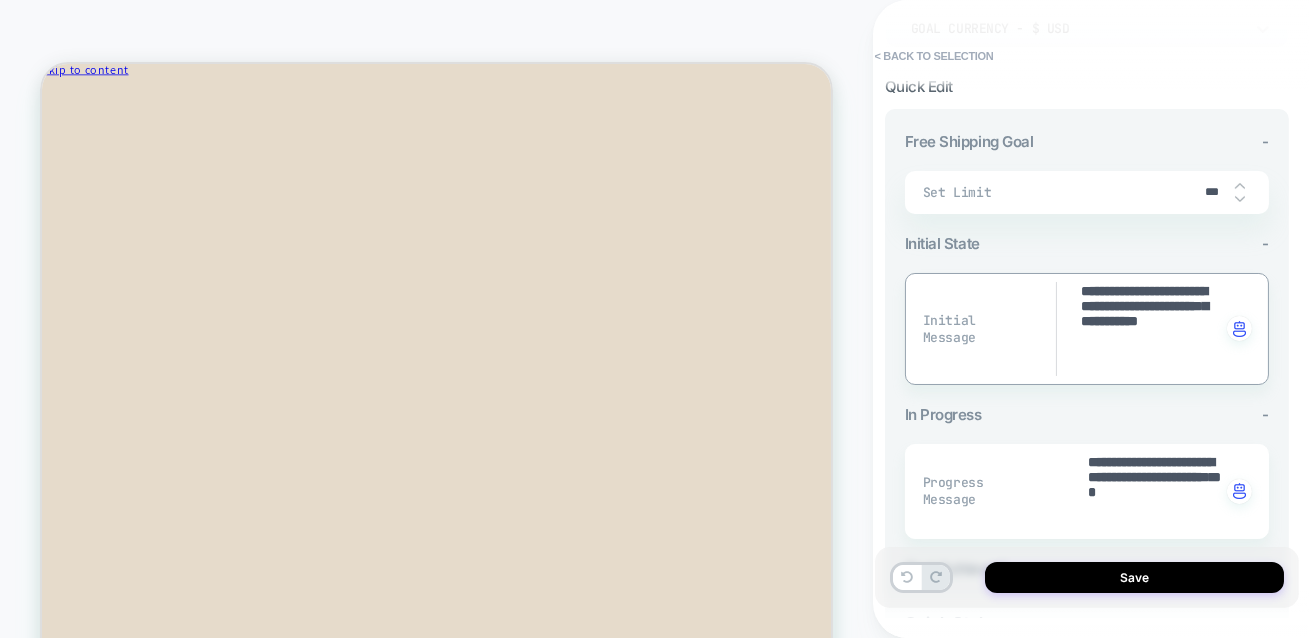 click on "**********" at bounding box center (1150, 329) 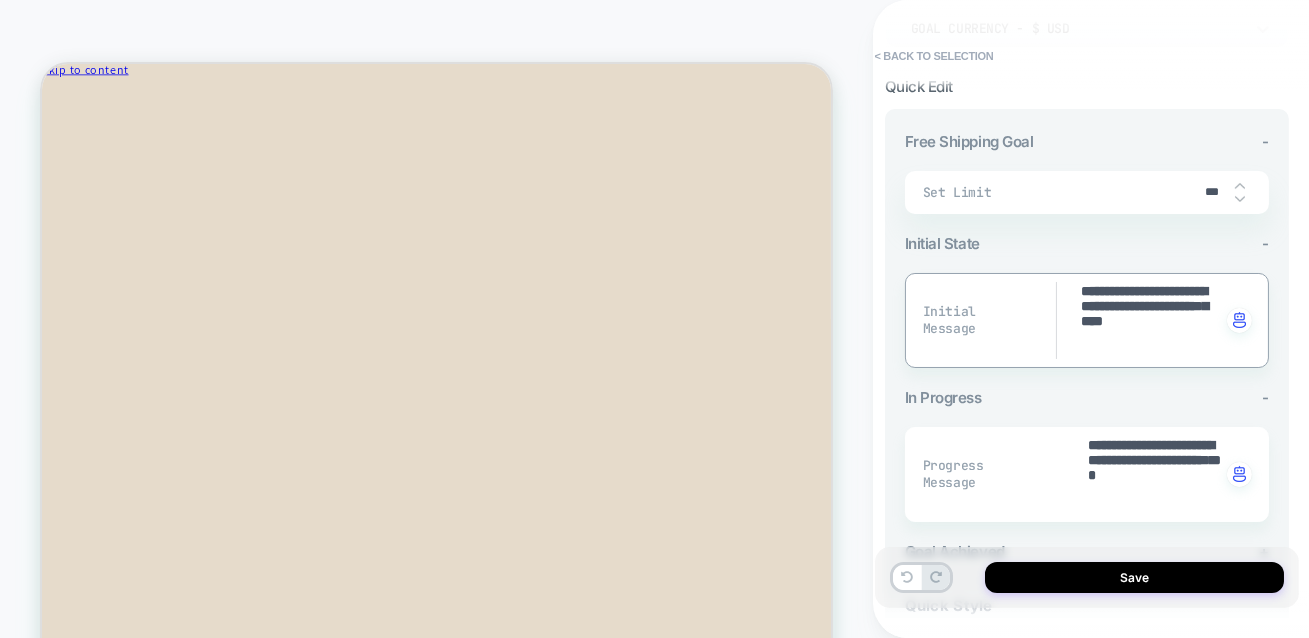 type on "*" 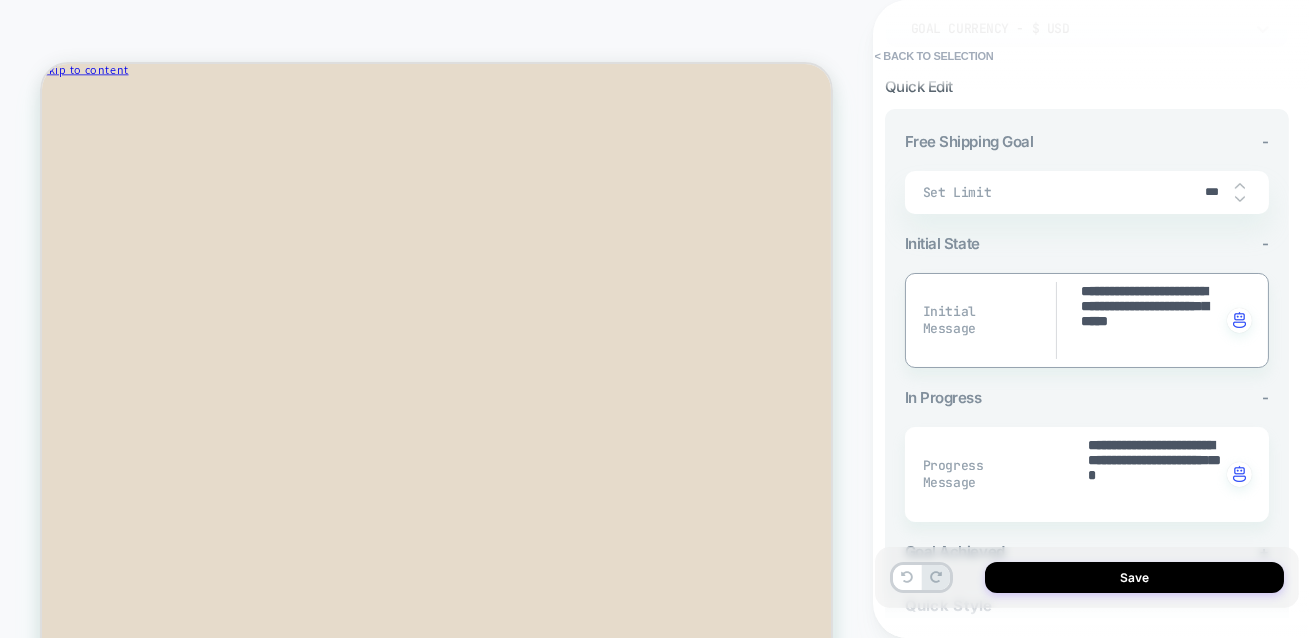 type on "*" 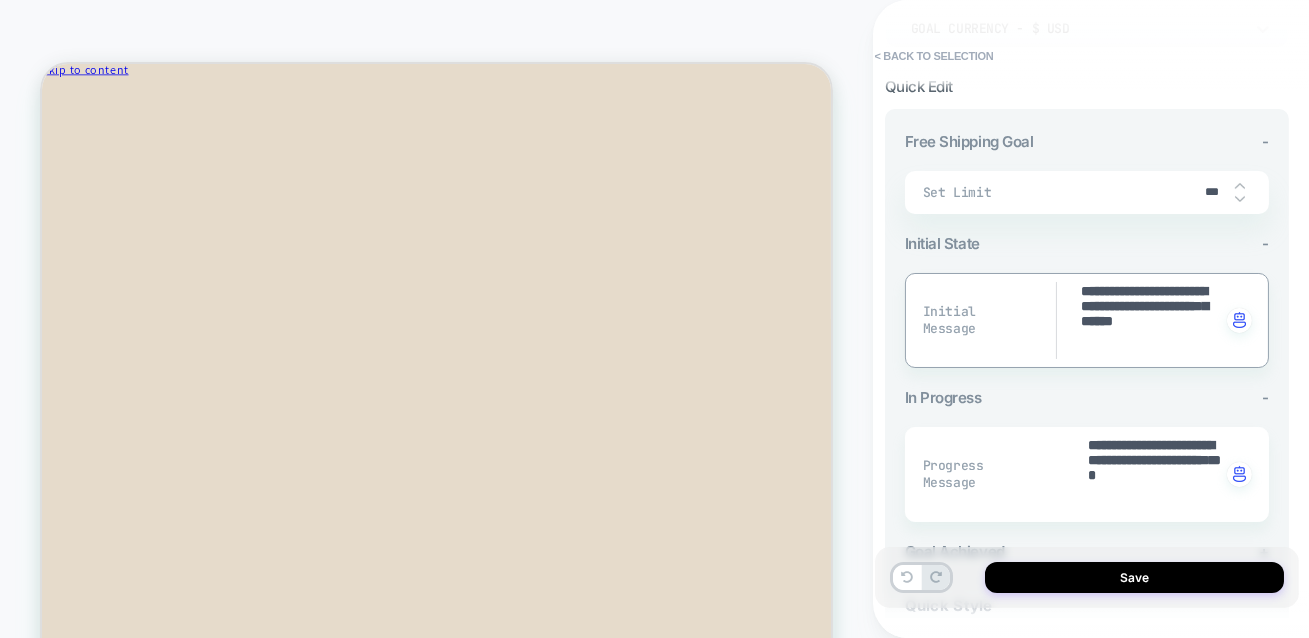 type on "*" 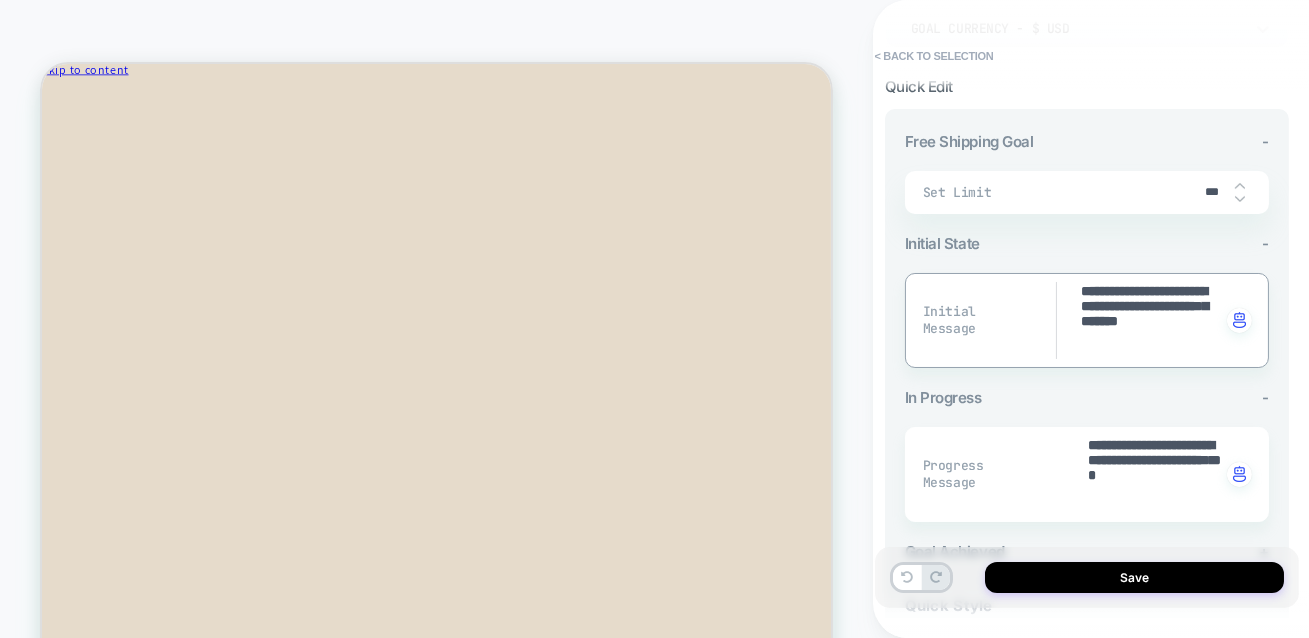 type on "*" 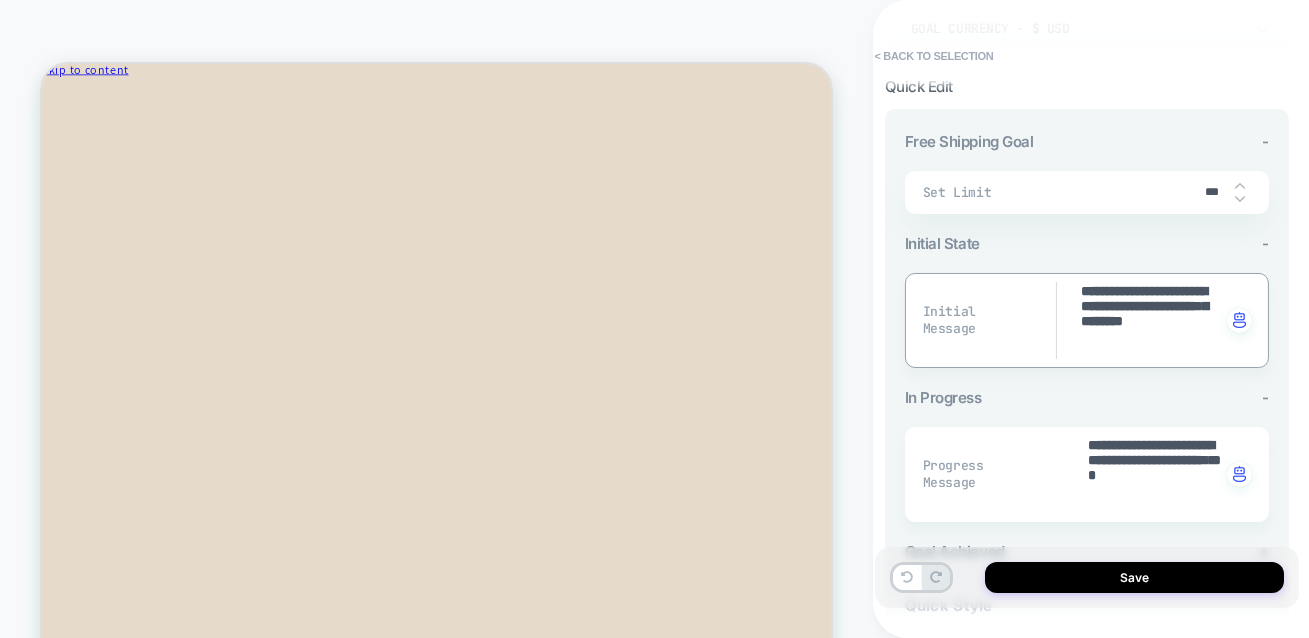 type on "*" 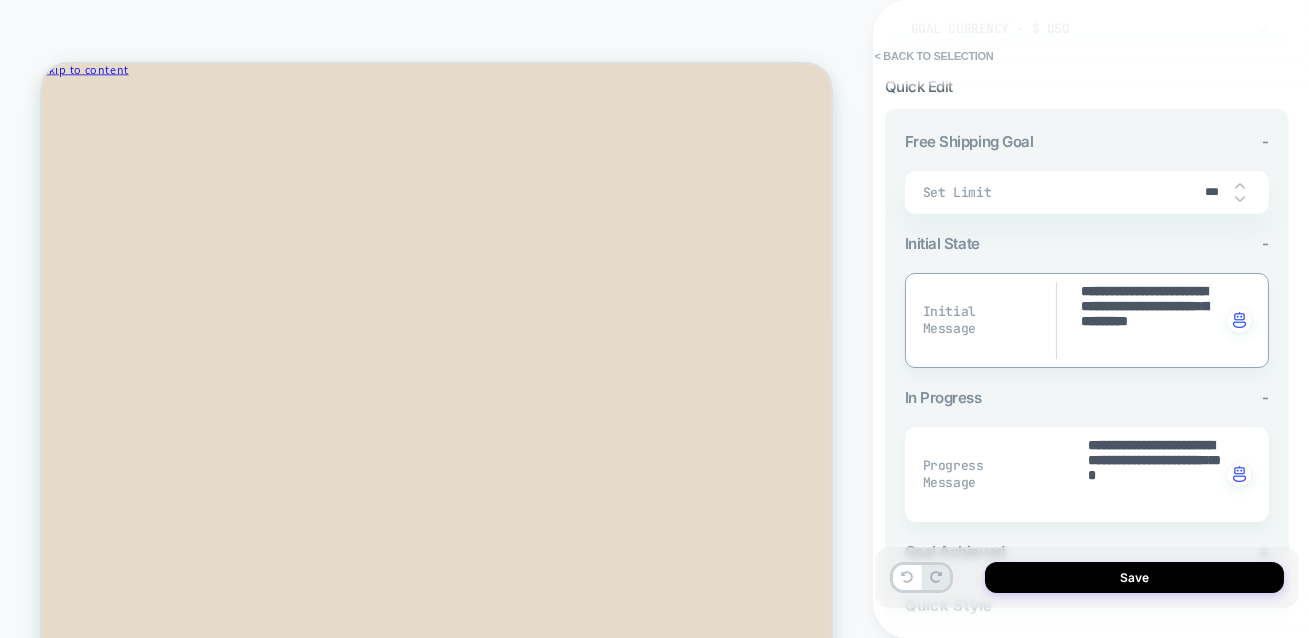 type on "*" 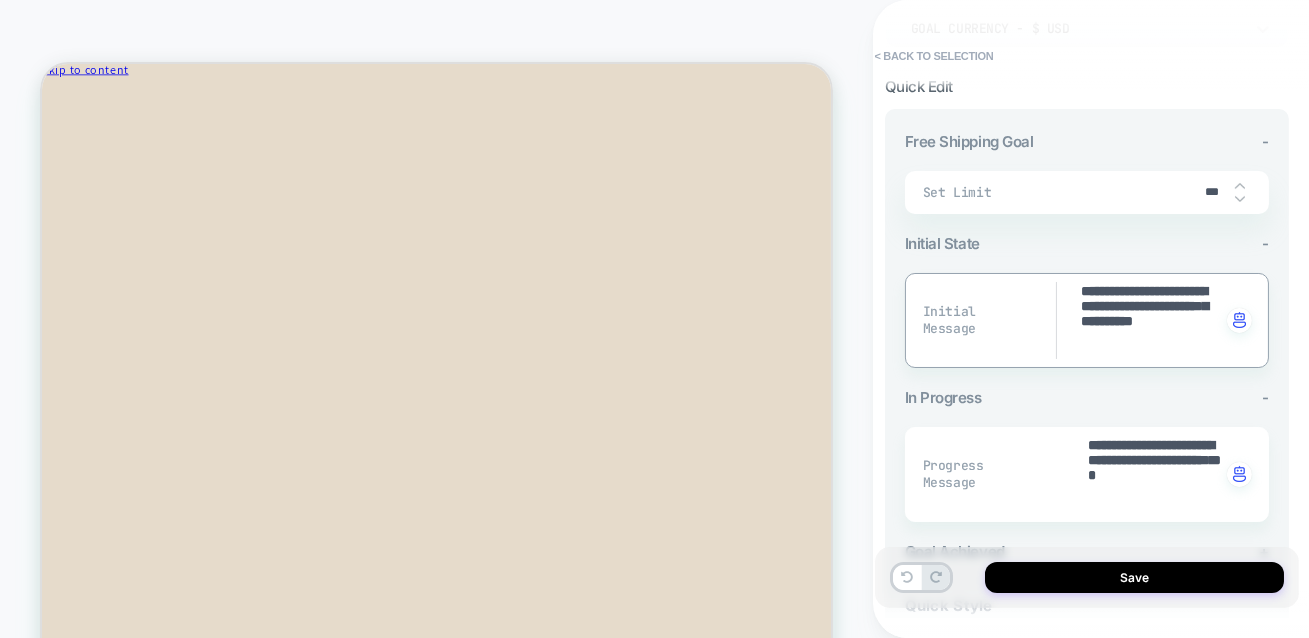 type on "*" 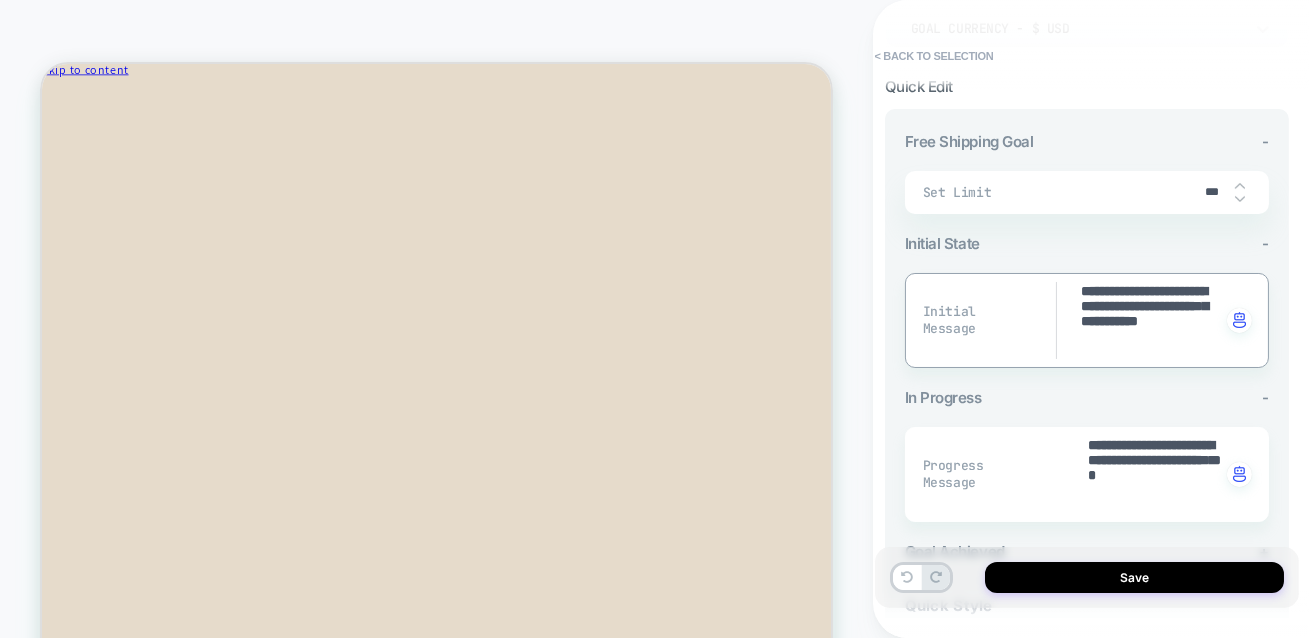 type on "*" 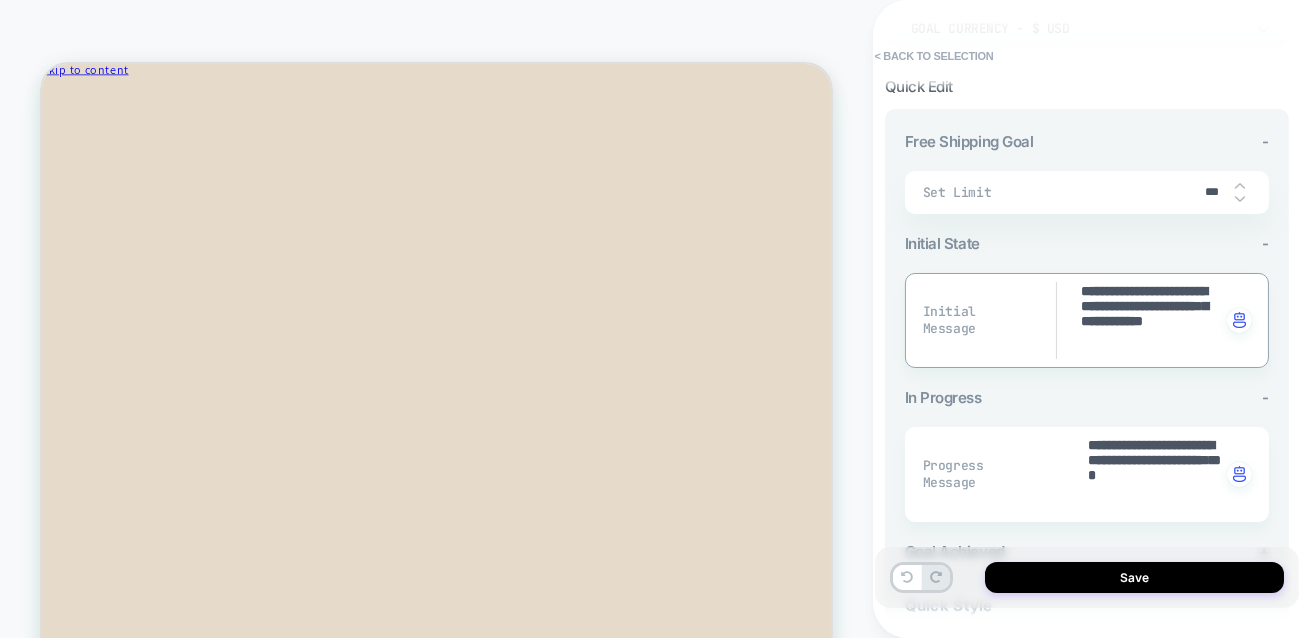 type on "*" 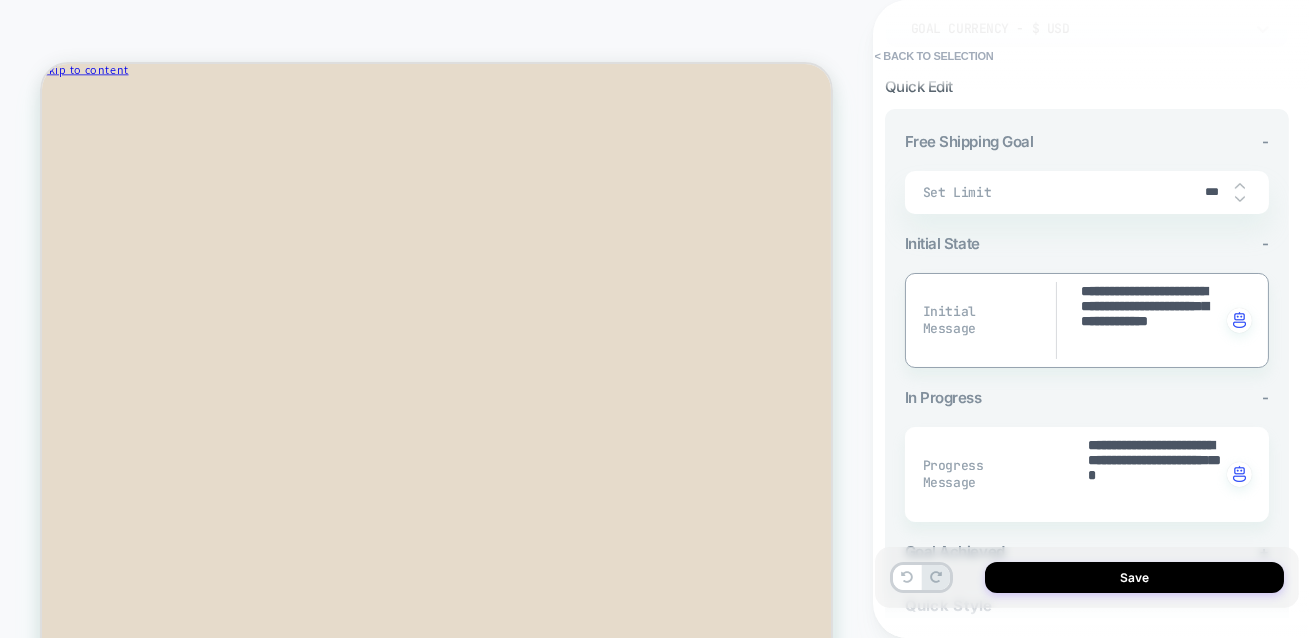 type on "*" 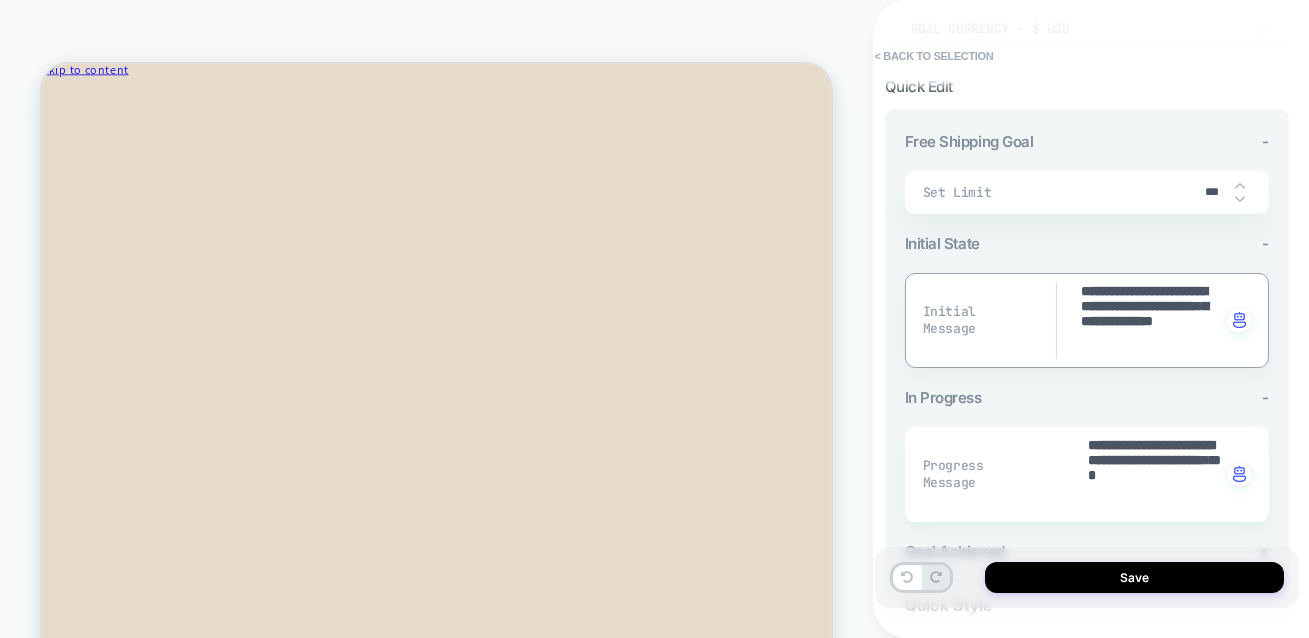 type on "*" 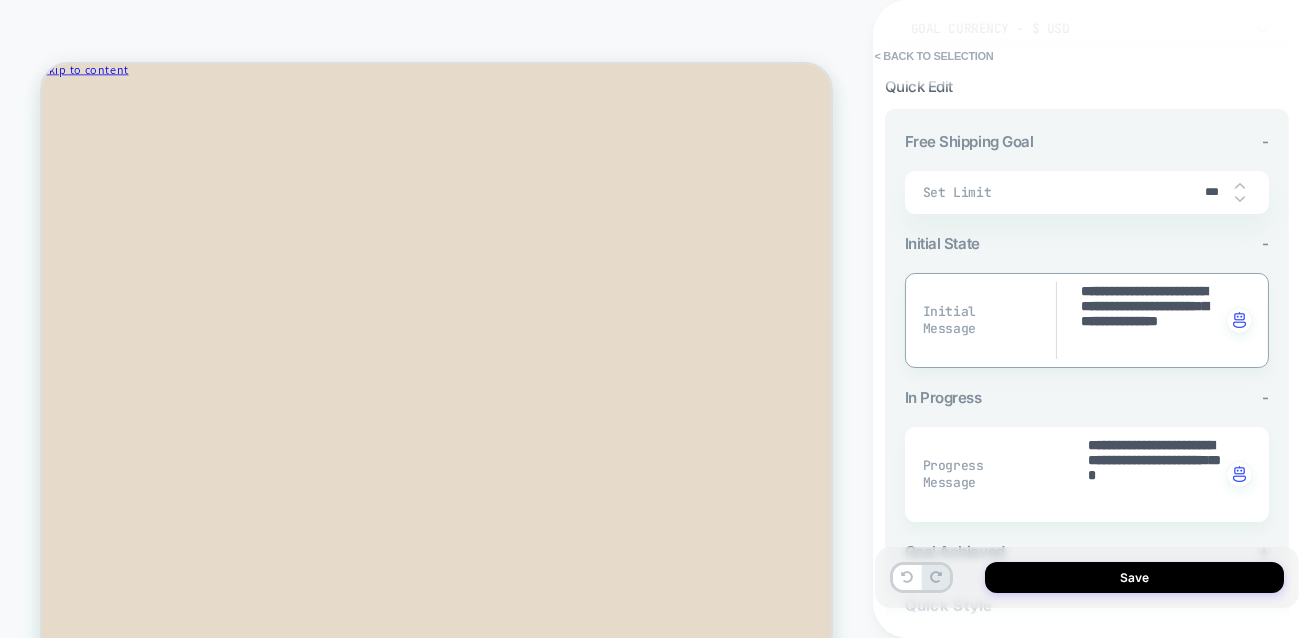 type on "*" 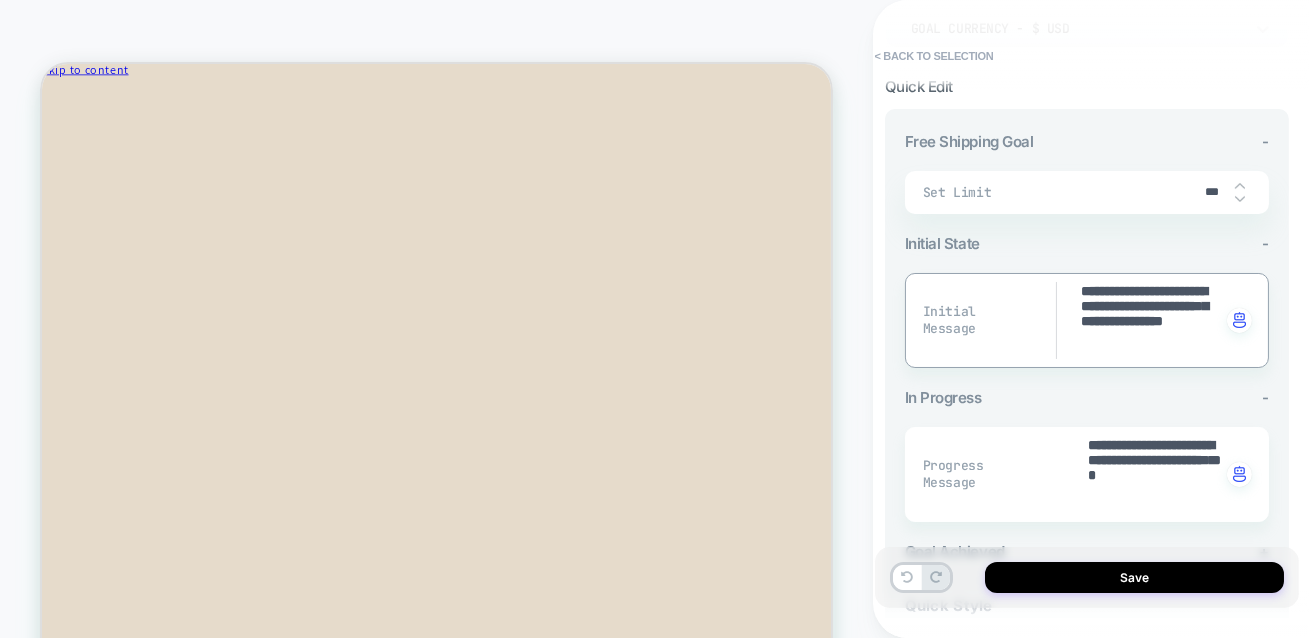 type on "*" 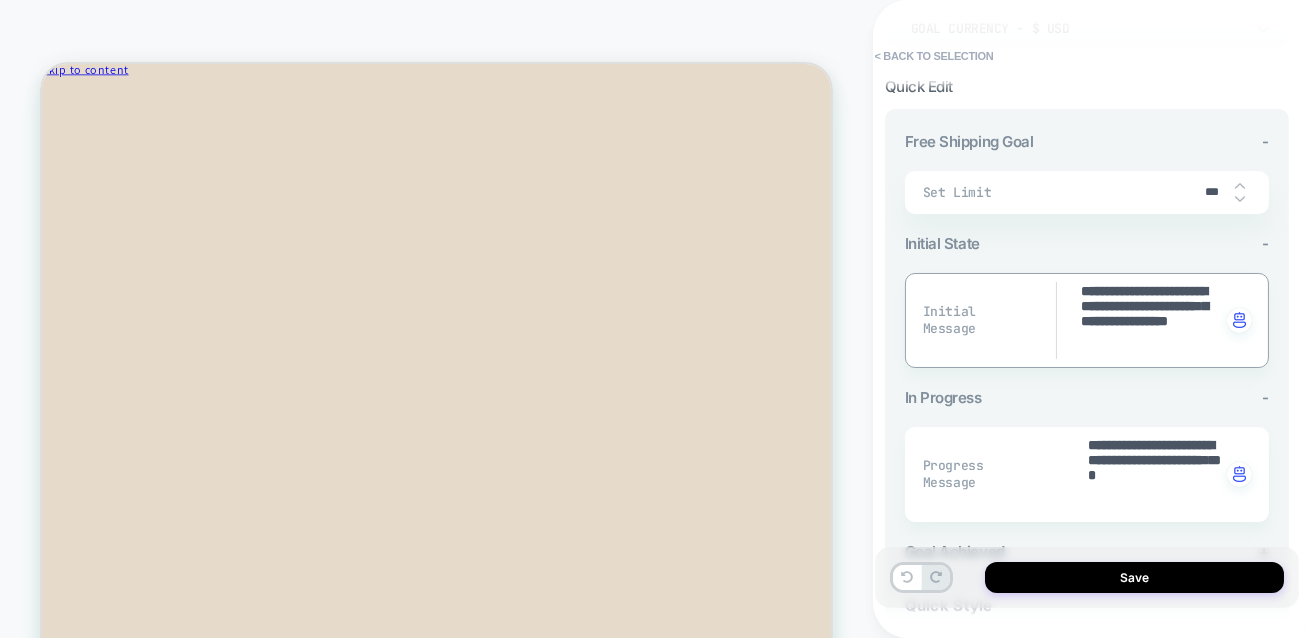 type on "*" 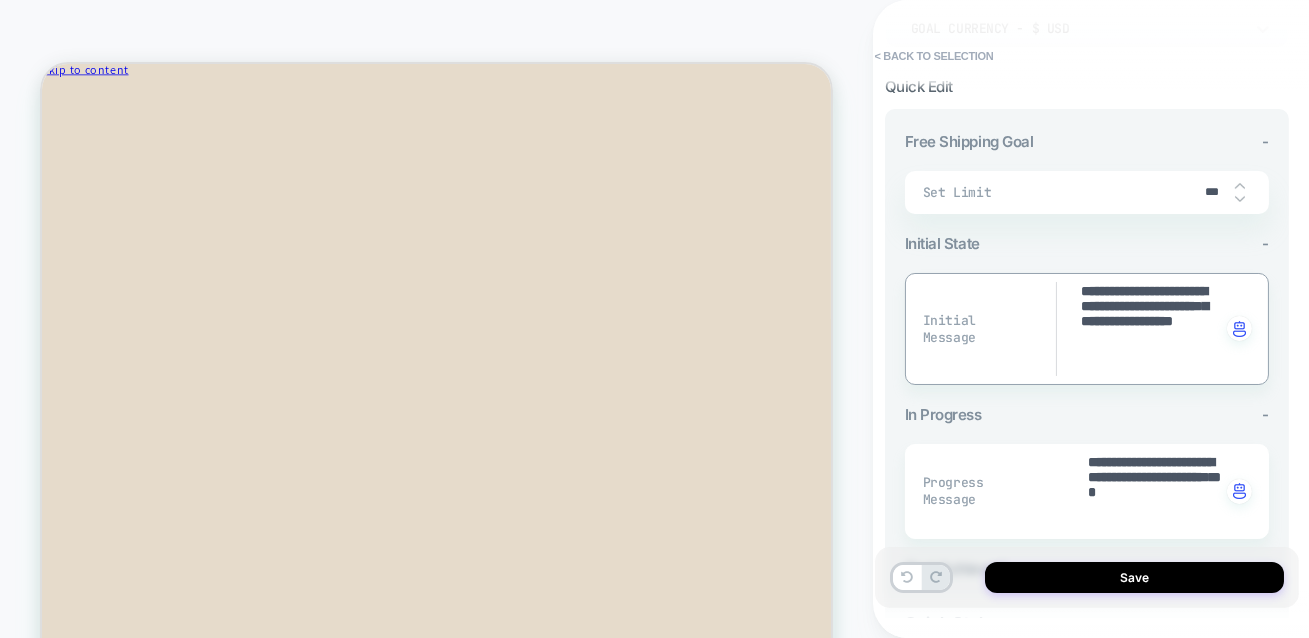 type on "*" 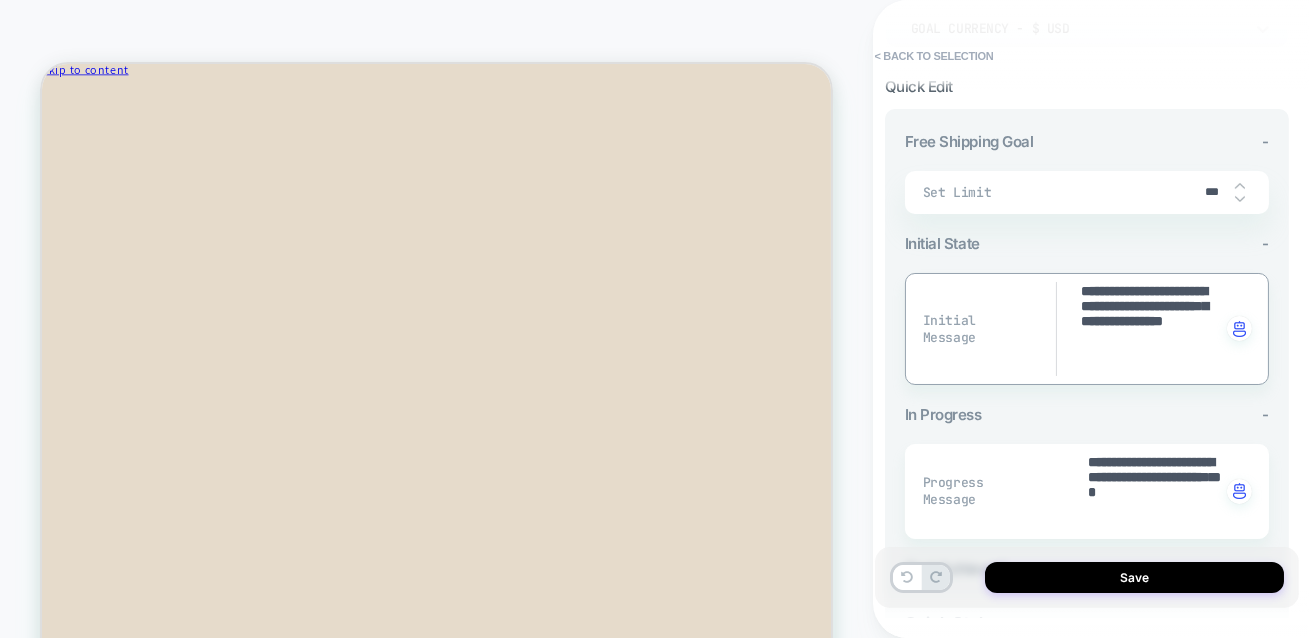 type on "*" 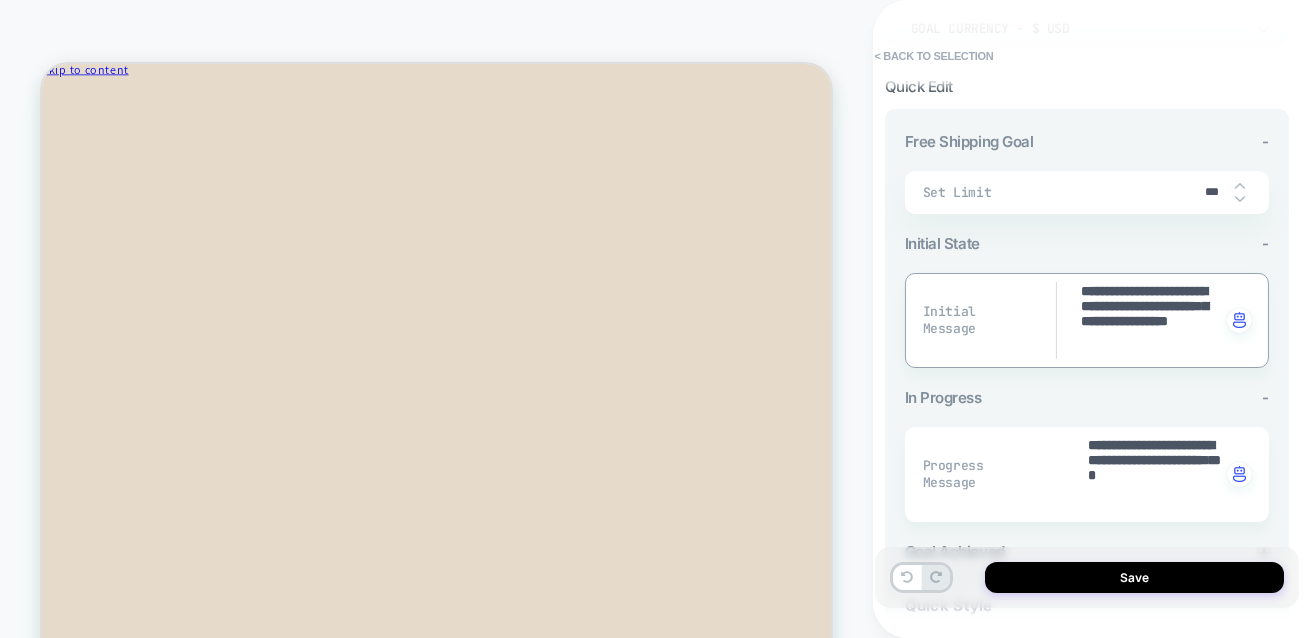 type on "*" 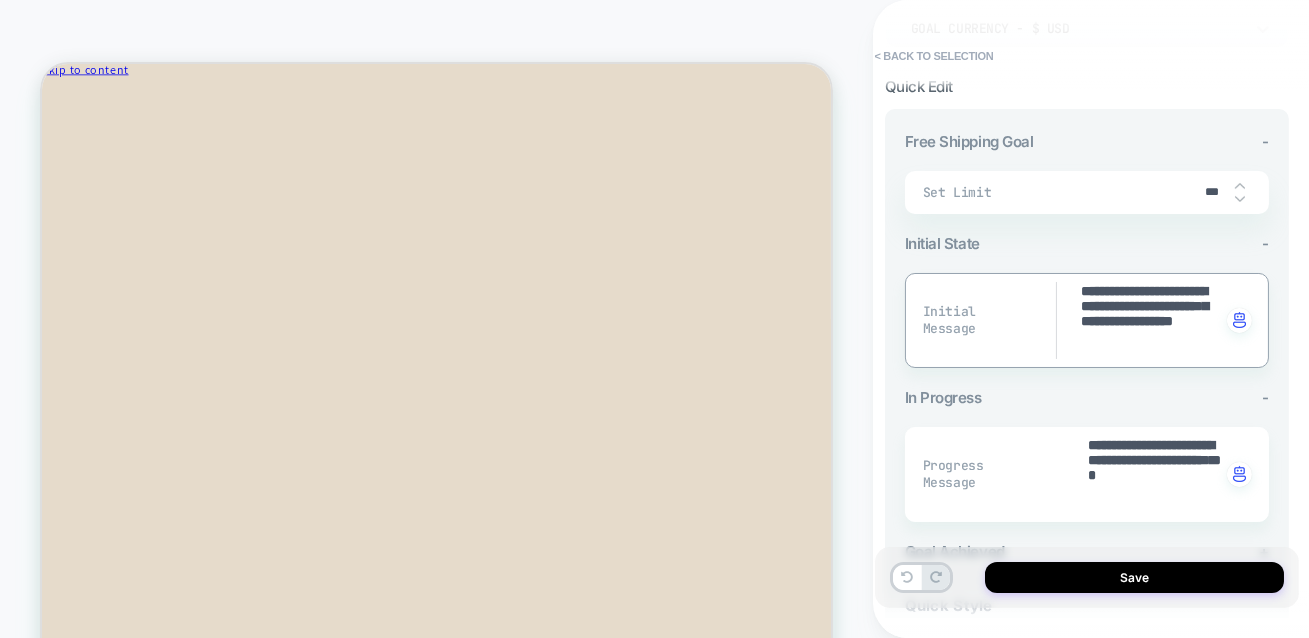 type on "*" 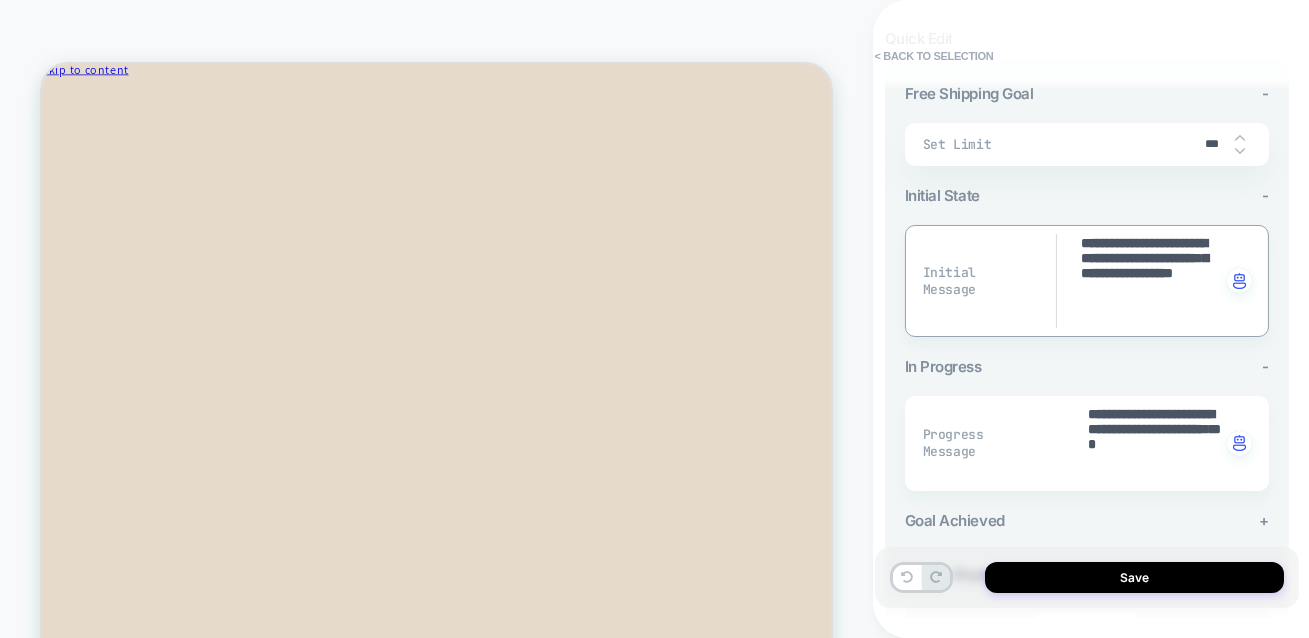 scroll, scrollTop: 566, scrollLeft: 0, axis: vertical 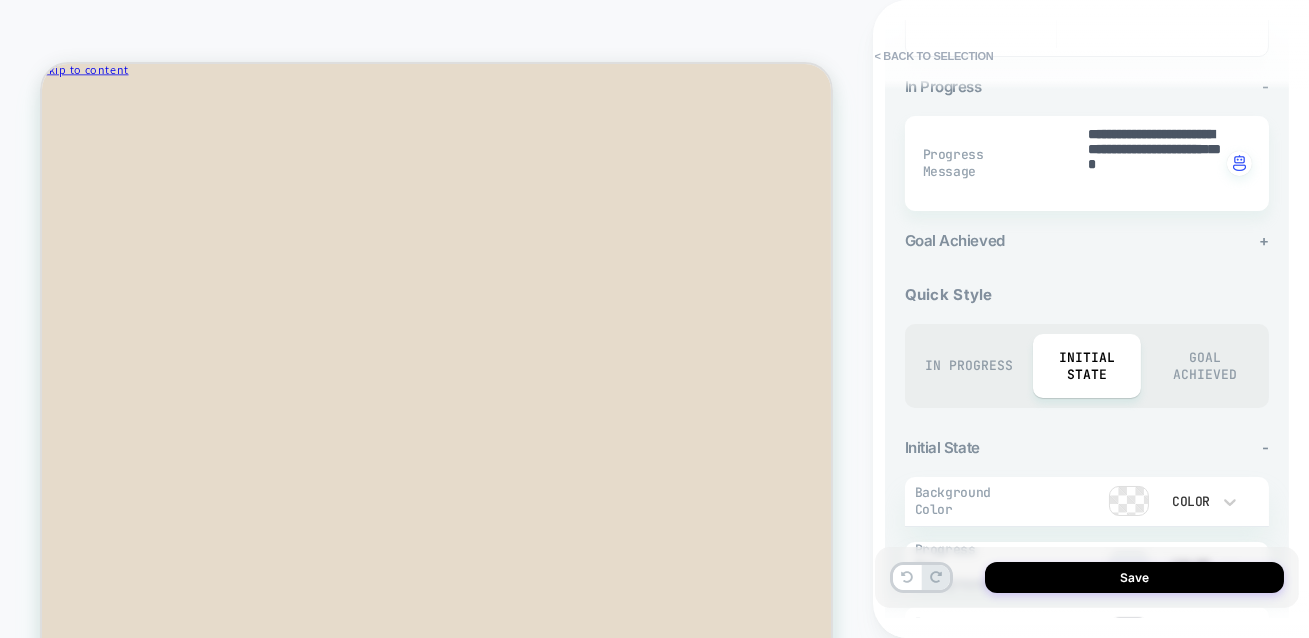 type on "**********" 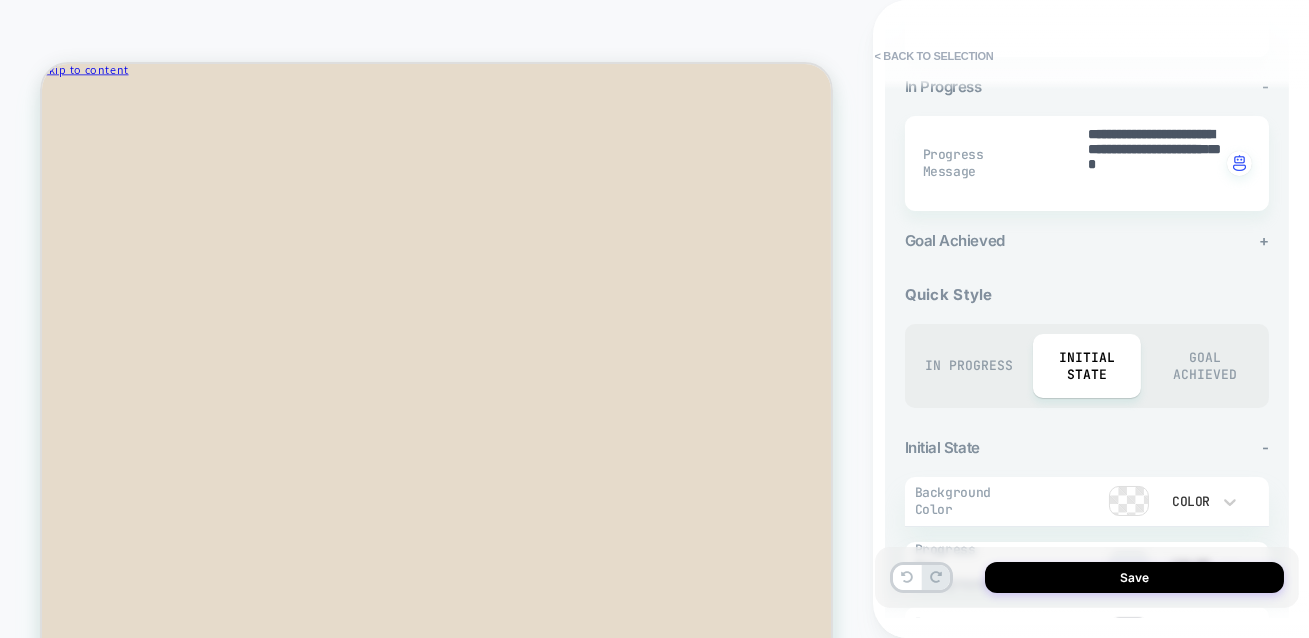 click on "In Progress" at bounding box center (969, 365) 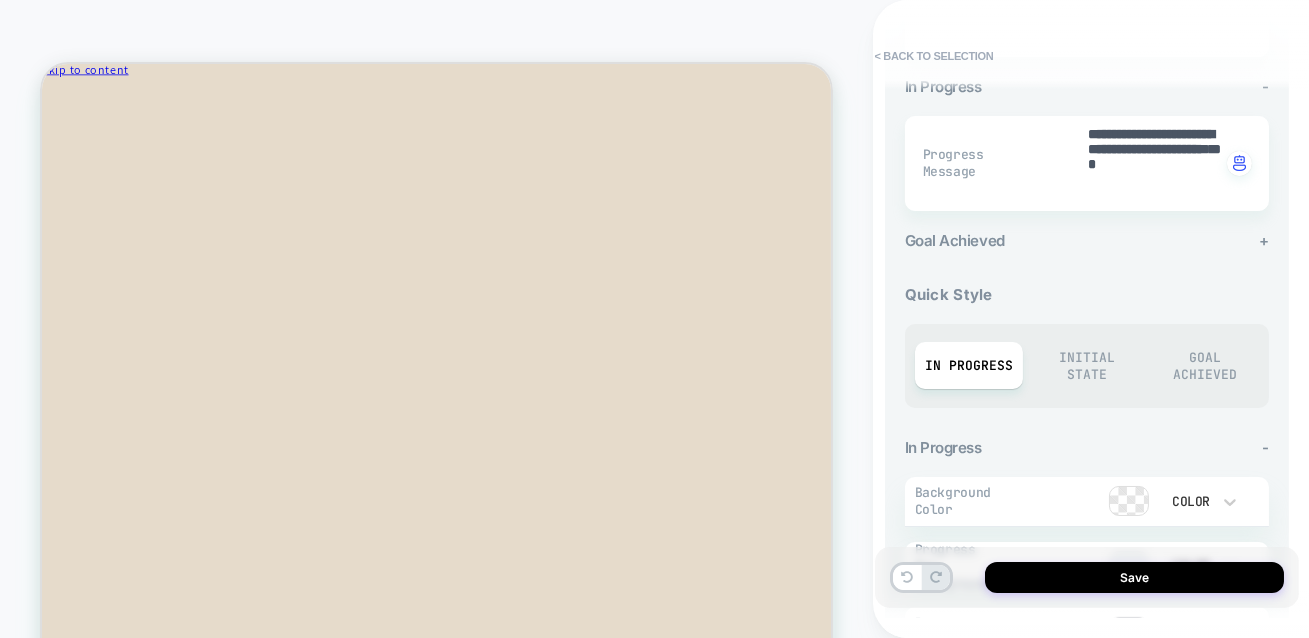 click on "Initial State" at bounding box center [1087, 366] 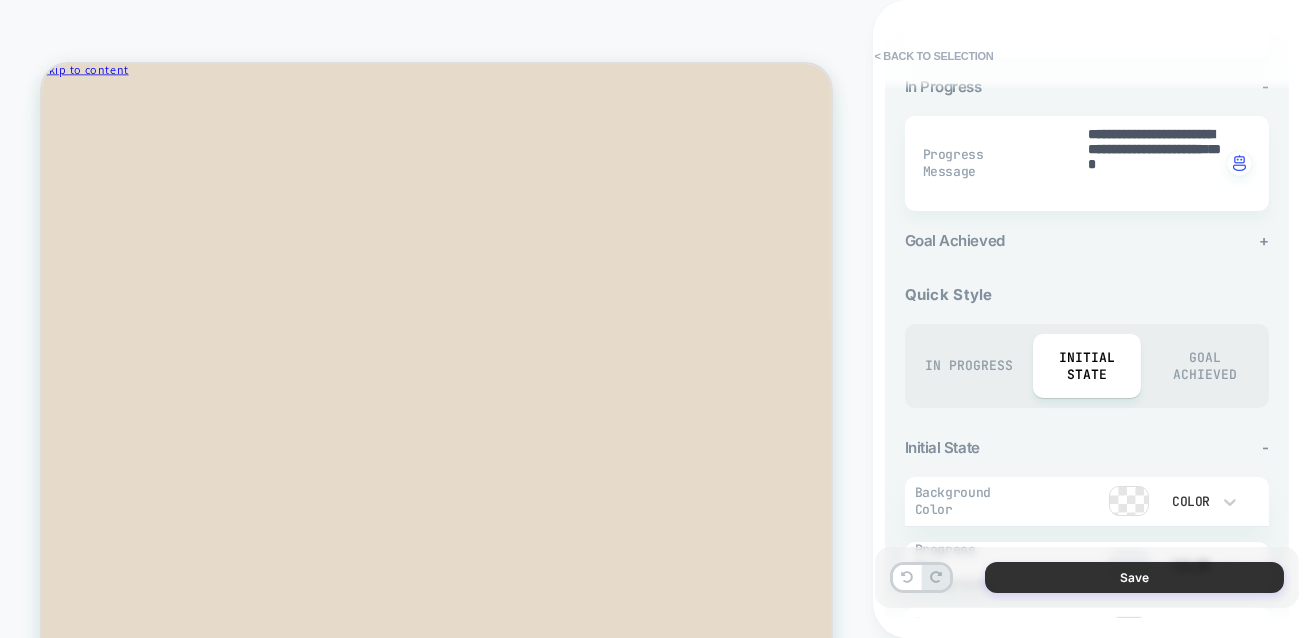 click on "Save" at bounding box center [1134, 577] 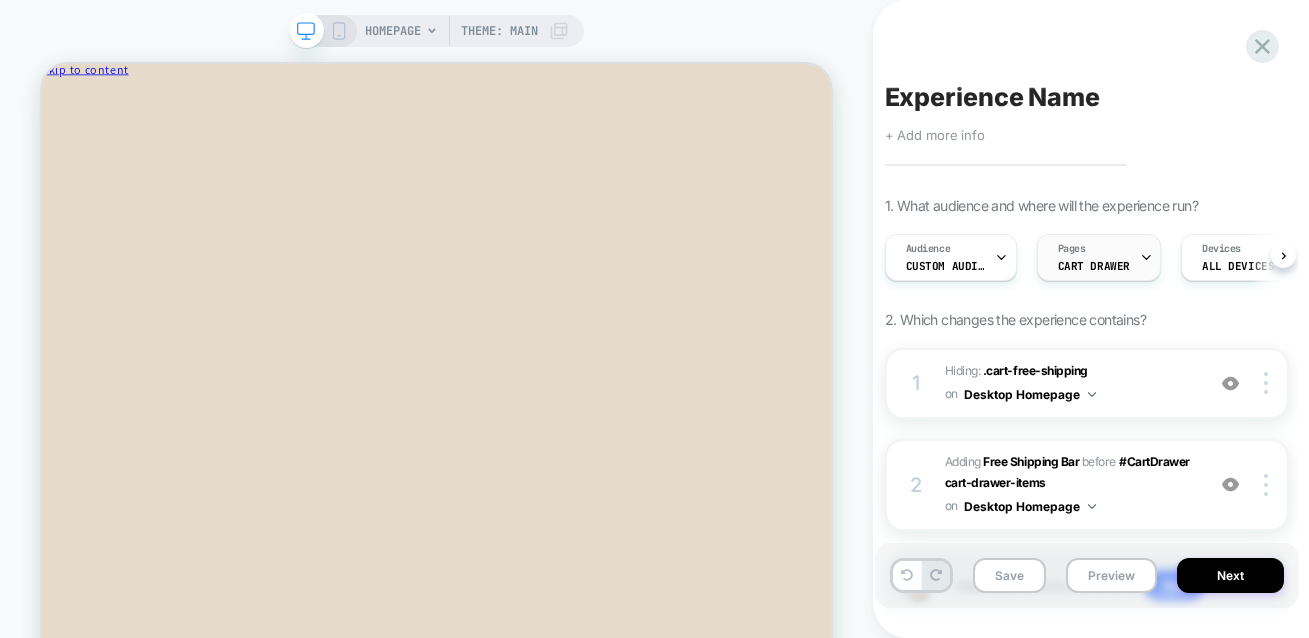 scroll, scrollTop: 0, scrollLeft: 0, axis: both 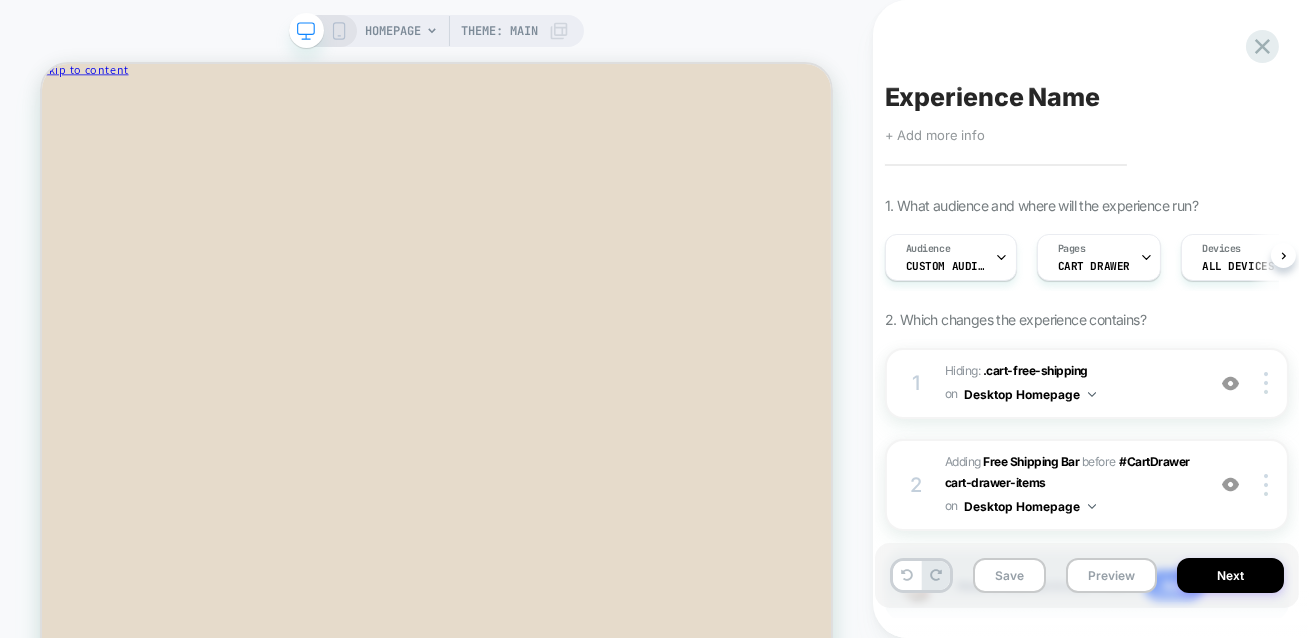 click on "Experience Name" at bounding box center [992, 97] 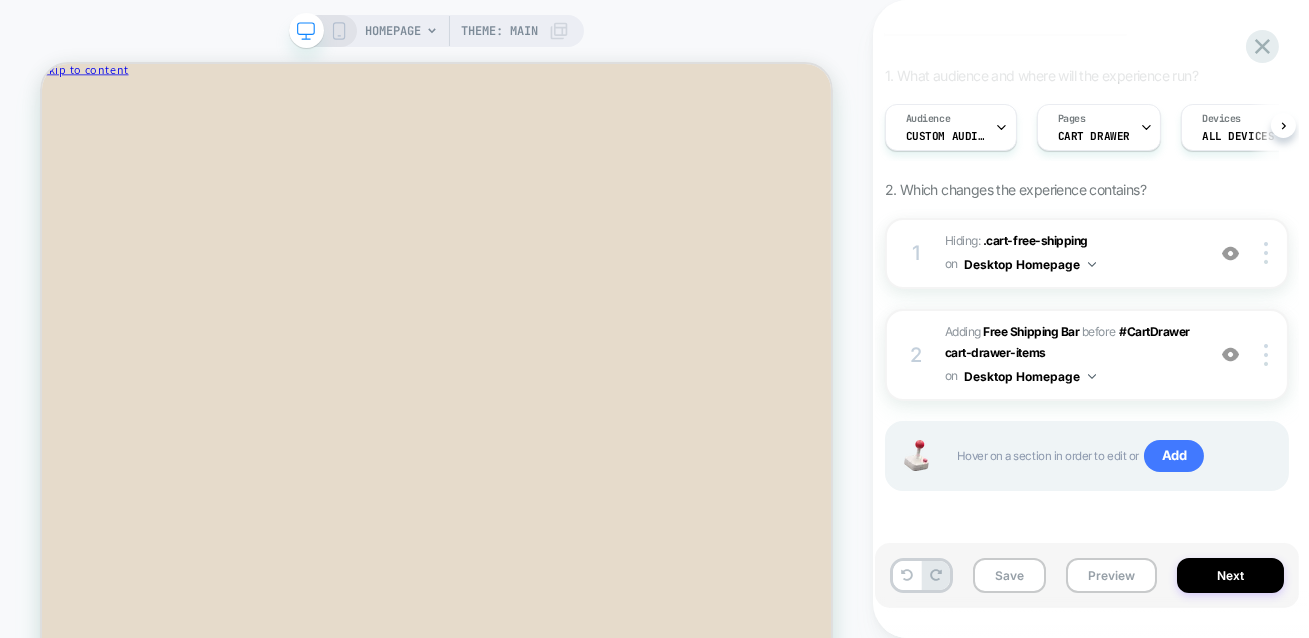 scroll, scrollTop: 0, scrollLeft: 0, axis: both 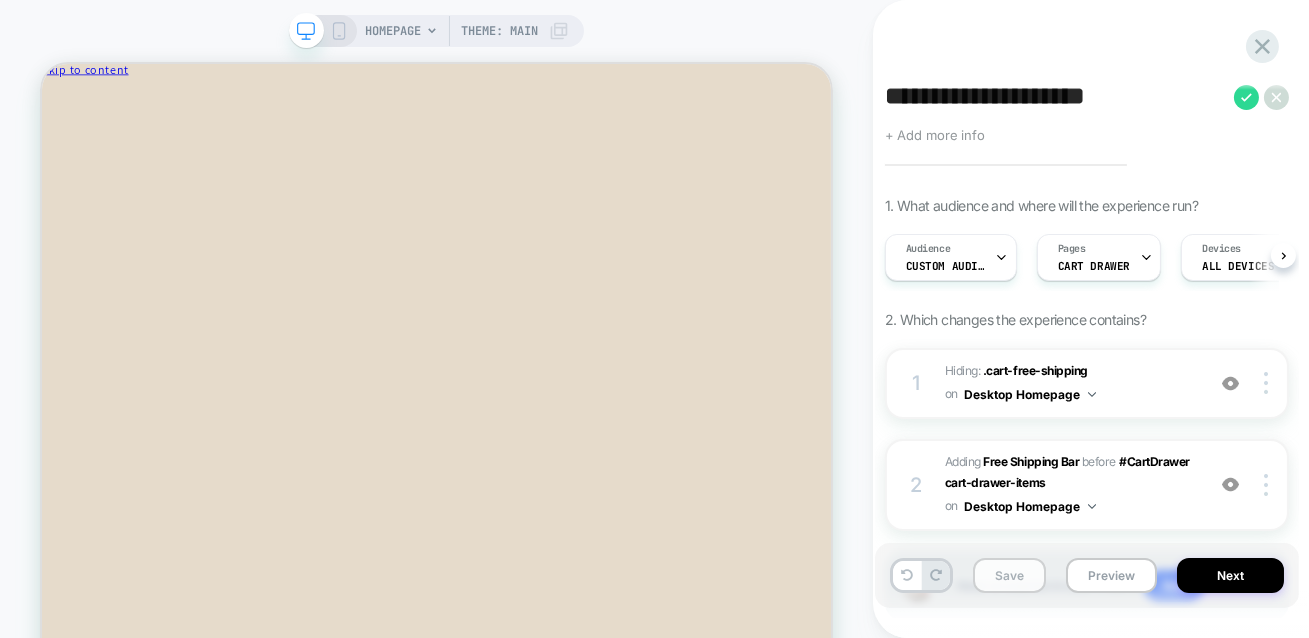type on "**********" 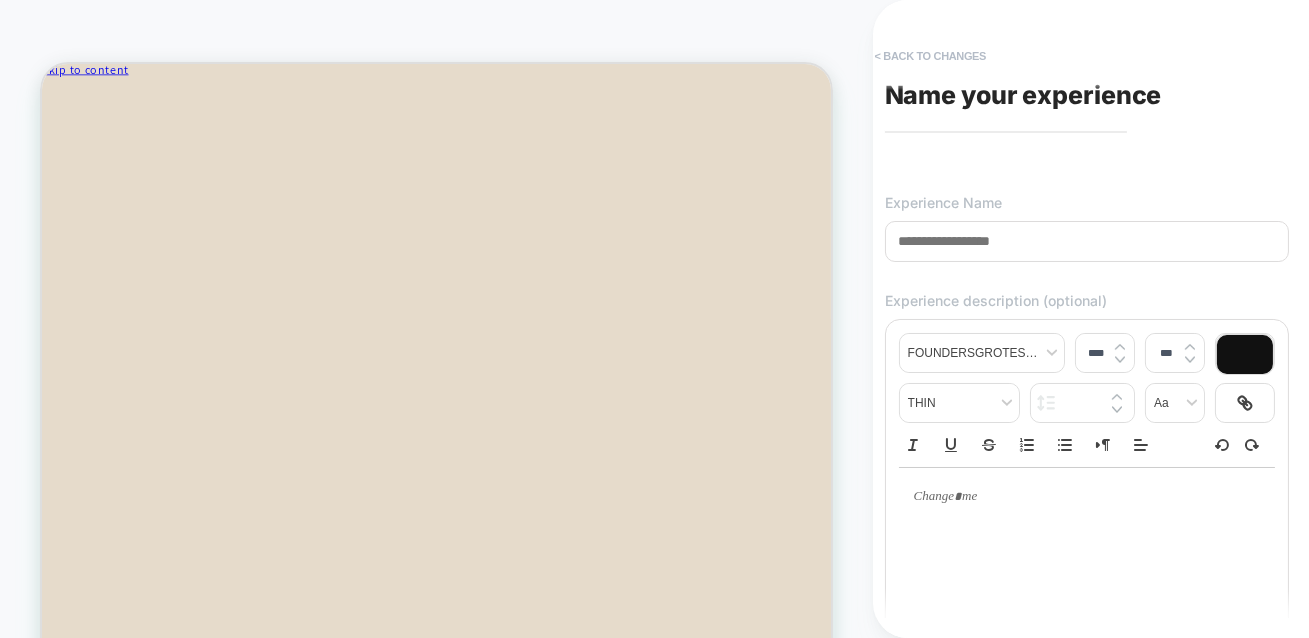 click on "< Back to changes" at bounding box center [931, 56] 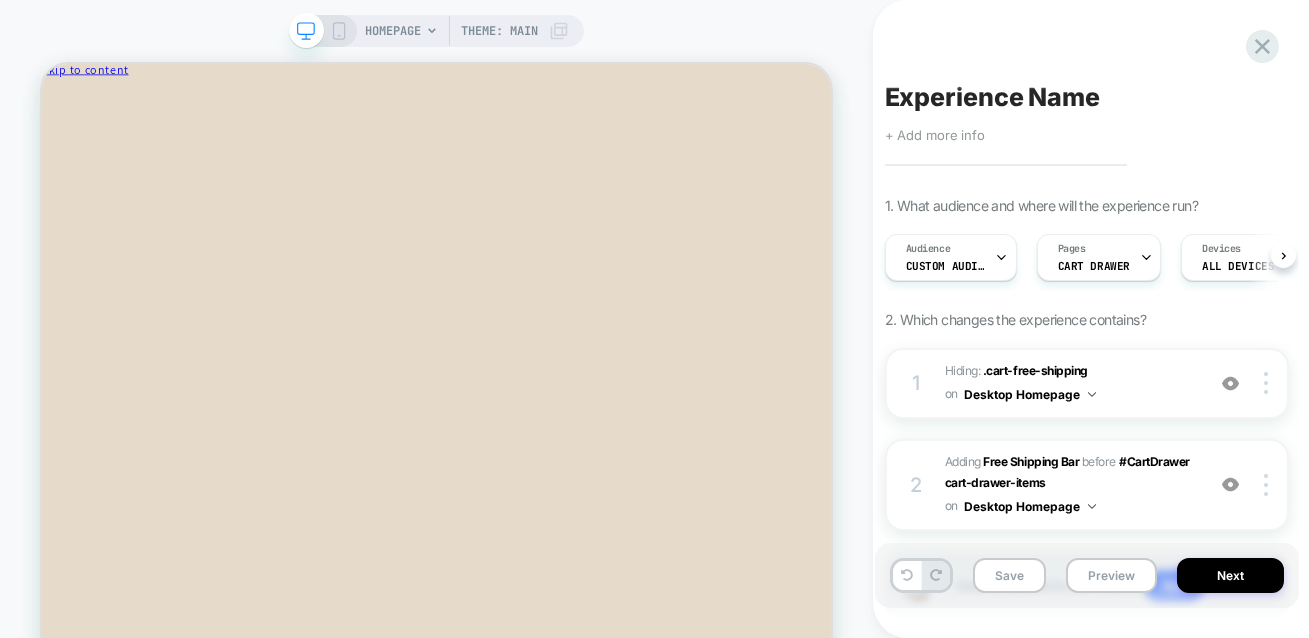 scroll, scrollTop: 0, scrollLeft: 0, axis: both 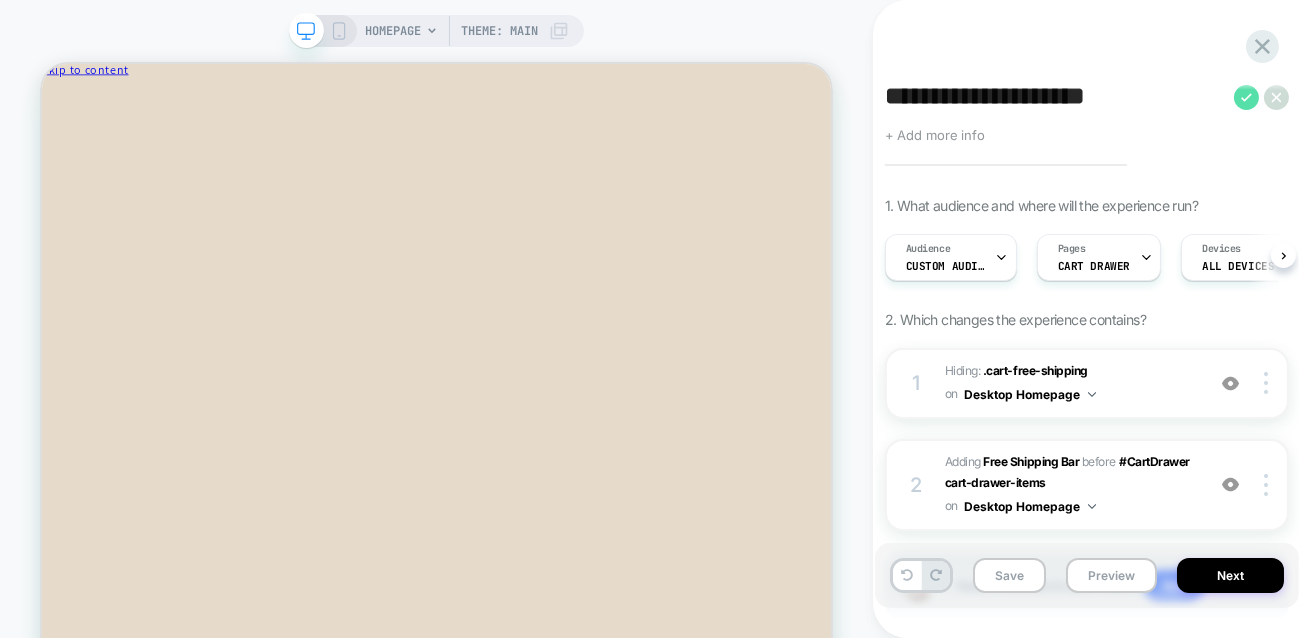 type on "**********" 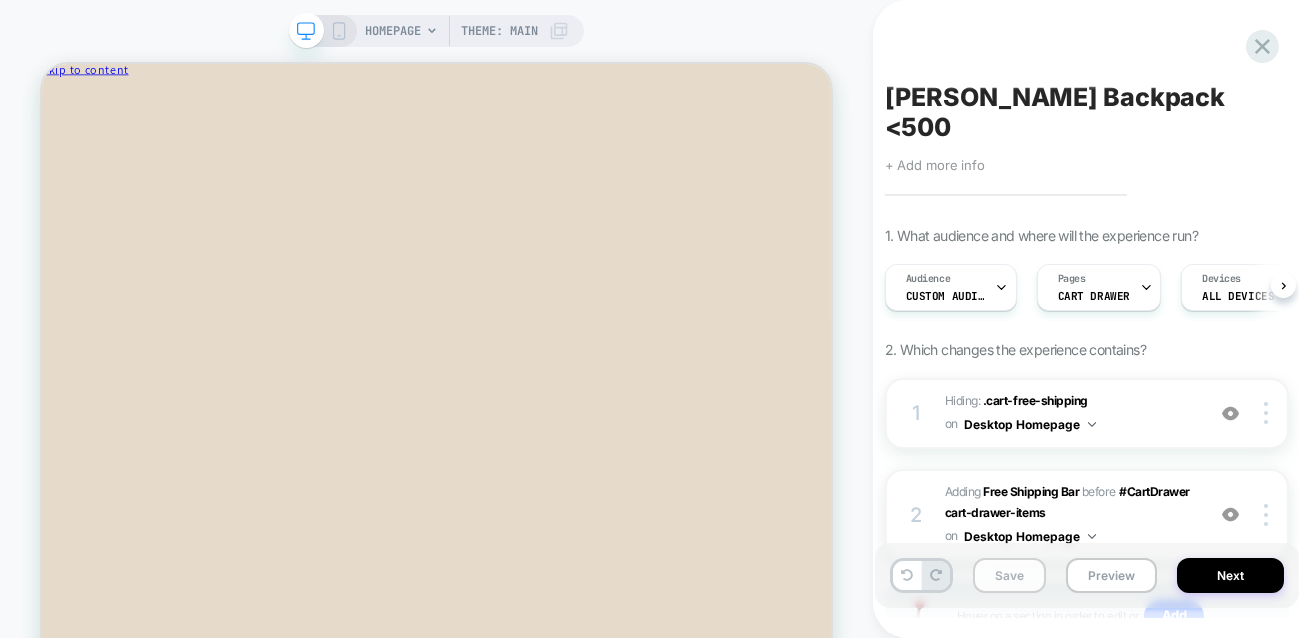 click on "Save" at bounding box center (1009, 575) 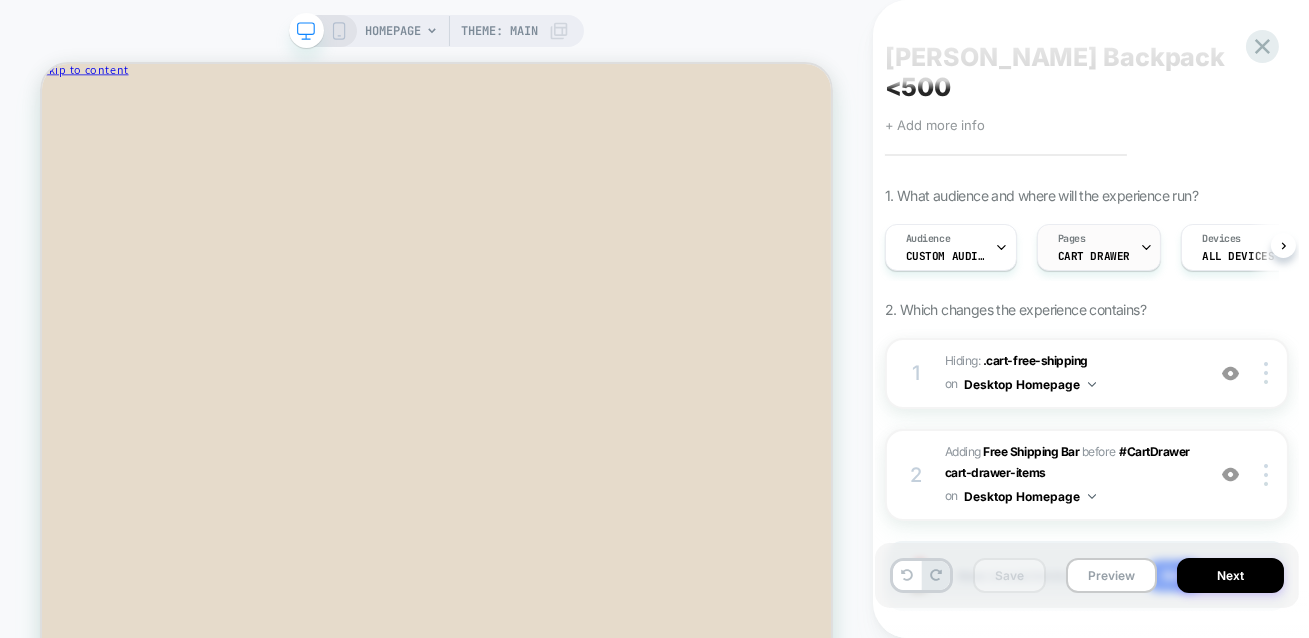 scroll, scrollTop: 130, scrollLeft: 0, axis: vertical 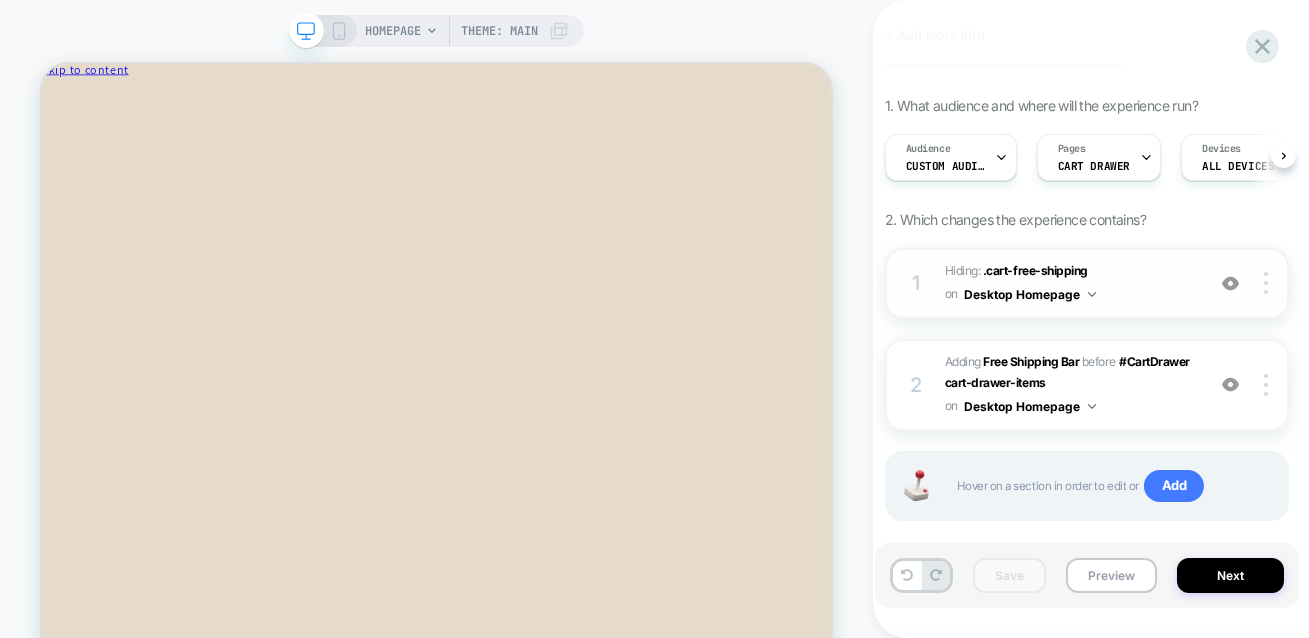 click on "Desktop Homepage" at bounding box center [1030, 294] 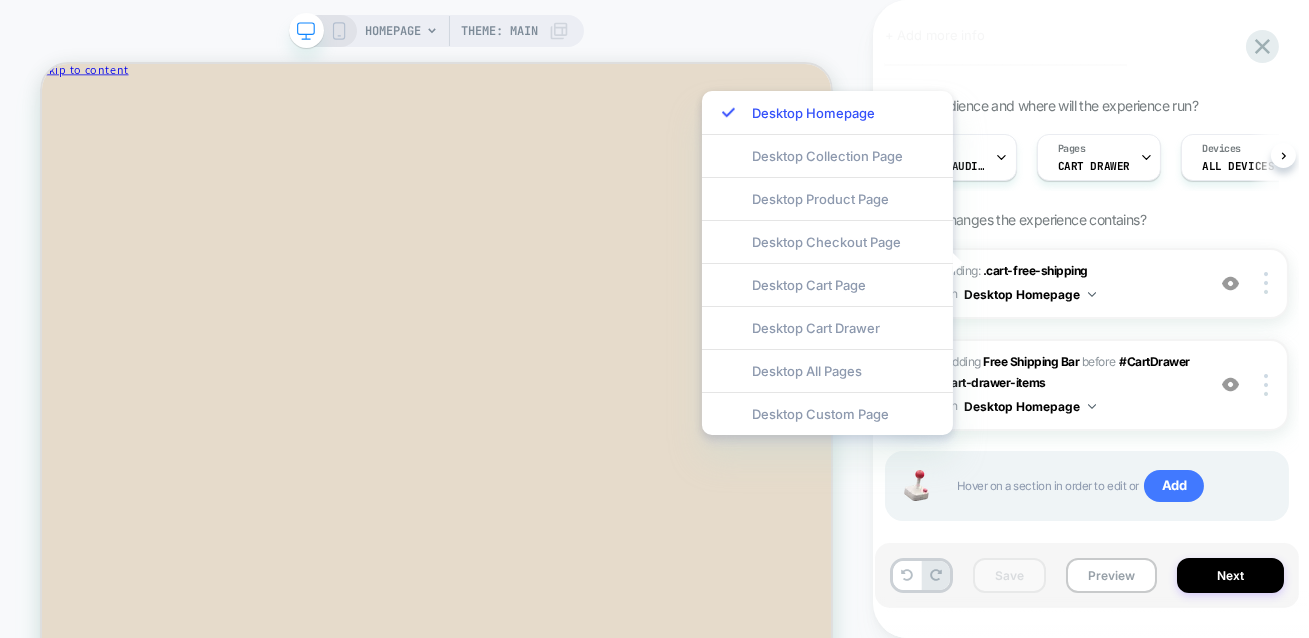 click on "1 Hiding :   .cart-free-shipping .cart-free-shipping   on Desktop Homepage Add Before Add After Copy CSS Selector Rename Copy to   Mobile Target   All Devices Delete 2 #_loomi_addon_1751997079939 Adding   Free Shipping Bar   BEFORE #CartDrawer cart-drawer-items #CartDrawer cart-drawer-items   on Desktop Homepage Add Before Add After Duplicate Replace Position Copy CSS Selector Copy Widget Id Rename Copy to   Mobile Target   All Devices Delete Hover on a section in order to edit or  Add" at bounding box center (1087, 409) 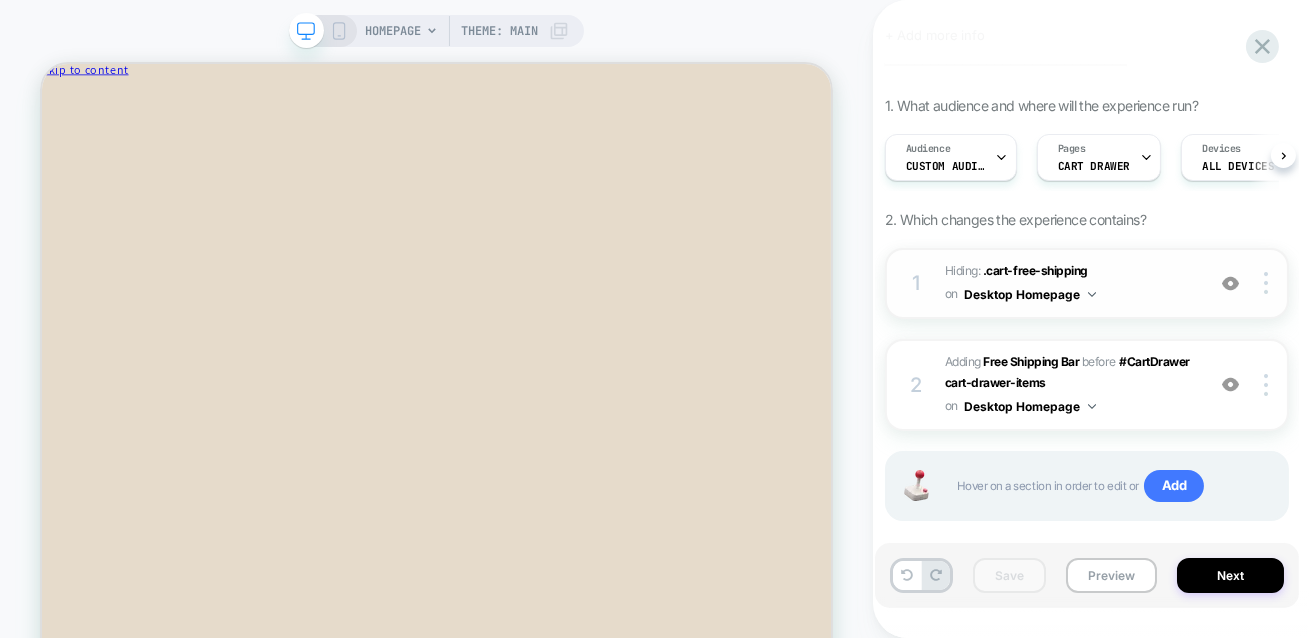 click at bounding box center (1092, 294) 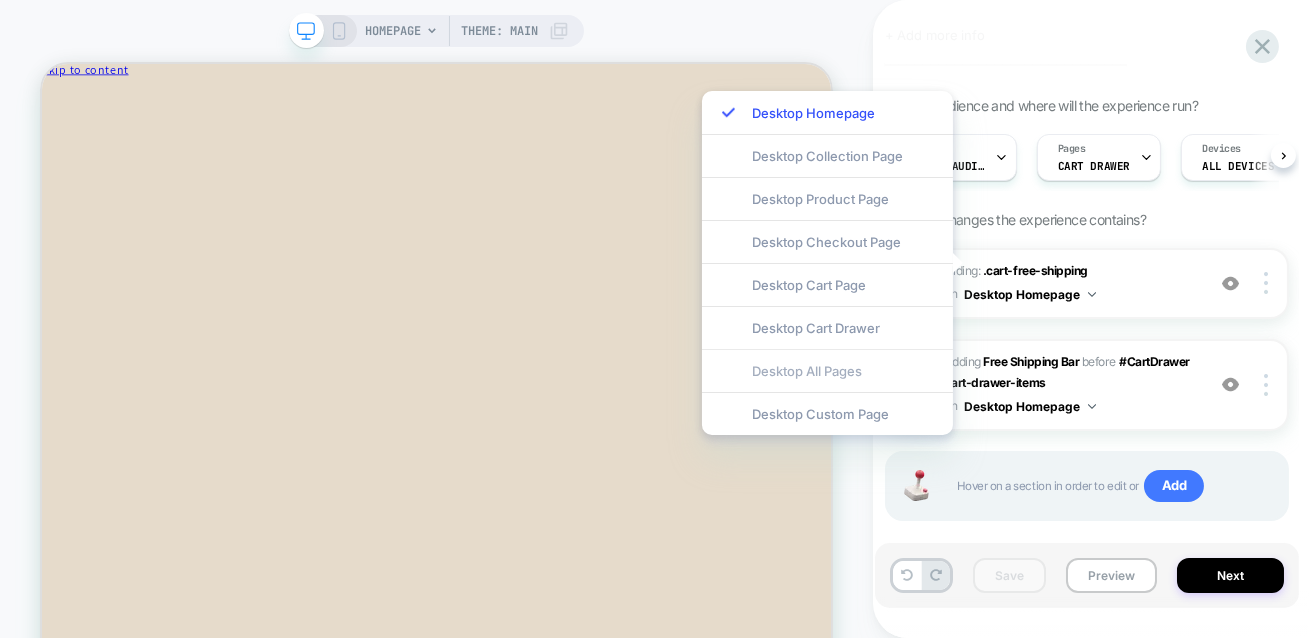 click on "Desktop       All Pages" at bounding box center (827, 370) 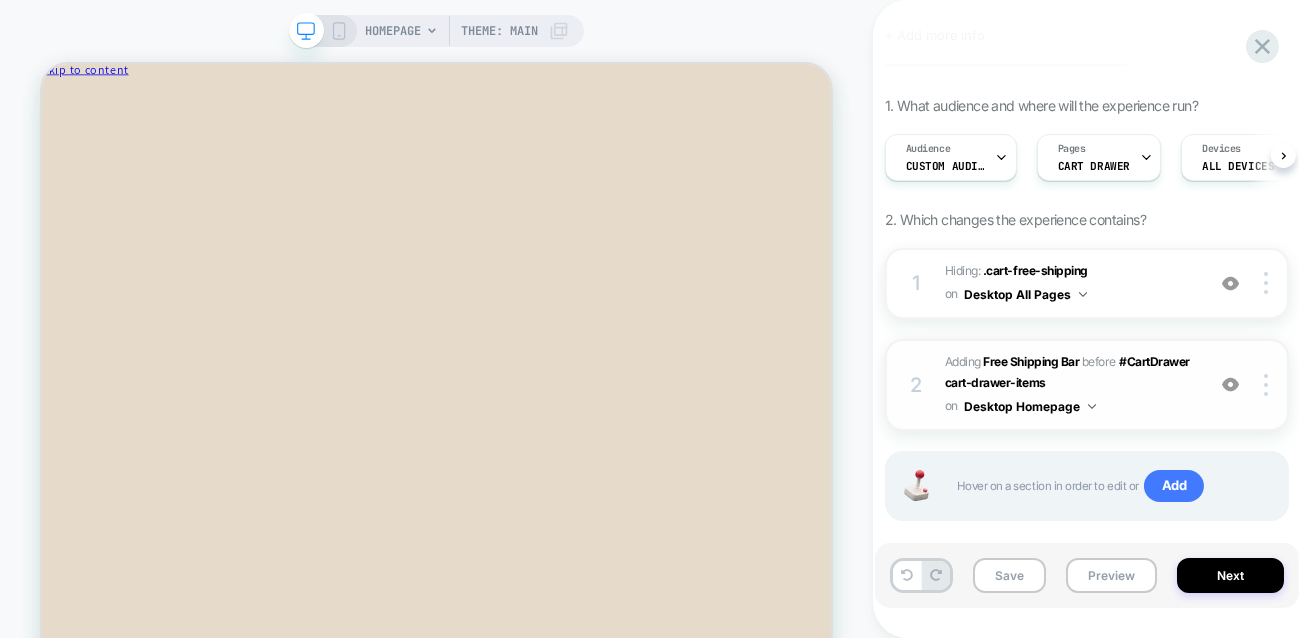 click on "Desktop Homepage" at bounding box center (1030, 406) 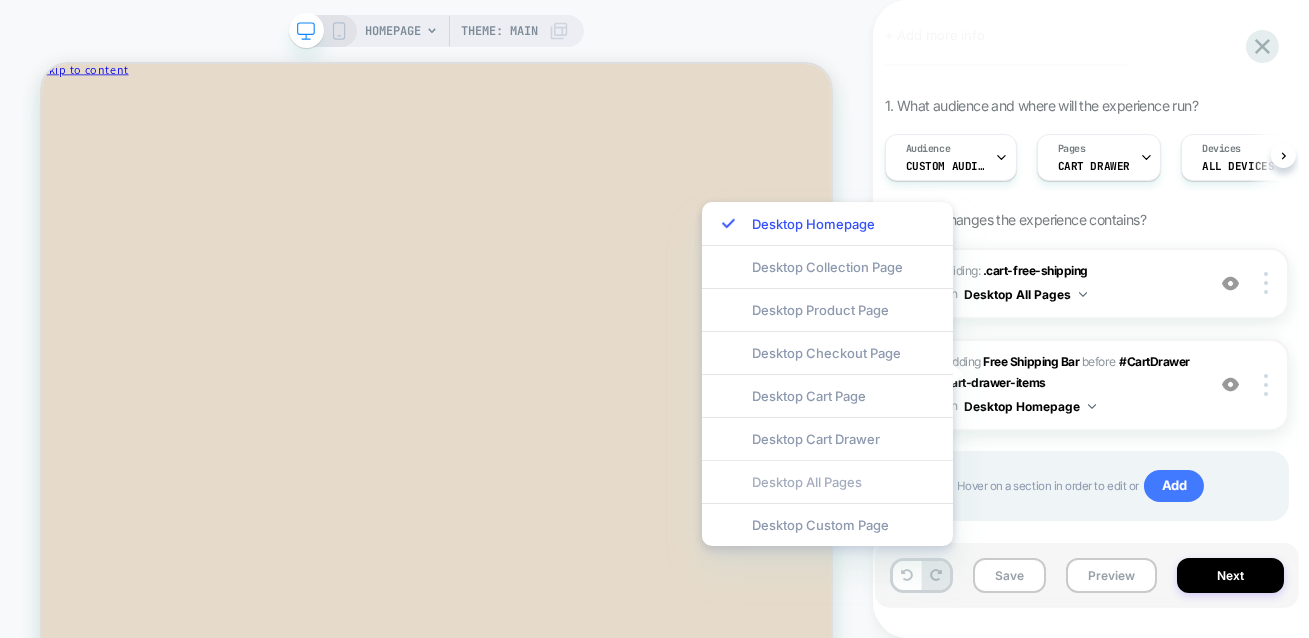 click on "Desktop       All Pages" at bounding box center (827, 481) 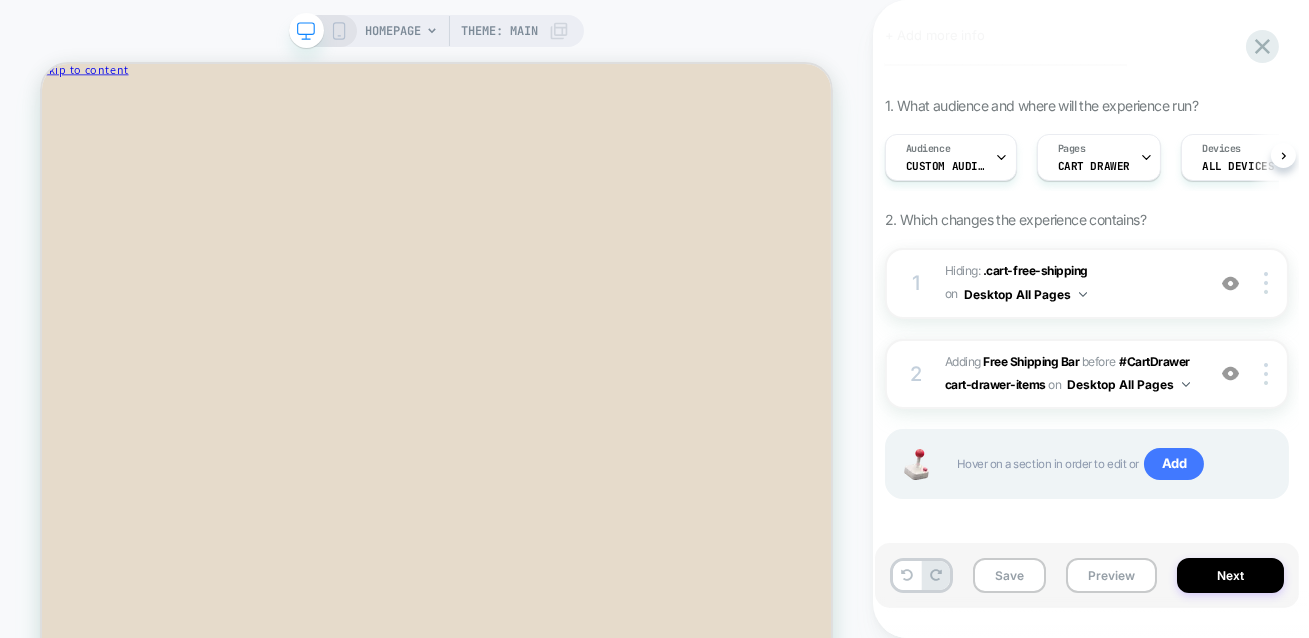 scroll, scrollTop: 109, scrollLeft: 0, axis: vertical 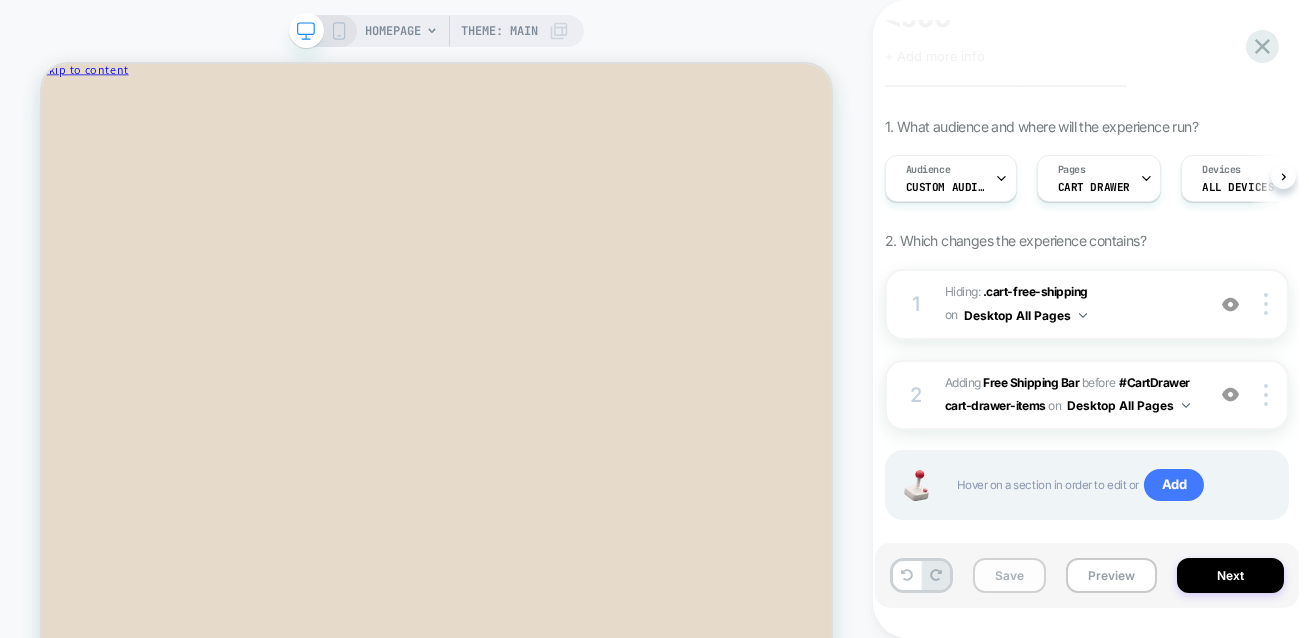 click on "Save" at bounding box center [1009, 575] 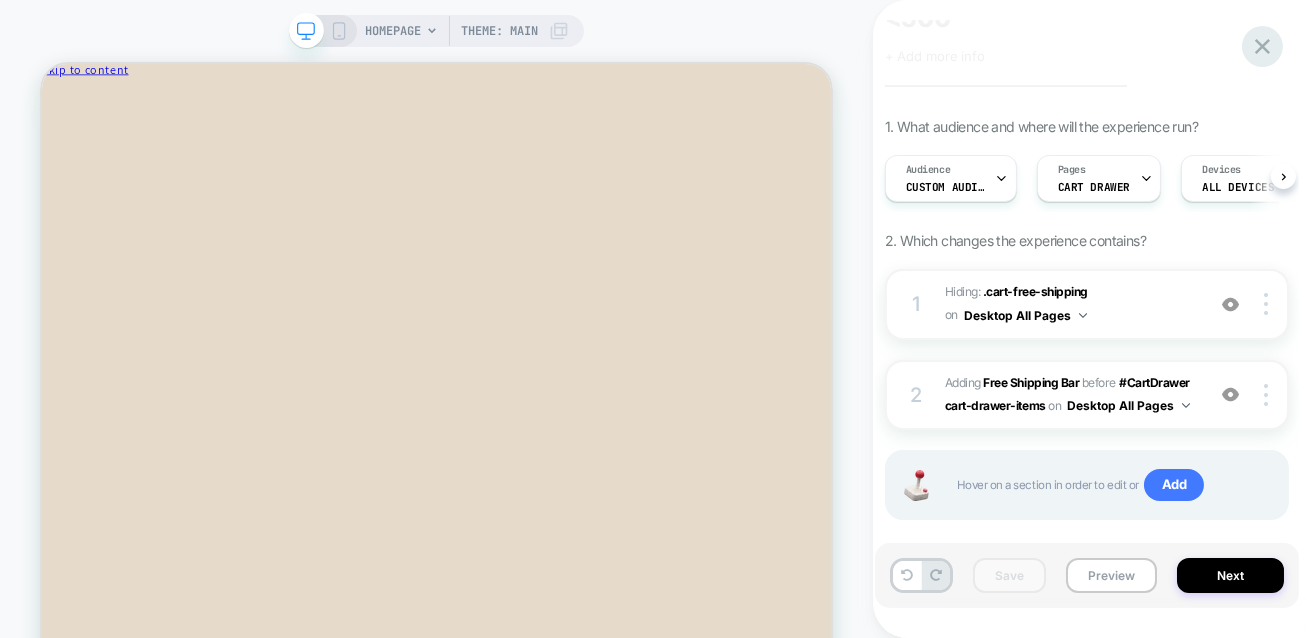 scroll, scrollTop: 0, scrollLeft: 4, axis: horizontal 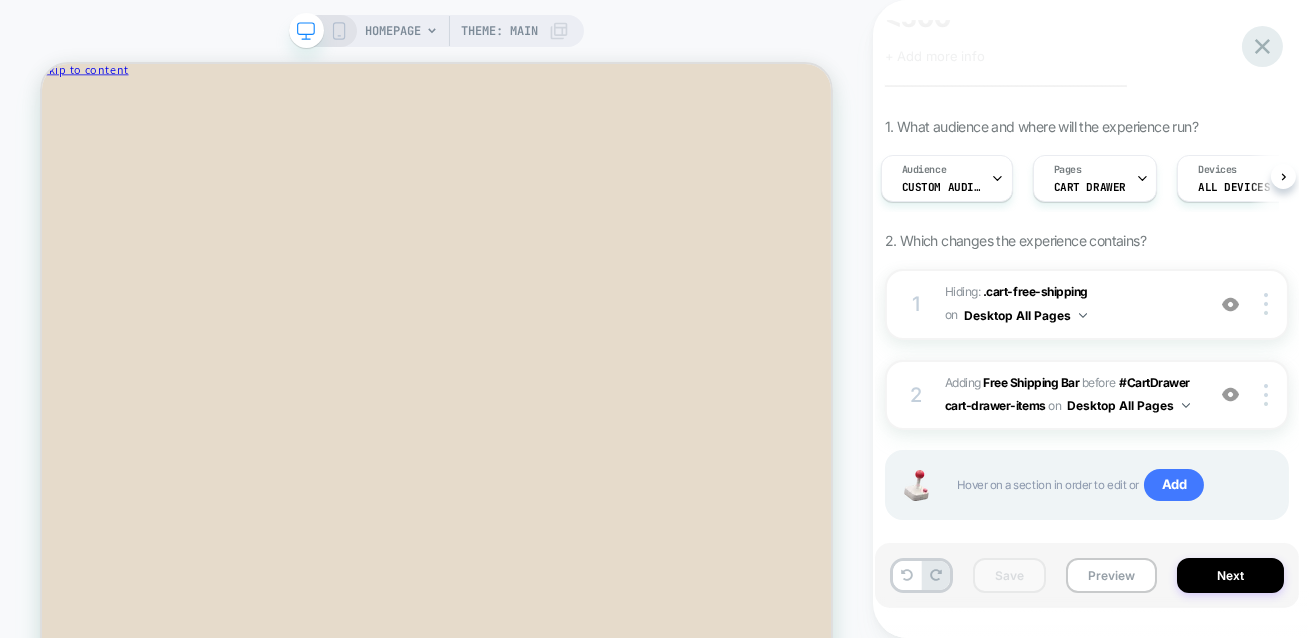 click 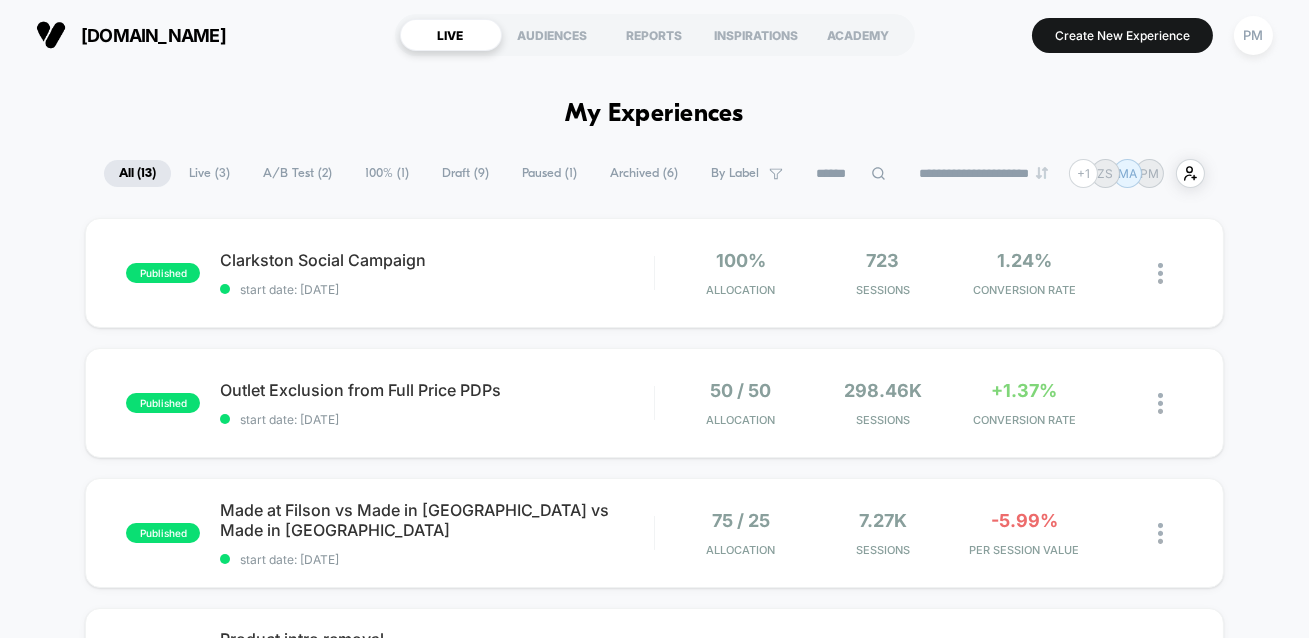 click on "Draft ( 9 )" at bounding box center [465, 173] 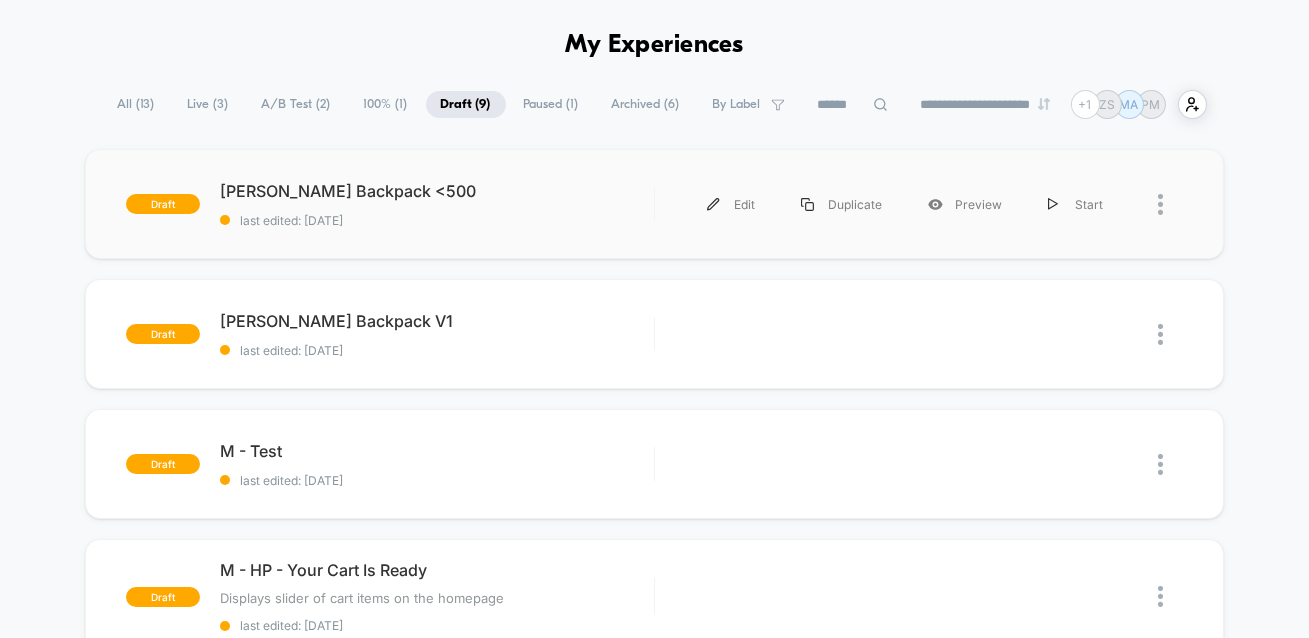 scroll, scrollTop: 160, scrollLeft: 0, axis: vertical 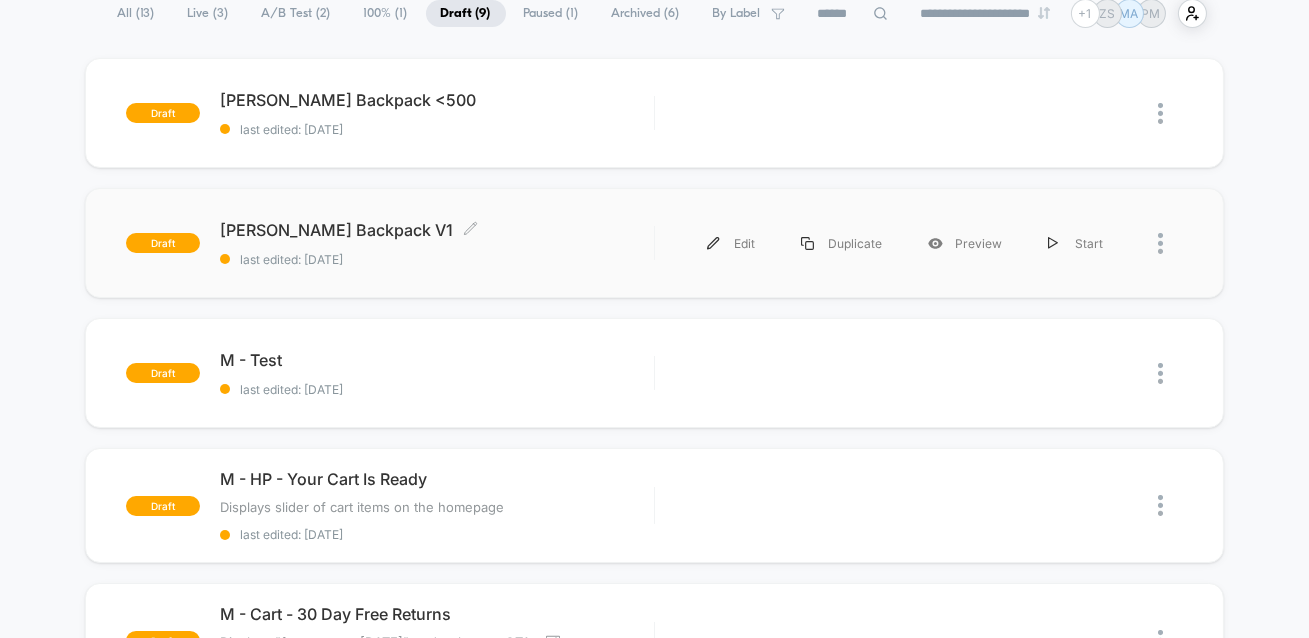 click on "Dryden Backpack V1 Click to edit experience details" at bounding box center [437, 230] 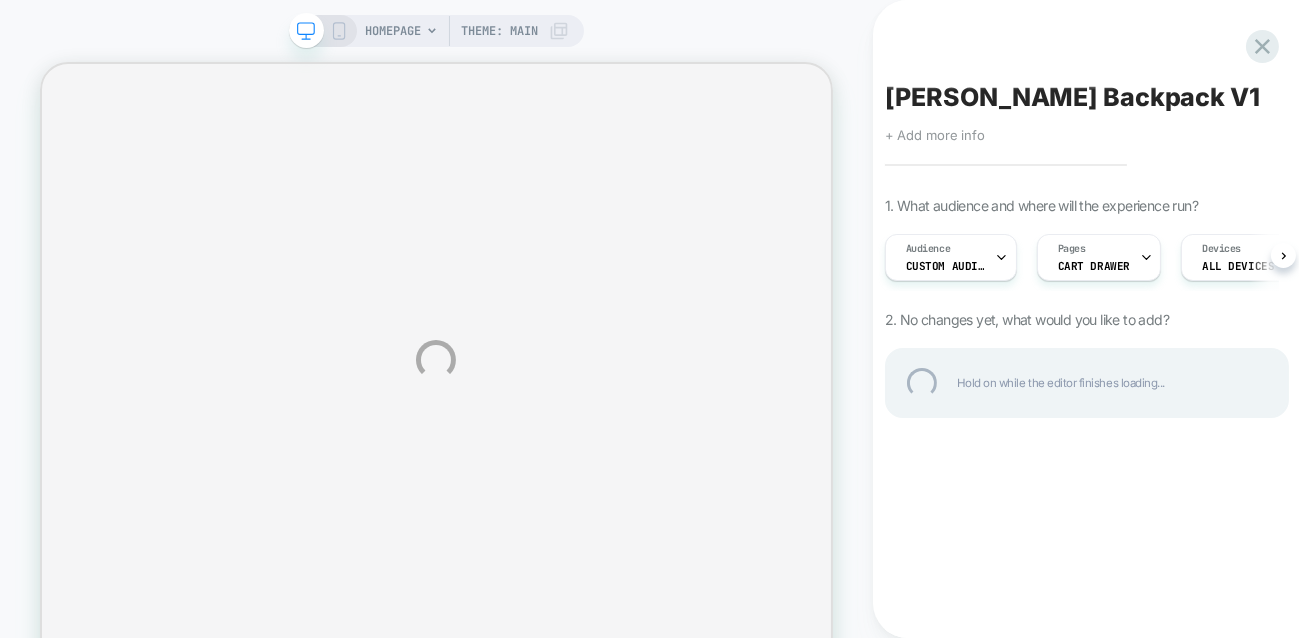 click on "Dryden Backpack V1" at bounding box center [1087, 97] 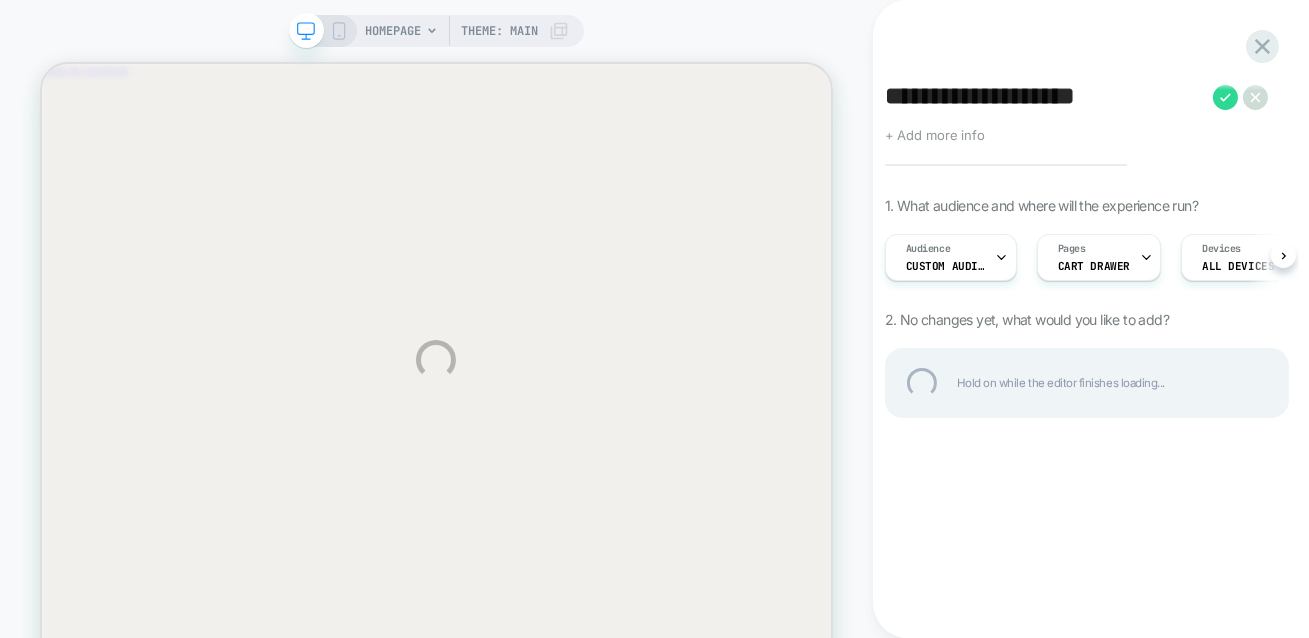 scroll, scrollTop: 0, scrollLeft: 0, axis: both 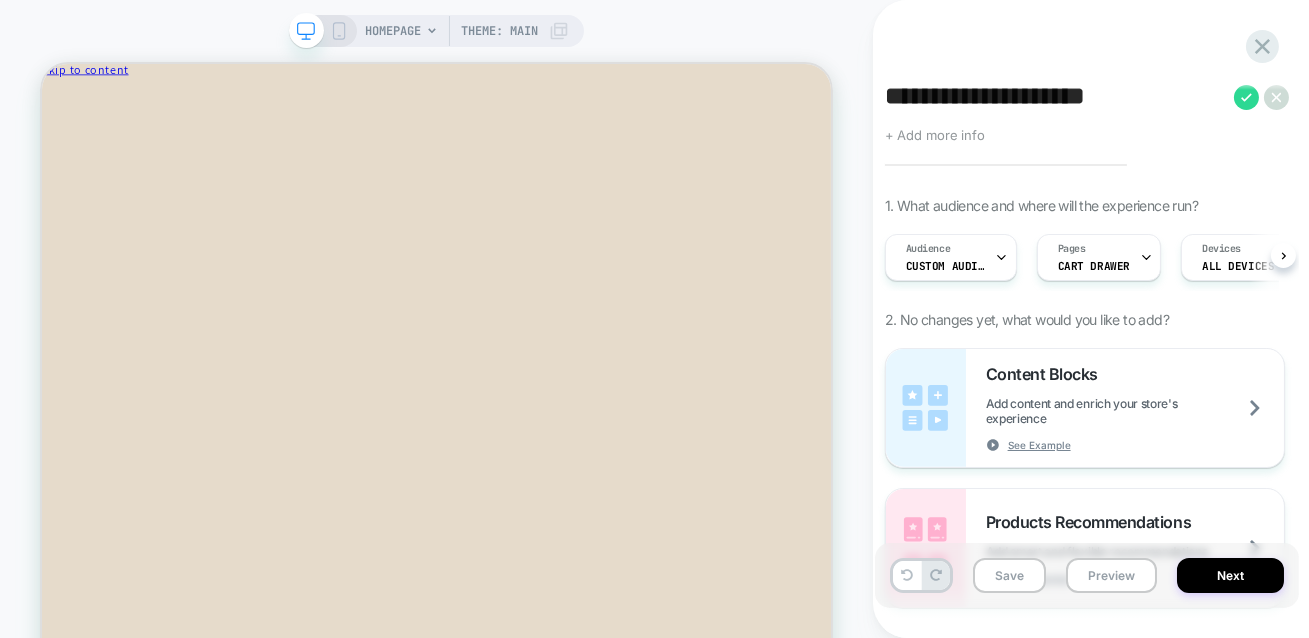 type on "**********" 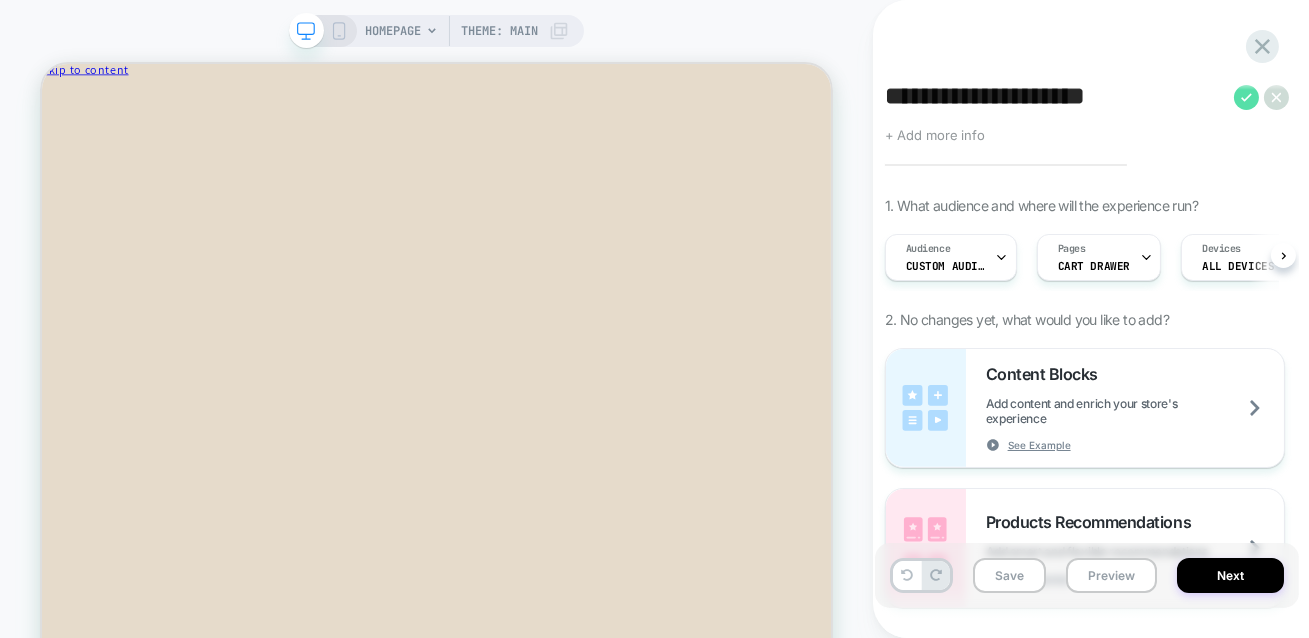 scroll, scrollTop: 0, scrollLeft: 0, axis: both 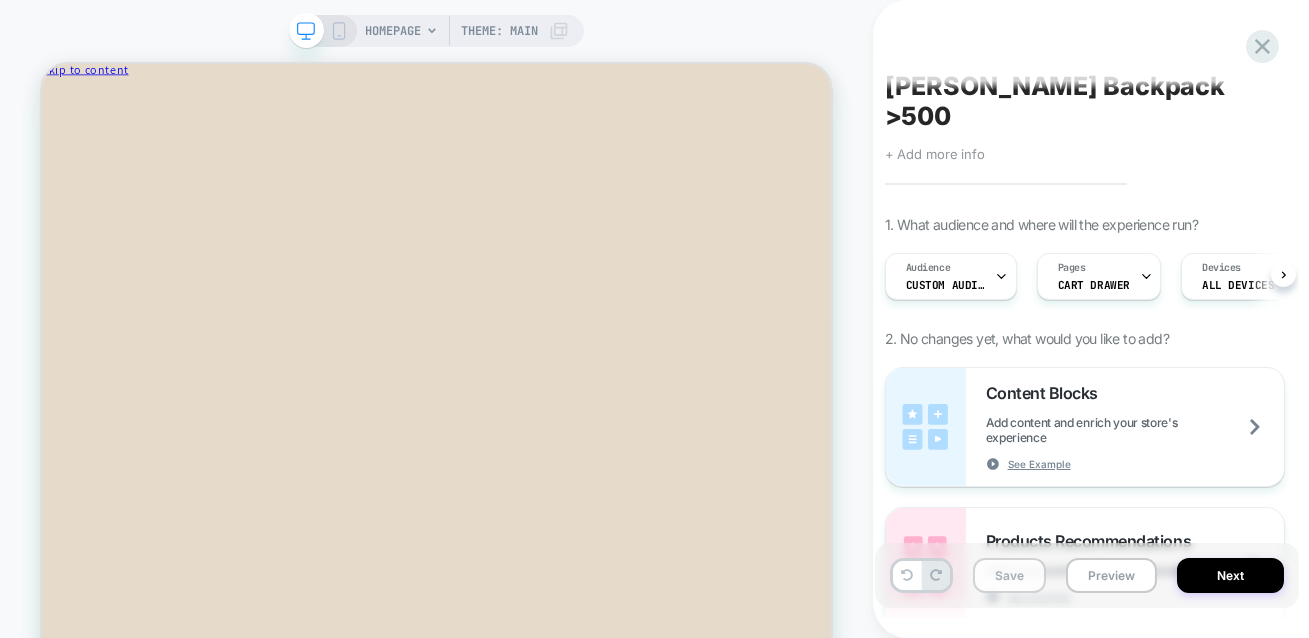 click on "Save" at bounding box center [1009, 575] 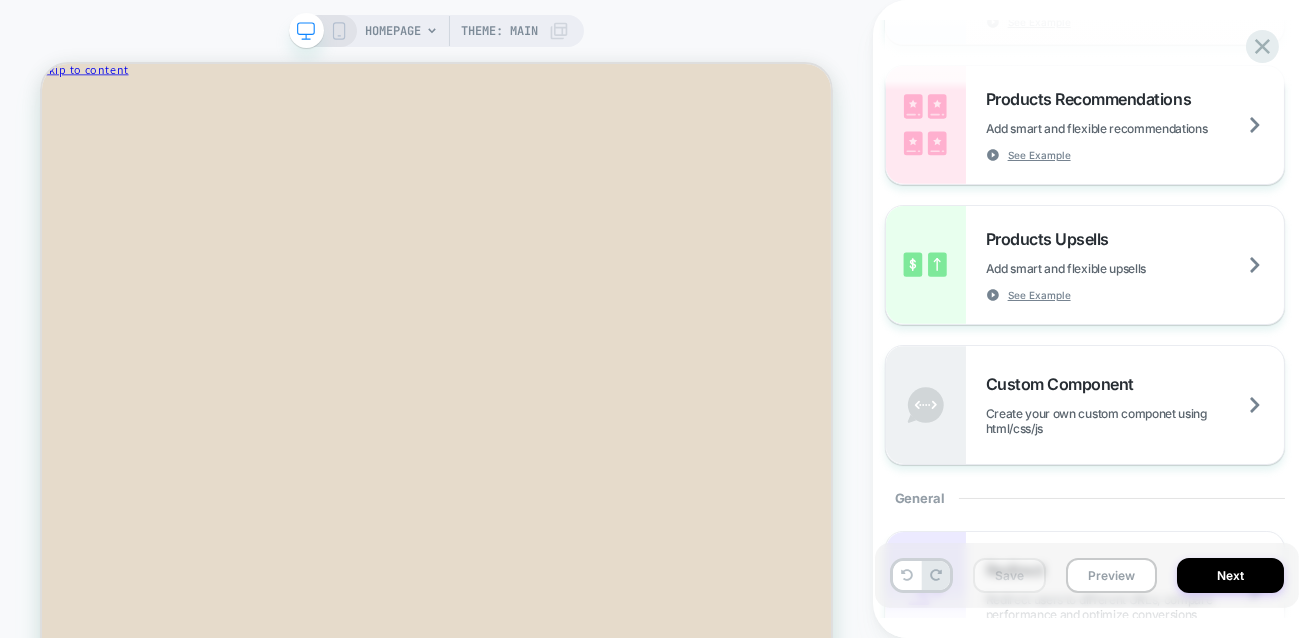 scroll, scrollTop: 450, scrollLeft: 0, axis: vertical 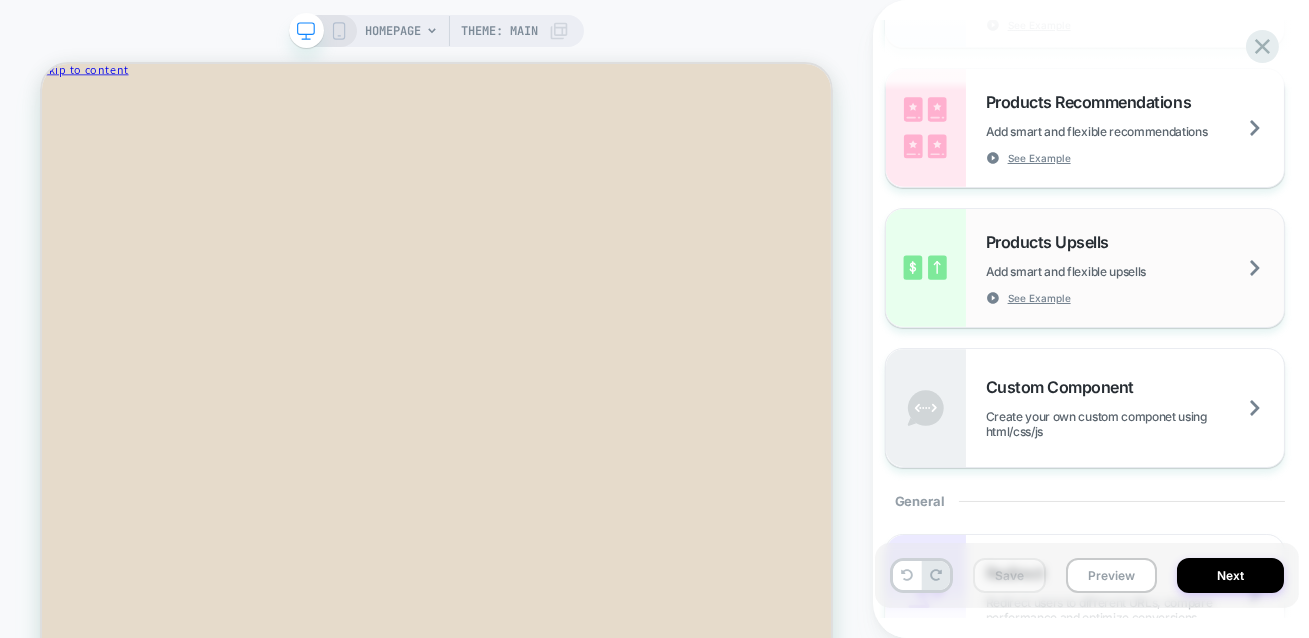 click on "Products Upsells Add smart and flexible upsells See Example" at bounding box center [1135, 268] 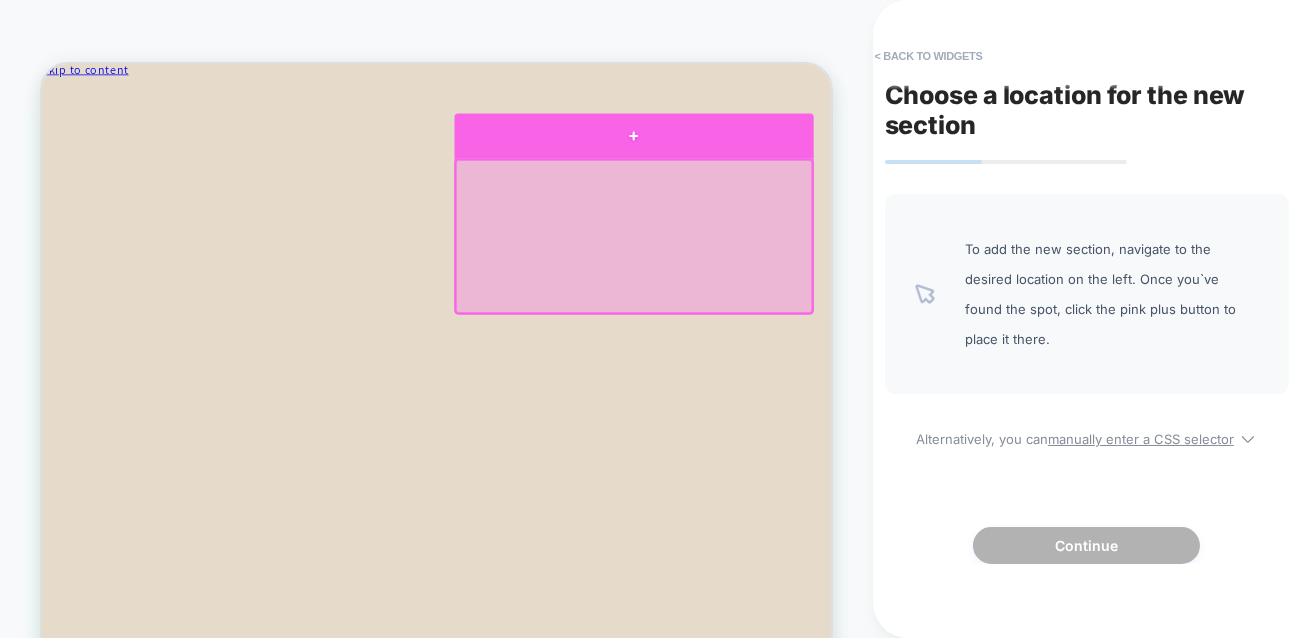 click at bounding box center (831, 160) 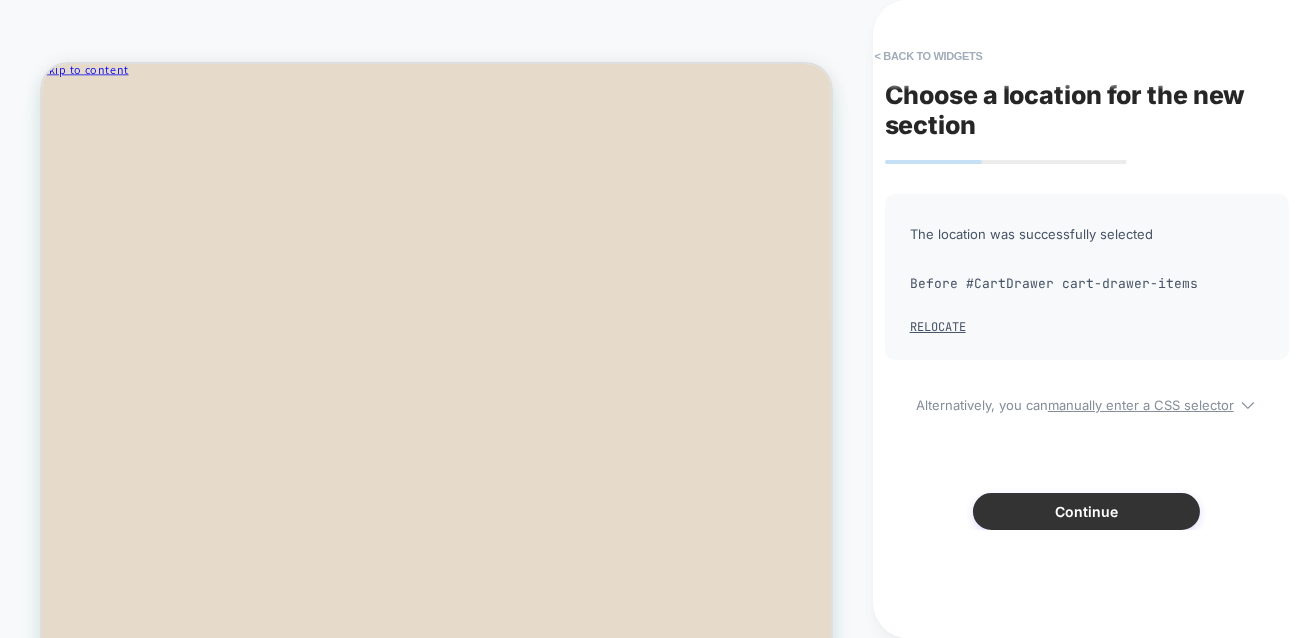 click on "Continue" at bounding box center [1086, 511] 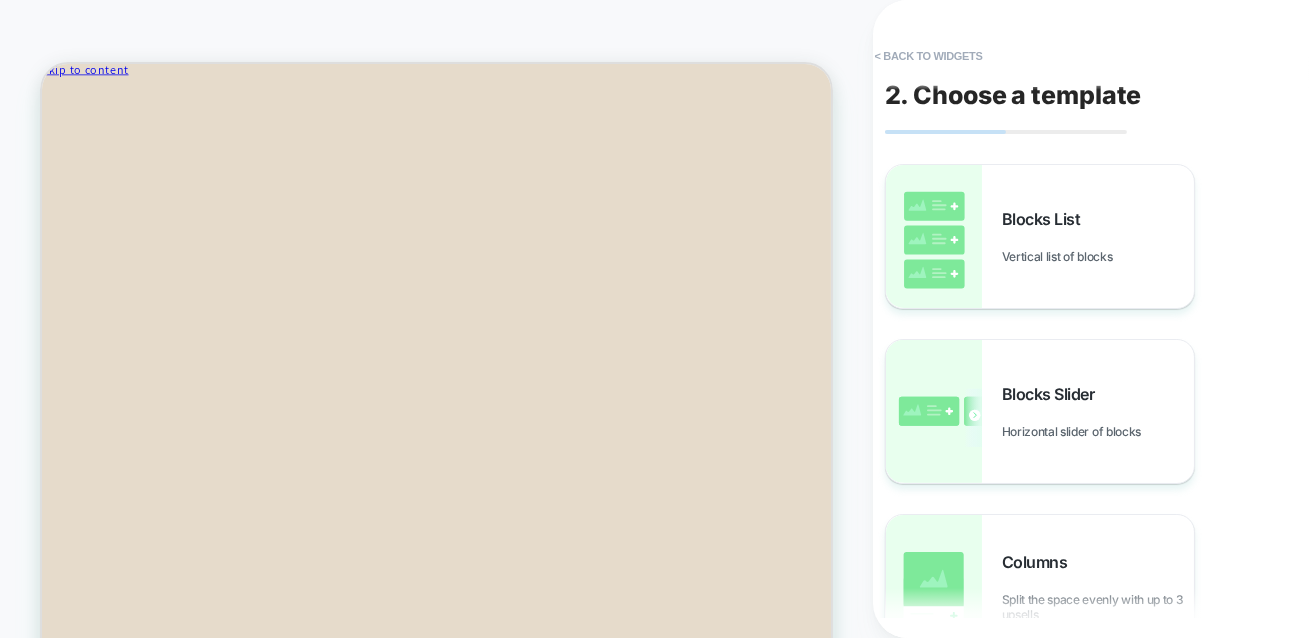 scroll, scrollTop: 0, scrollLeft: 0, axis: both 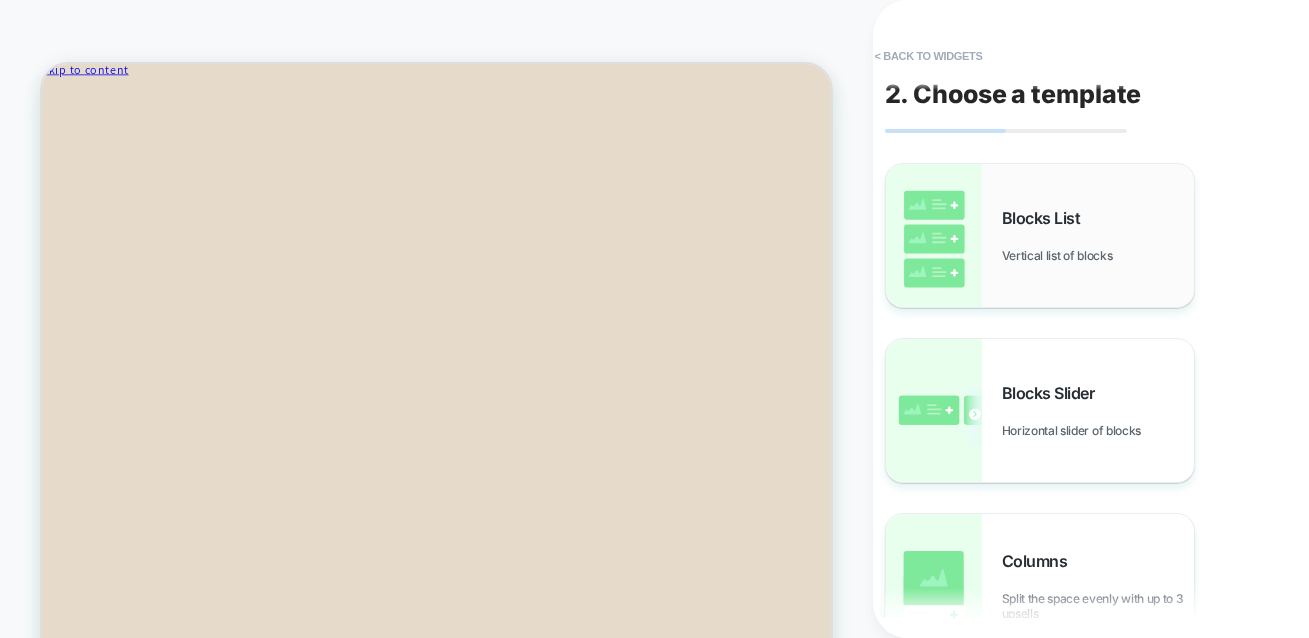 click on "Blocks List Vertical list of blocks" at bounding box center [1098, 235] 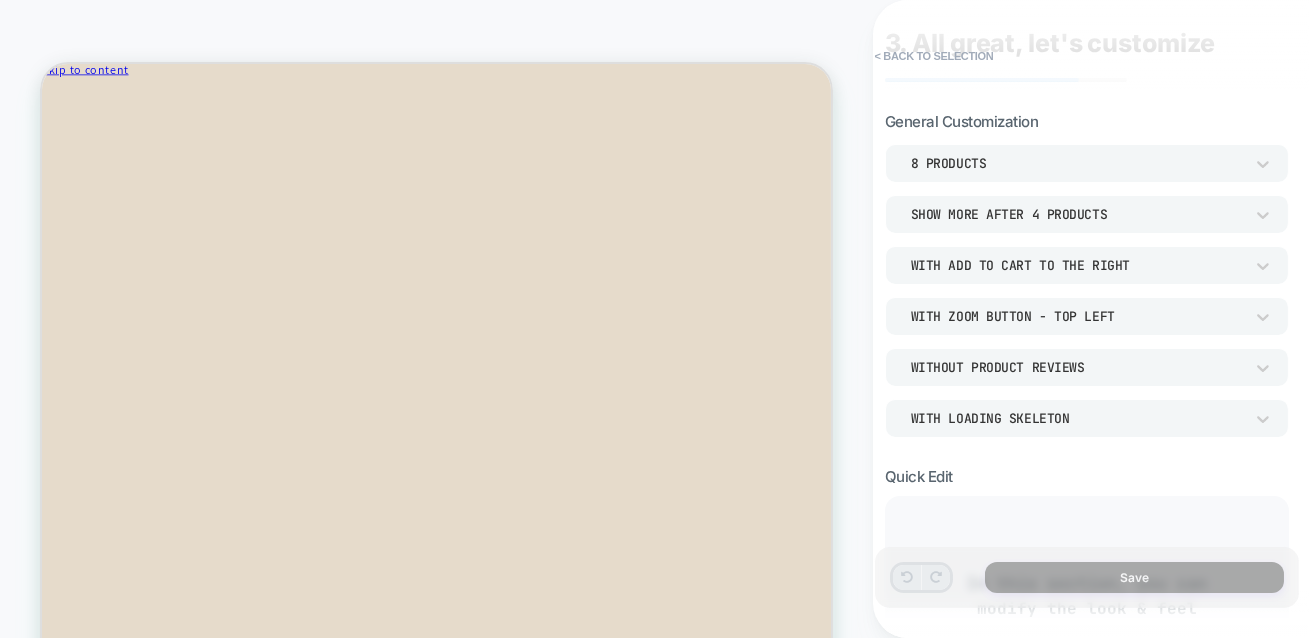 scroll, scrollTop: 50, scrollLeft: 0, axis: vertical 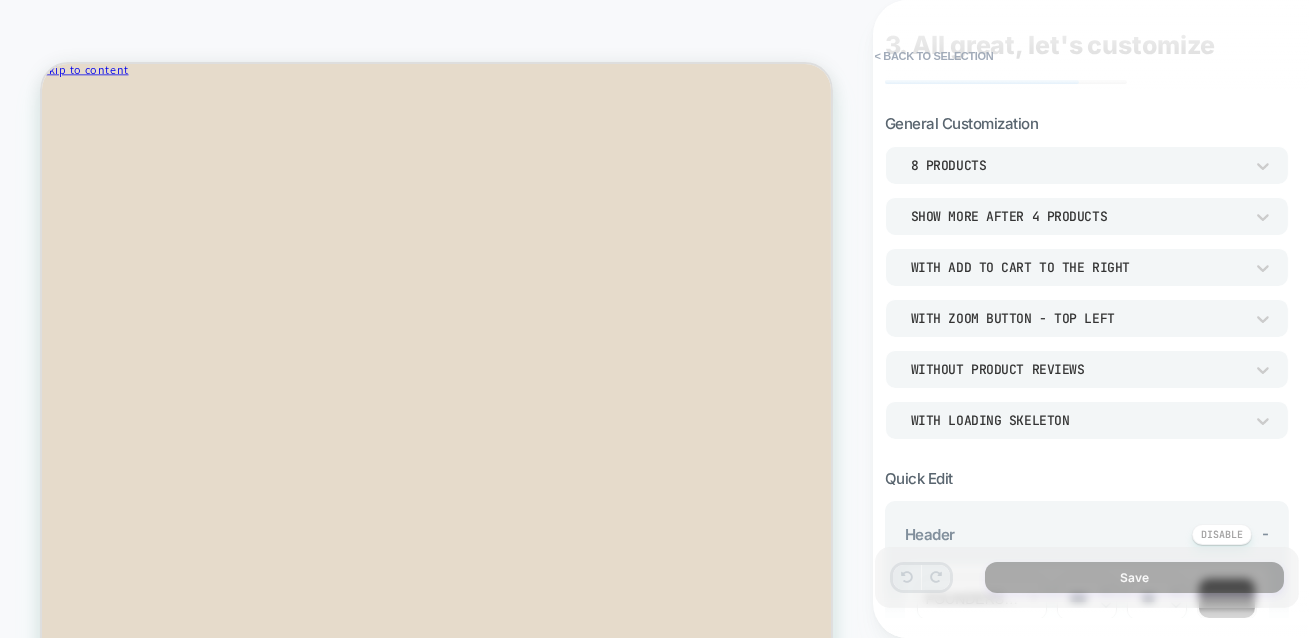 click on "8 Products" at bounding box center (1077, 165) 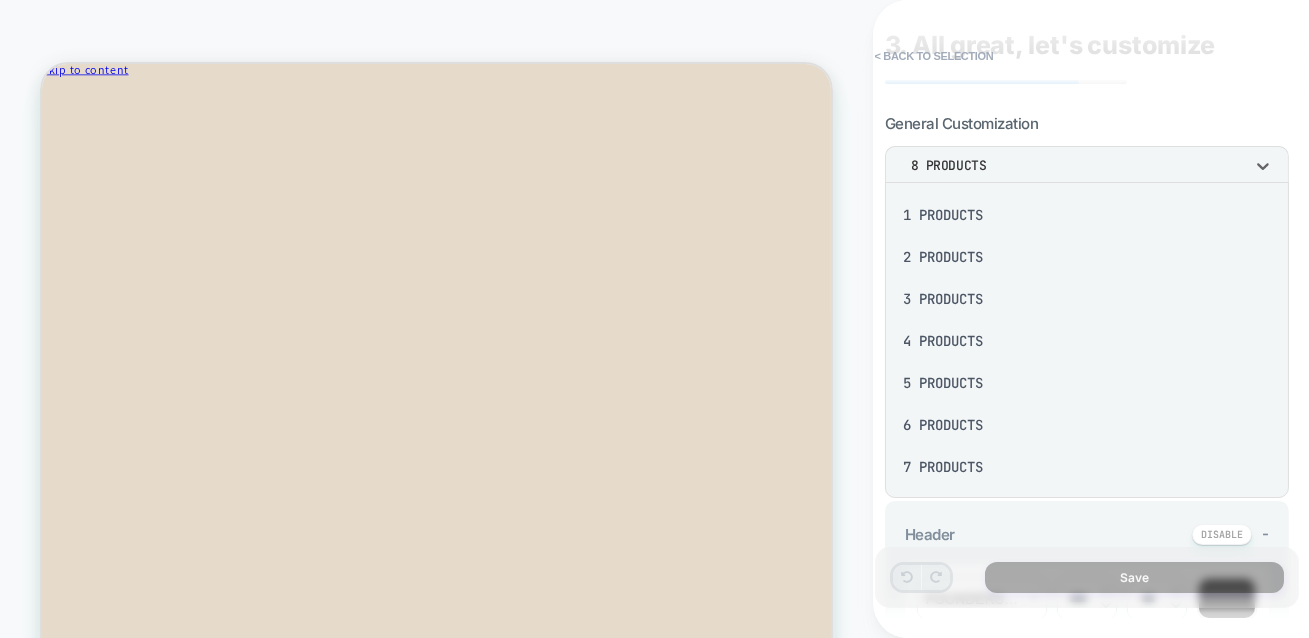click on "2 Products" at bounding box center [1087, 257] 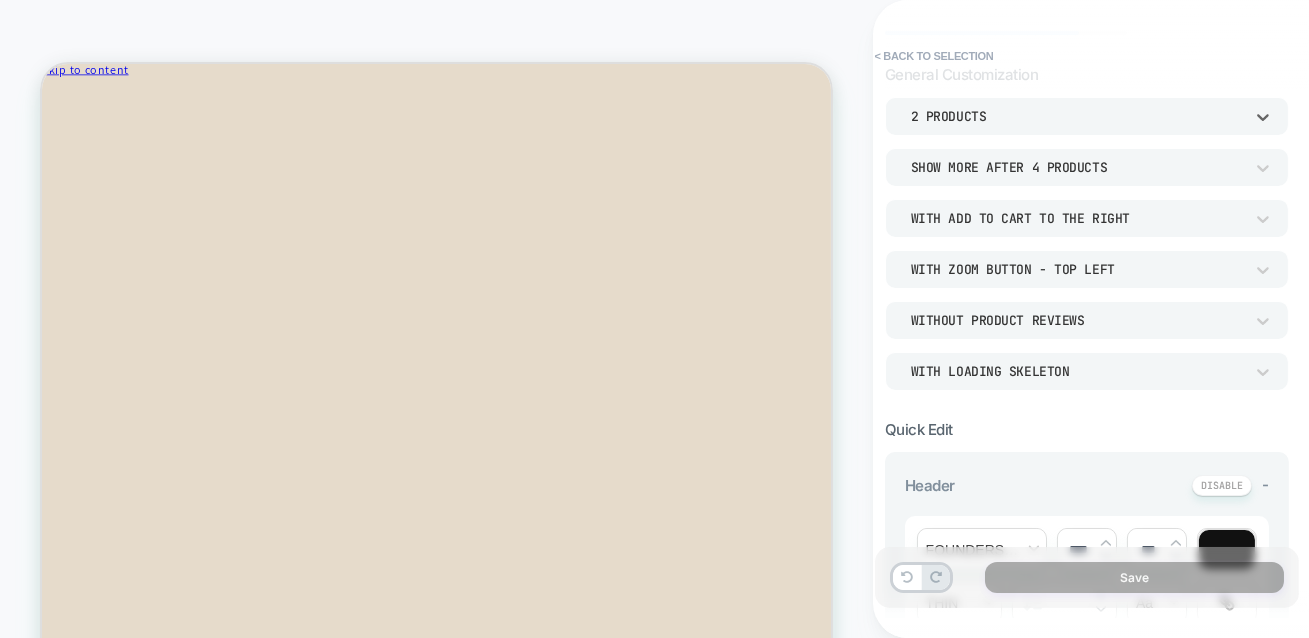 scroll, scrollTop: 102, scrollLeft: 0, axis: vertical 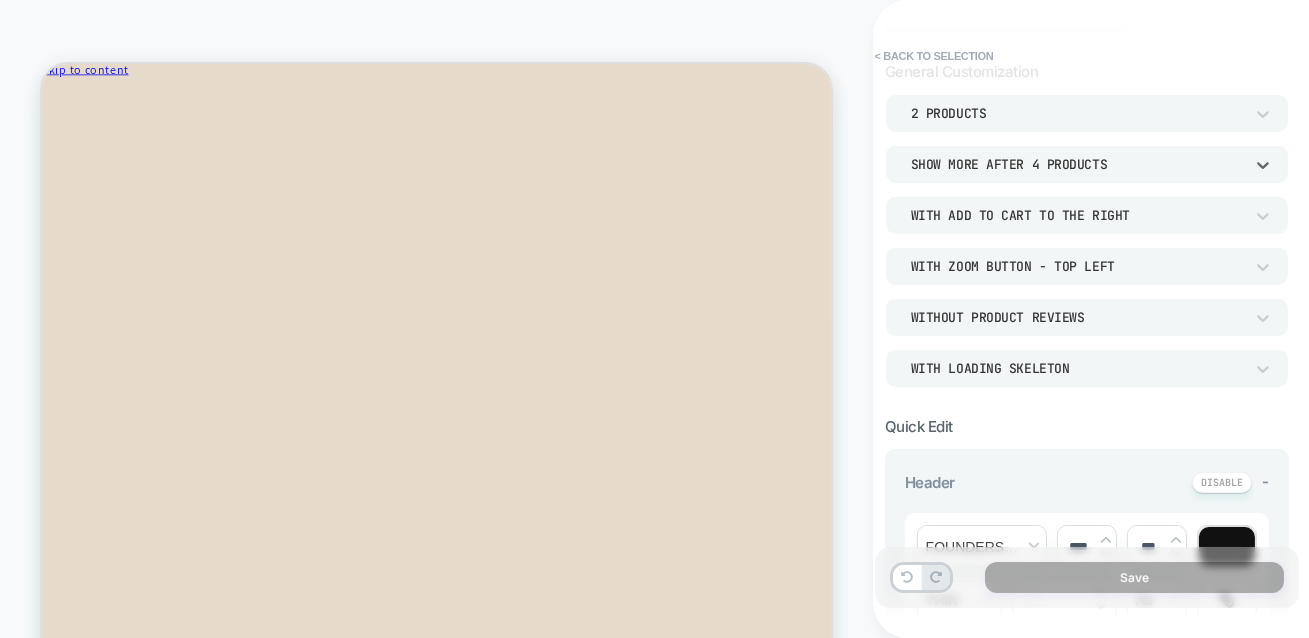 click on "Show more after 4 Products" at bounding box center (1077, 164) 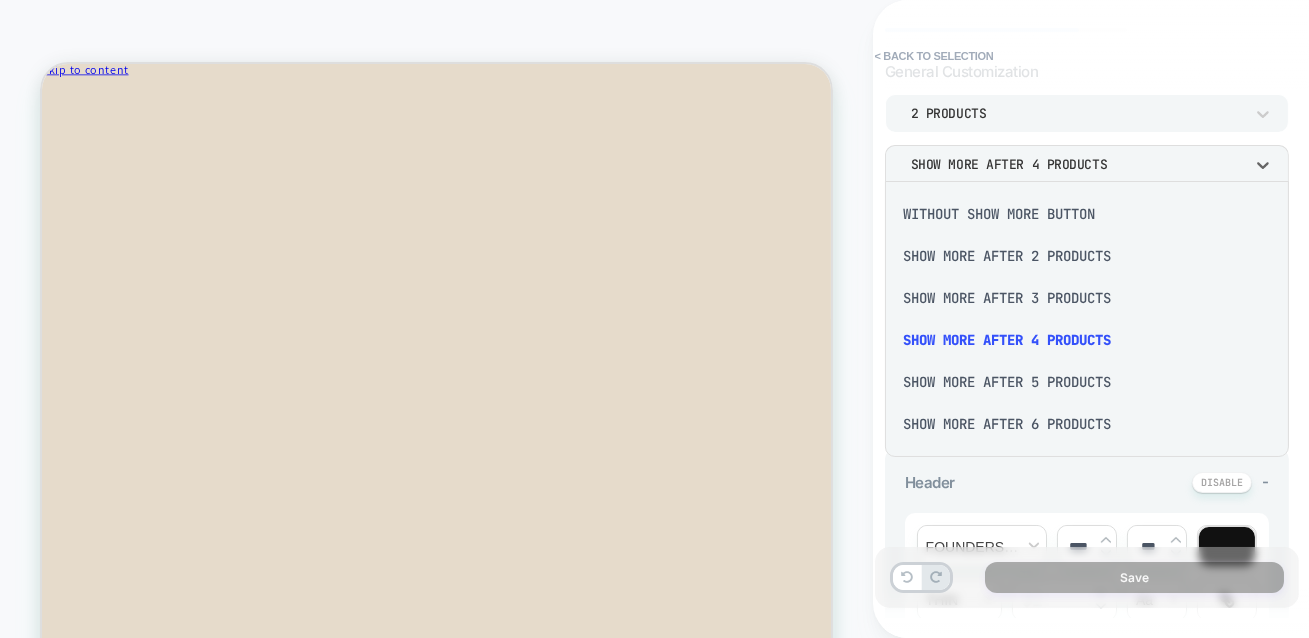 click on "Without Show more button" at bounding box center (1087, 214) 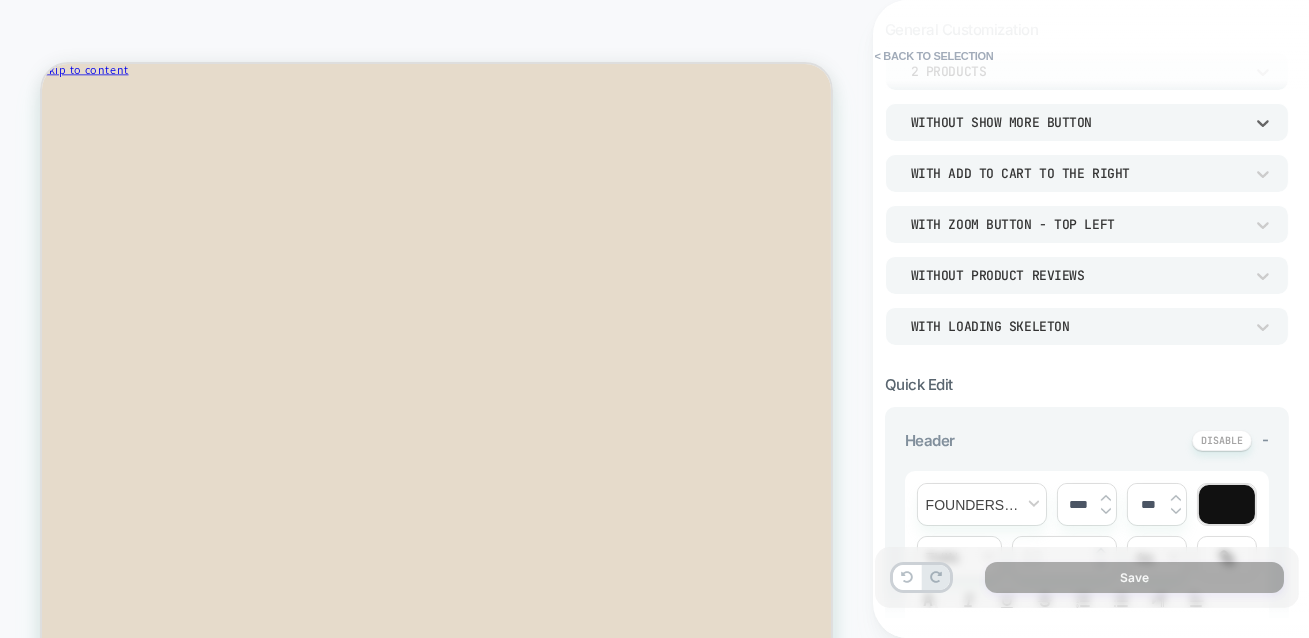 scroll, scrollTop: 148, scrollLeft: 0, axis: vertical 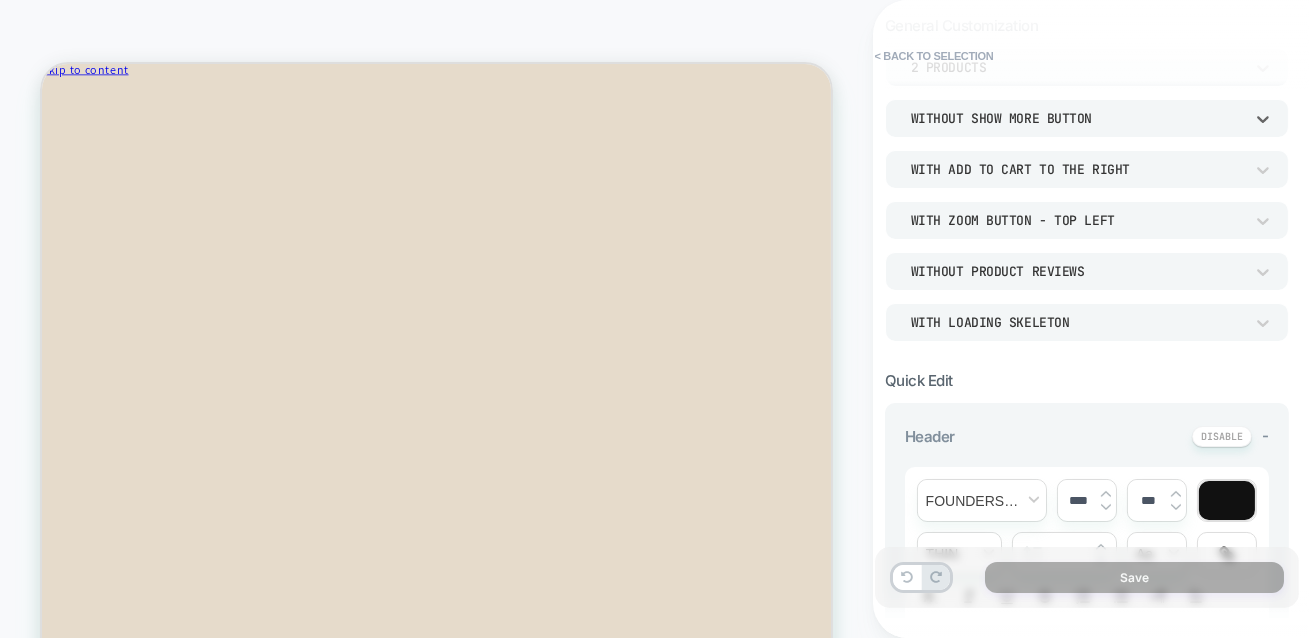 click on "With Zoom Button - Top Left" at bounding box center (1077, 220) 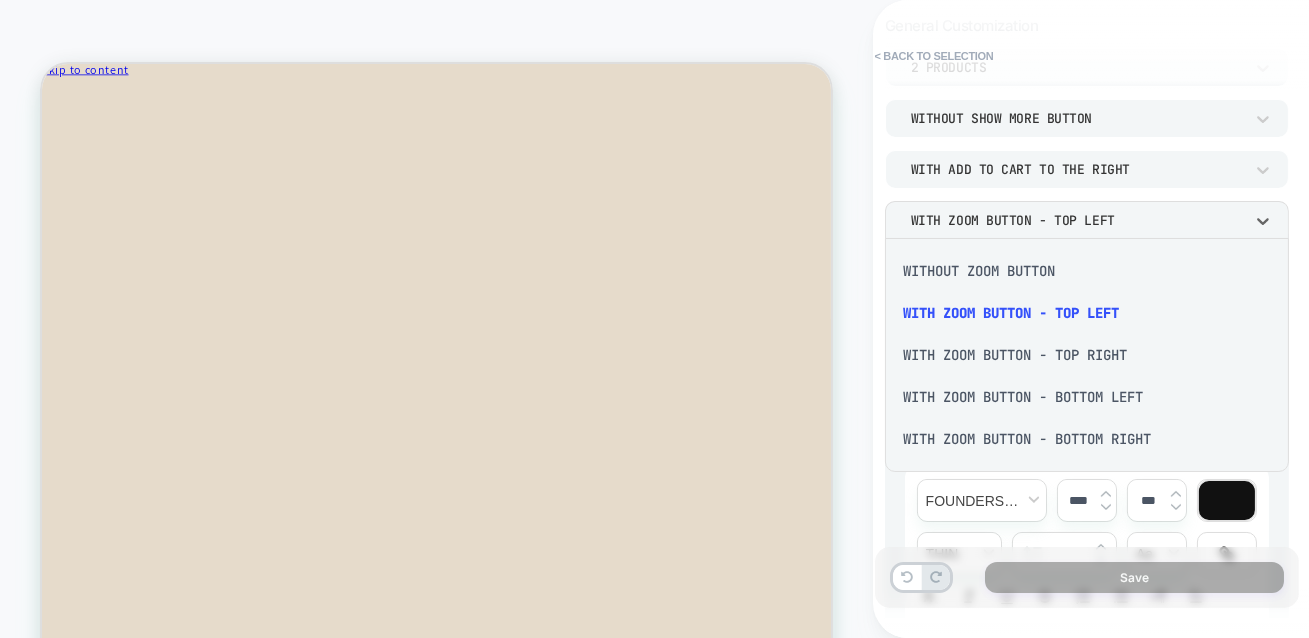 click on "Without Zoom Button" at bounding box center (1087, 271) 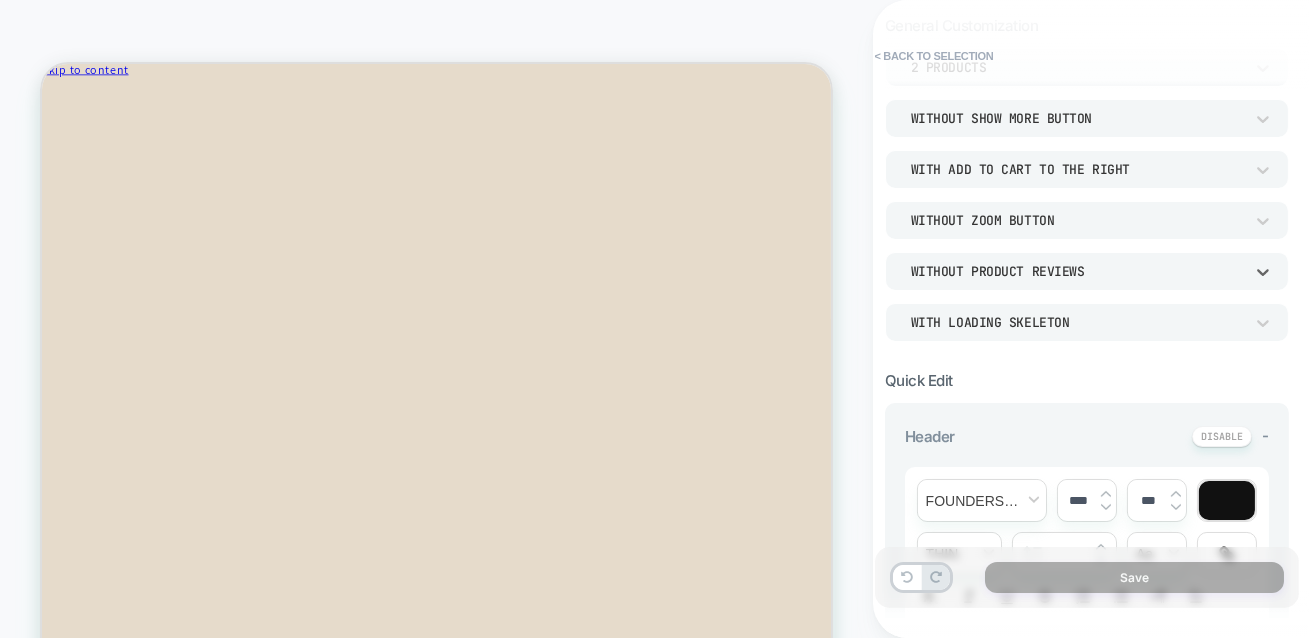 click on "Without Product Reviews" at bounding box center (1077, 271) 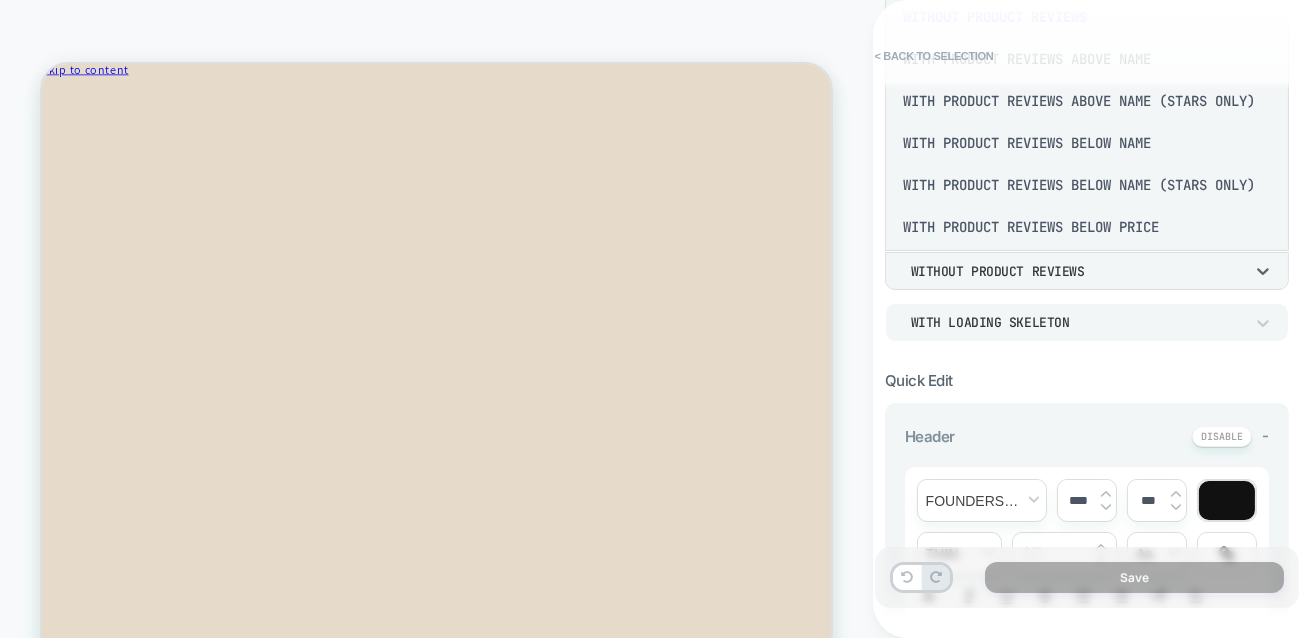 click at bounding box center [654, 319] 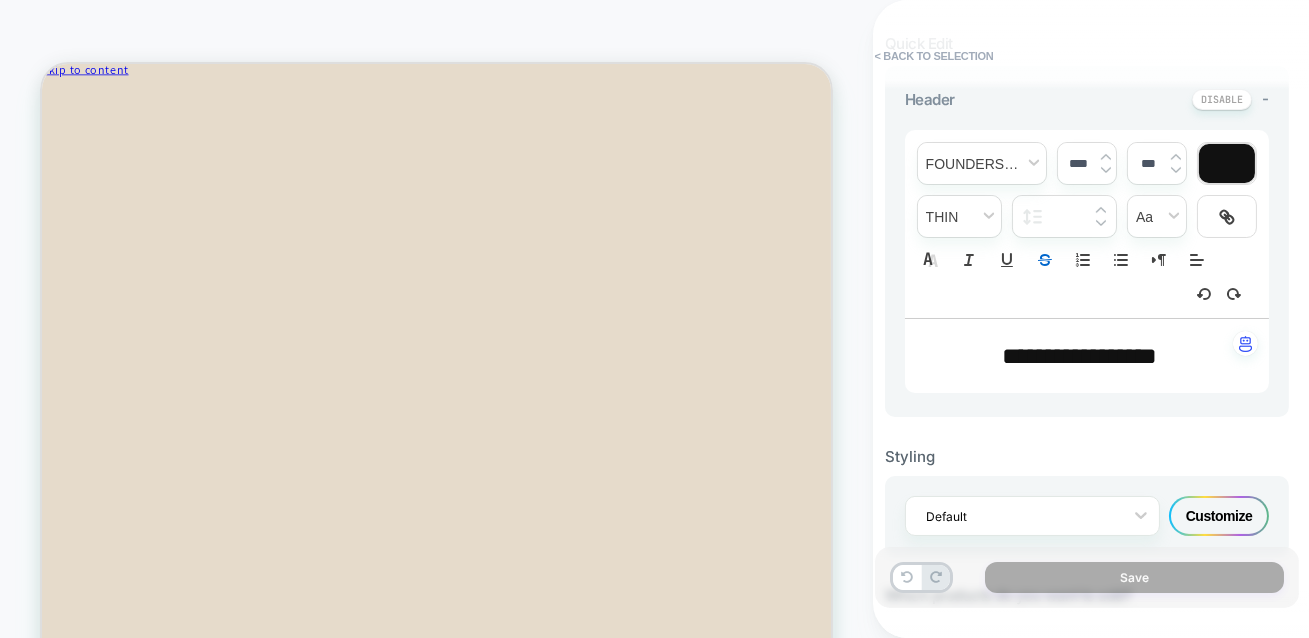 scroll, scrollTop: 489, scrollLeft: 0, axis: vertical 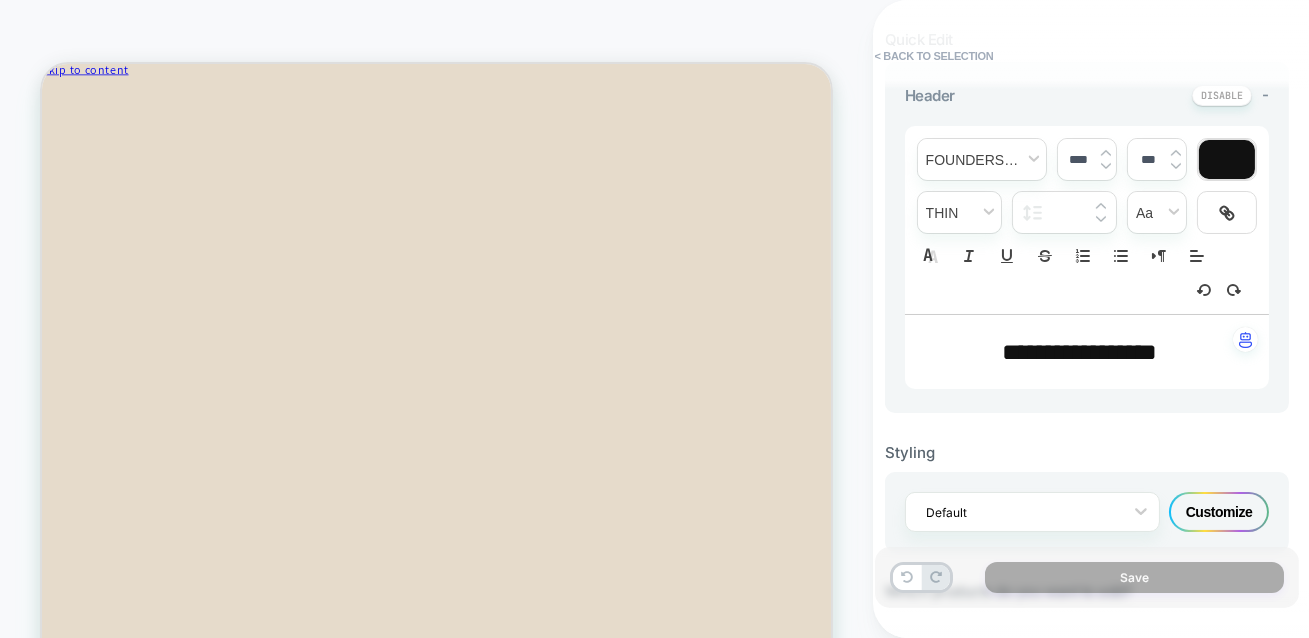 click on "**********" at bounding box center (1079, 352) 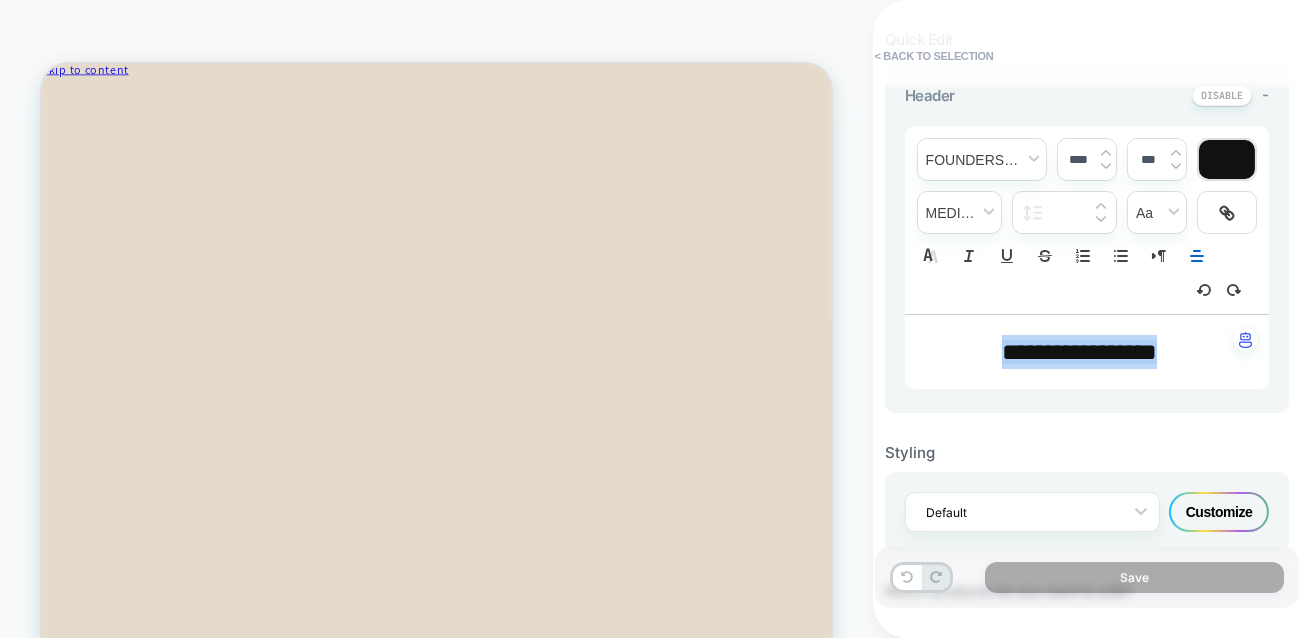 type 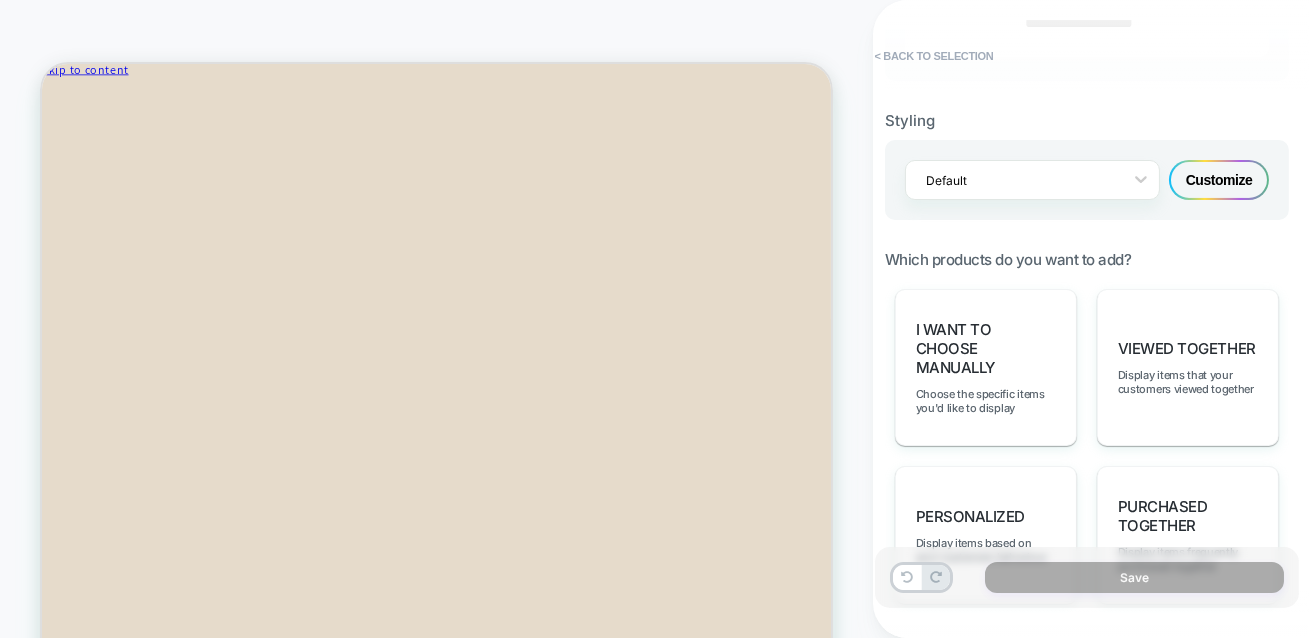 scroll, scrollTop: 970, scrollLeft: 0, axis: vertical 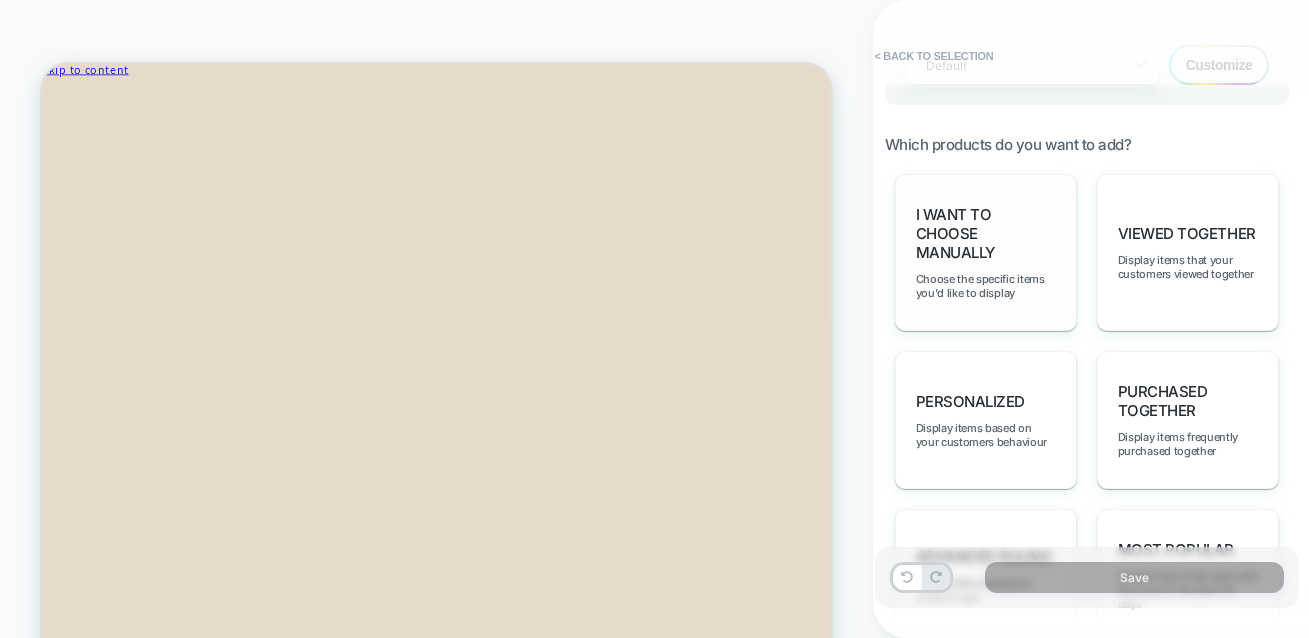 click on "I want to choose manually" at bounding box center [986, 233] 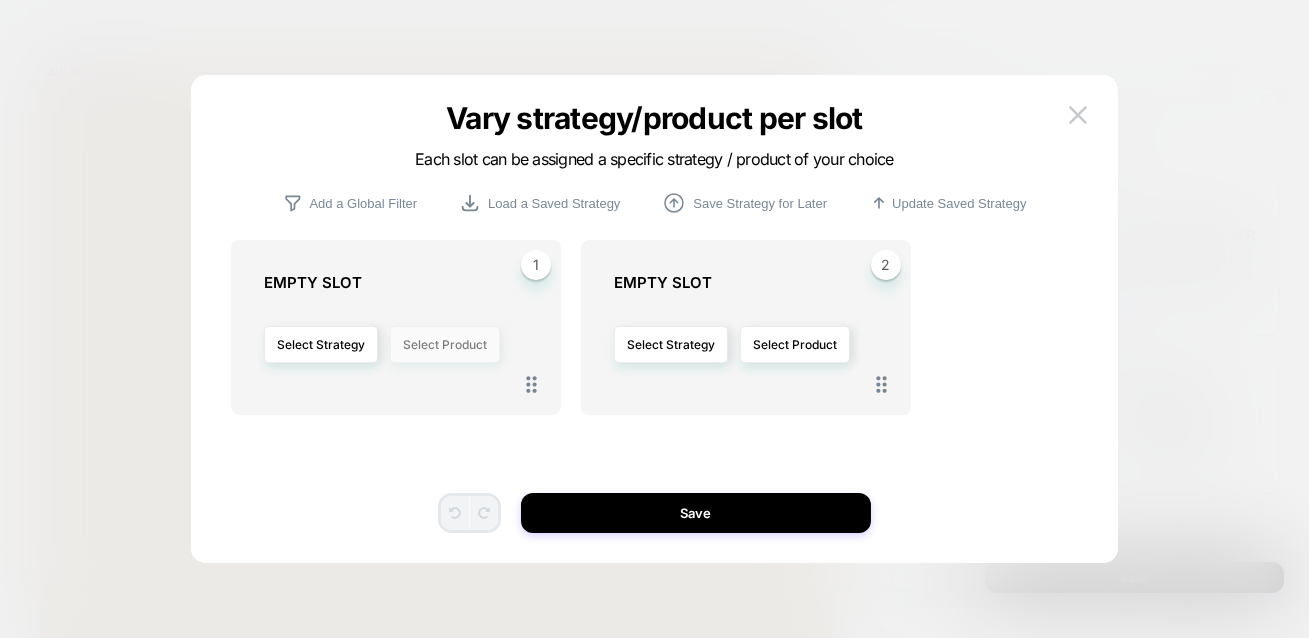 click on "Select Product" at bounding box center [445, 344] 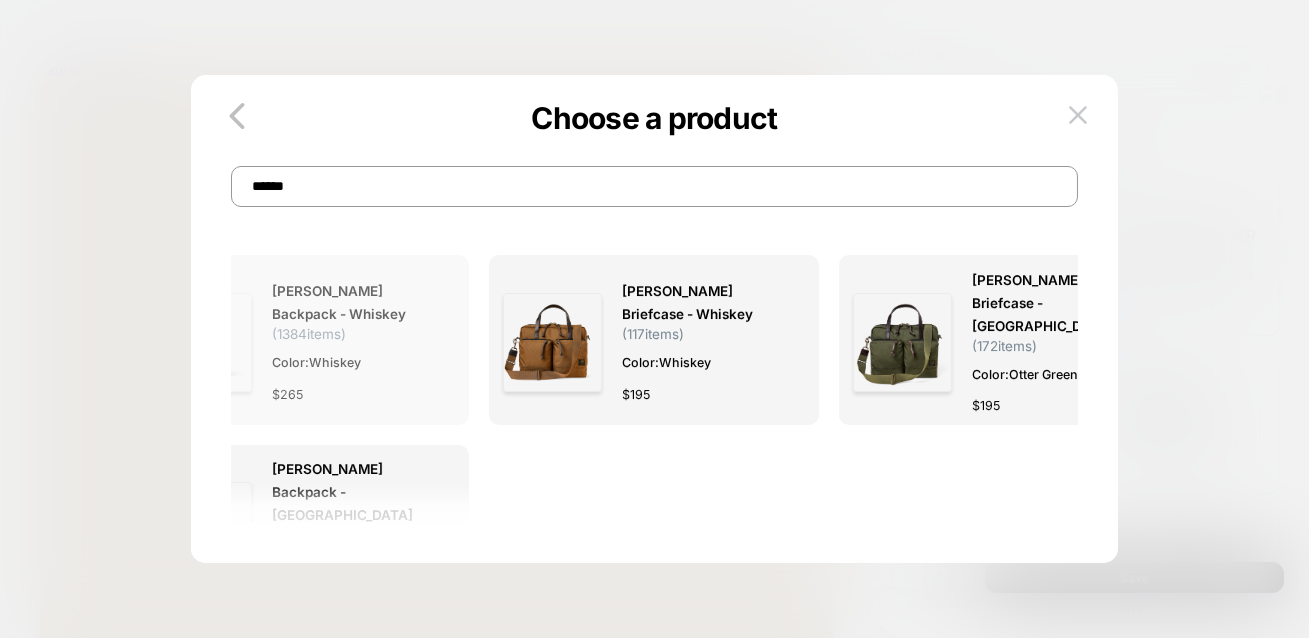 type on "******" 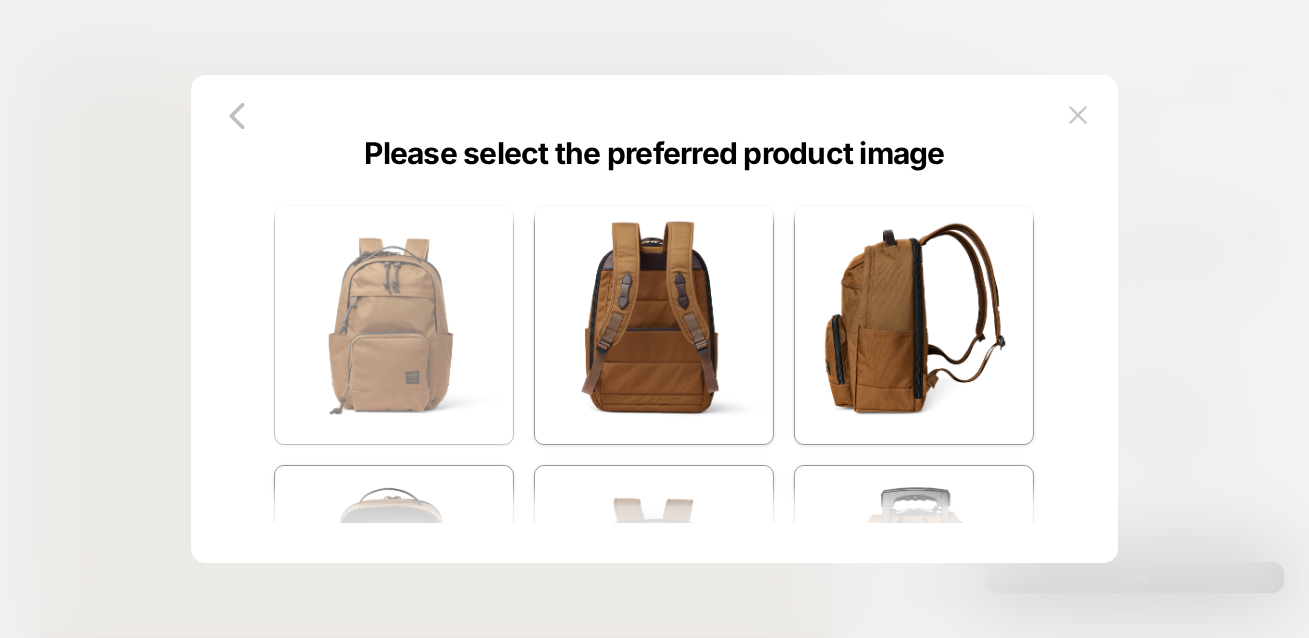 click at bounding box center [394, 325] 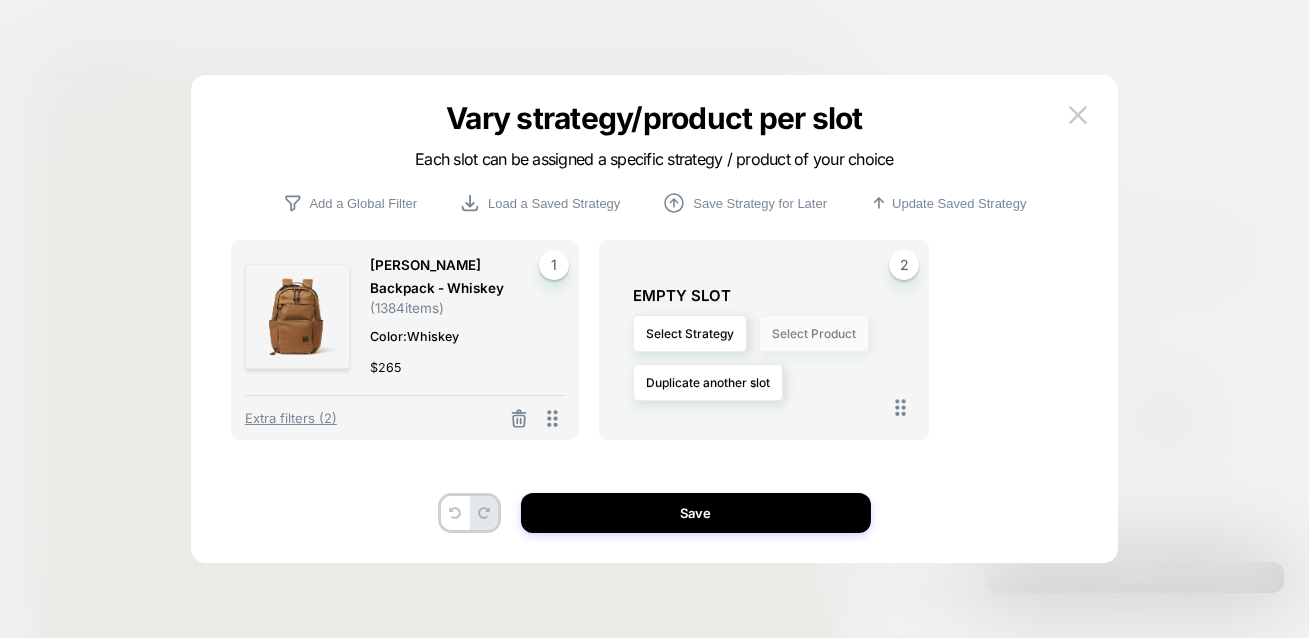 click on "Select Product" at bounding box center (814, 333) 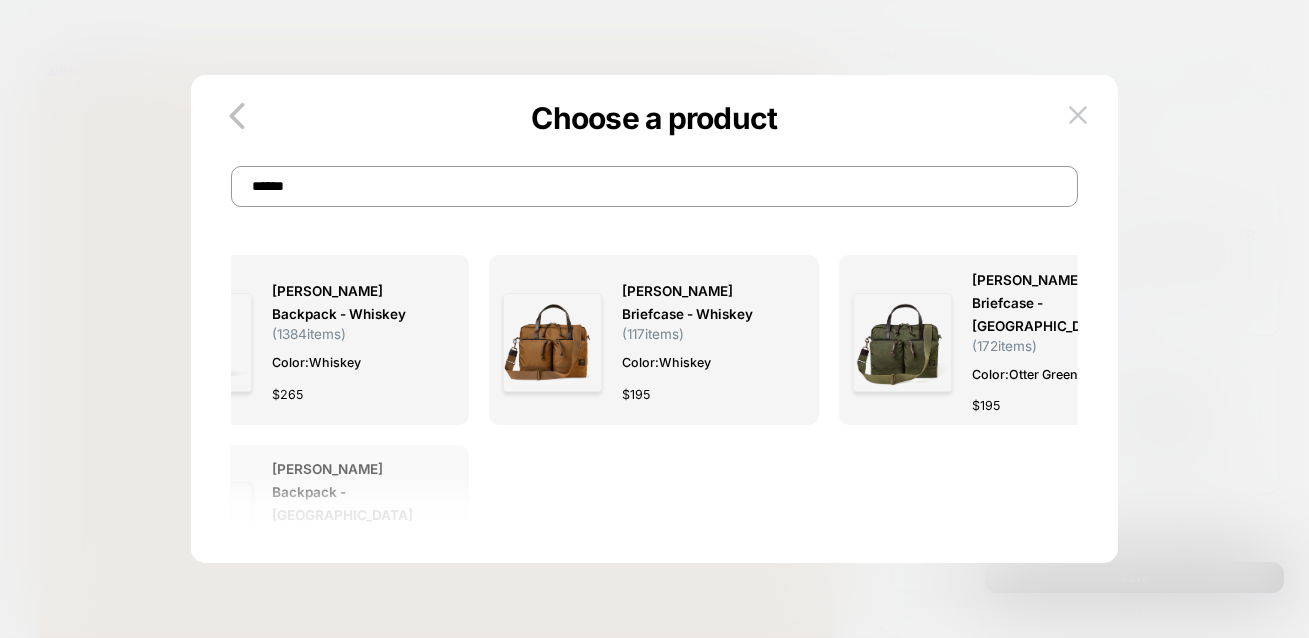 click on "[PERSON_NAME] Backpack - [GEOGRAPHIC_DATA]" at bounding box center [354, 492] 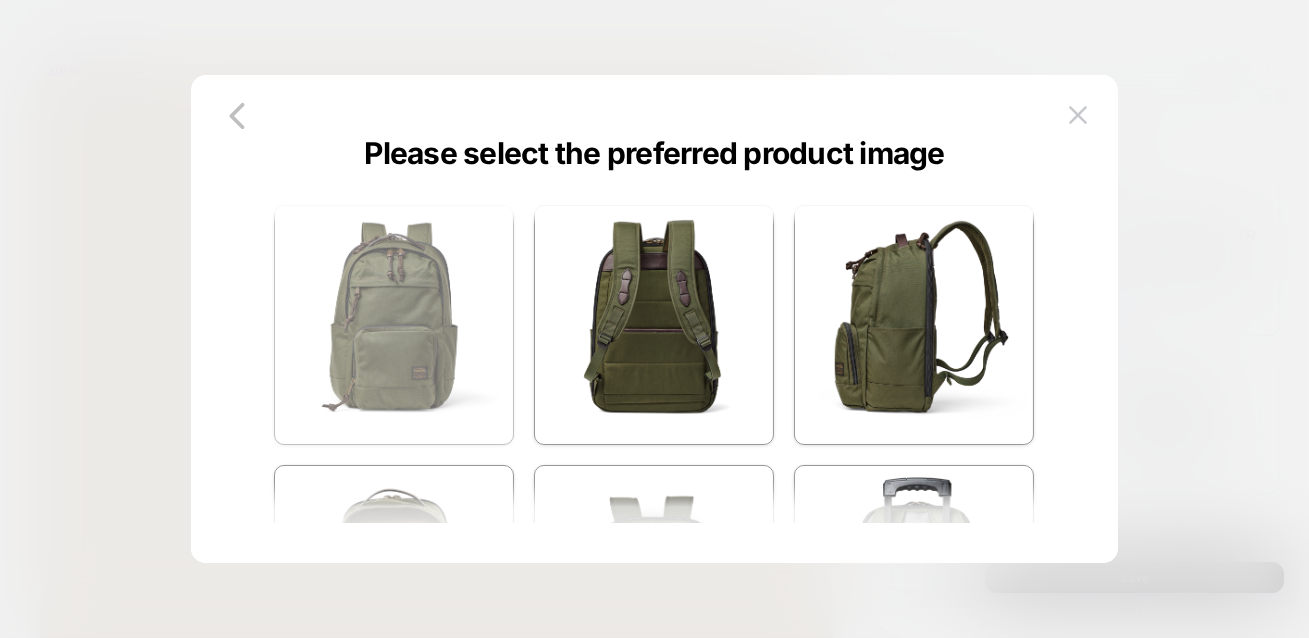click at bounding box center [394, 325] 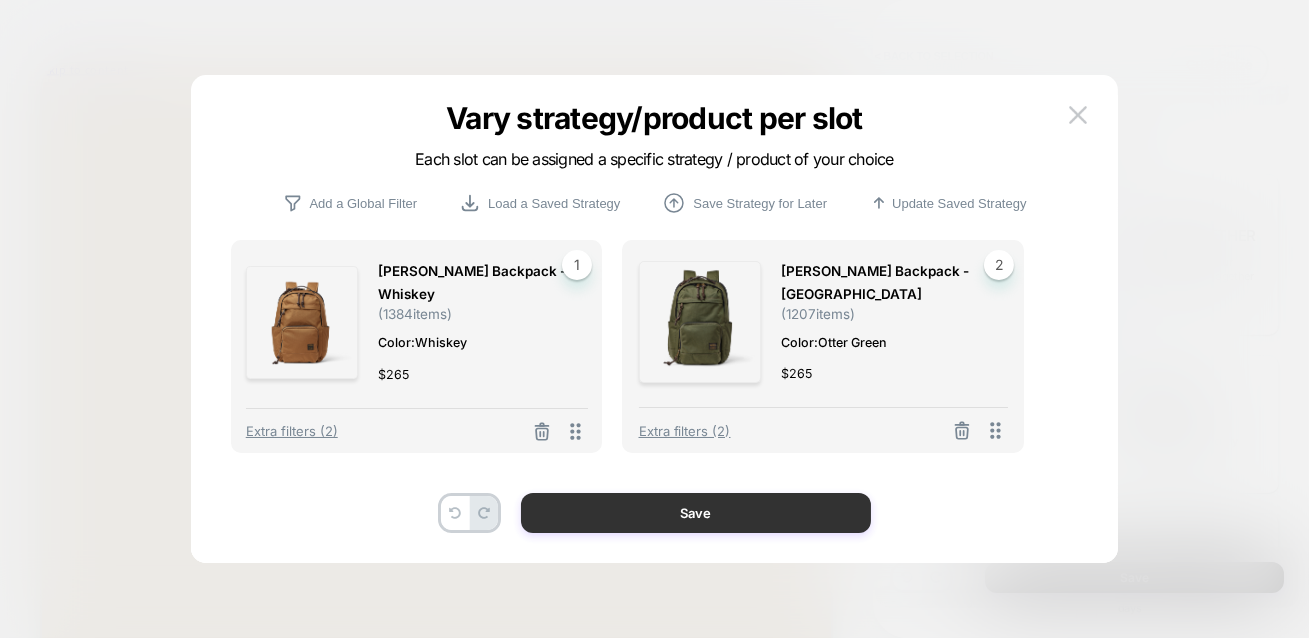 click on "Save" at bounding box center (696, 513) 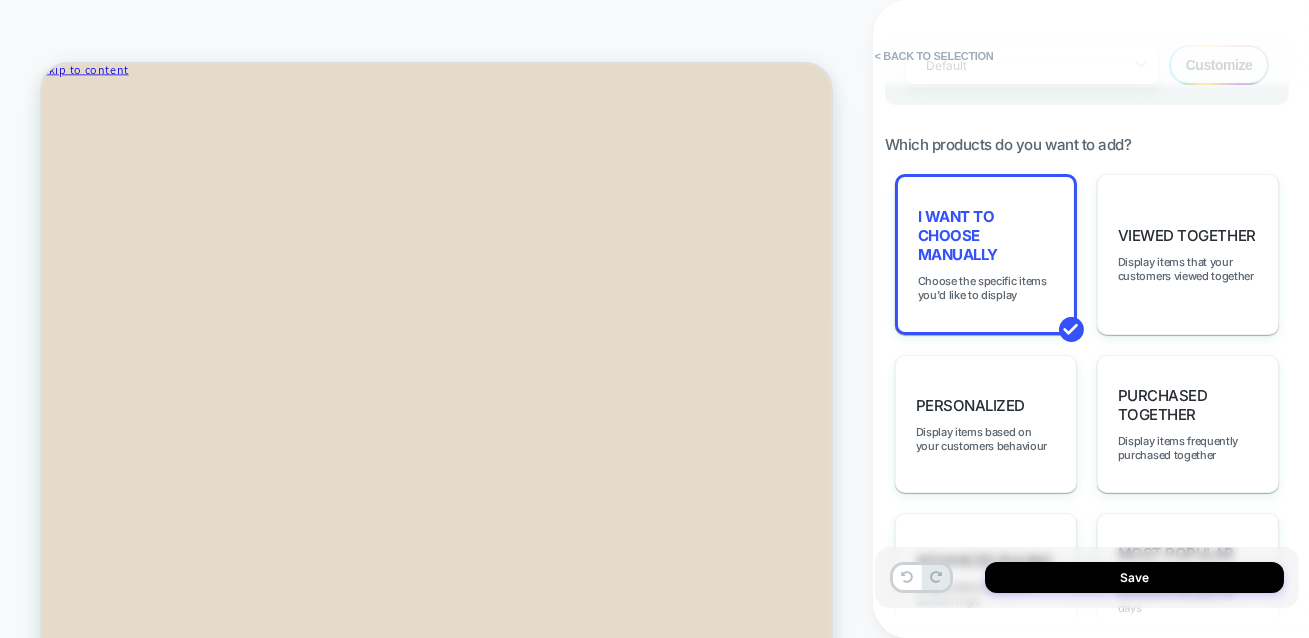scroll, scrollTop: 115, scrollLeft: 0, axis: vertical 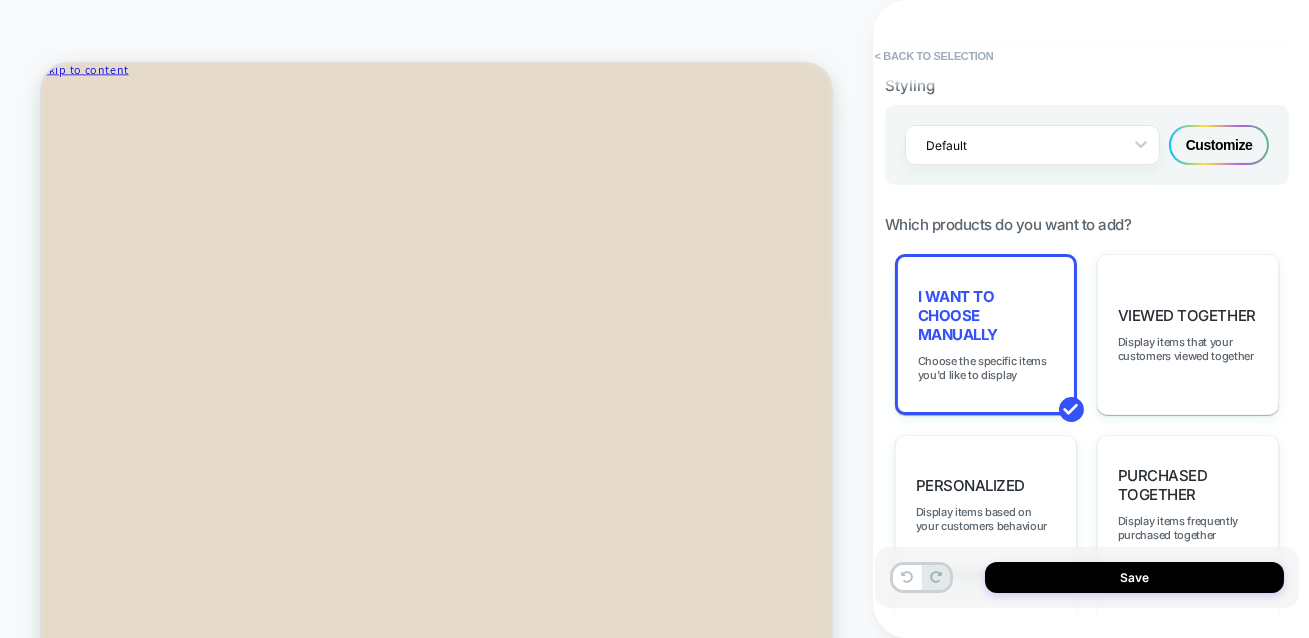 drag, startPoint x: 944, startPoint y: 190, endPoint x: 902, endPoint y: 182, distance: 42.755116 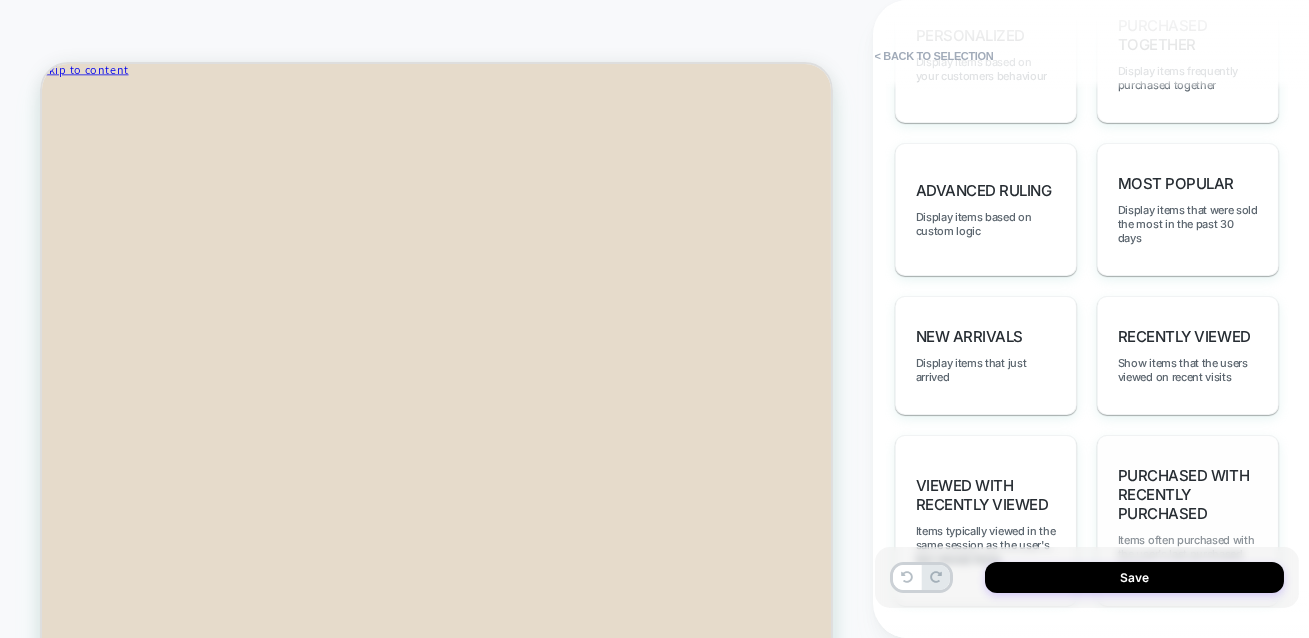 scroll, scrollTop: 1353, scrollLeft: 0, axis: vertical 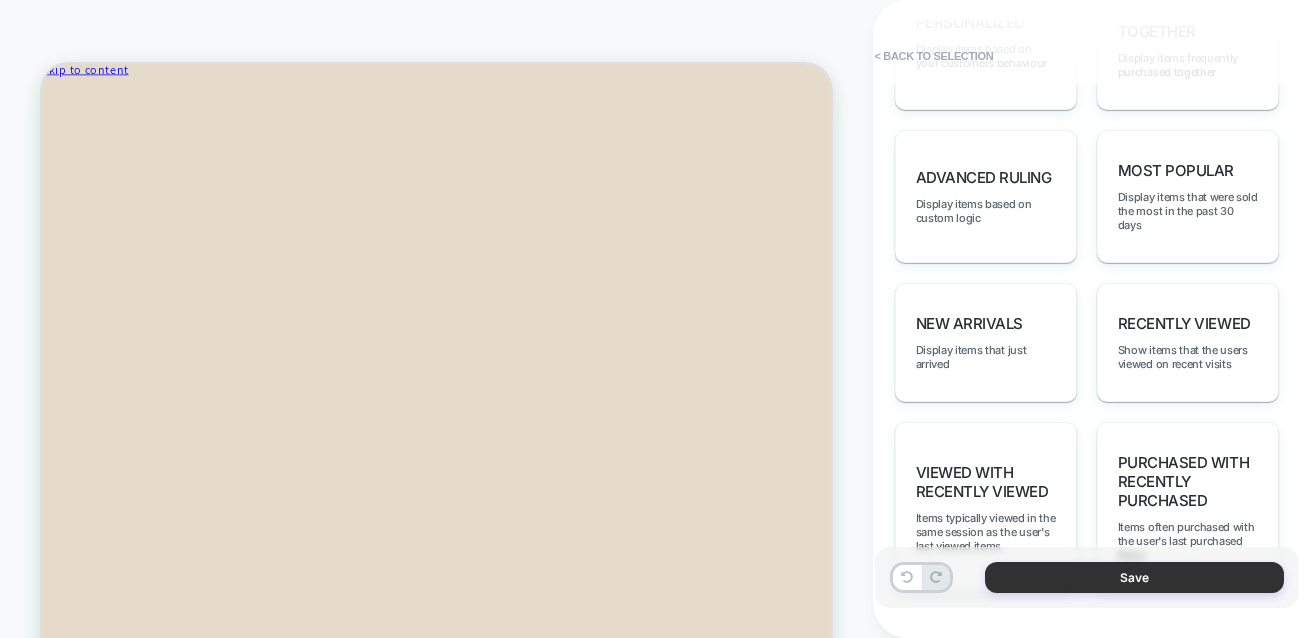 click on "Save" at bounding box center (1134, 577) 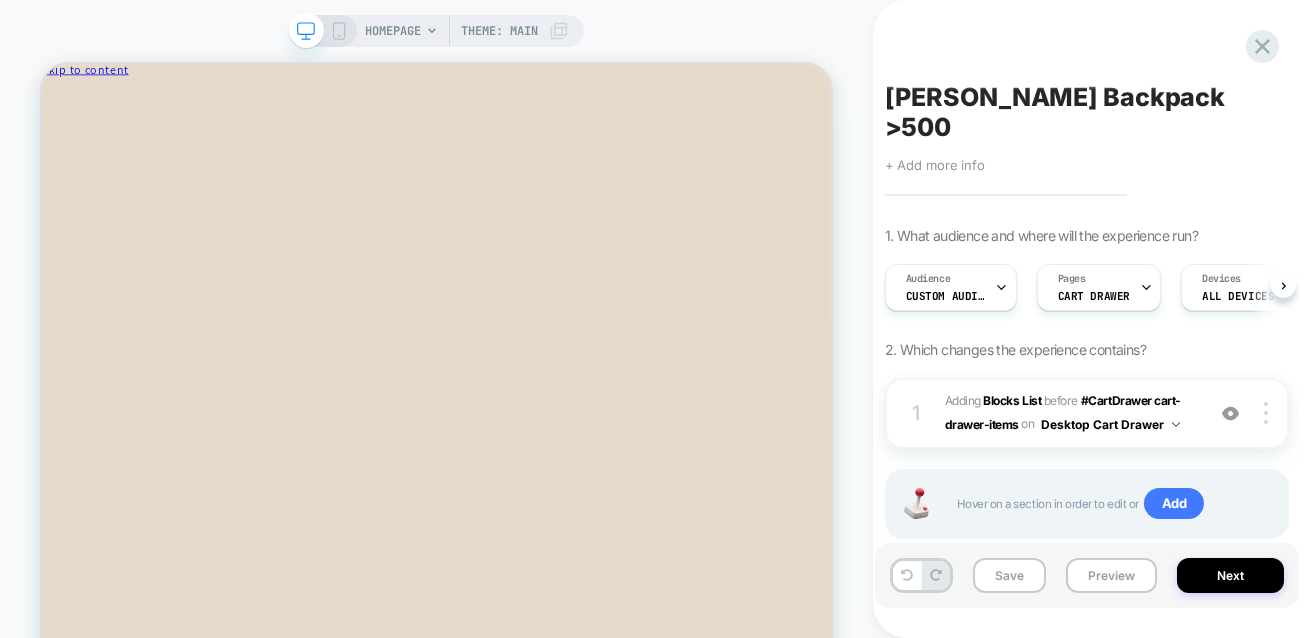 scroll, scrollTop: 0, scrollLeft: 0, axis: both 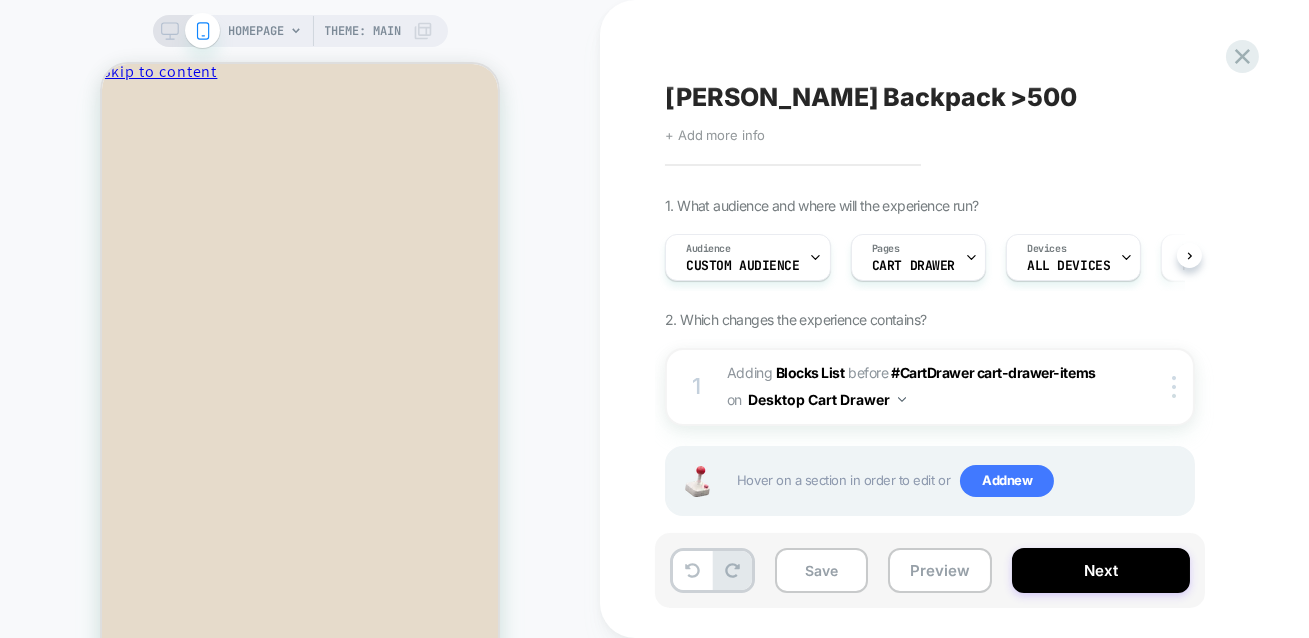 click 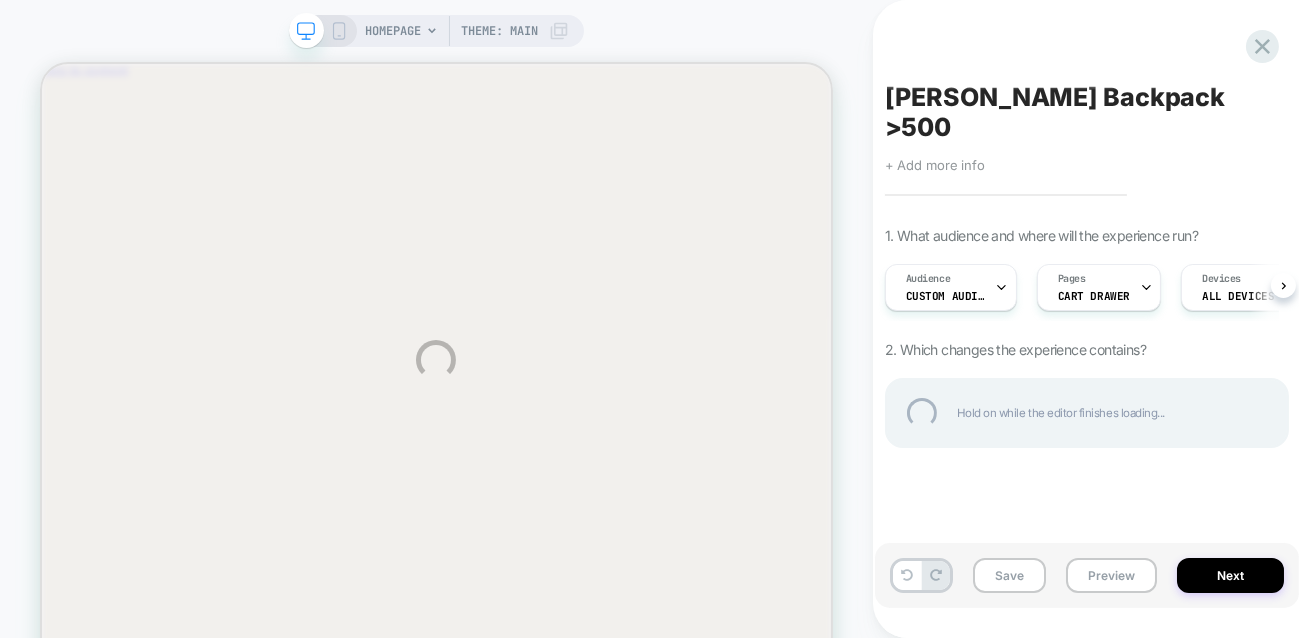 scroll, scrollTop: 0, scrollLeft: 0, axis: both 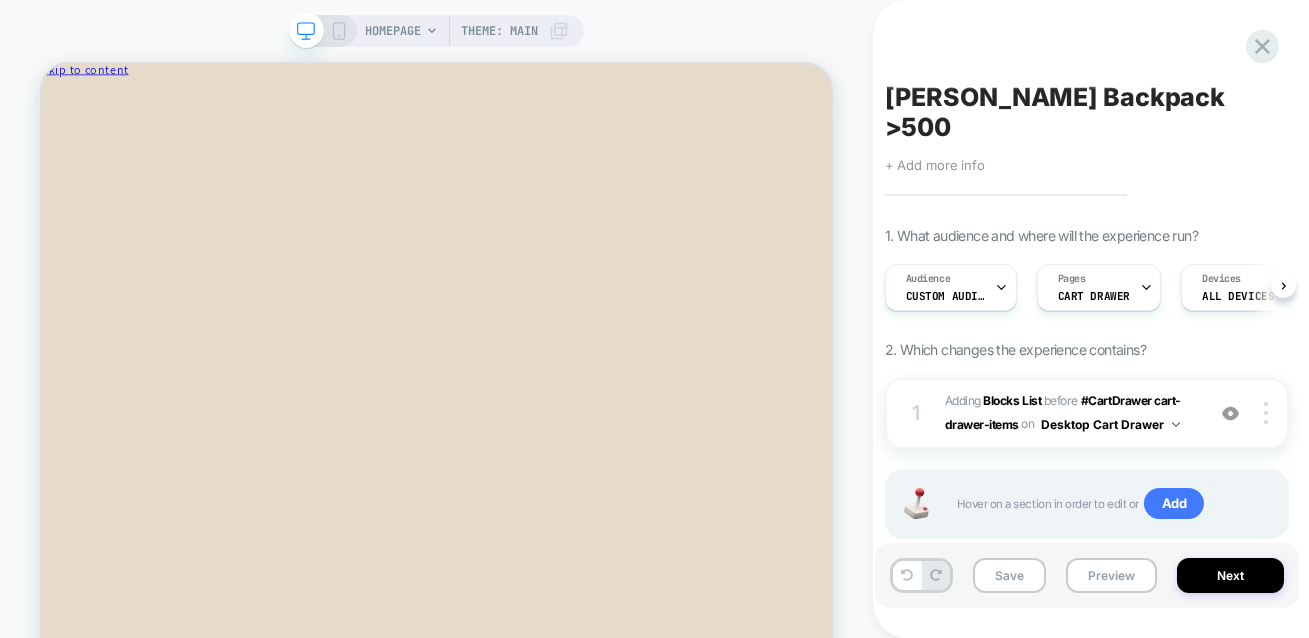 click 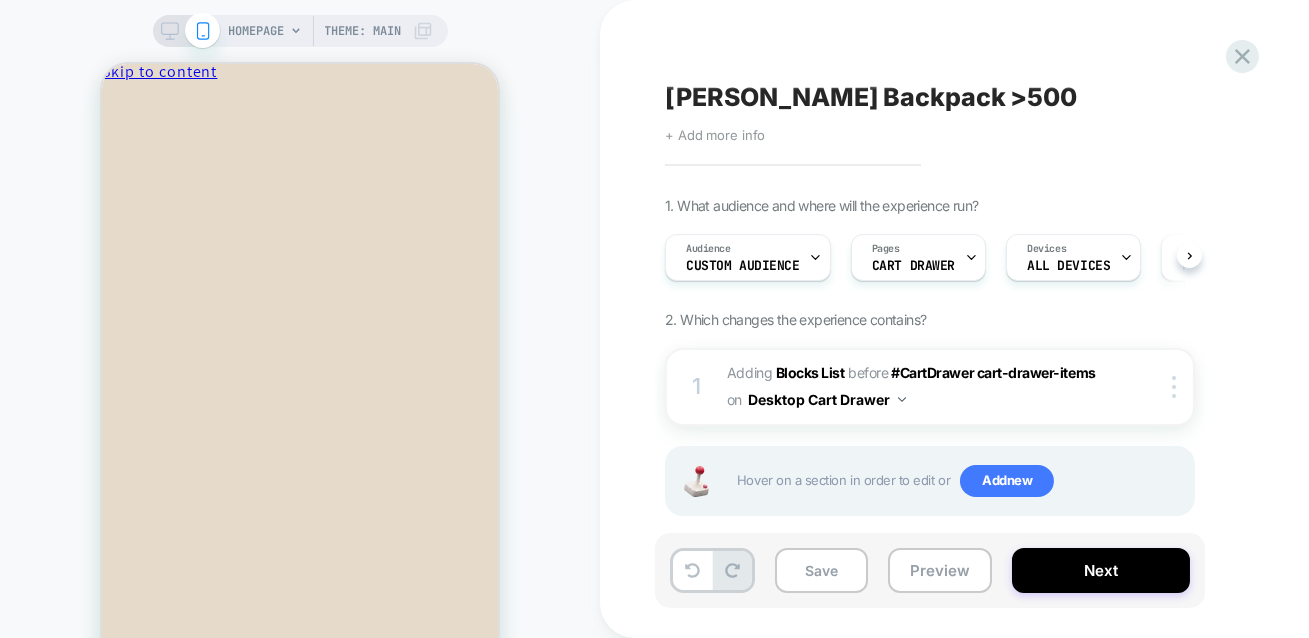 scroll, scrollTop: 0, scrollLeft: 0, axis: both 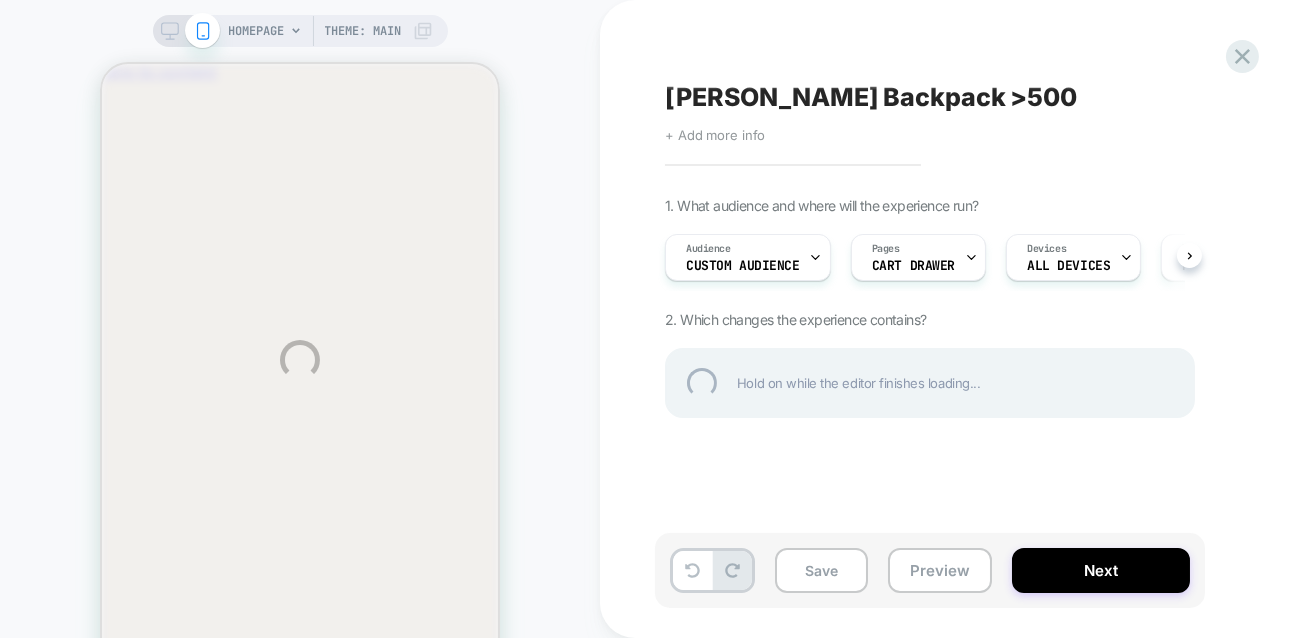 click on "HOMEPAGE Theme: MAIN Dryden Backpack >500 Click to edit experience details + Add more info 1. What audience and where will the experience run? Audience Custom Audience Pages CART DRAWER Devices ALL DEVICES Trigger Page Load 2. Which changes the experience contains? Hold on while the editor finishes loading... Save Preview Next" at bounding box center (654, 360) 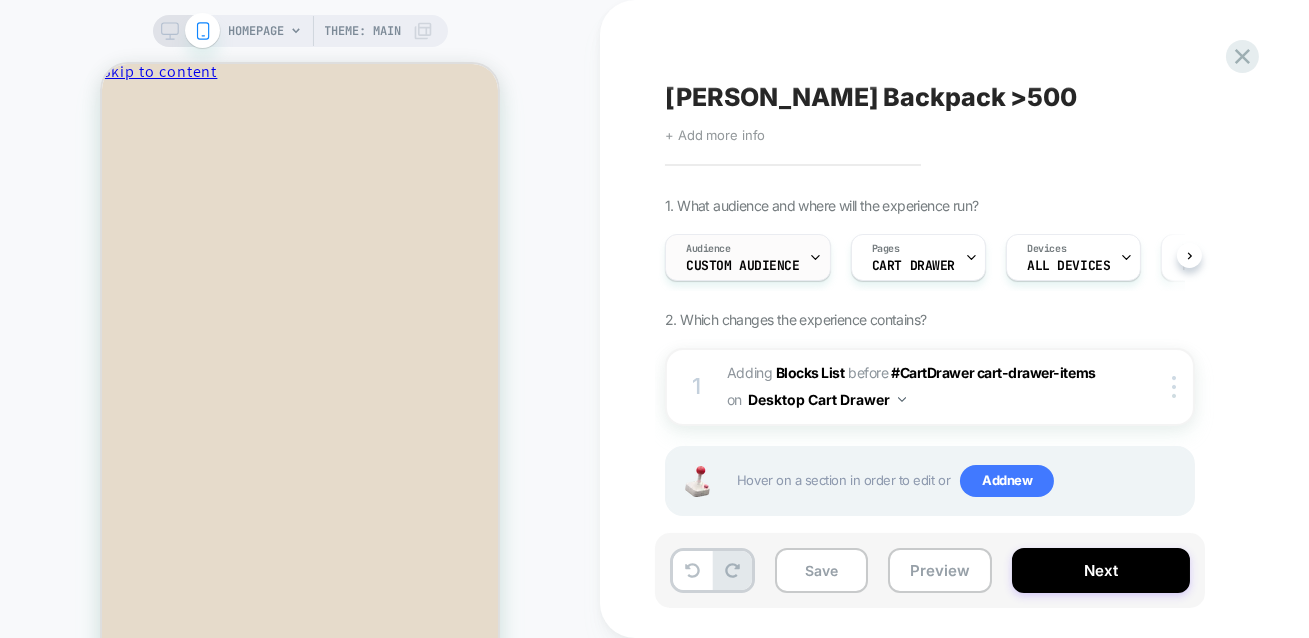 scroll, scrollTop: 0, scrollLeft: 1, axis: horizontal 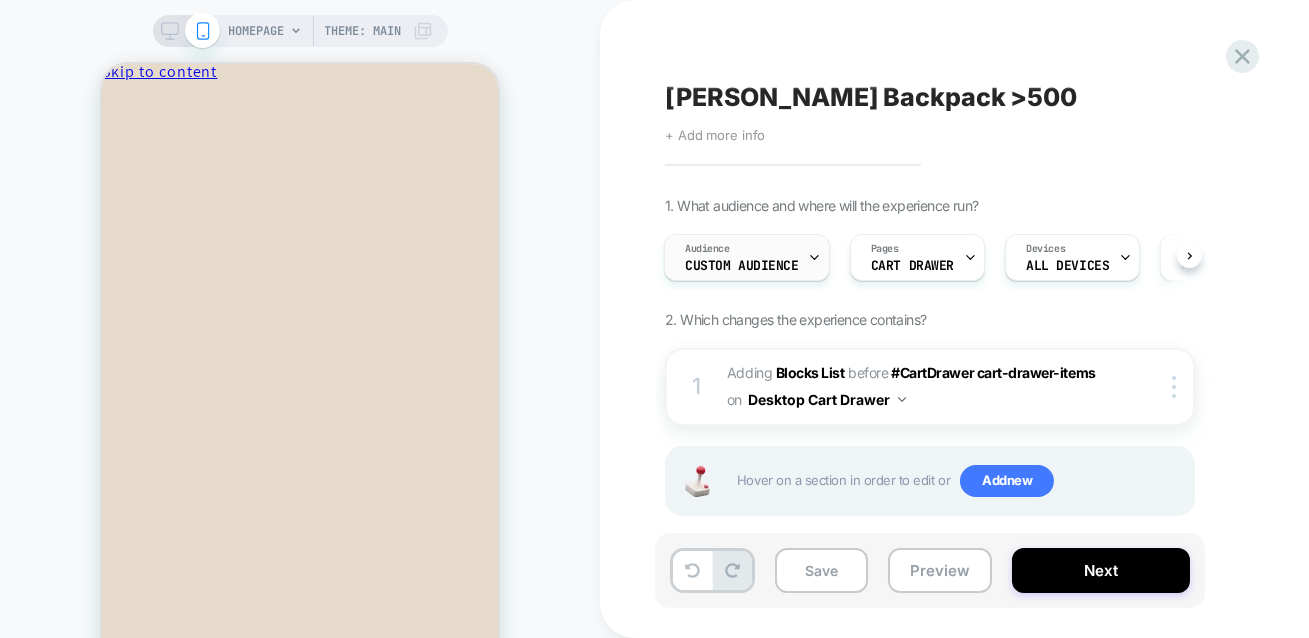 click on "Audience Custom Audience" at bounding box center [742, 257] 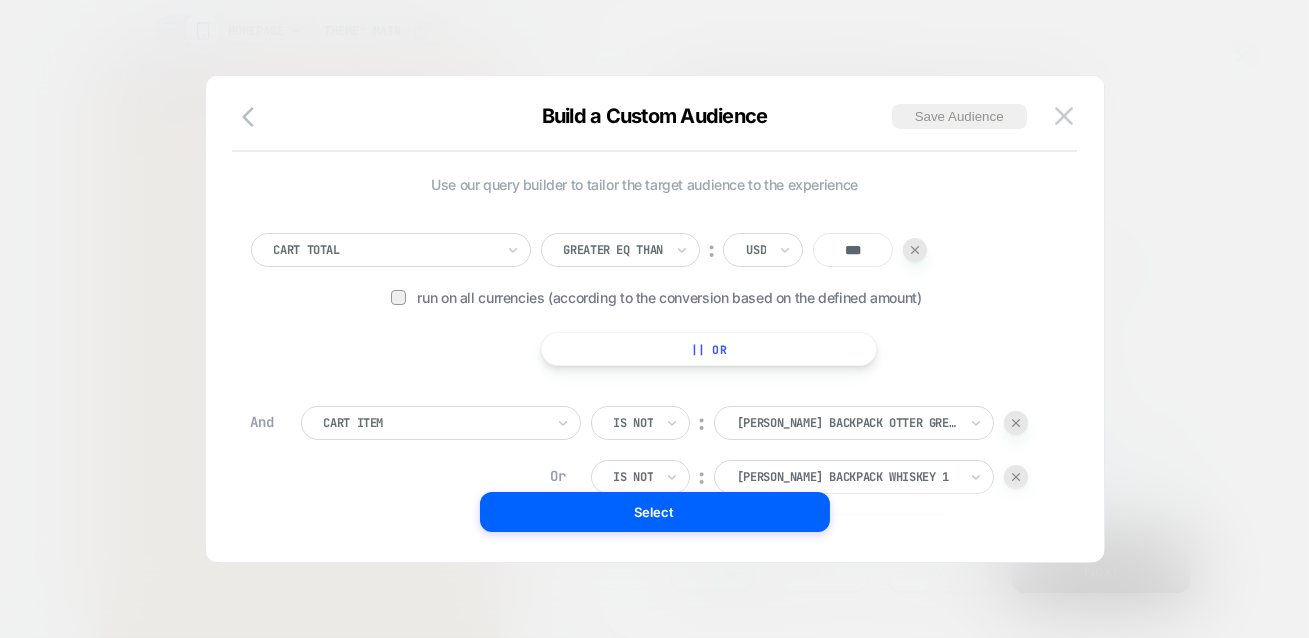 scroll, scrollTop: 20, scrollLeft: 0, axis: vertical 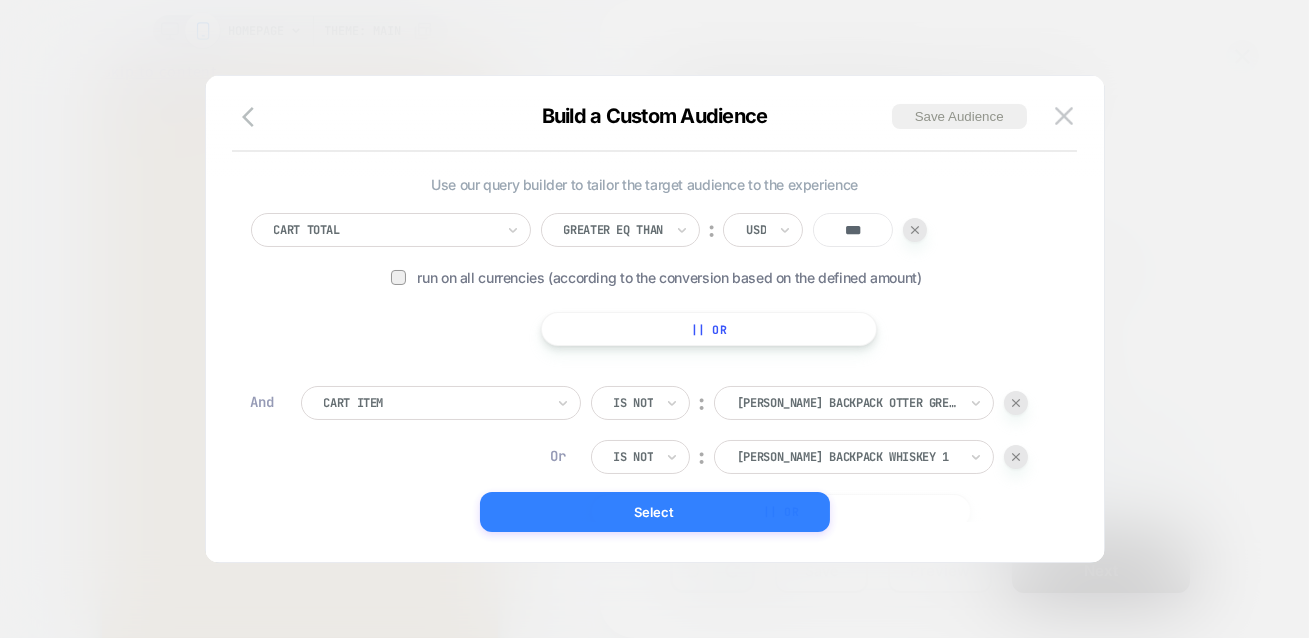 click on "Select" at bounding box center [655, 512] 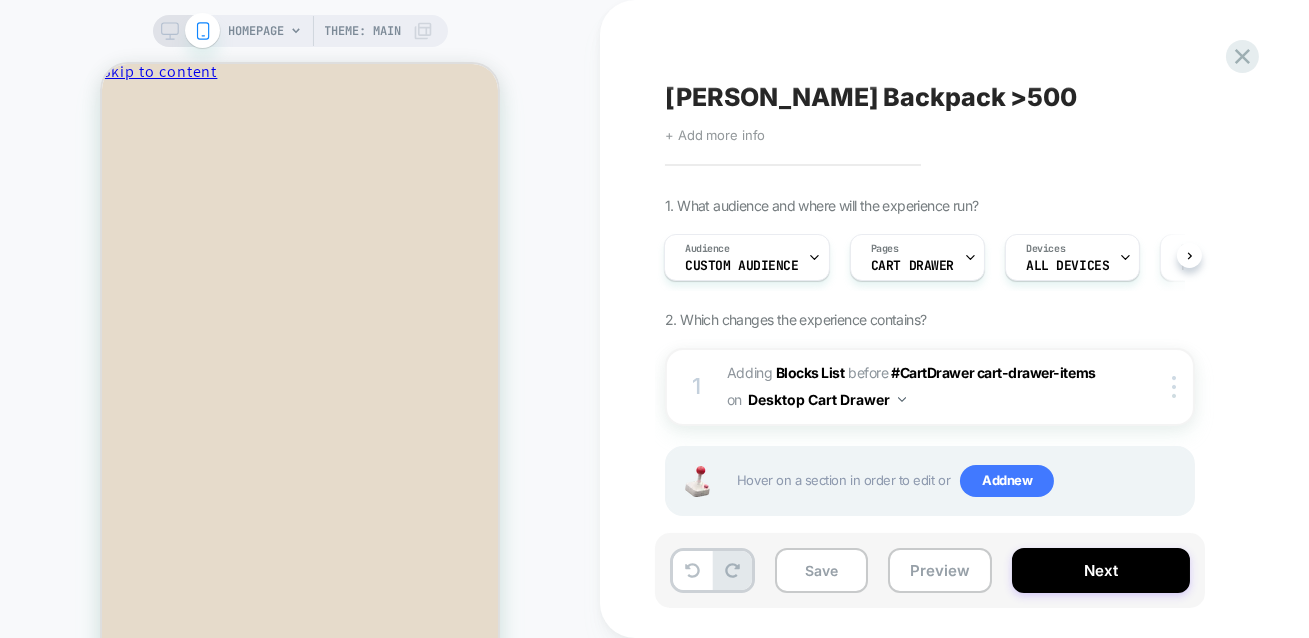 scroll, scrollTop: 5, scrollLeft: 0, axis: vertical 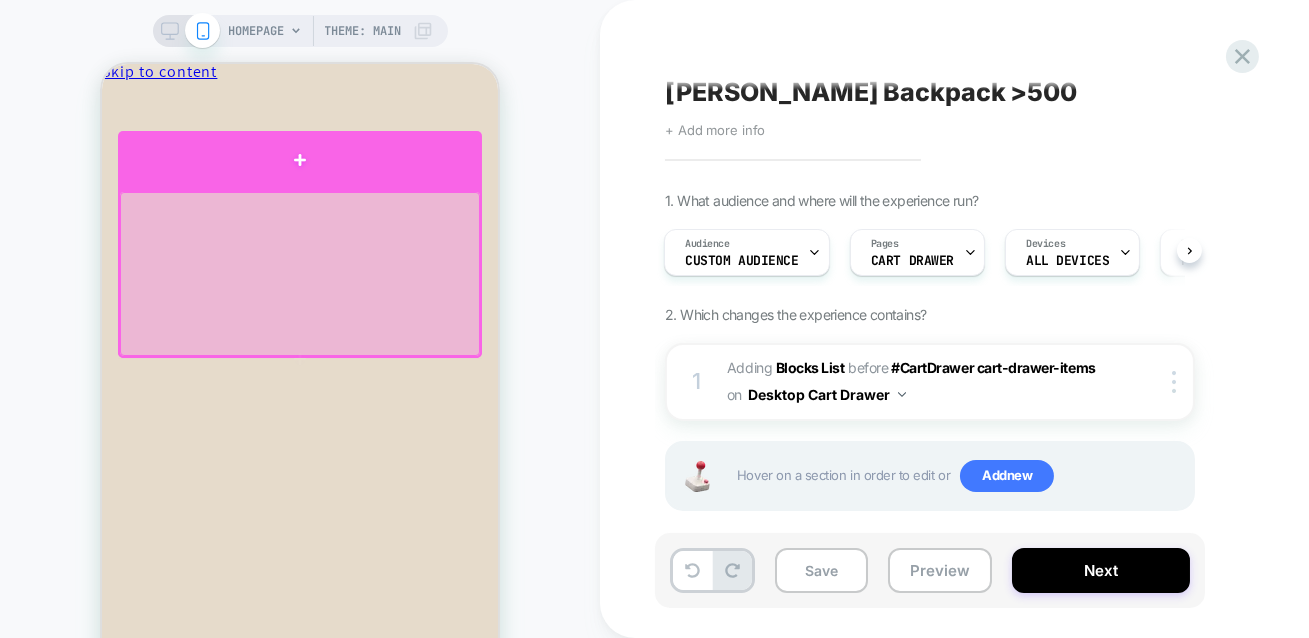 click at bounding box center (300, 160) 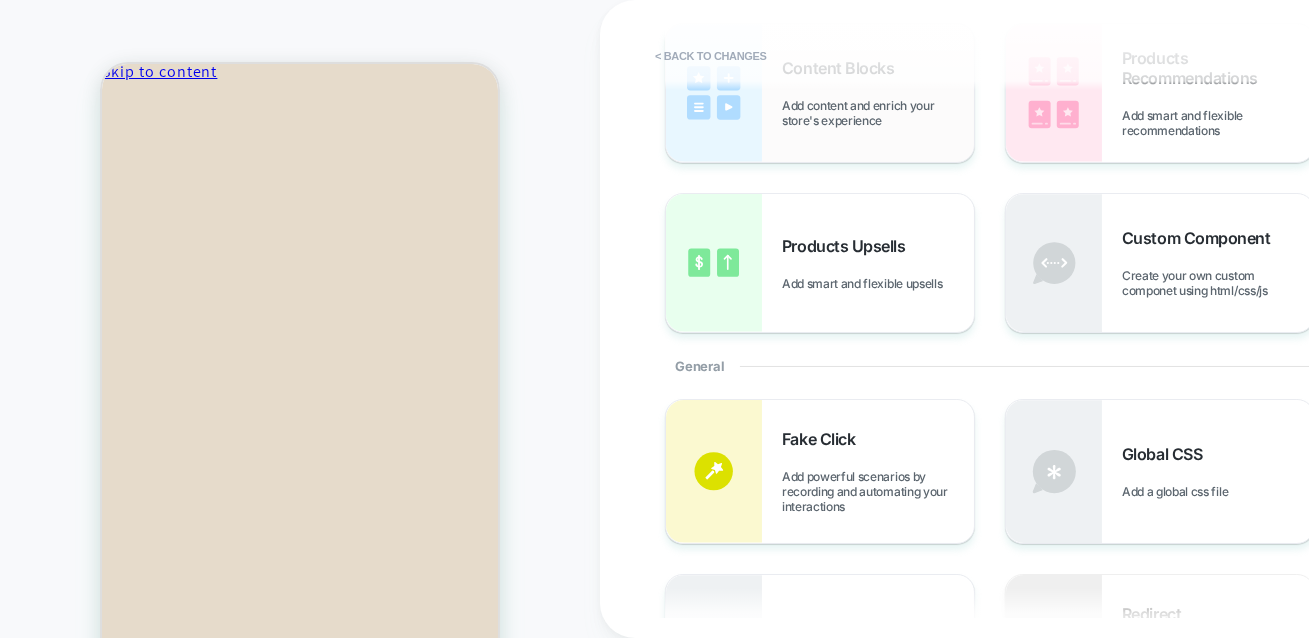 scroll, scrollTop: 60, scrollLeft: 0, axis: vertical 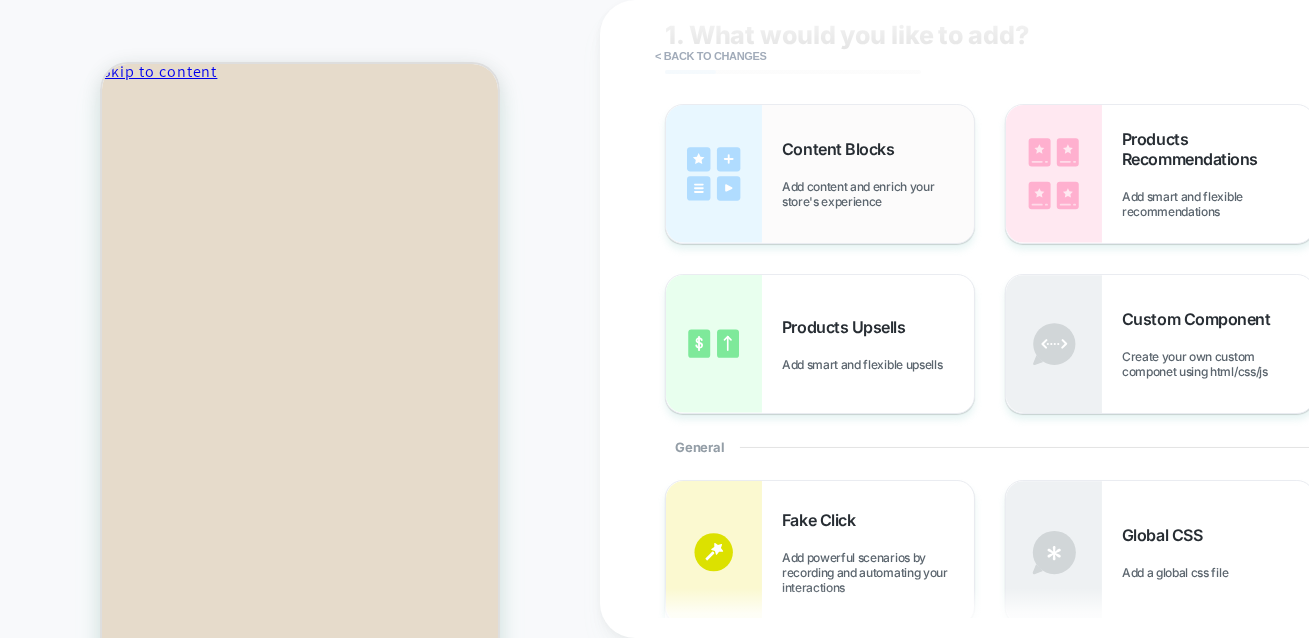 click on "Add content and enrich your store's experience" at bounding box center (878, 194) 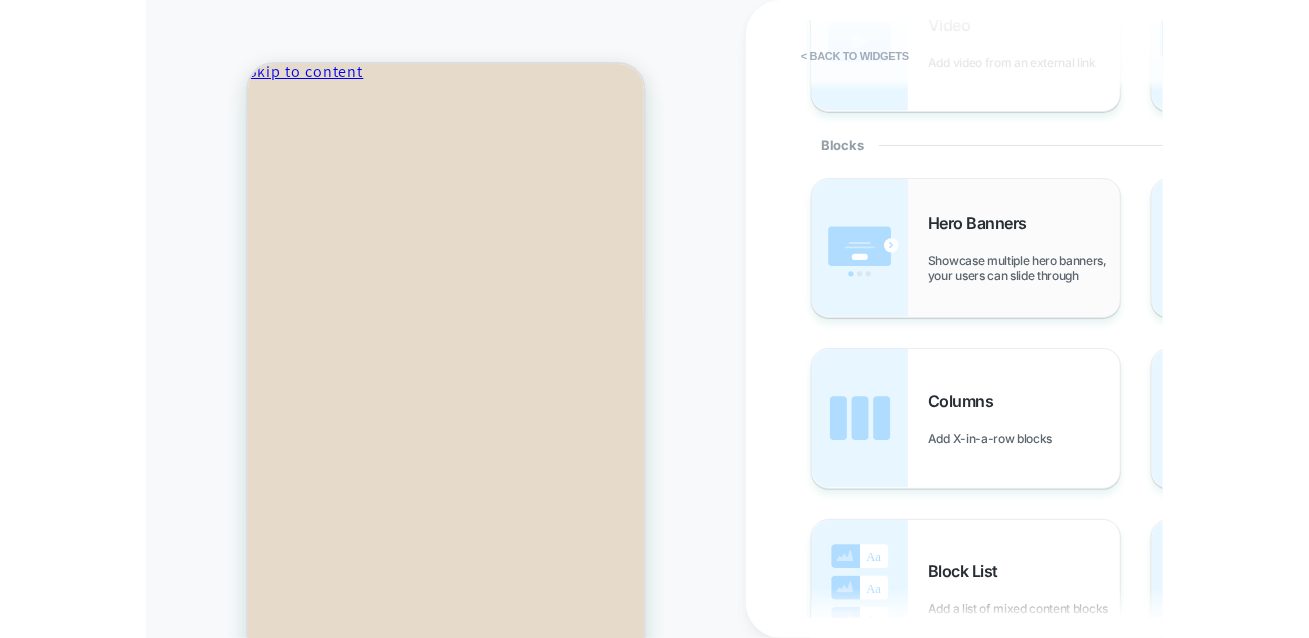 scroll, scrollTop: 338, scrollLeft: 0, axis: vertical 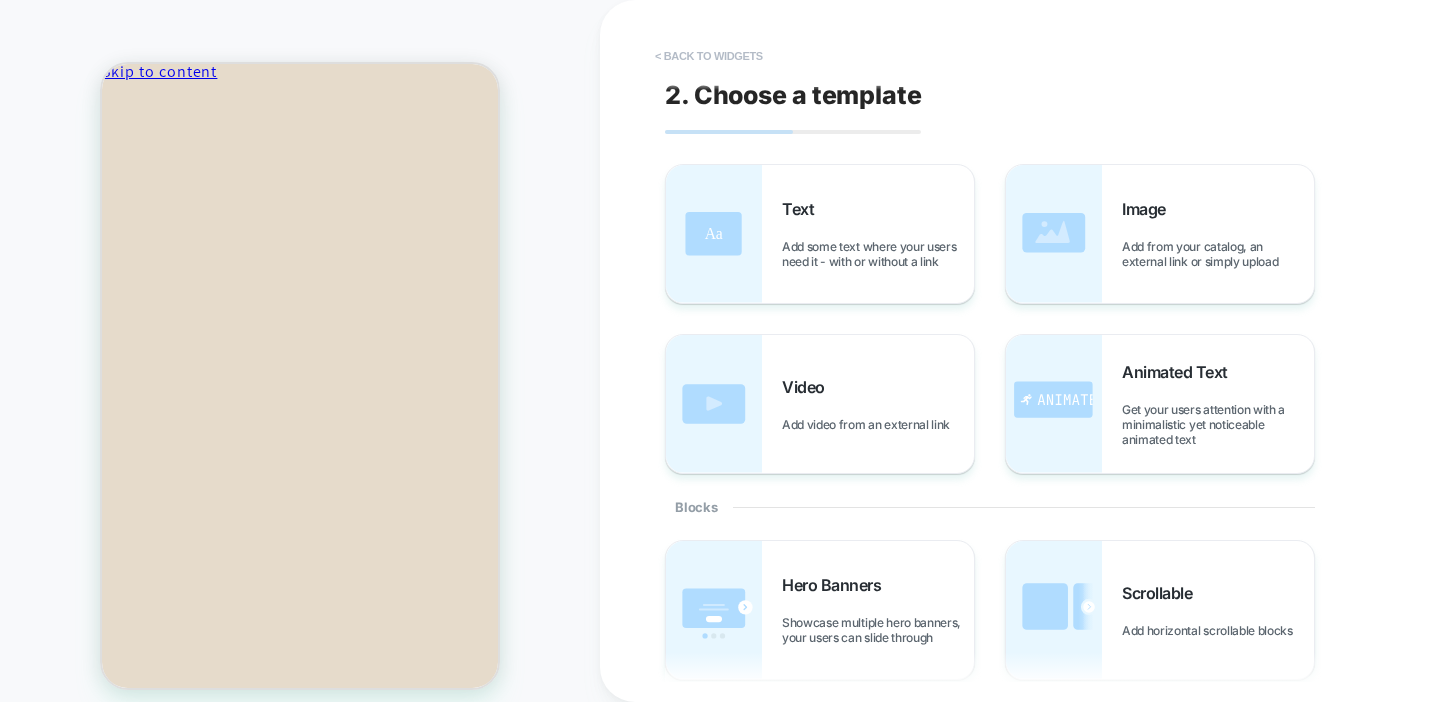 click on "< Back to widgets" at bounding box center (709, 56) 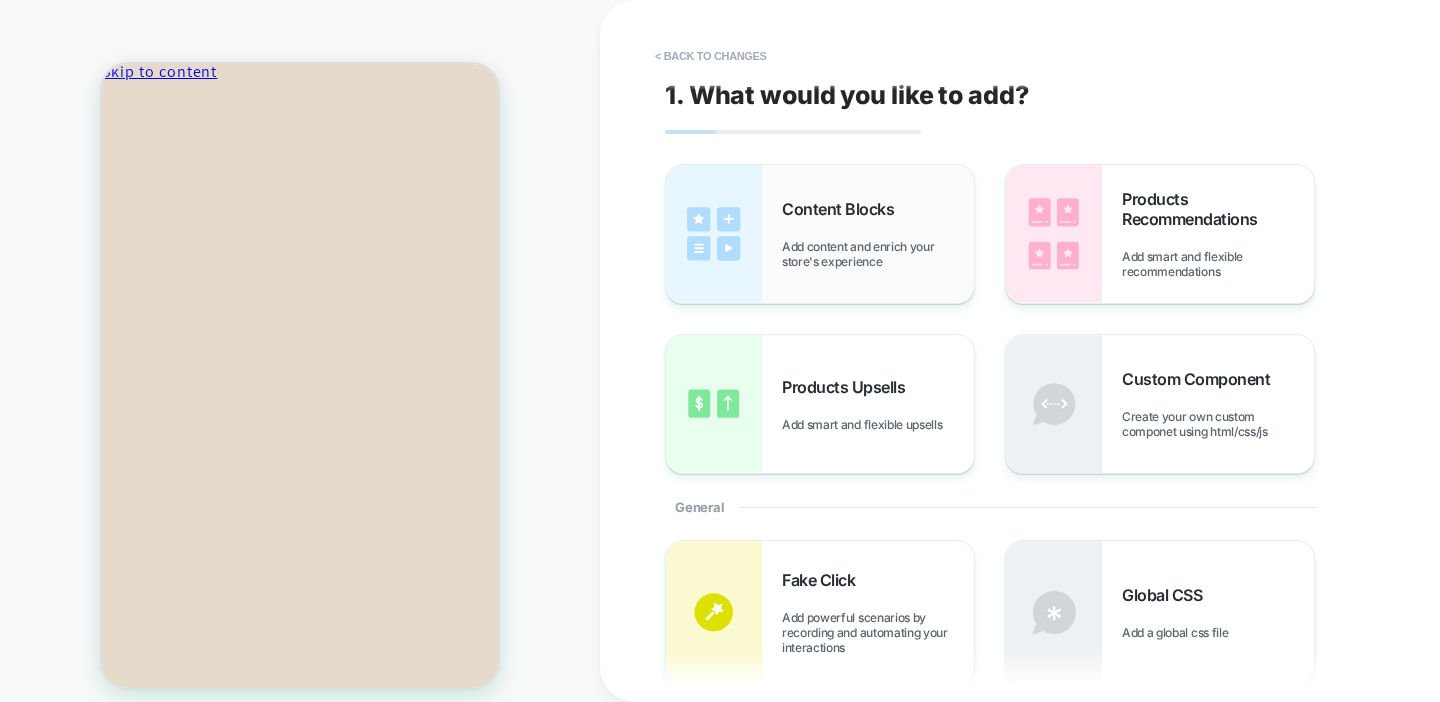 scroll, scrollTop: 12, scrollLeft: 0, axis: vertical 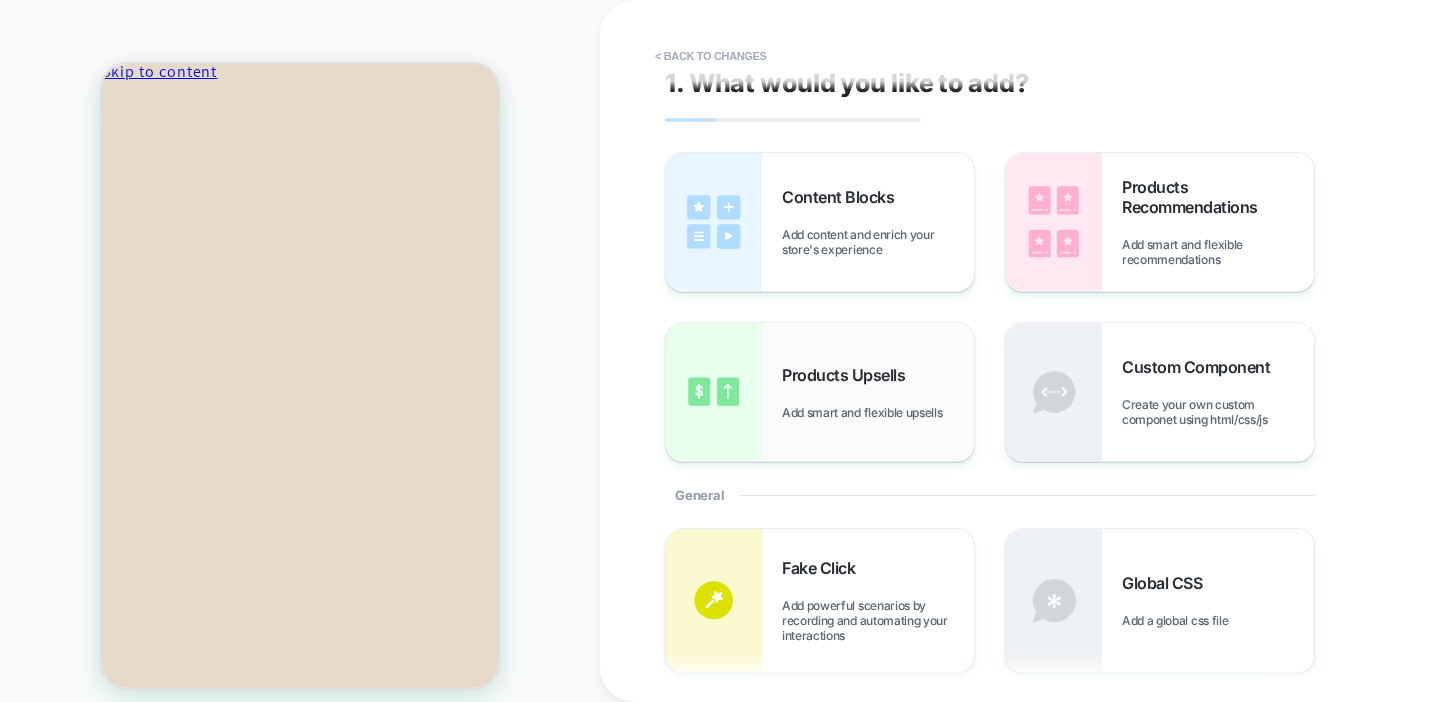 click on "Products Upsells" at bounding box center [848, 375] 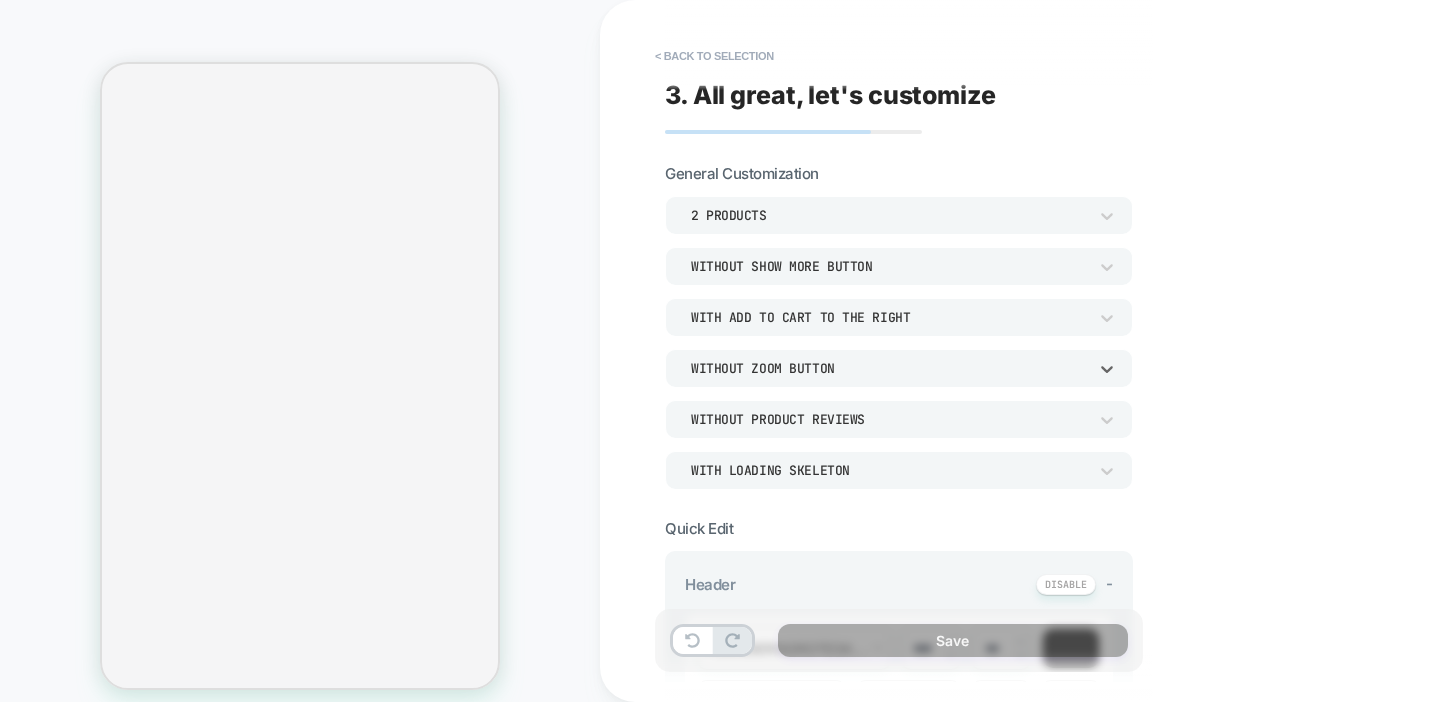 scroll, scrollTop: 0, scrollLeft: 0, axis: both 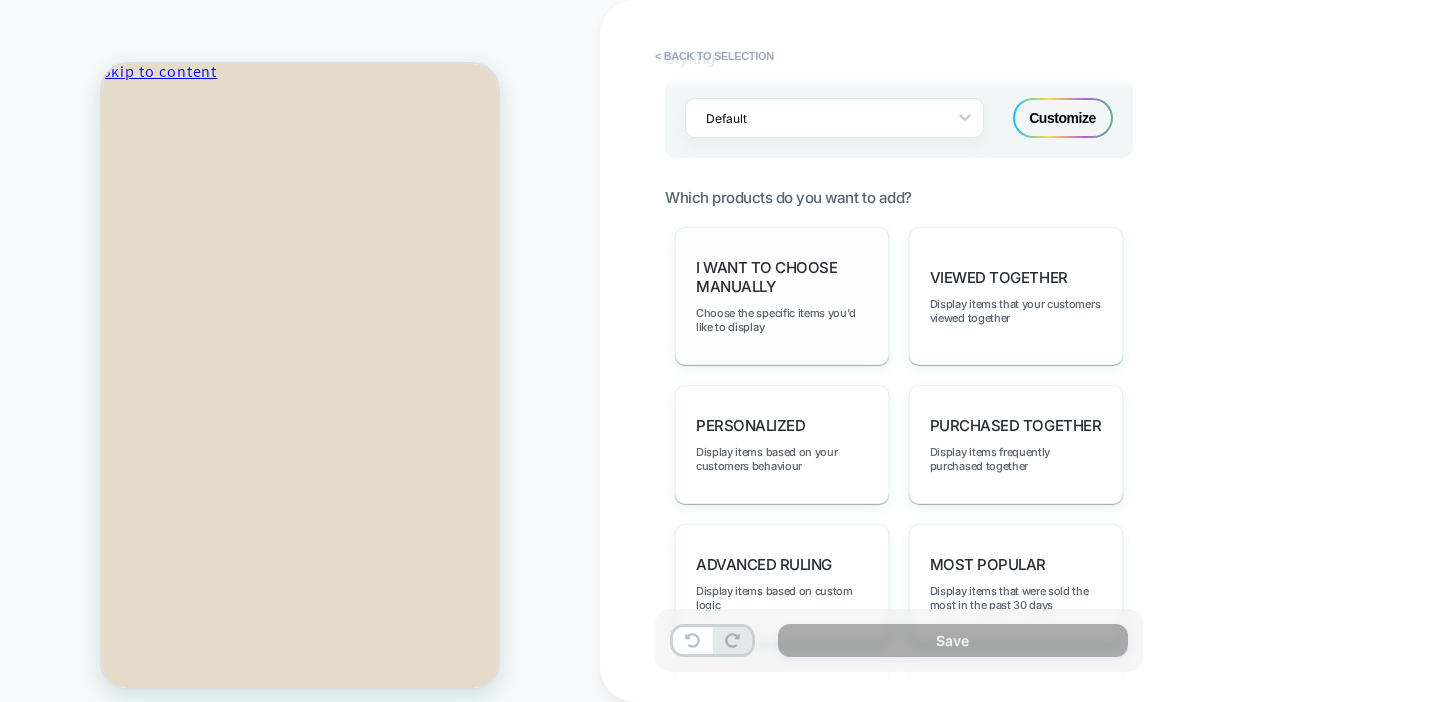 click on "I want to choose manually Choose the specific items you'd like to display" at bounding box center [782, 296] 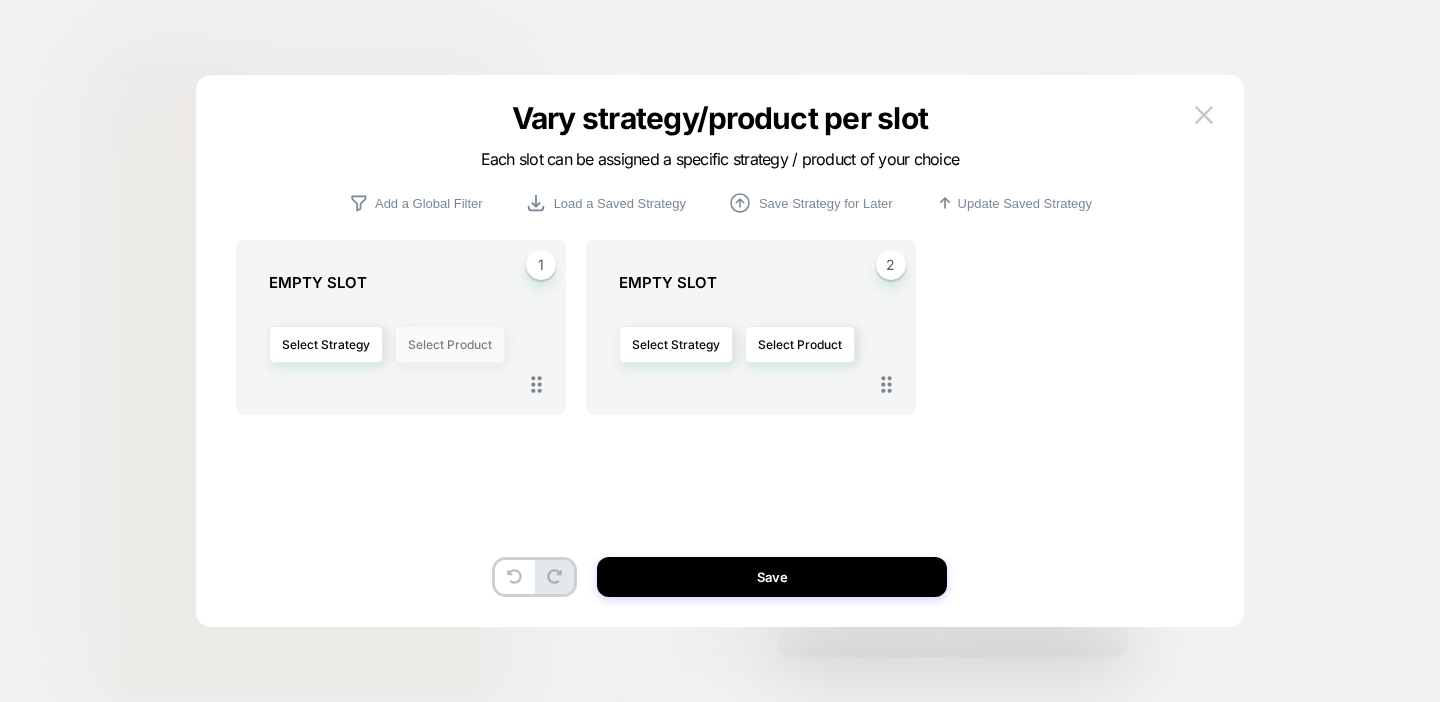 click on "Select Product" at bounding box center [450, 344] 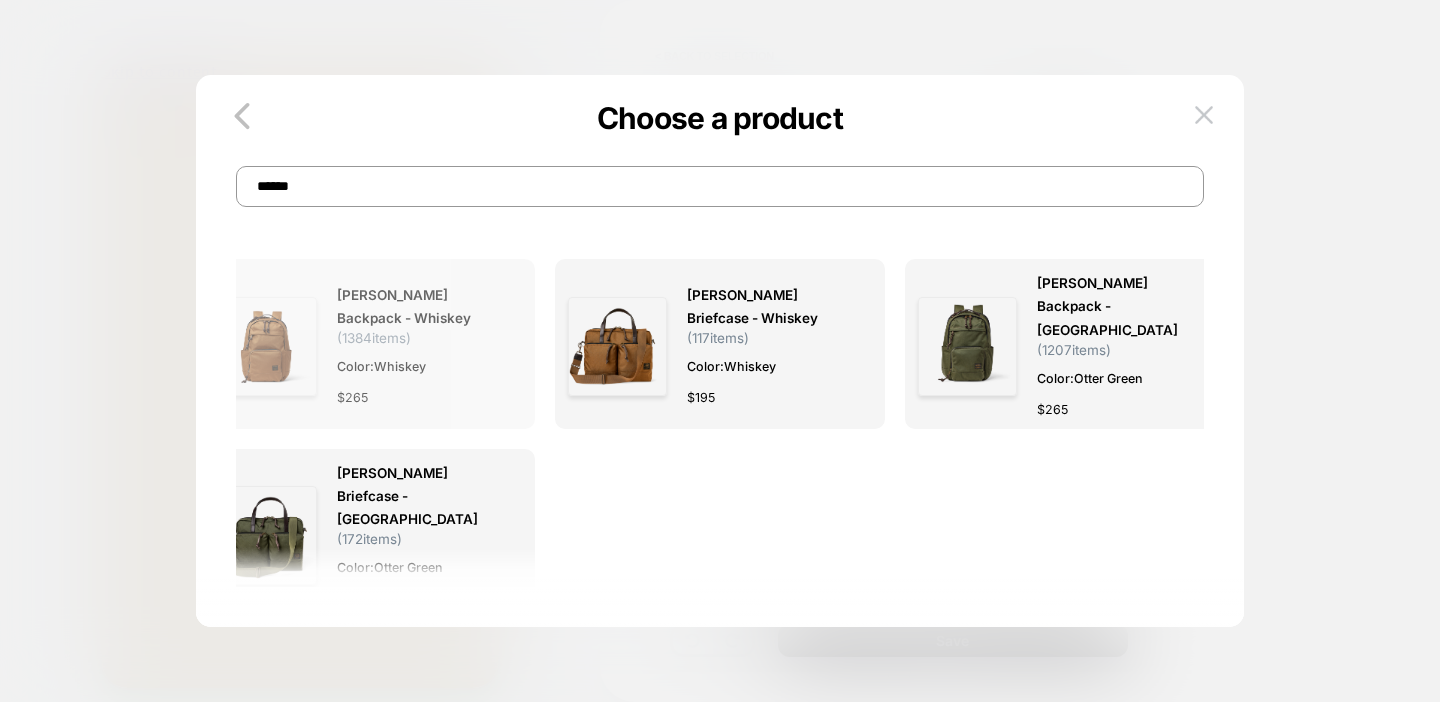 type on "******" 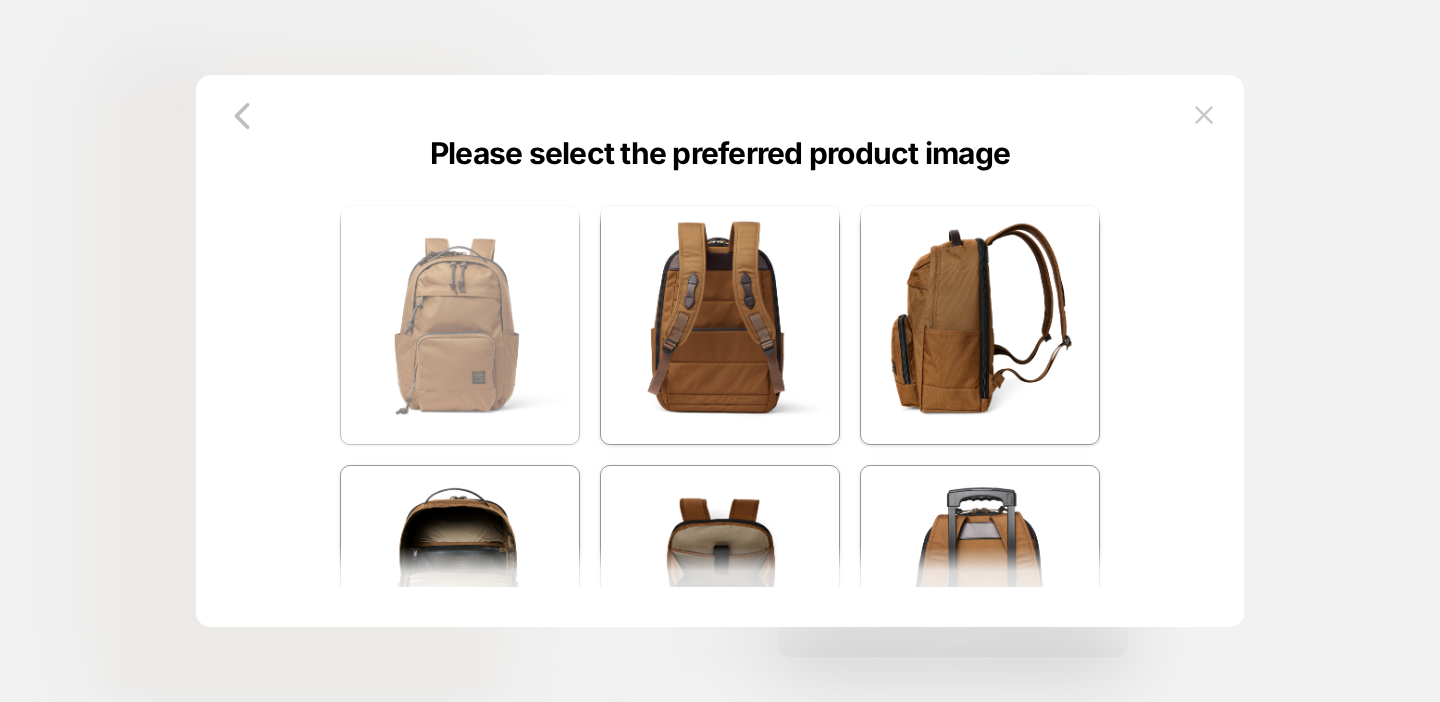 click at bounding box center (460, 325) 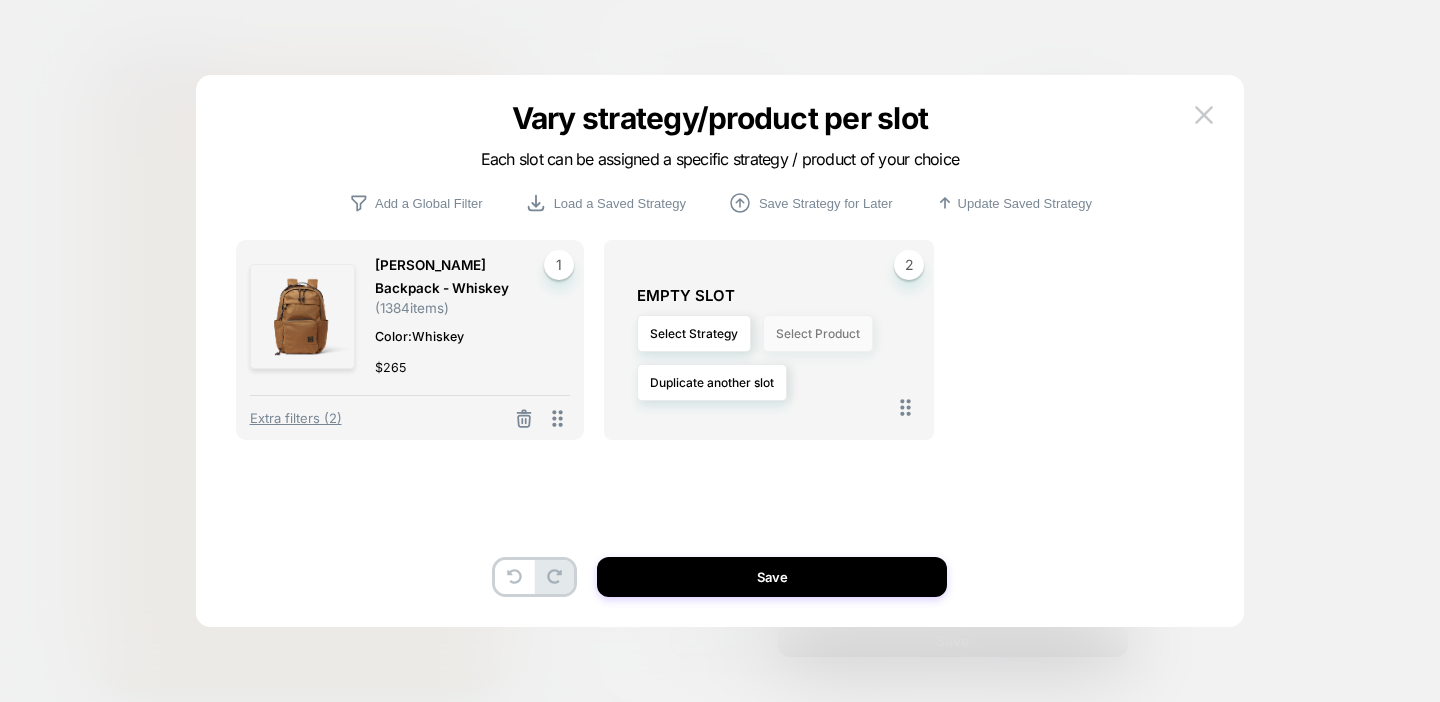 click on "Select Product" at bounding box center [818, 333] 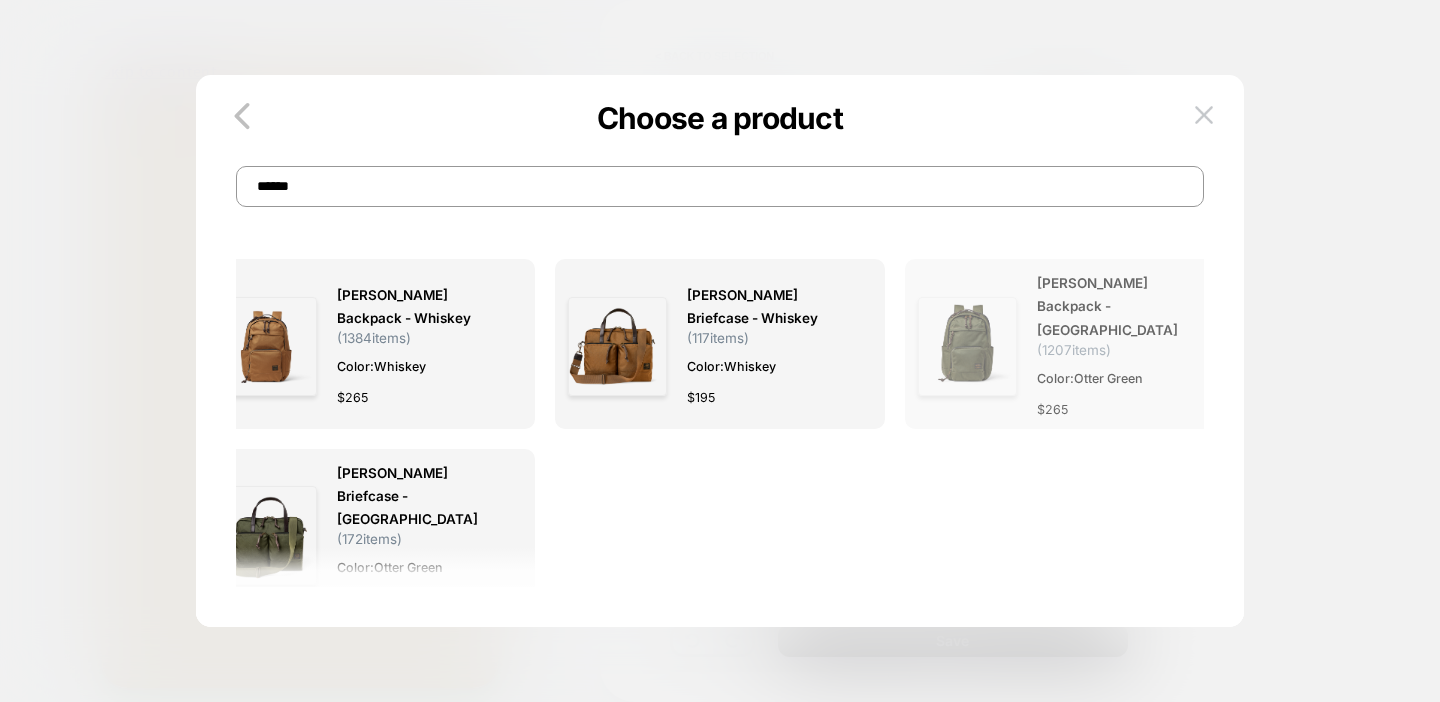 click on "[PERSON_NAME] Backpack - Otter Green ( 1207  items) Color:  Otter Green $ 265" at bounding box center [1070, 346] 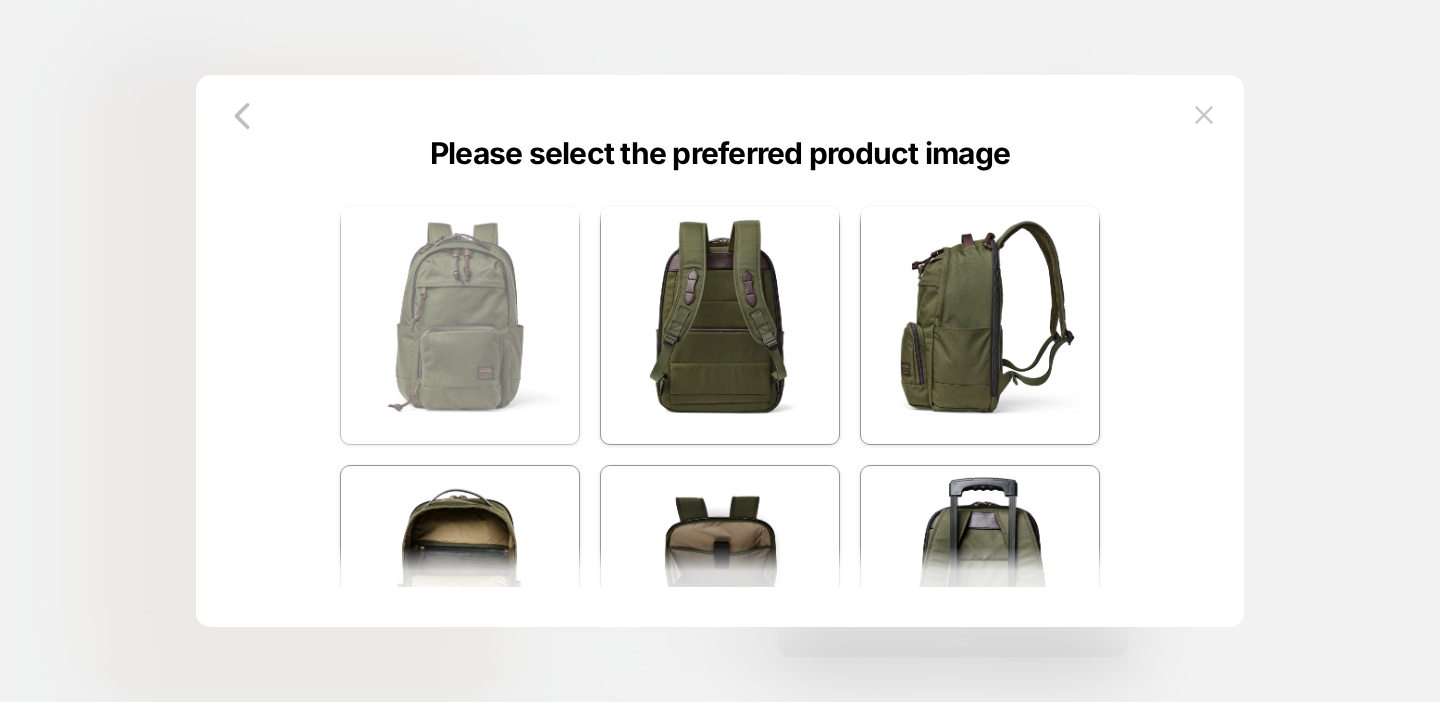 click at bounding box center [460, 325] 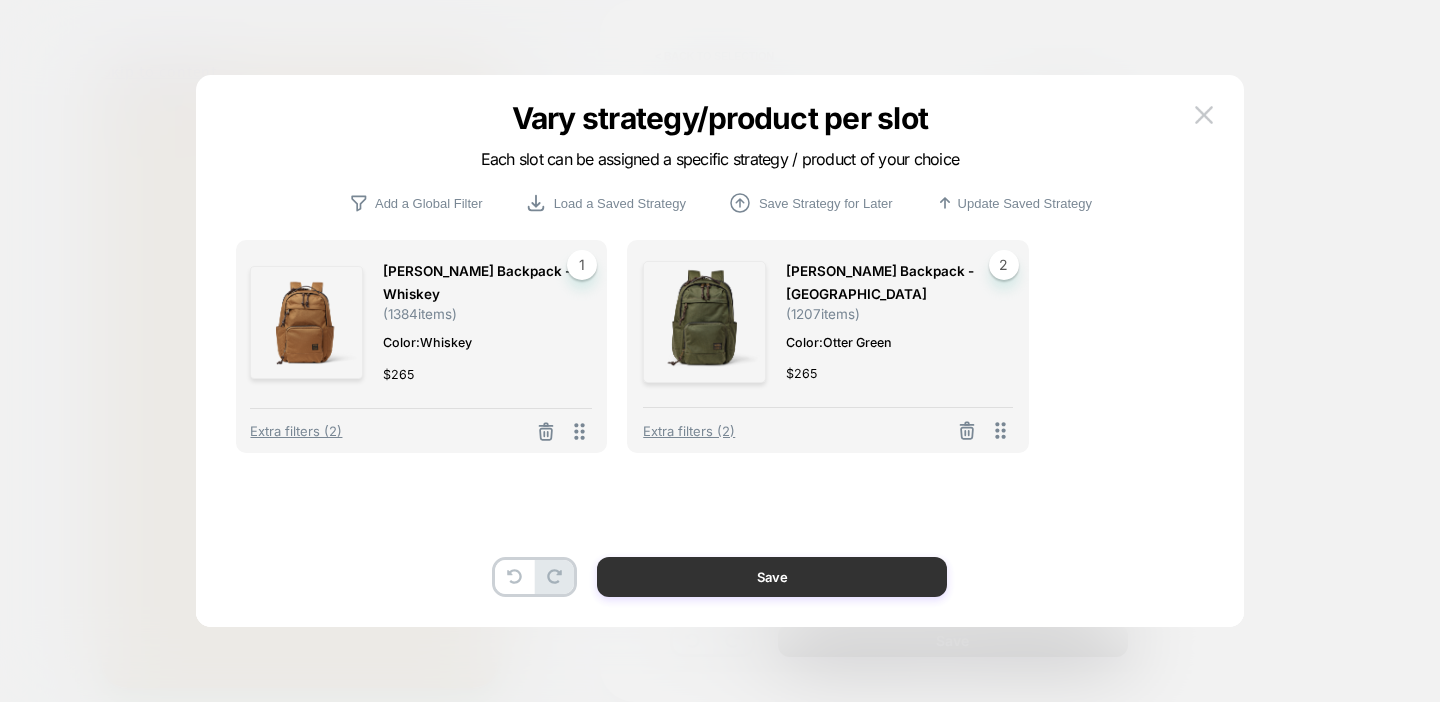 click on "Save" at bounding box center (772, 577) 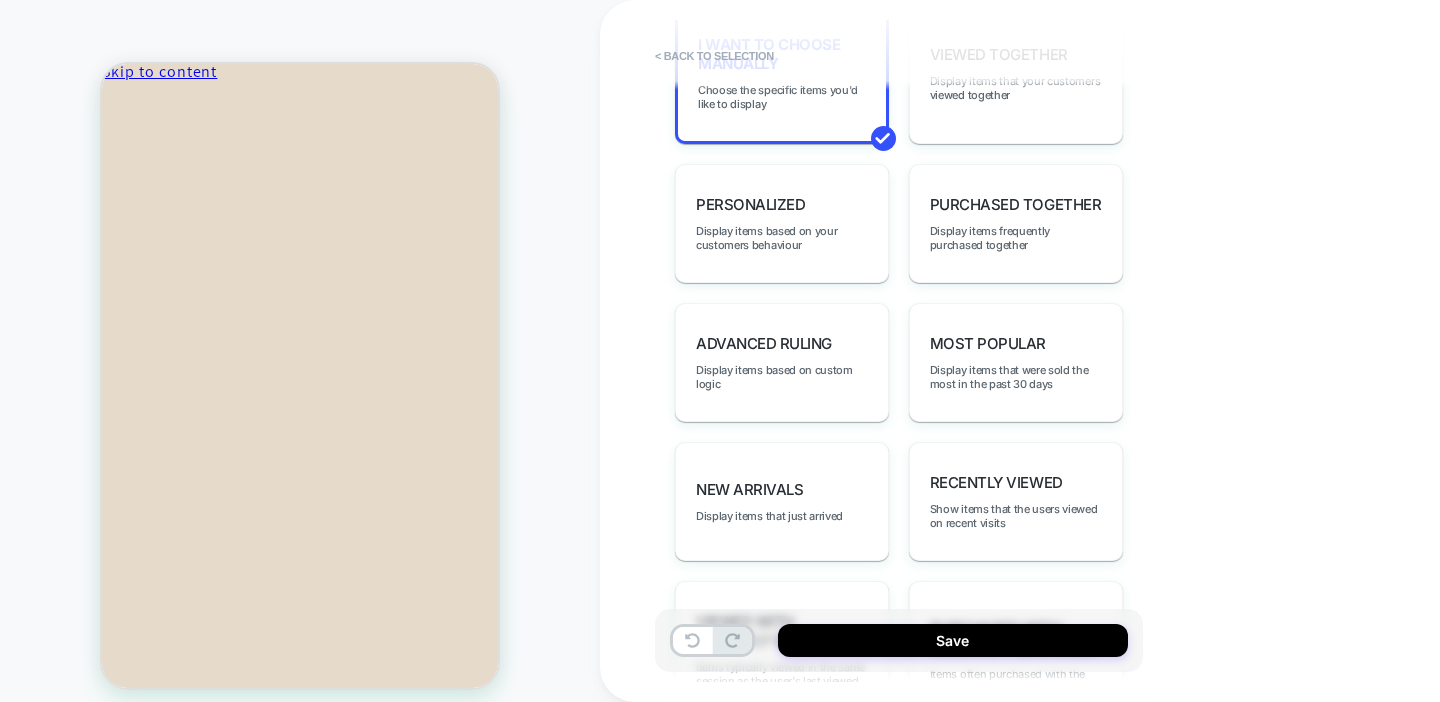 scroll, scrollTop: 534, scrollLeft: 0, axis: vertical 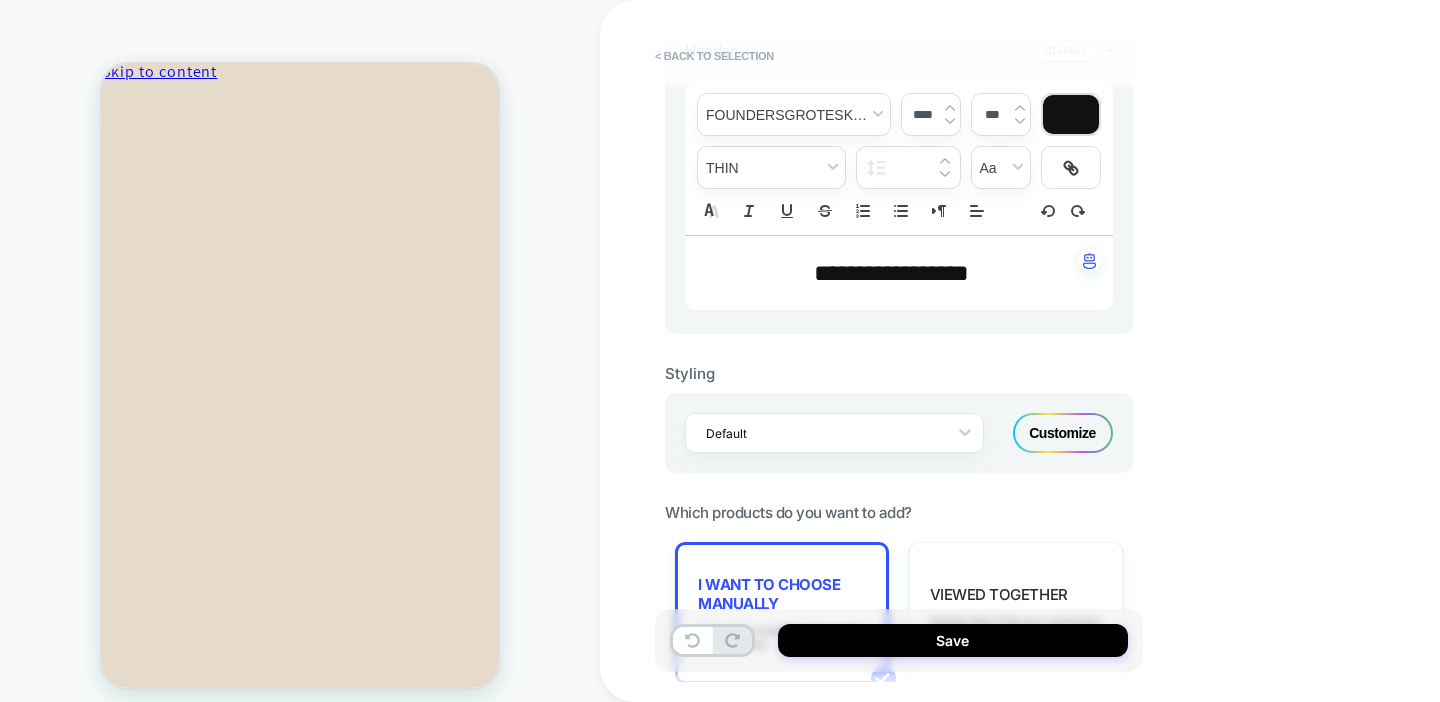 click on "**********" at bounding box center (891, 273) 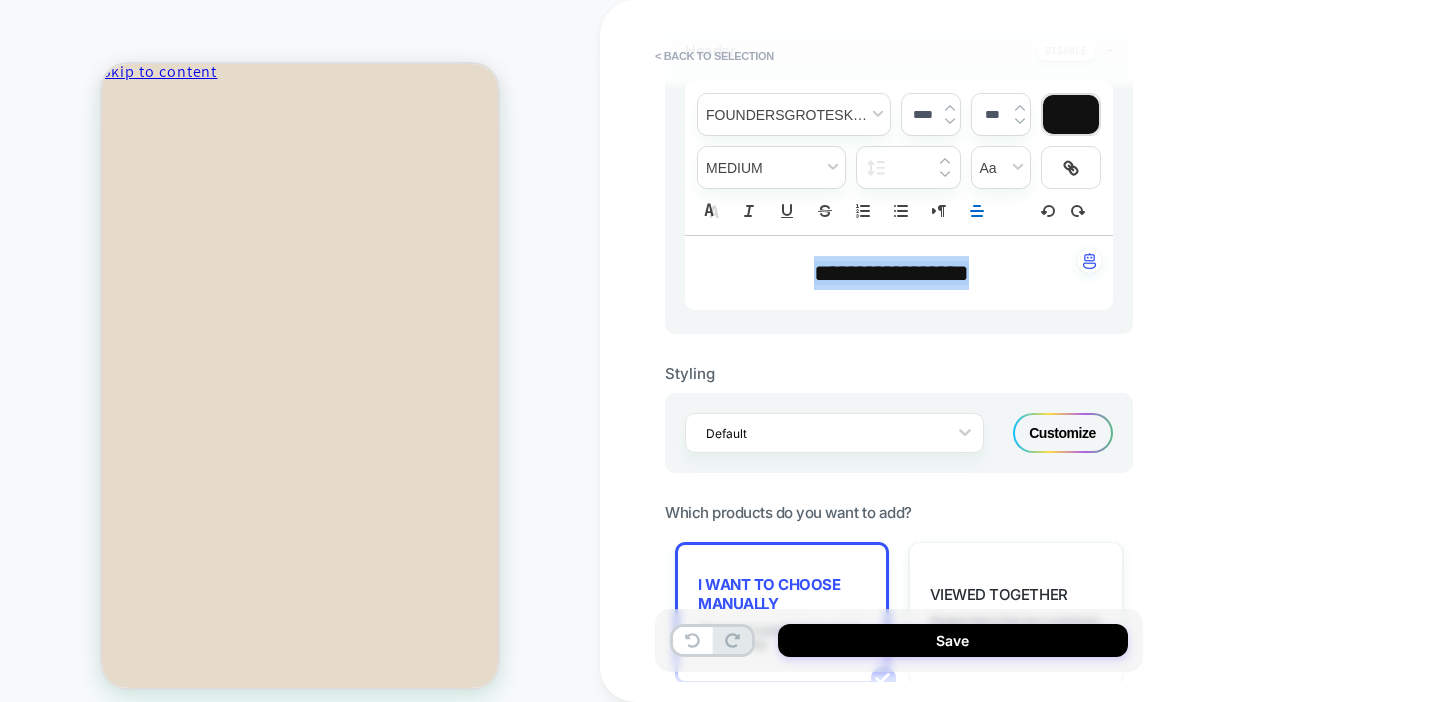 type 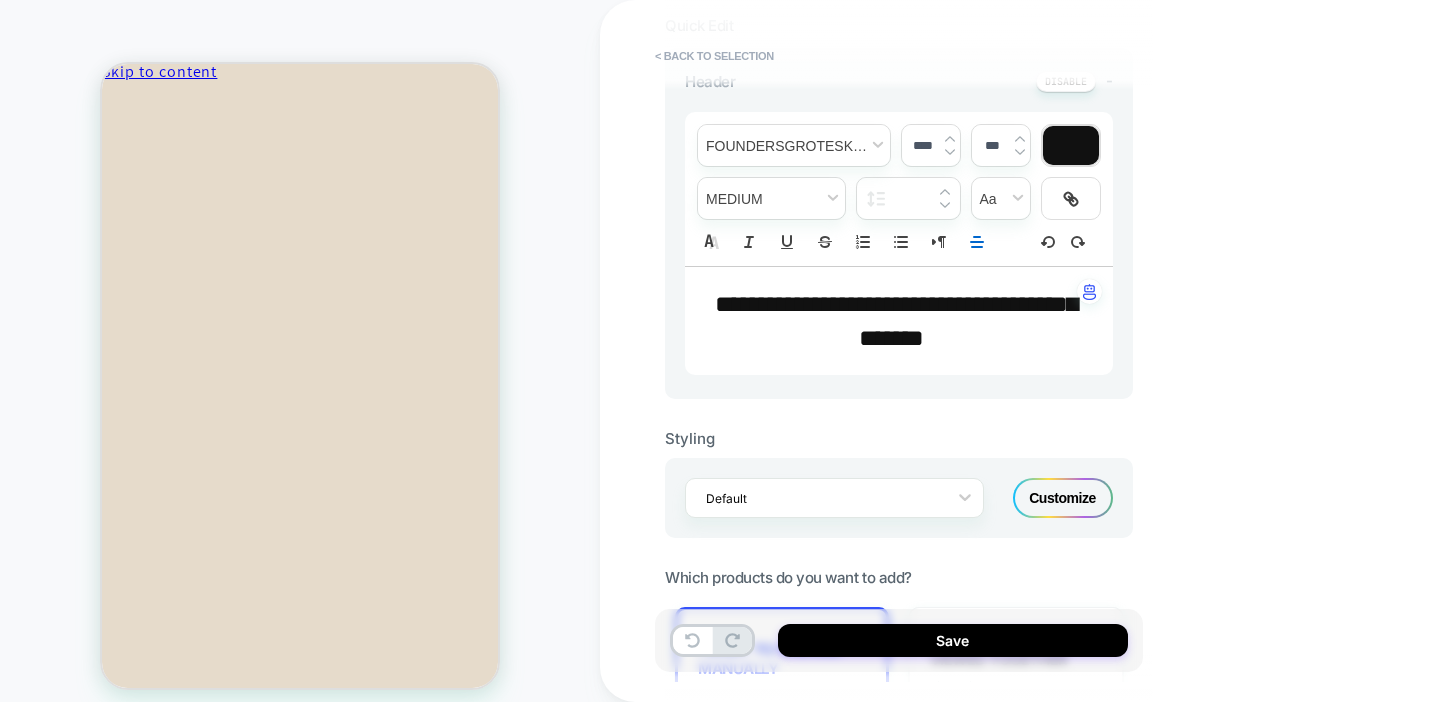 scroll, scrollTop: 481, scrollLeft: 0, axis: vertical 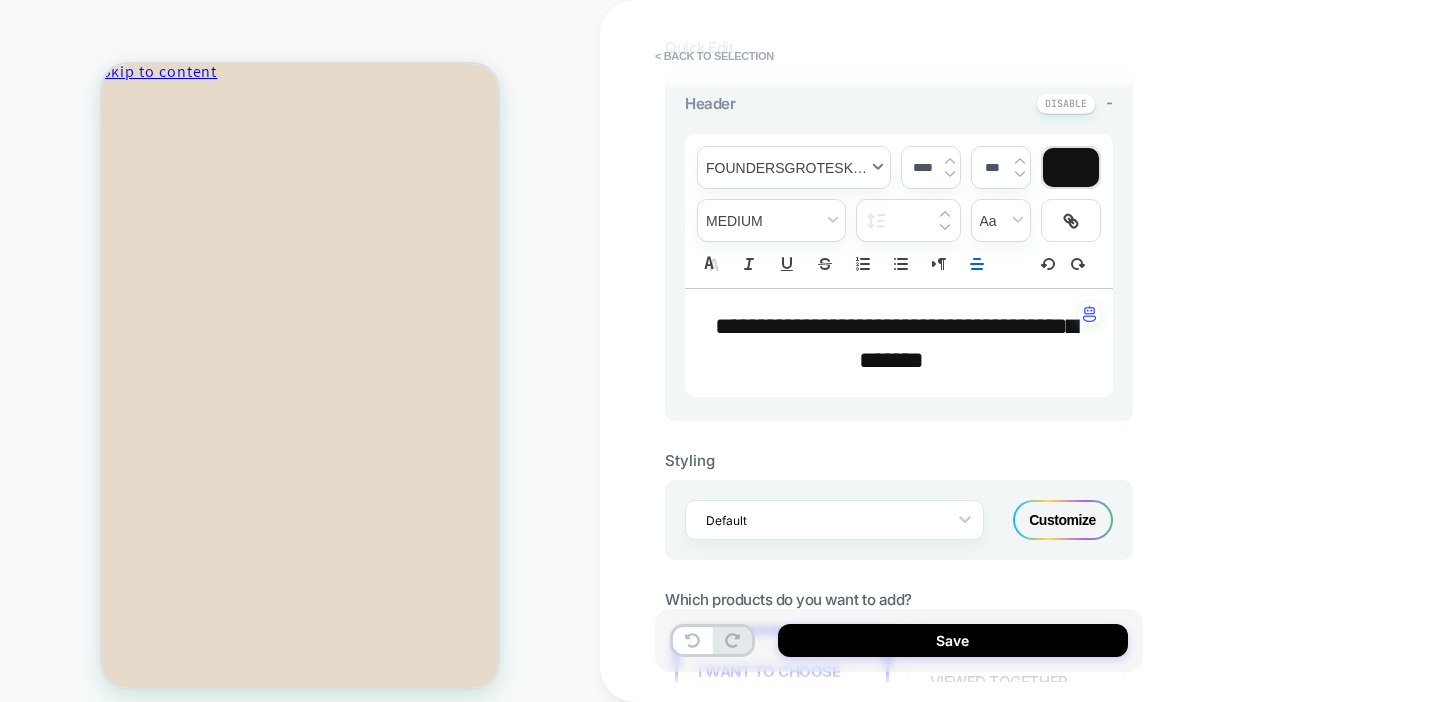 click at bounding box center (794, 167) 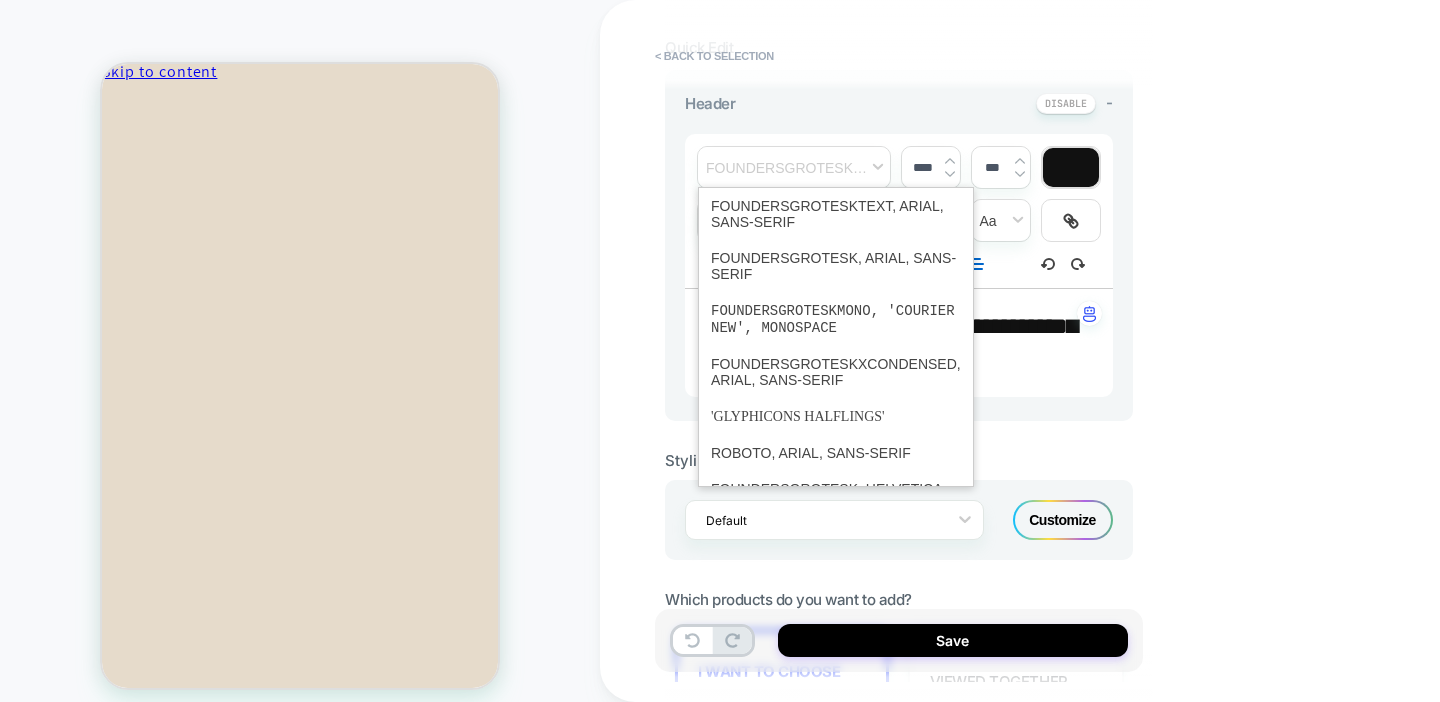 click on "< Back to selection" at bounding box center [889, 56] 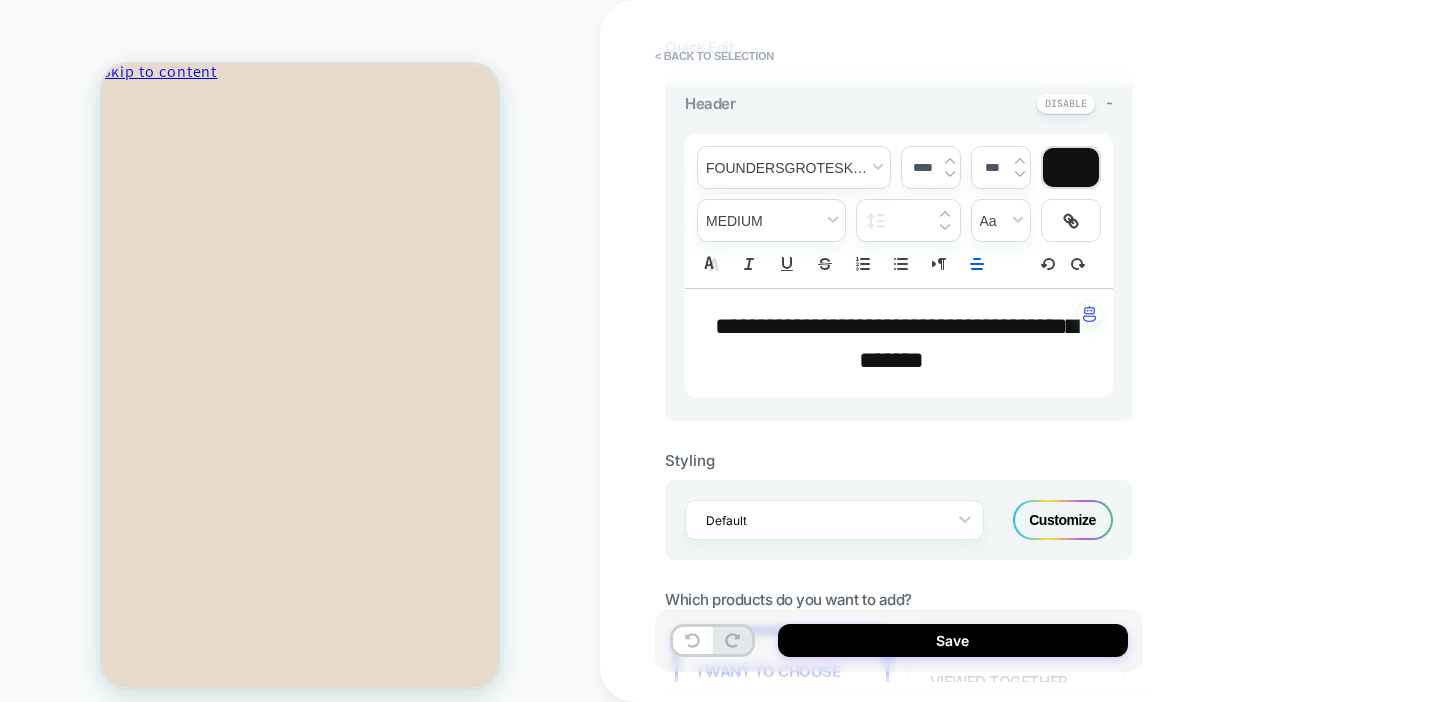 click 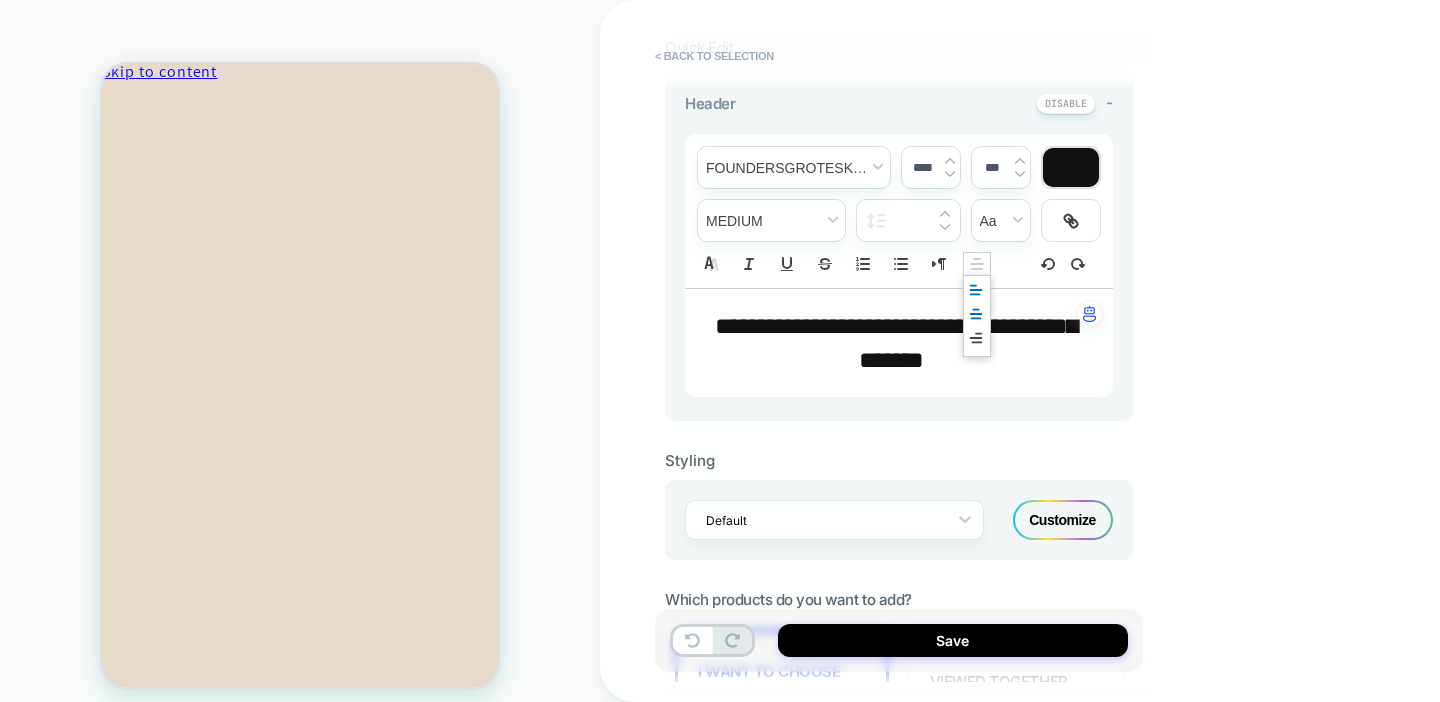 click 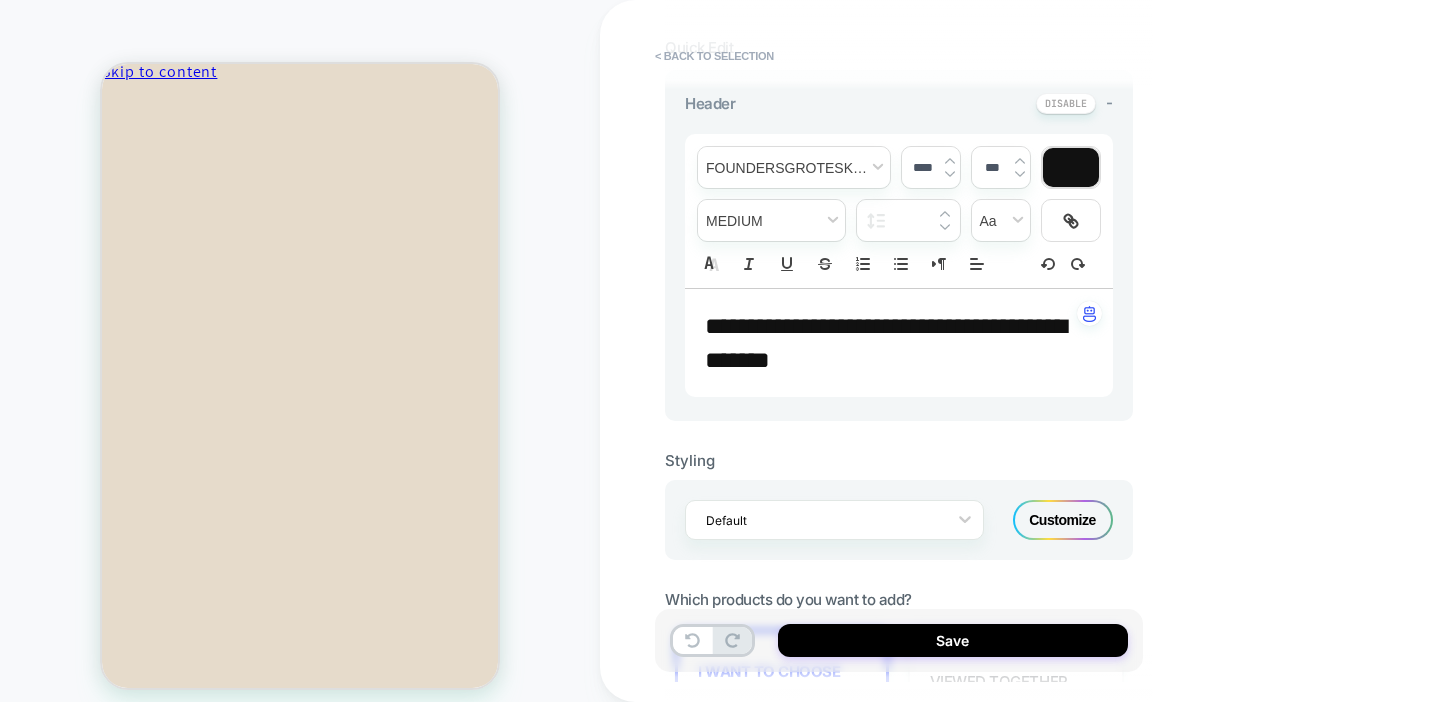 scroll, scrollTop: 0, scrollLeft: 0, axis: both 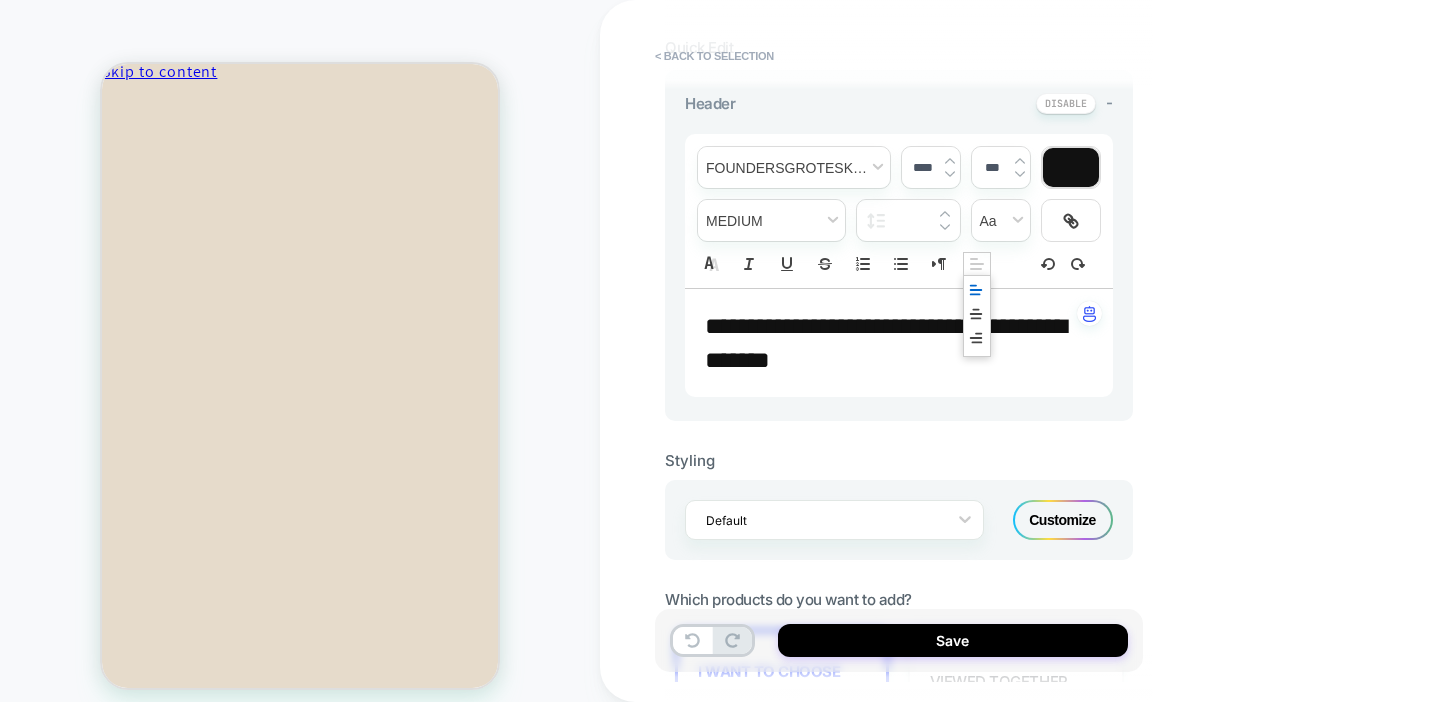 click 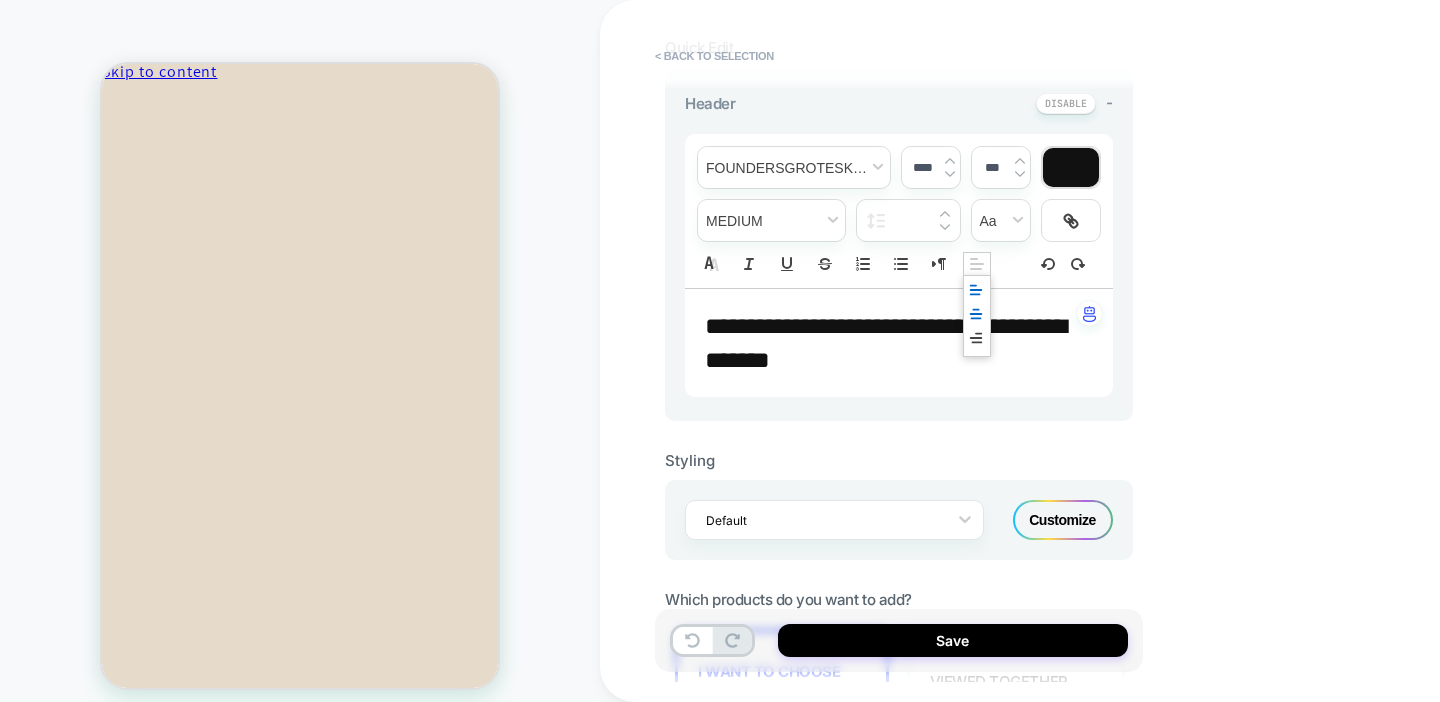 click 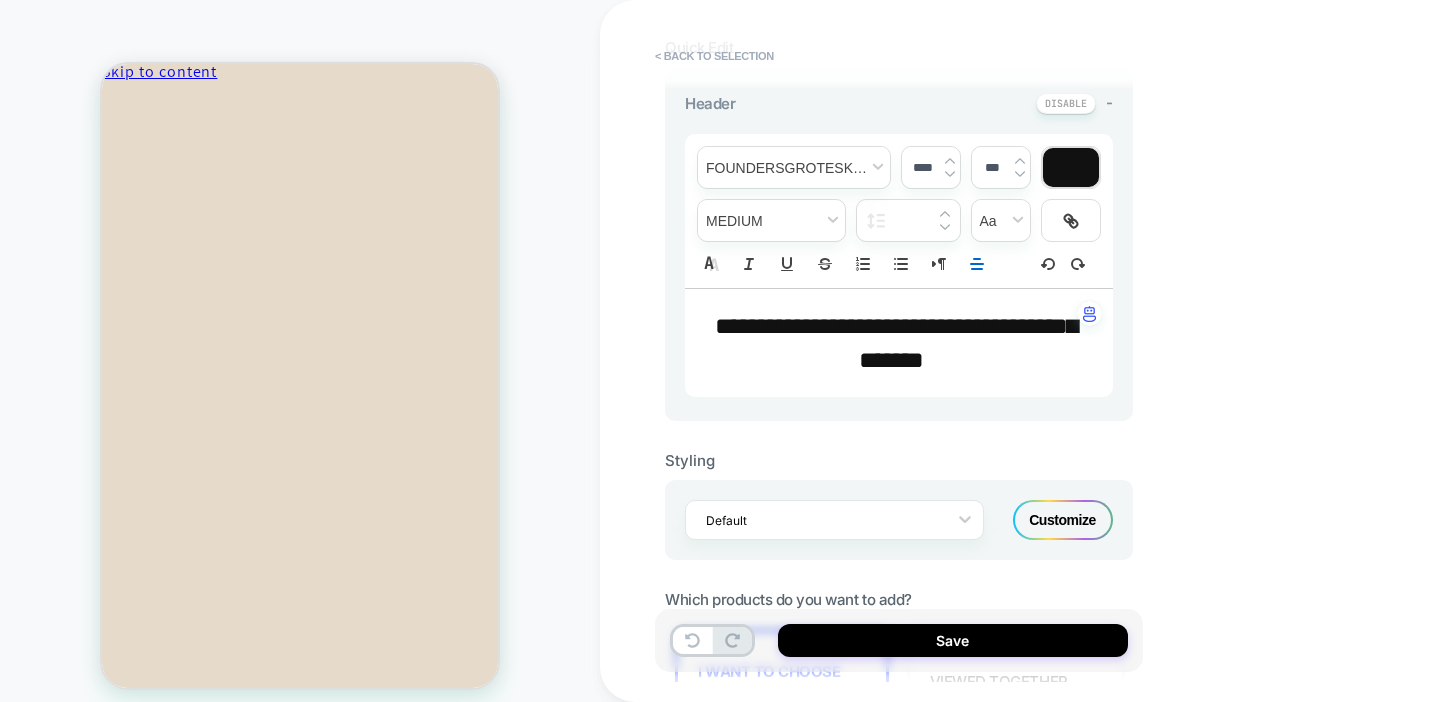 scroll, scrollTop: 1243, scrollLeft: 0, axis: vertical 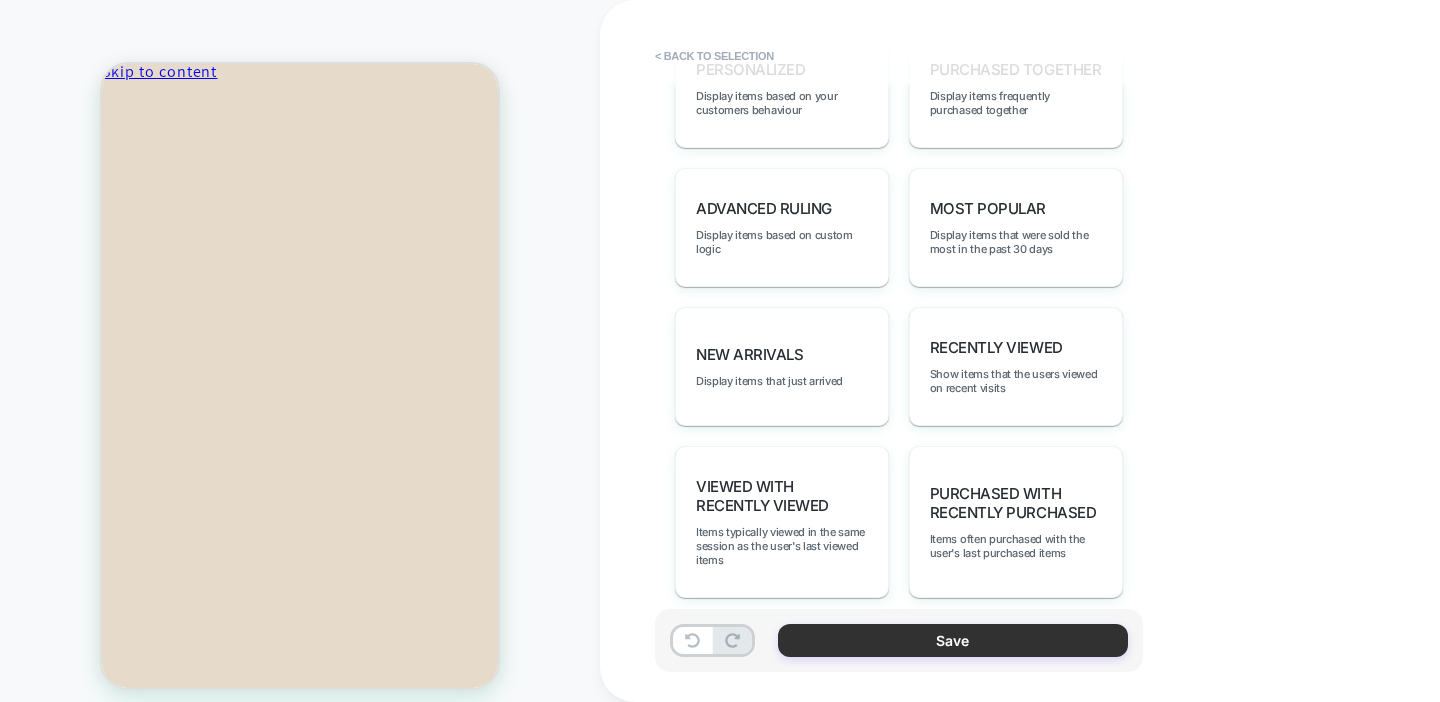 click on "Save" at bounding box center (953, 640) 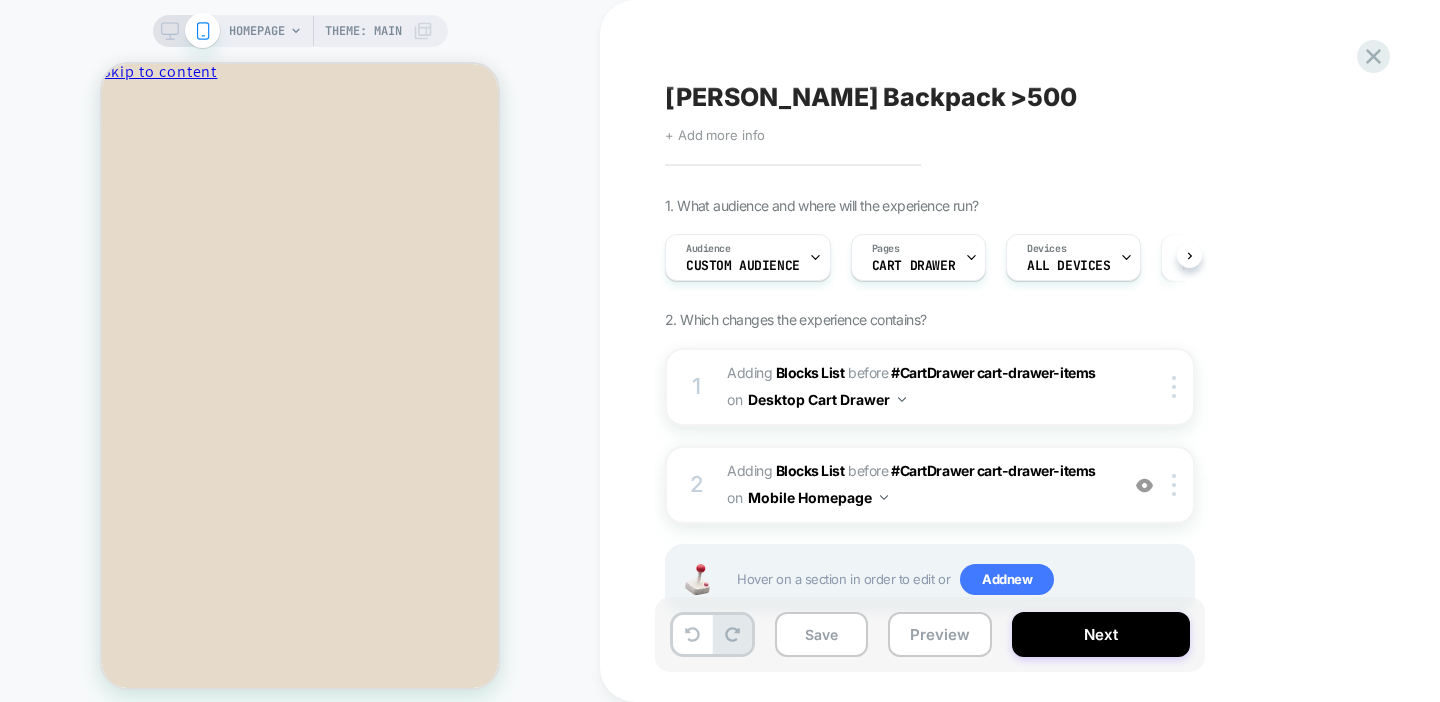 scroll, scrollTop: 0, scrollLeft: 1, axis: horizontal 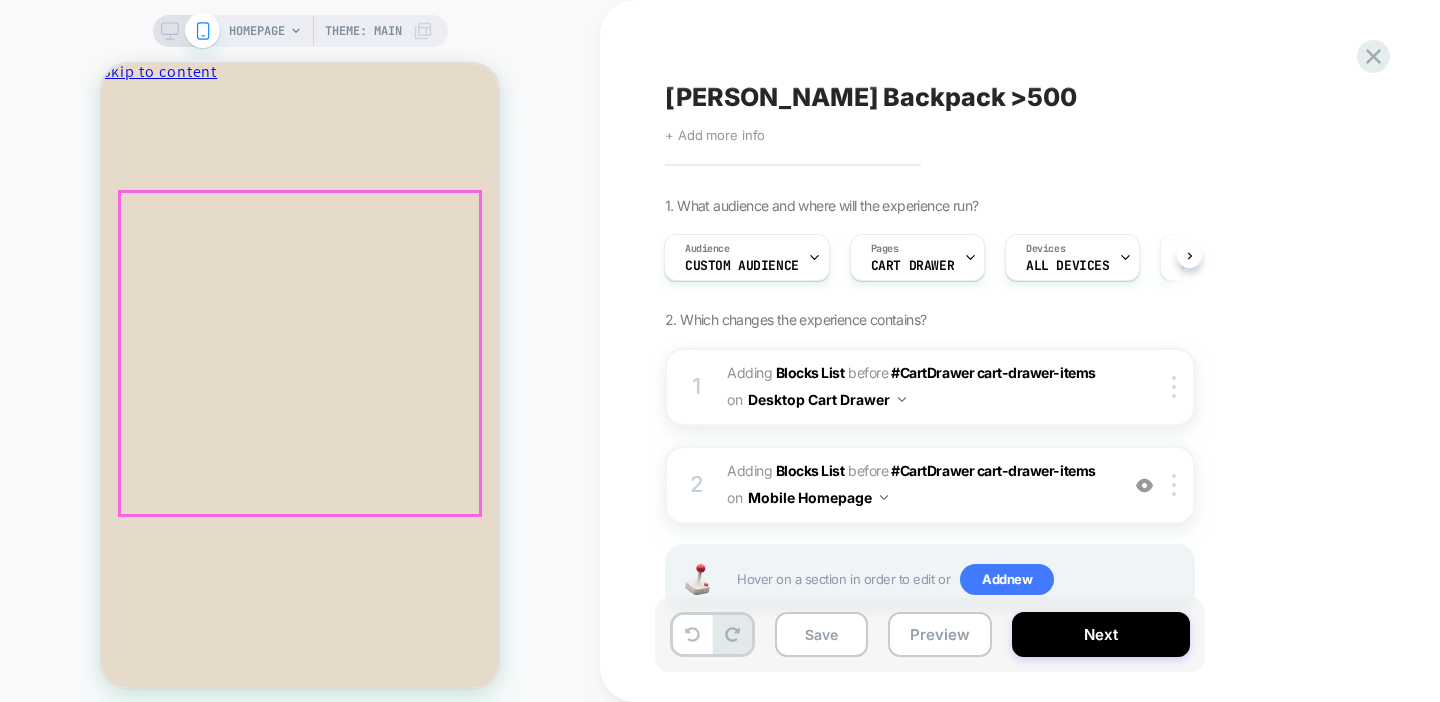 click on "[PERSON_NAME] Backpack - Whiskey $265 ADD" at bounding box center [300, 291] 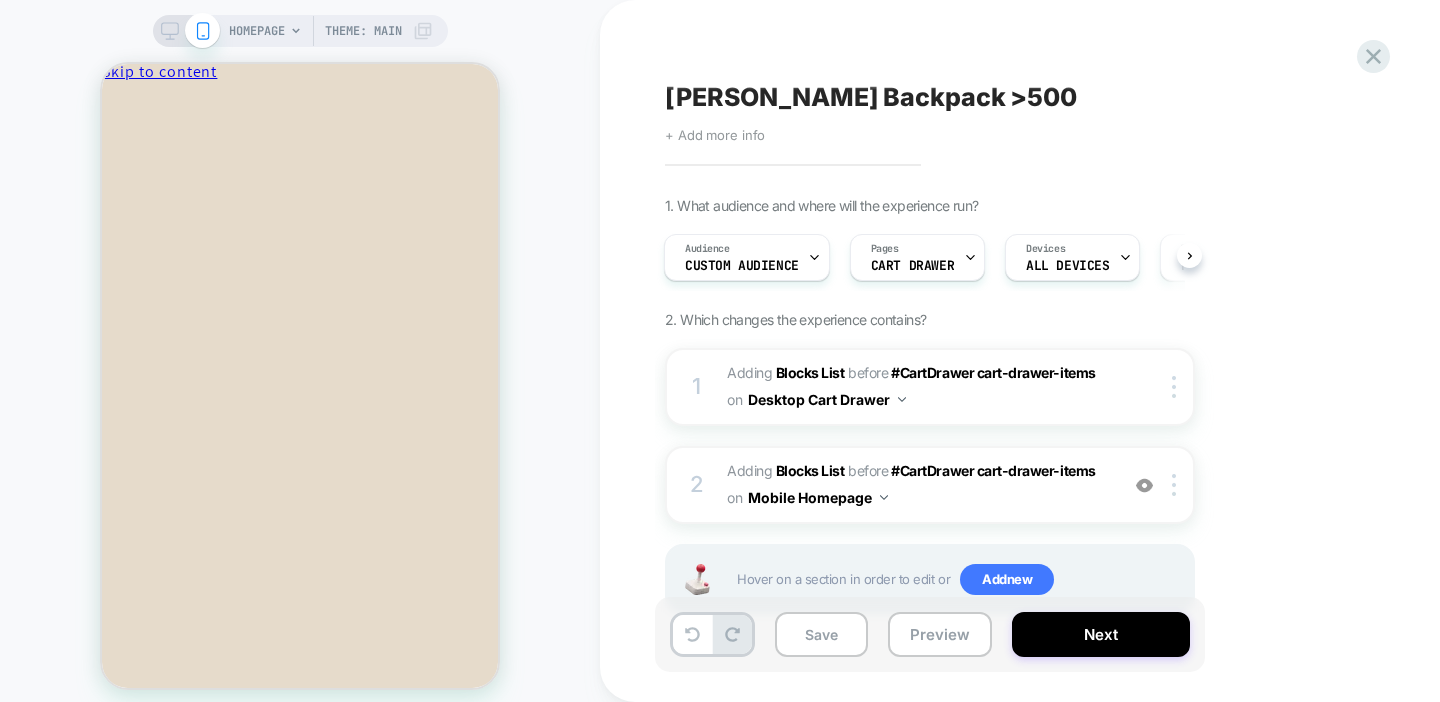 scroll, scrollTop: 62, scrollLeft: 0, axis: vertical 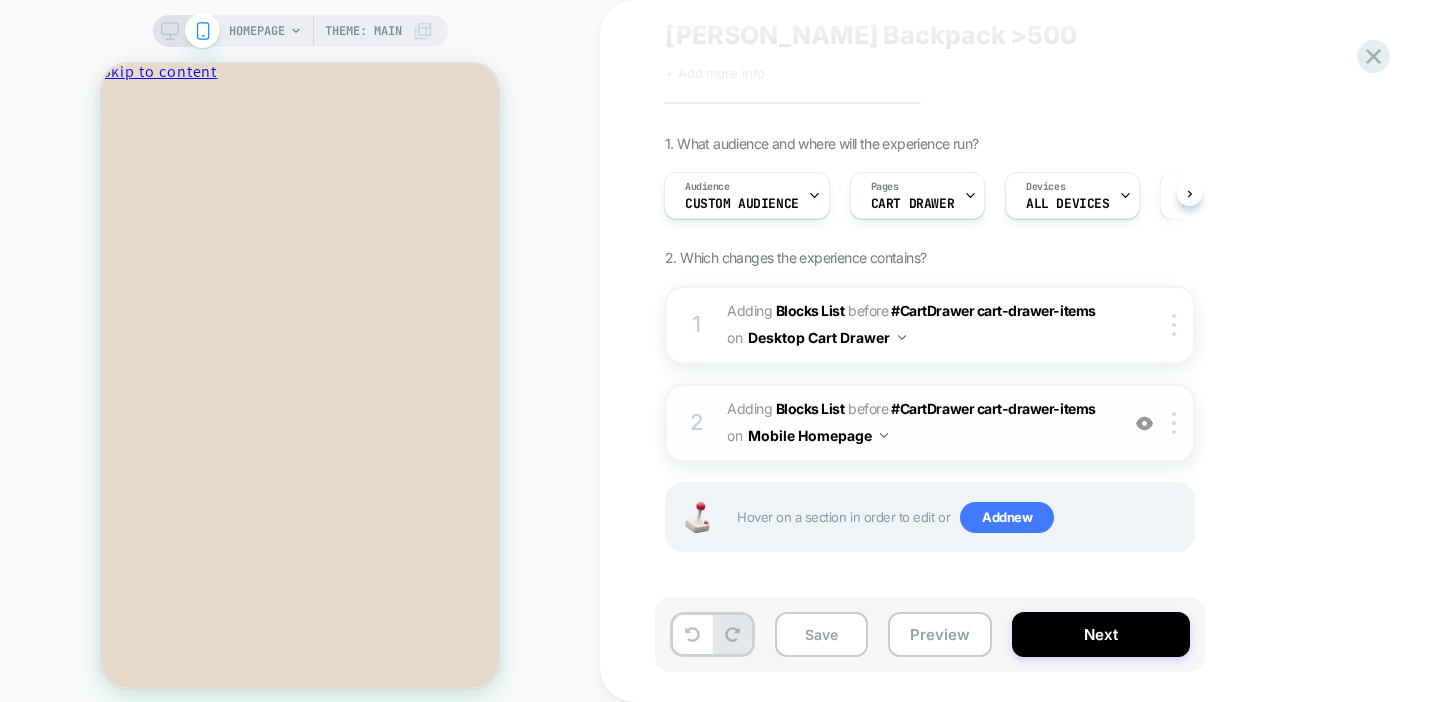 click on "Mobile Homepage" at bounding box center [818, 435] 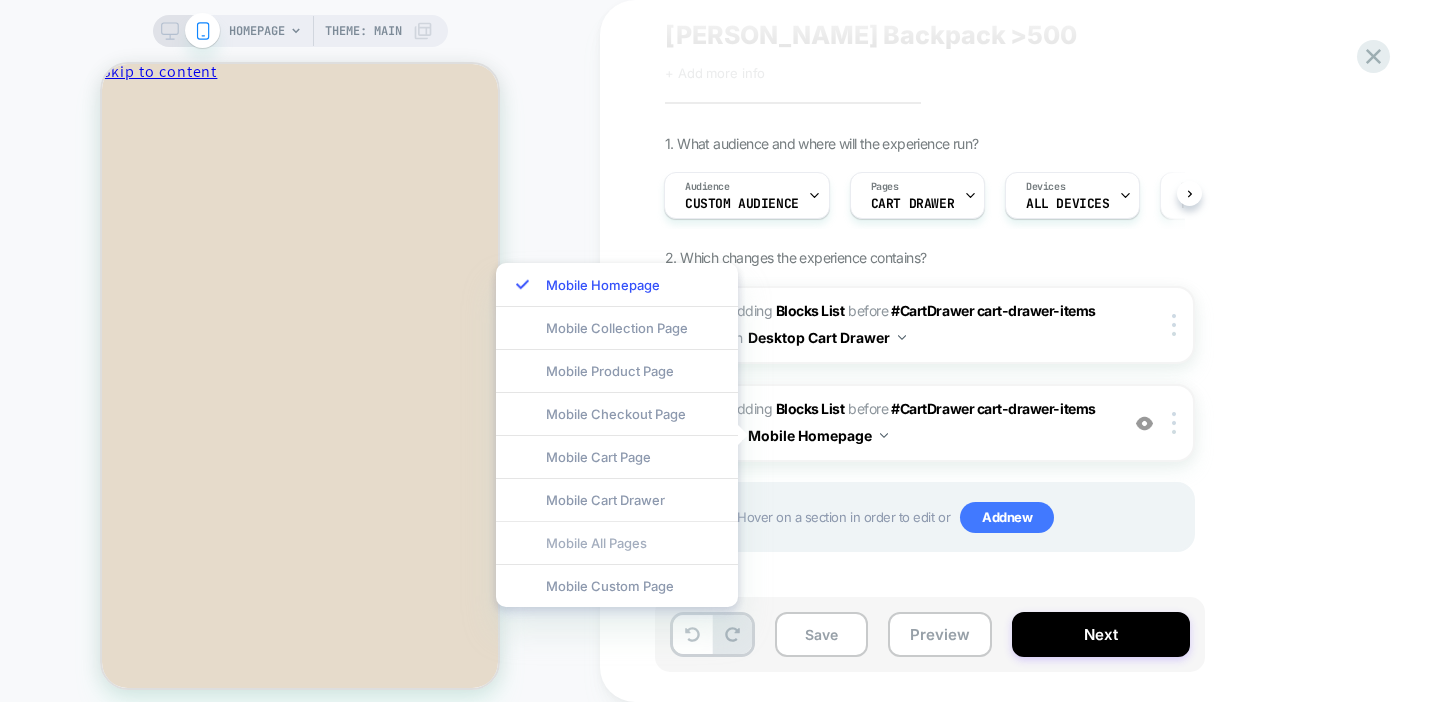 click on "Mobile       All Pages" at bounding box center (617, 542) 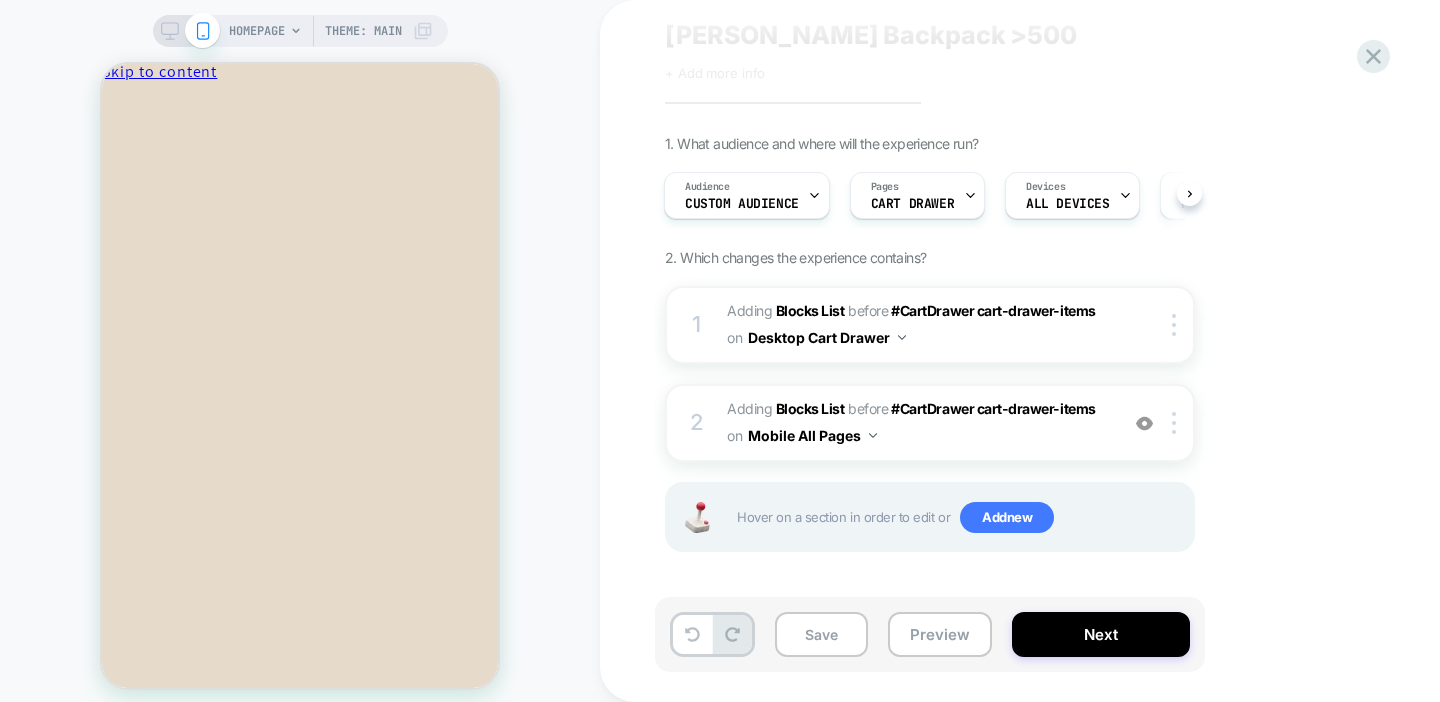 click 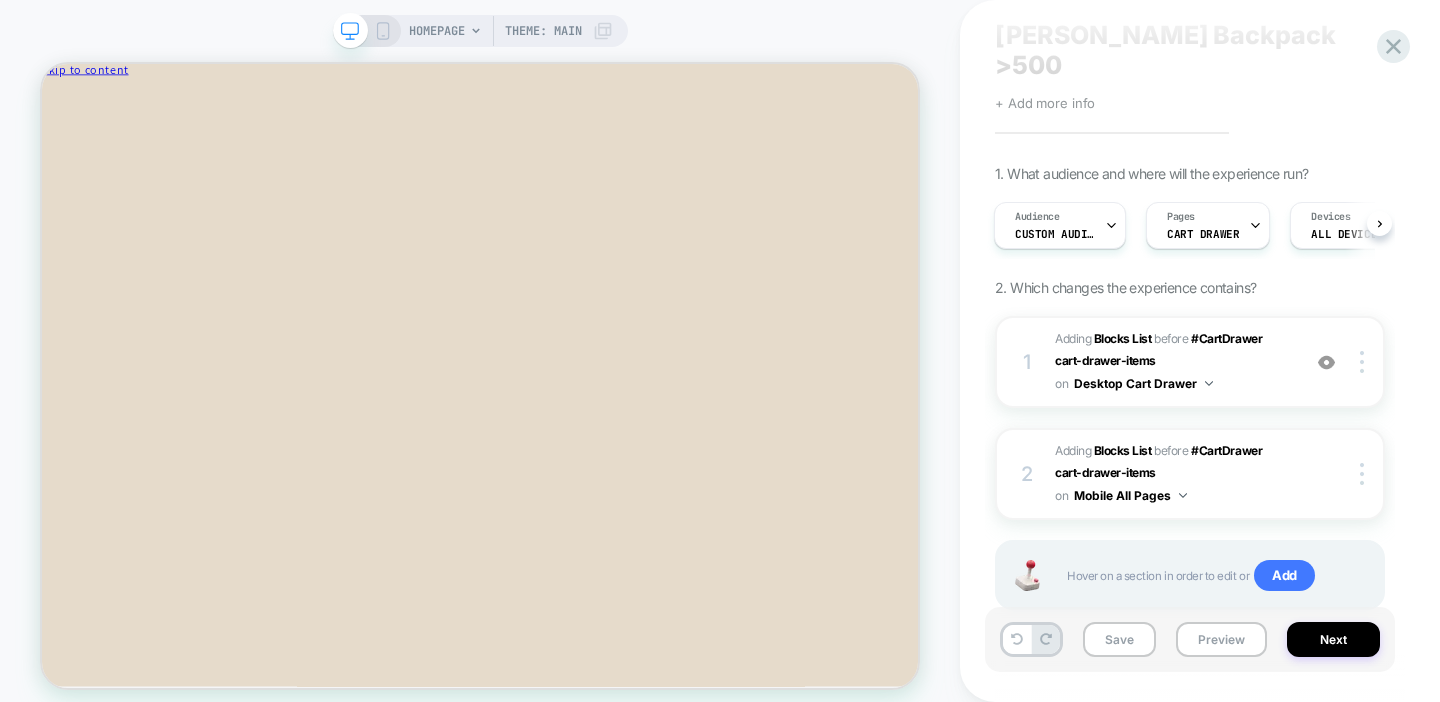 scroll, scrollTop: 0, scrollLeft: 0, axis: both 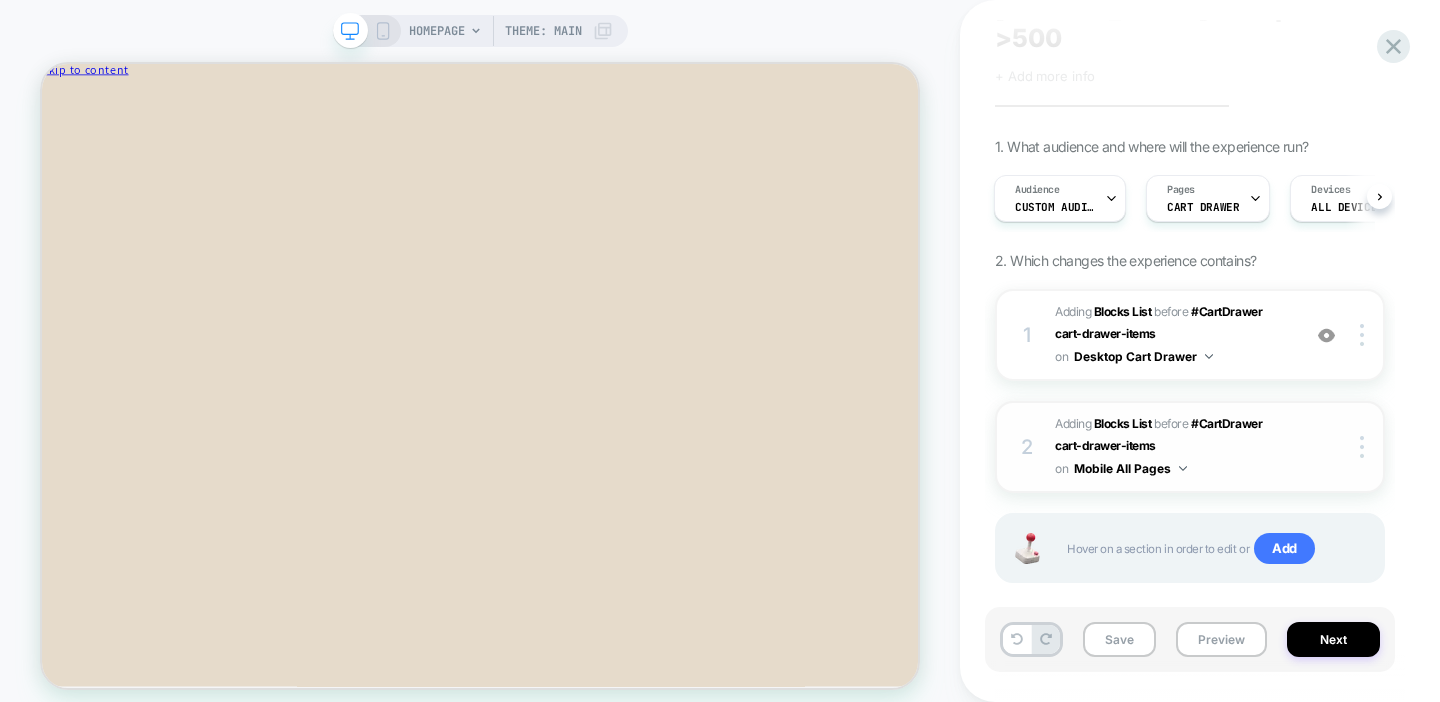 click on "Mobile All Pages" at bounding box center (1130, 468) 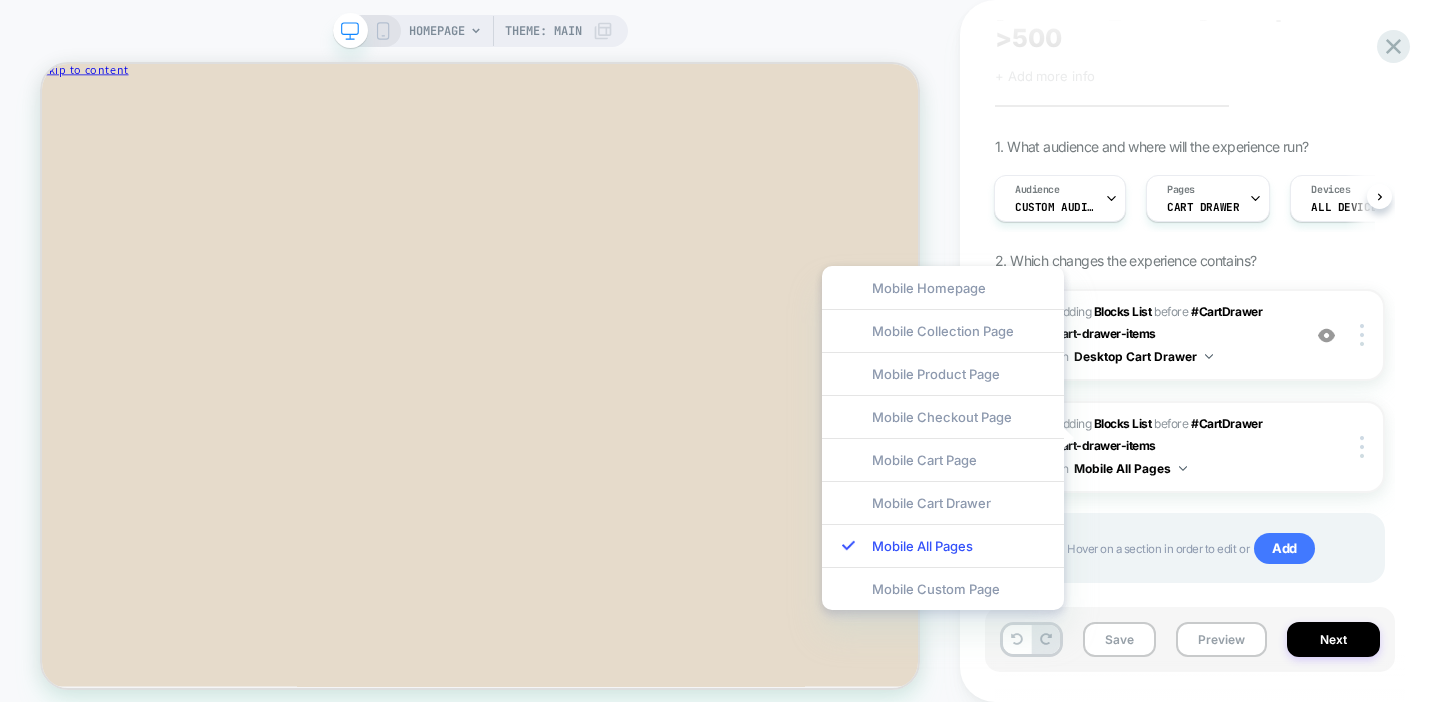 click 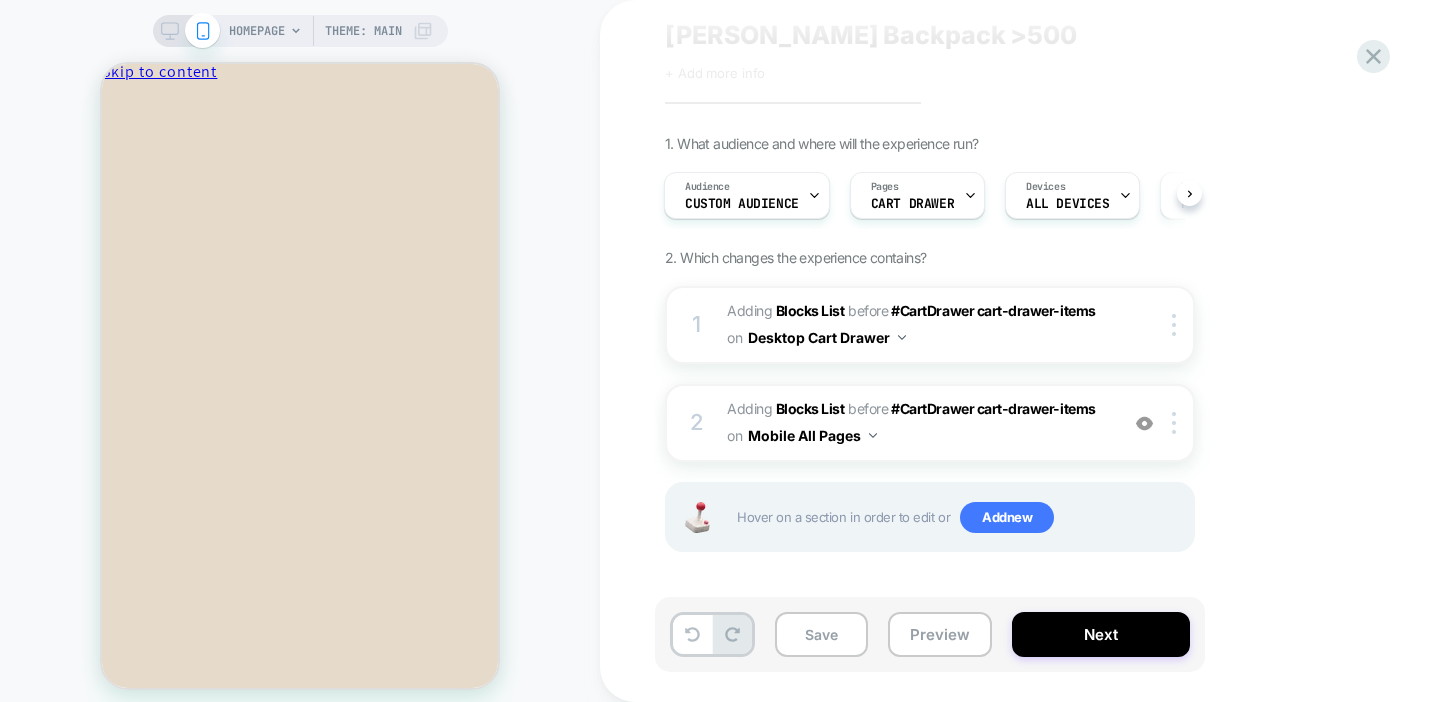 scroll, scrollTop: 0, scrollLeft: 0, axis: both 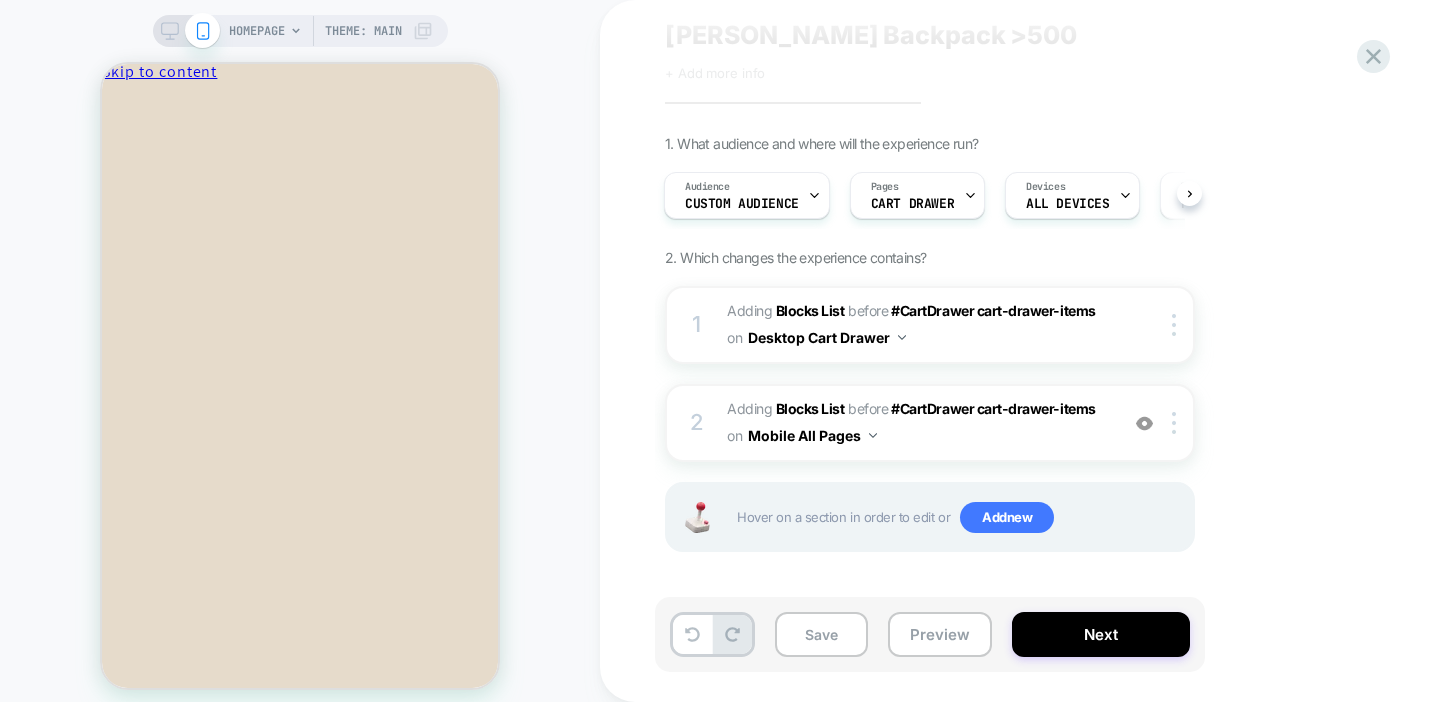 click 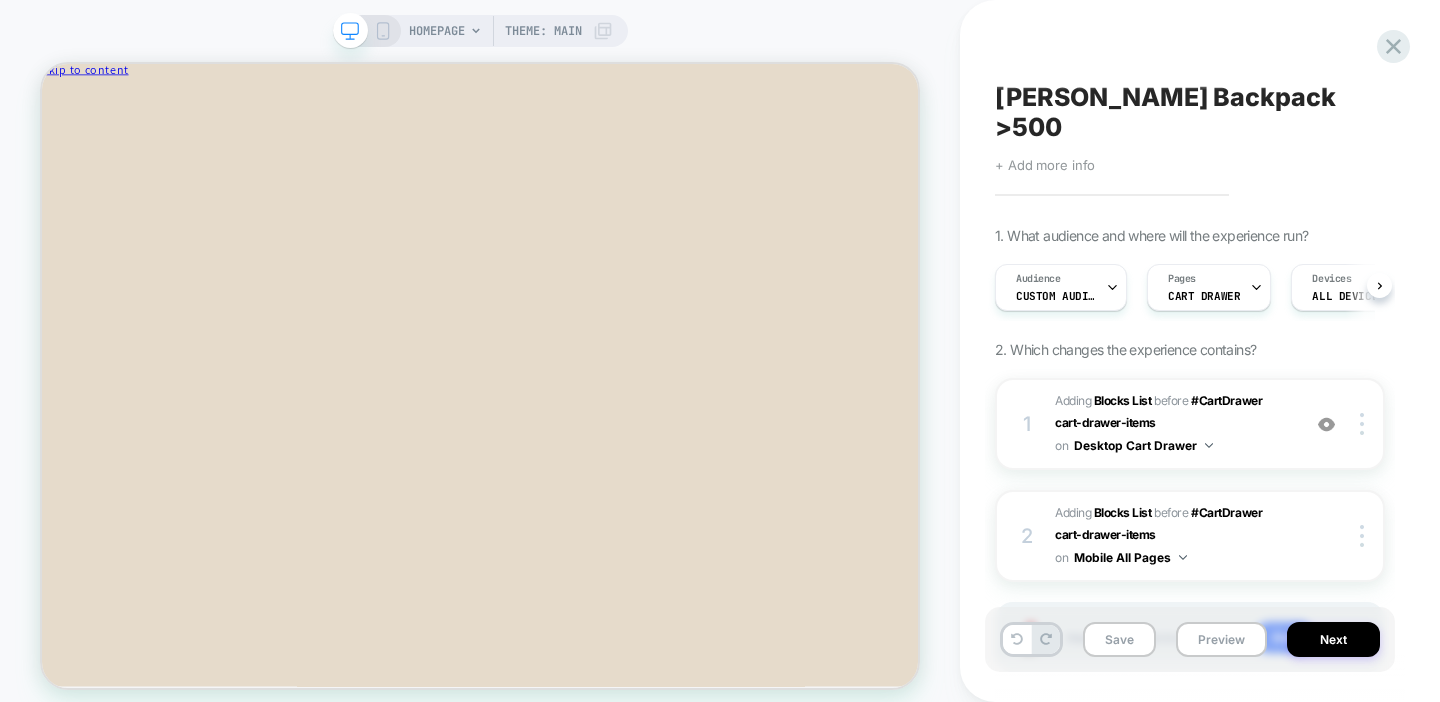 scroll, scrollTop: 0, scrollLeft: 1, axis: horizontal 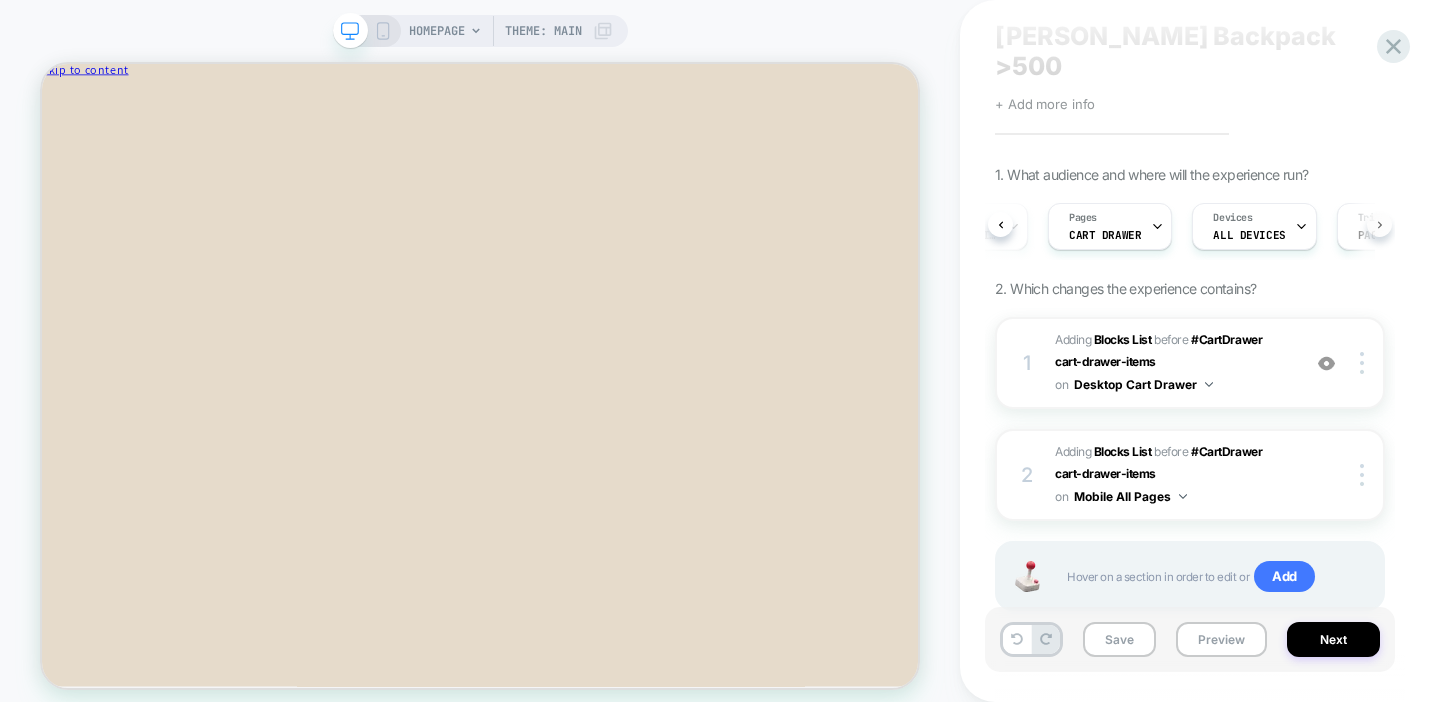 click 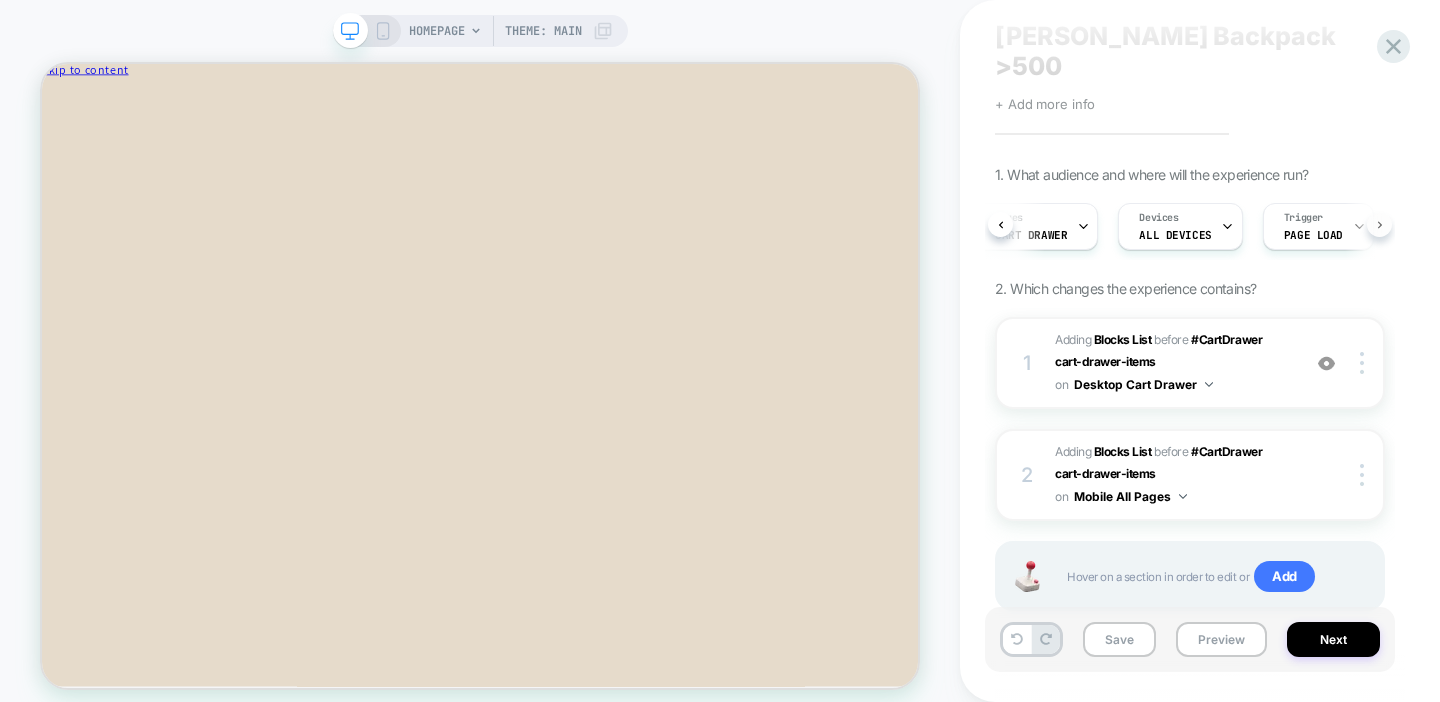 scroll, scrollTop: 0, scrollLeft: 215, axis: horizontal 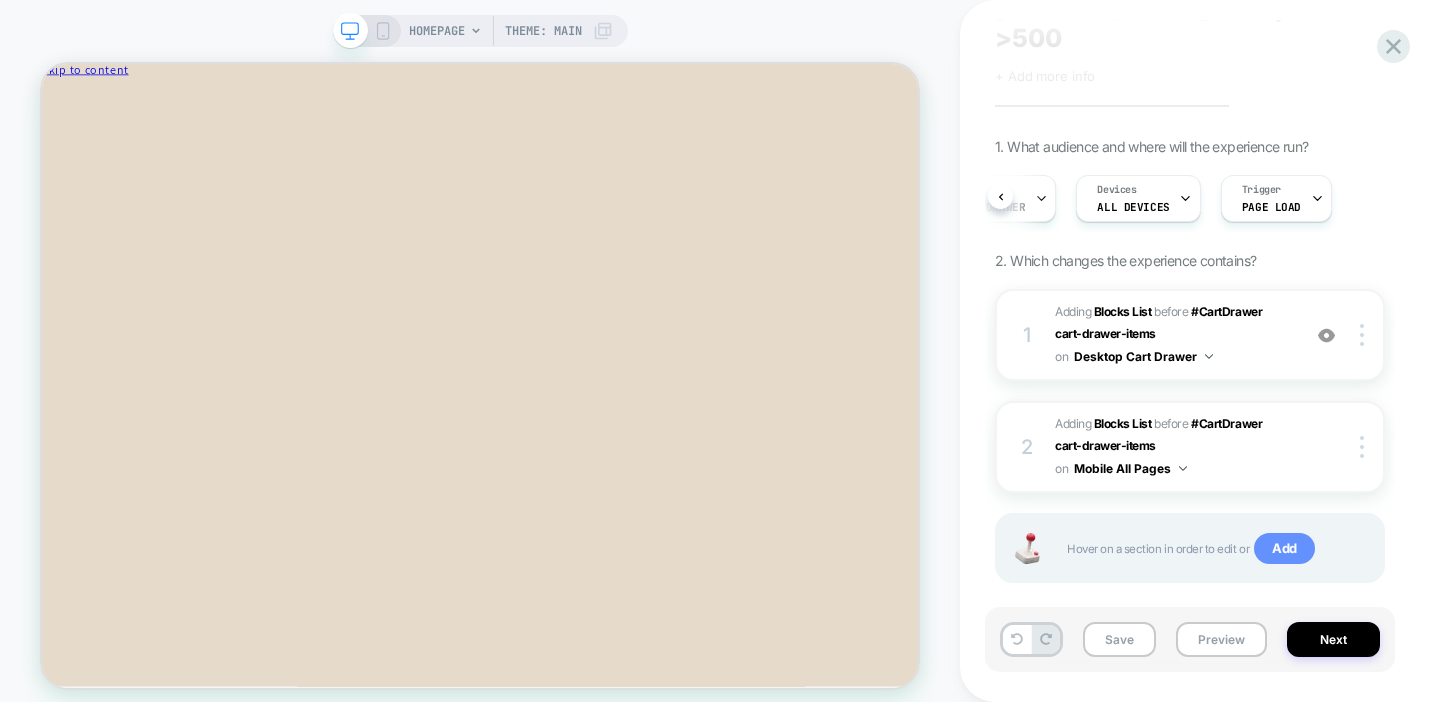 click on "Add" at bounding box center (1284, 549) 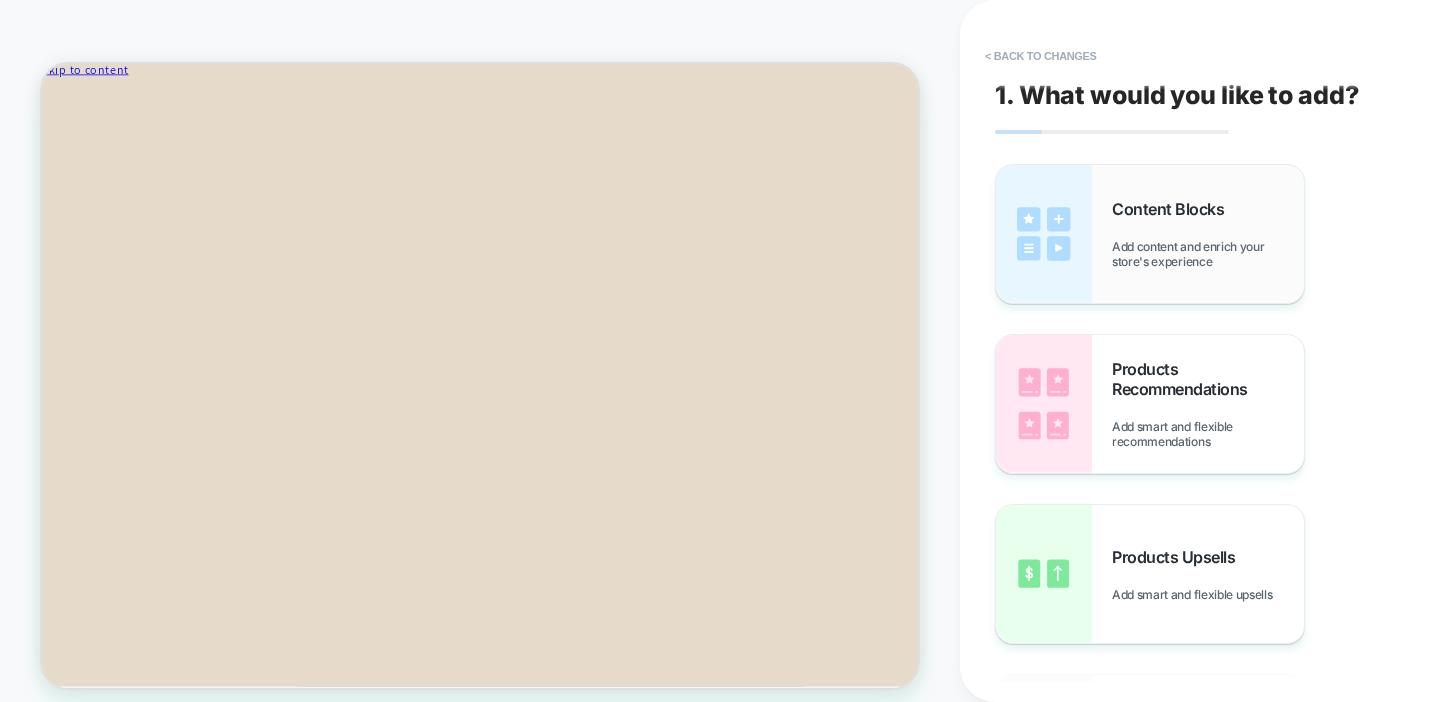 scroll, scrollTop: 49, scrollLeft: 0, axis: vertical 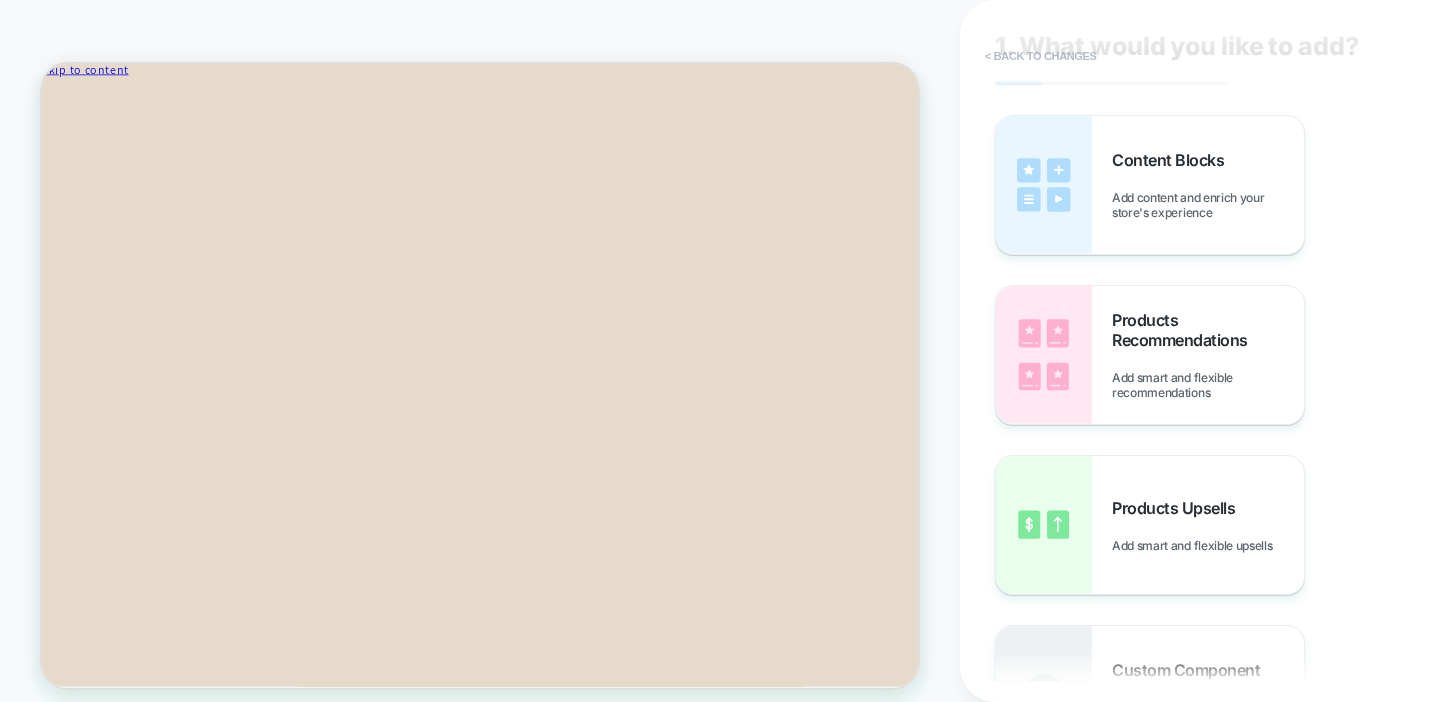 click on "< Back to changes" at bounding box center (1041, 56) 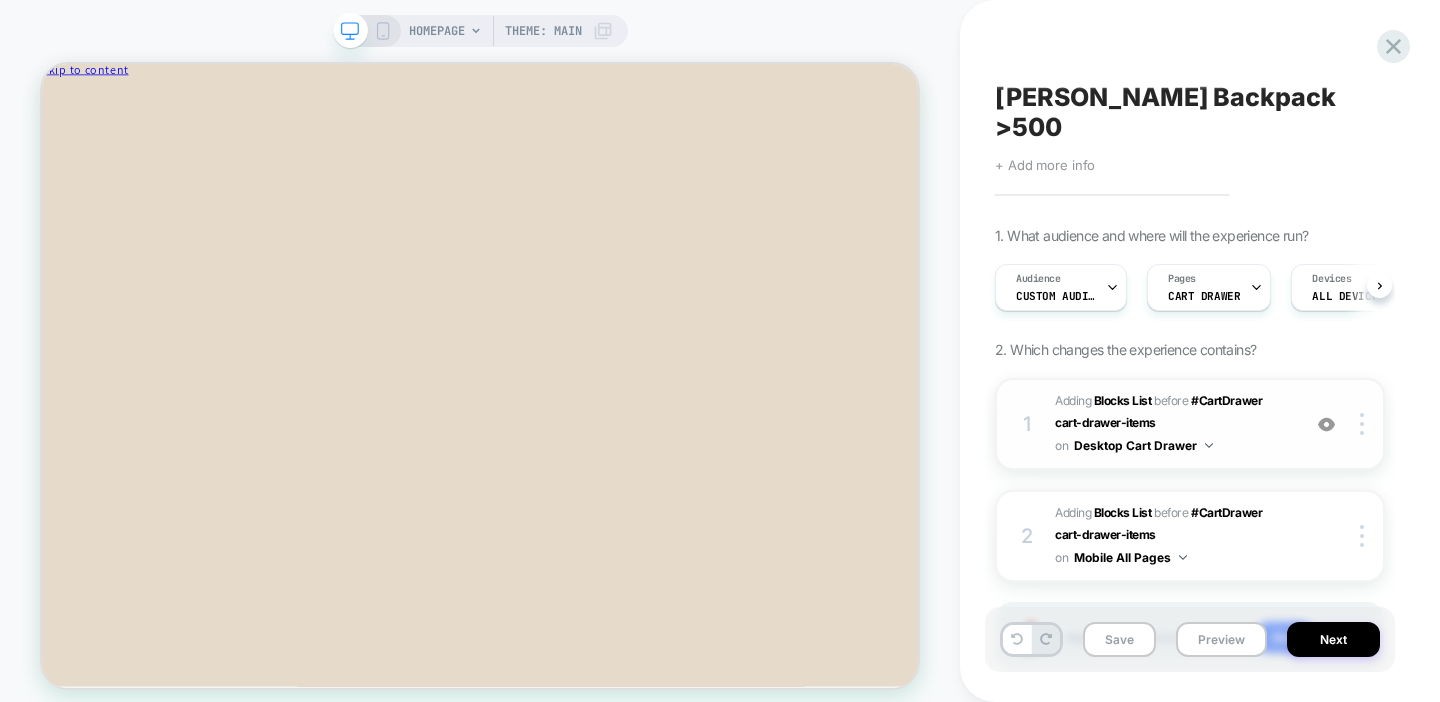 scroll, scrollTop: 0, scrollLeft: 1, axis: horizontal 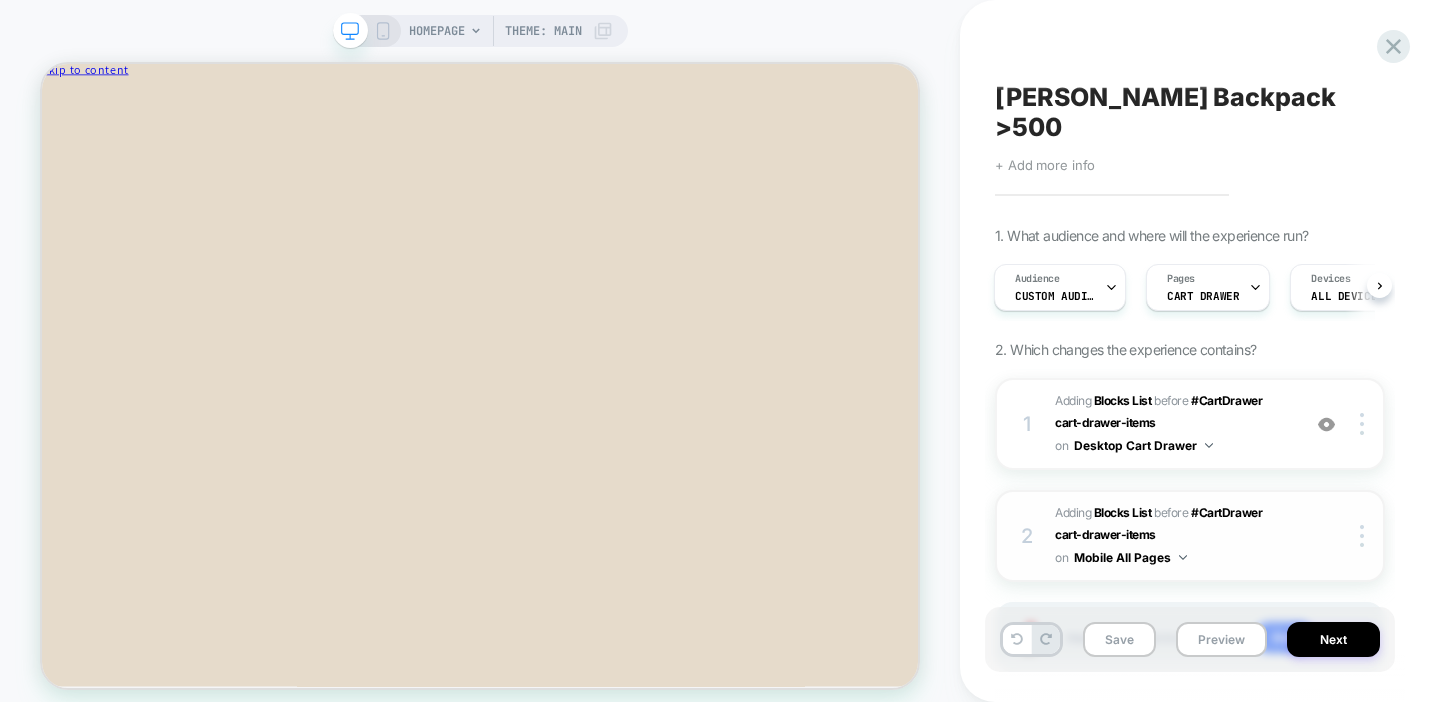 click on "Mobile All Pages" at bounding box center (1130, 557) 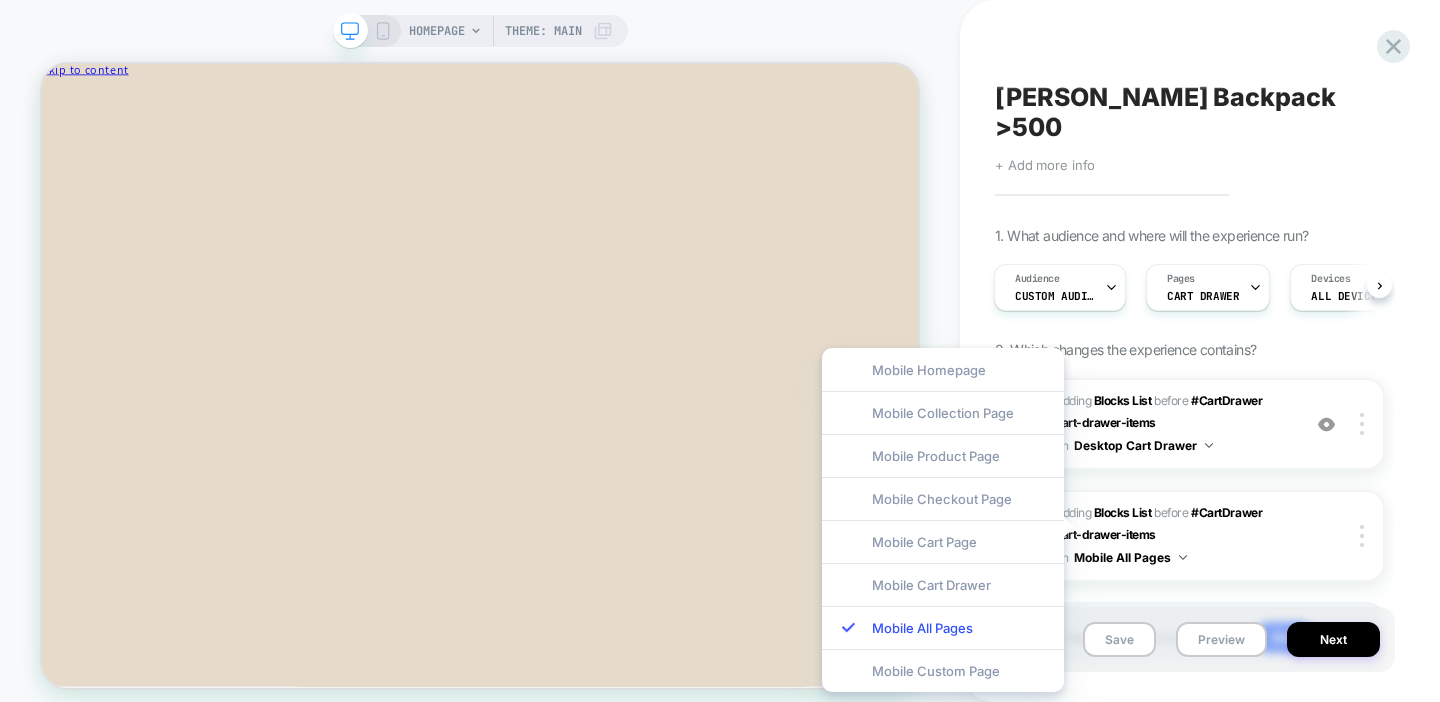 click on "[PERSON_NAME] Backpack >500 Click to edit experience details + Add more info 1. What audience and where will the experience run? Audience Custom Audience Pages CART DRAWER Devices ALL DEVICES Trigger Page Load 2. Which changes the experience contains? 1 #_loomi_addon_1751997403185 Adding   Blocks List   BEFORE #CartDrawer cart-drawer-items #CartDrawer cart-drawer-items   on Desktop Cart Drawer Add Before Add After Duplicate Replace Position Copy CSS Selector Copy Widget Id Rename Copy to   Mobile Target   All Devices Delete 2 #_loomi_addon_1751997931353 Adding   Blocks List   BEFORE #CartDrawer cart-drawer-items #CartDrawer cart-drawer-items   on Mobile All Pages Copy CSS Selector Copy Widget Id Rename Copy to   Desktop Target   All Devices Delete Hover on a section in order to edit or  Add  Save Preview Next" at bounding box center (1200, 351) 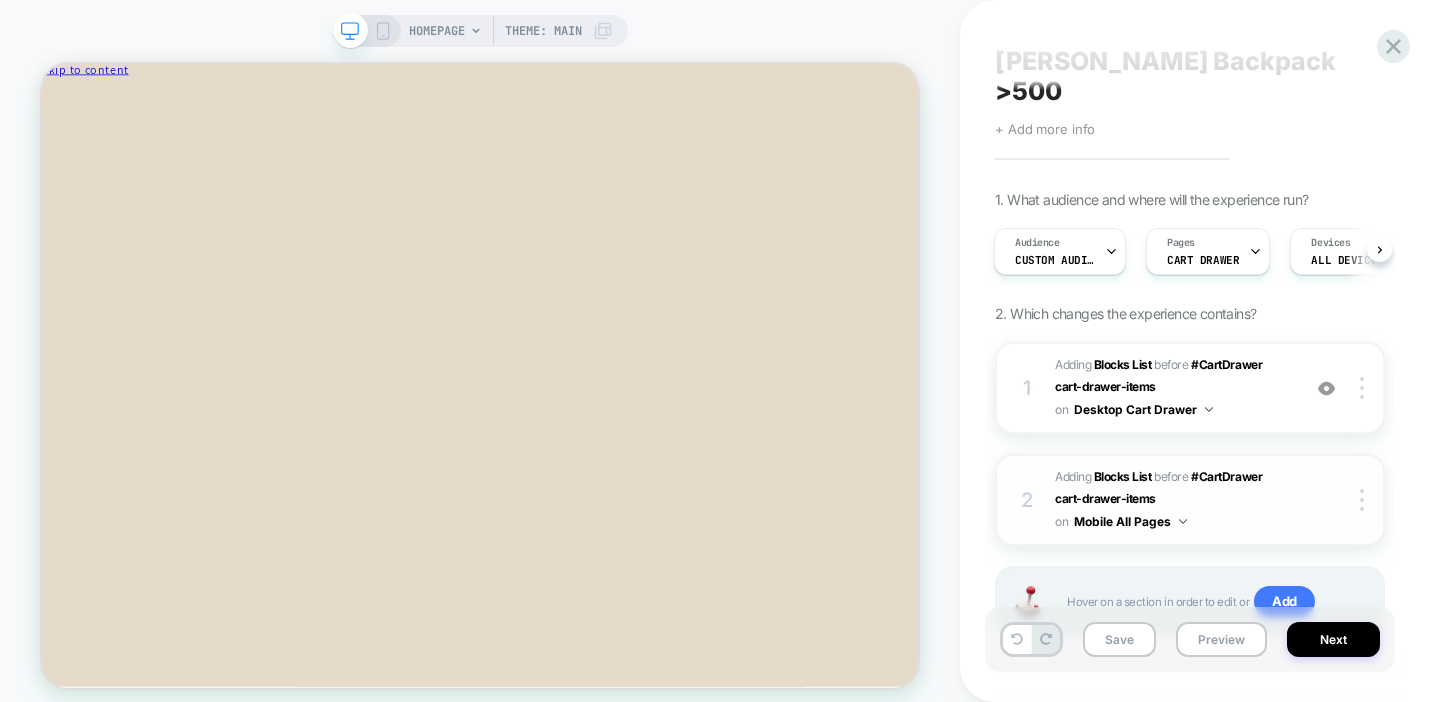 scroll, scrollTop: 56, scrollLeft: 0, axis: vertical 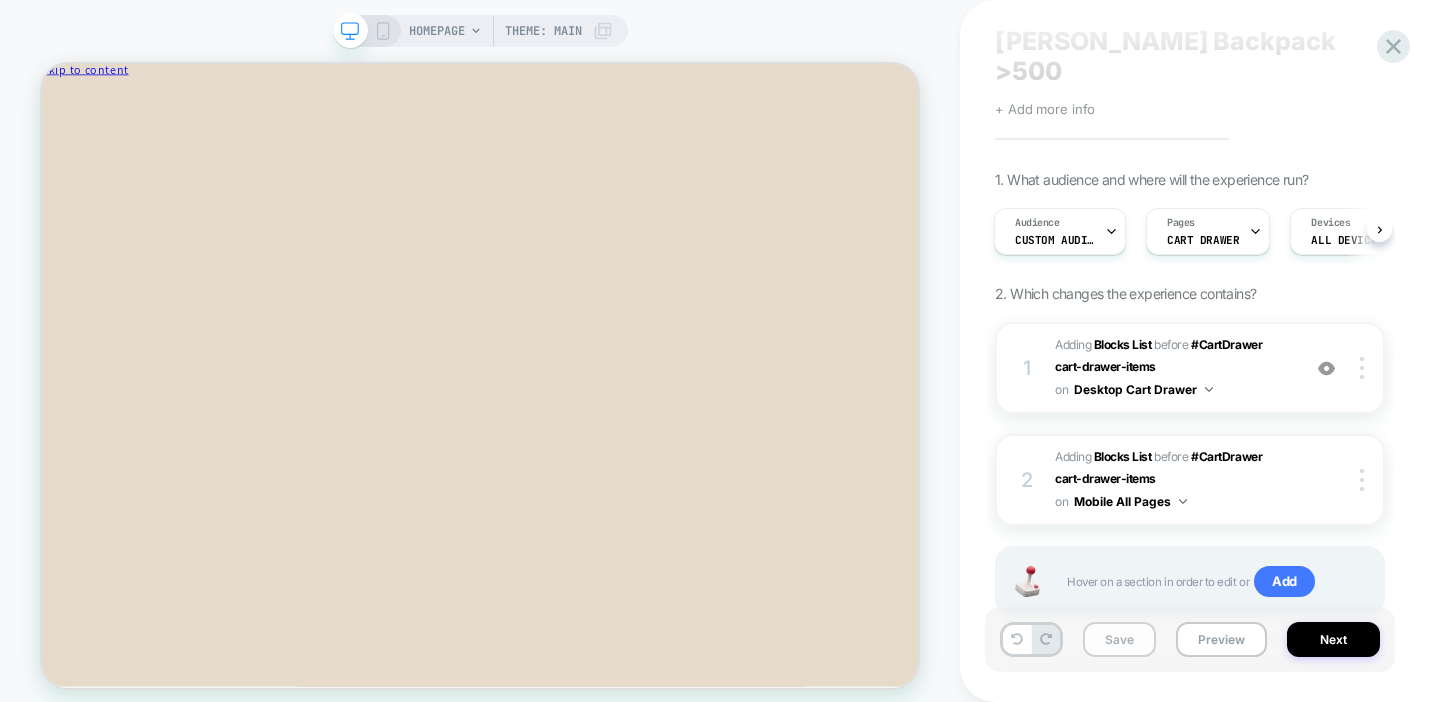 click on "Save" at bounding box center (1119, 639) 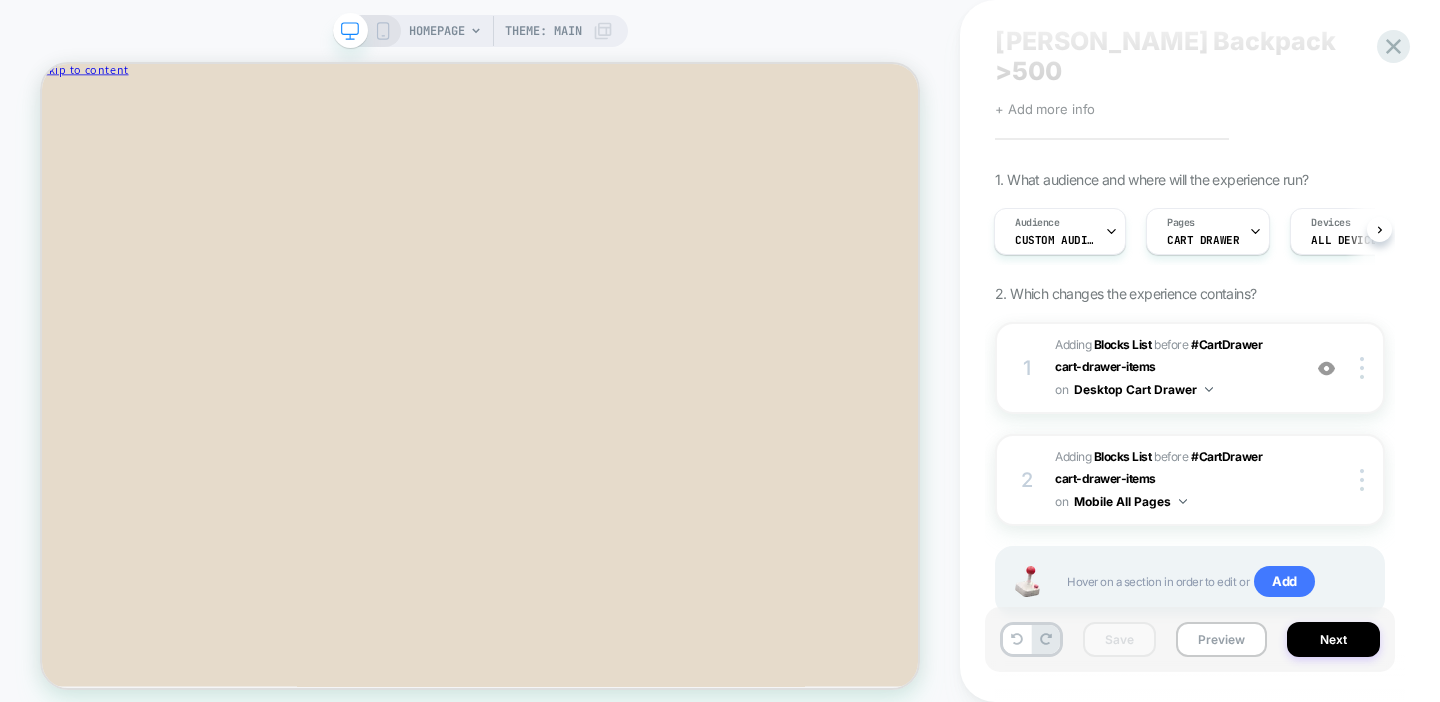 scroll, scrollTop: 0, scrollLeft: 0, axis: both 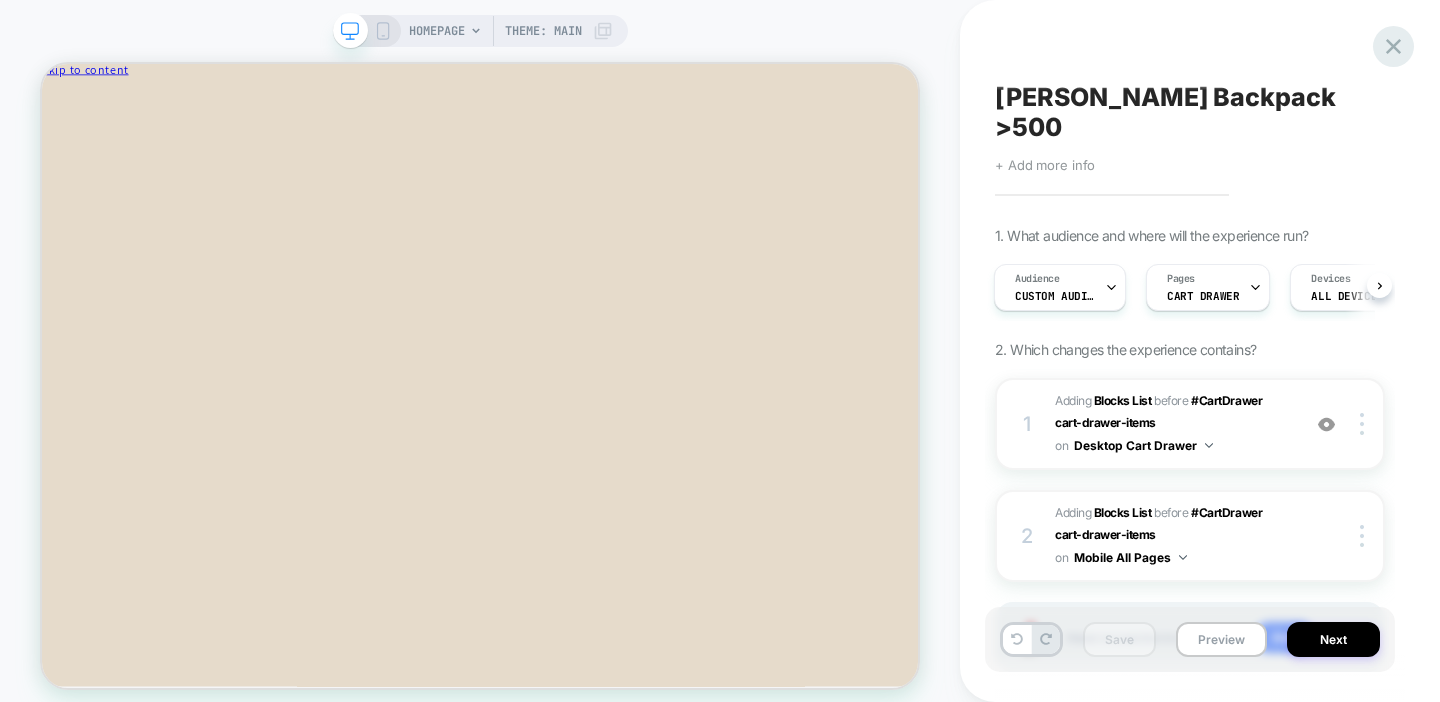 click 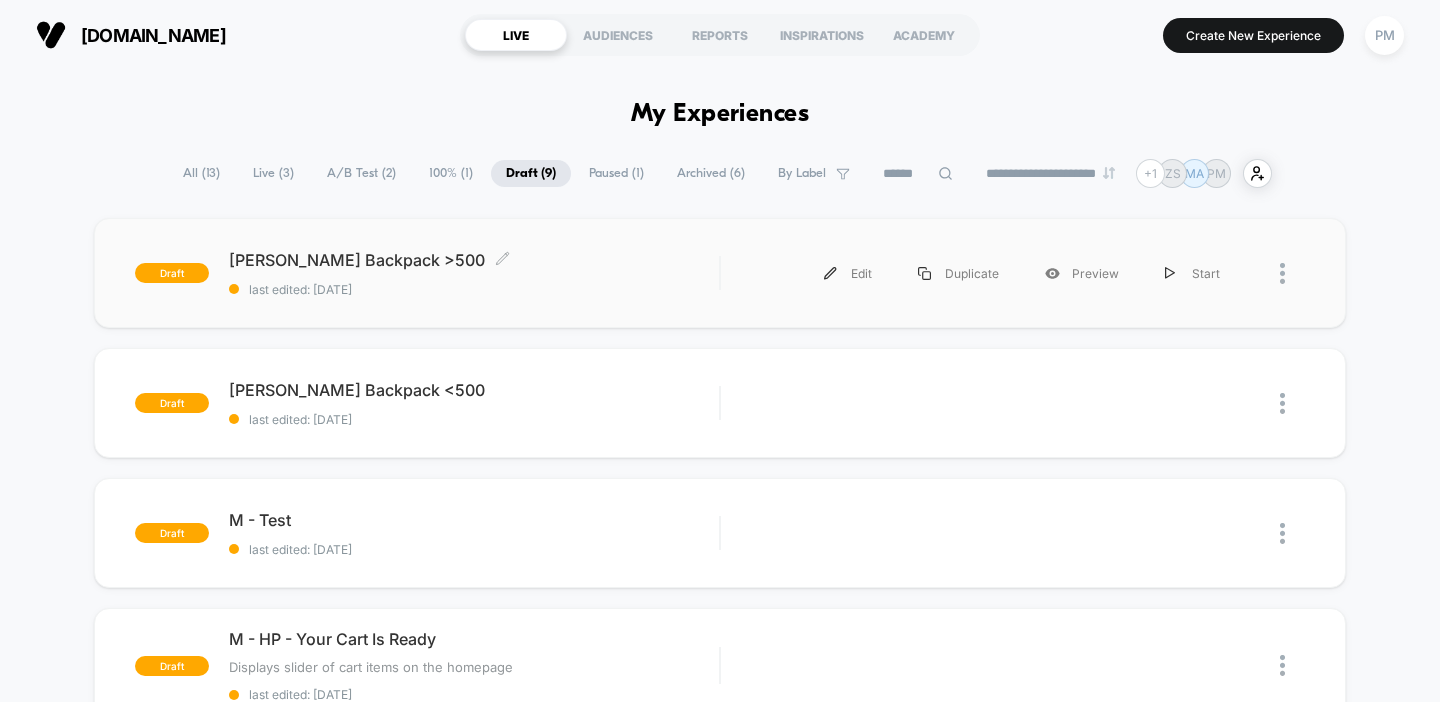 click on "[PERSON_NAME] Backpack >500 Click to edit experience details Click to edit experience details last edited: [DATE]" at bounding box center (474, 273) 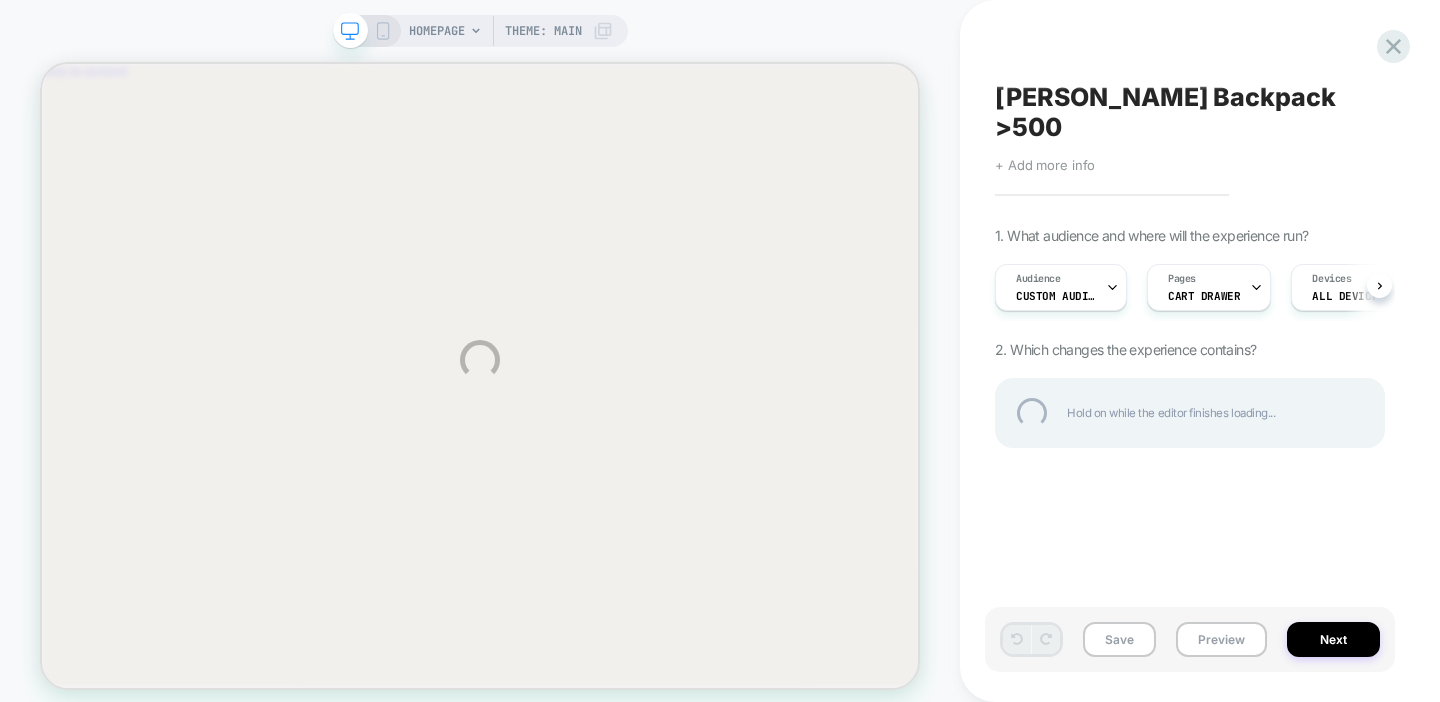 scroll, scrollTop: 0, scrollLeft: 0, axis: both 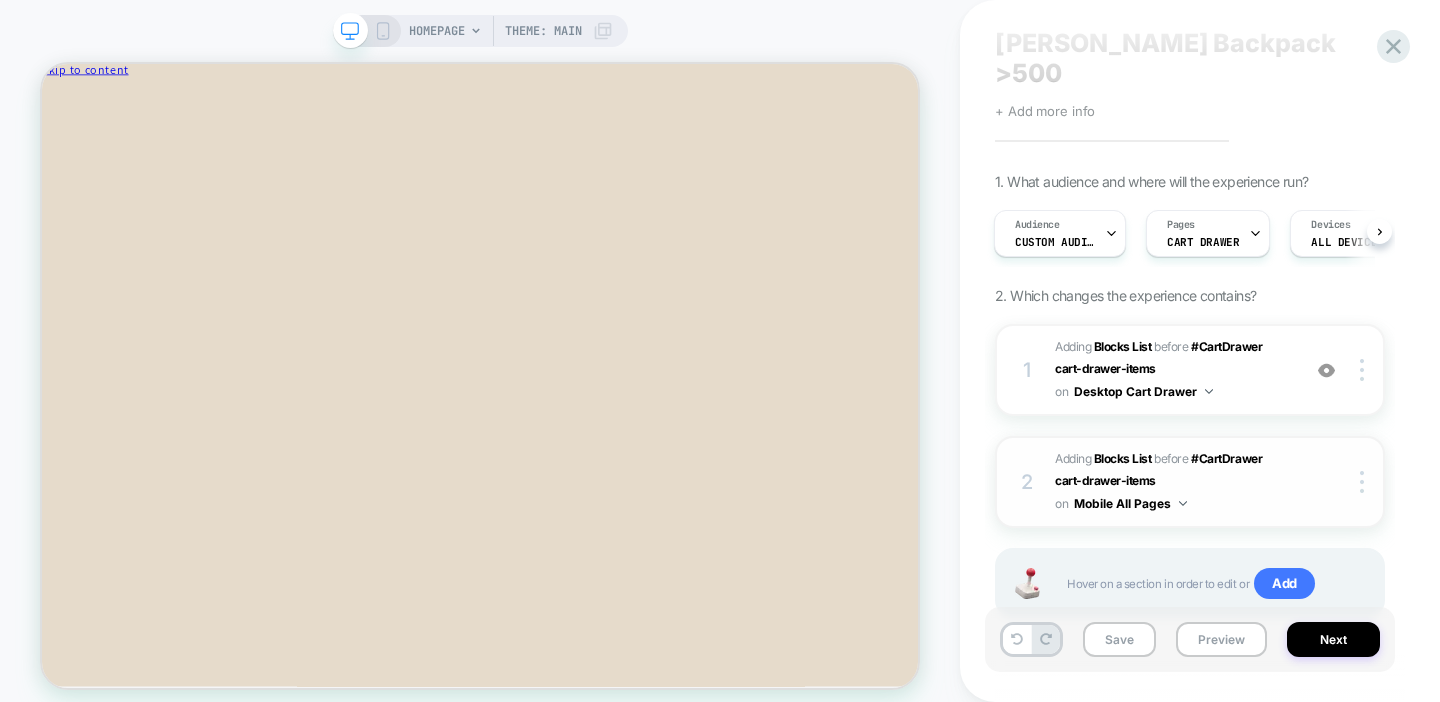 click on "Mobile All Pages" at bounding box center [1130, 503] 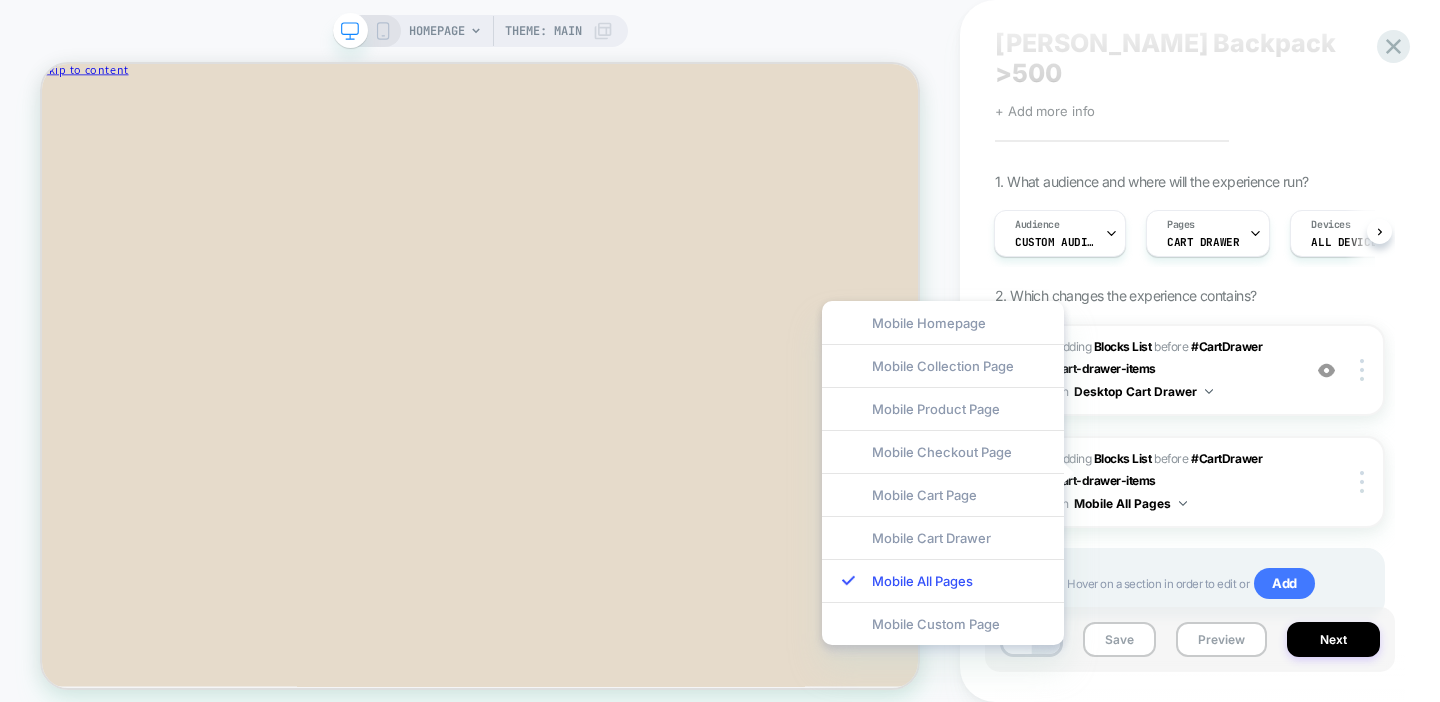 click on "[PERSON_NAME] Backpack >500 Click to edit experience details + Add more info 1. What audience and where will the experience run? Audience Custom Audience Pages CART DRAWER Devices ALL DEVICES Trigger Page Load 2. Which changes the experience contains? 1 #_loomi_addon_1751997403185 Adding   Blocks List   BEFORE #CartDrawer cart-drawer-items #CartDrawer cart-drawer-items   on Desktop Cart Drawer Add Before Add After Duplicate Replace Position Copy CSS Selector Copy Widget Id Rename Copy to   Mobile Target   All Devices Delete 2 #_loomi_addon_1751997931353 Adding   Blocks List   BEFORE #CartDrawer cart-drawer-items #CartDrawer cart-drawer-items   on Mobile All Pages Copy CSS Selector Copy Widget Id Rename Copy to   Desktop Target   All Devices Delete Hover on a section in order to edit or  Add  Save Preview Next" at bounding box center (1200, 351) 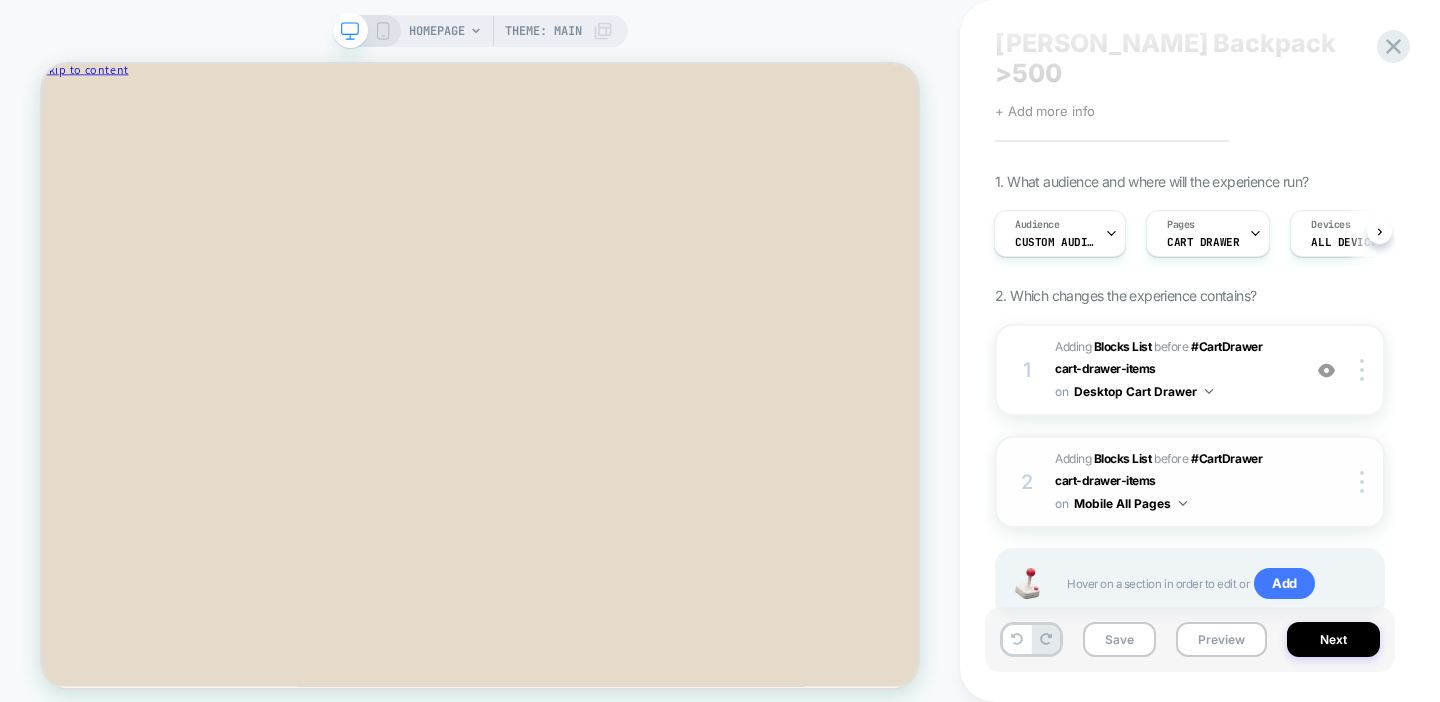 click on "Mobile All Pages" at bounding box center [1130, 503] 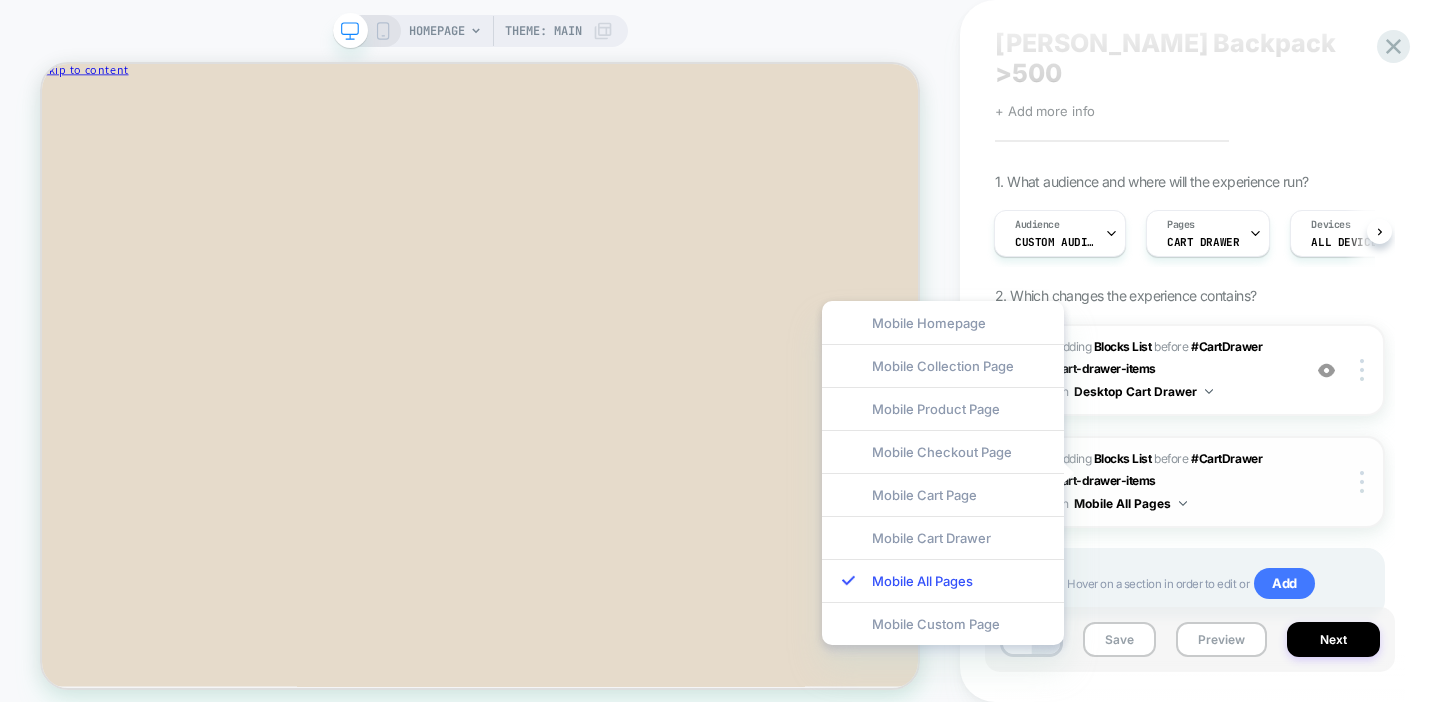 click on "Mobile All Pages" at bounding box center [1130, 503] 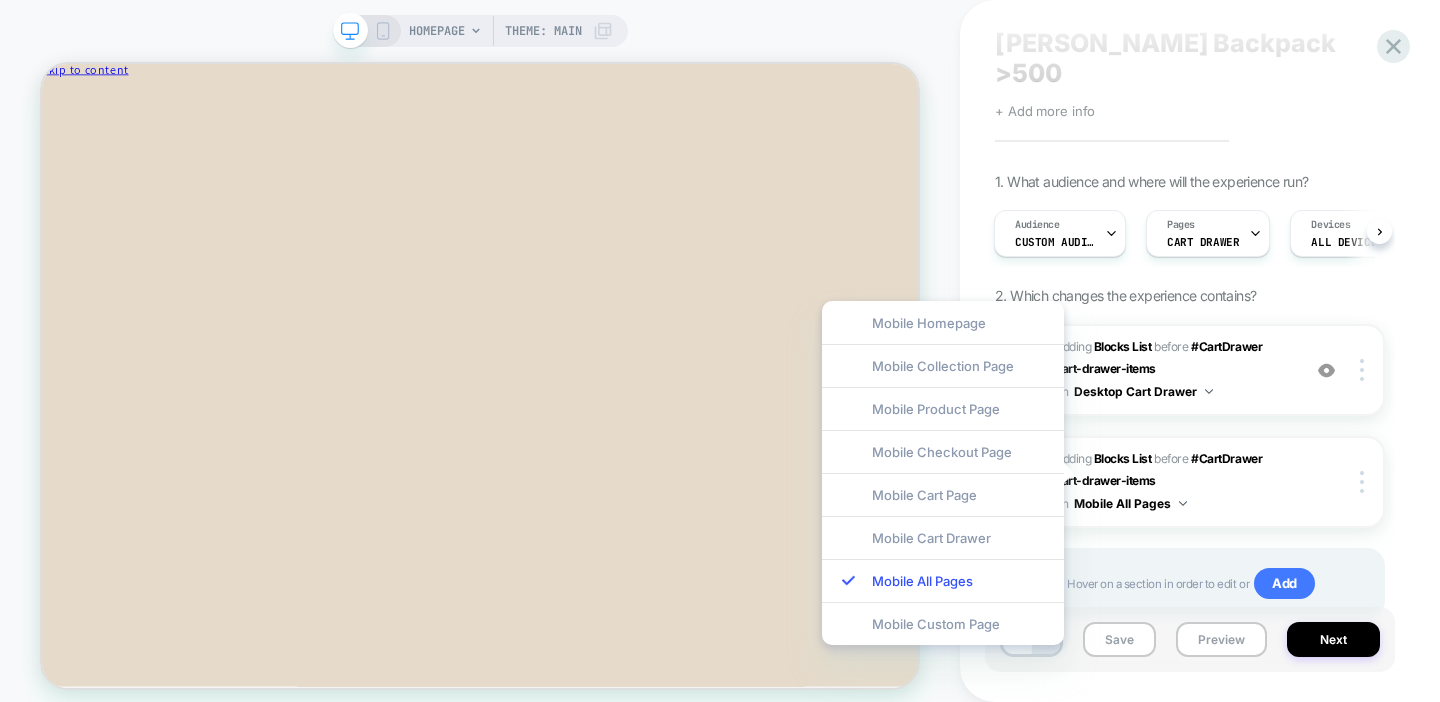 click on "[PERSON_NAME] Backpack >500 Click to edit experience details + Add more info 1. What audience and where will the experience run? Audience Custom Audience Pages CART DRAWER Devices ALL DEVICES Trigger Page Load 2. Which changes the experience contains? 1 #_loomi_addon_1751997403185 Adding   Blocks List   BEFORE #CartDrawer cart-drawer-items #CartDrawer cart-drawer-items   on Desktop Cart Drawer Add Before Add After Duplicate Replace Position Copy CSS Selector Copy Widget Id Rename Copy to   Mobile Target   All Devices Delete 2 #_loomi_addon_1751997931353 Adding   Blocks List   BEFORE #CartDrawer cart-drawer-items #CartDrawer cart-drawer-items   on Mobile All Pages Copy CSS Selector Copy Widget Id Rename Copy to   Desktop Target   All Devices Delete Hover on a section in order to edit or  Add" at bounding box center [1190, 351] 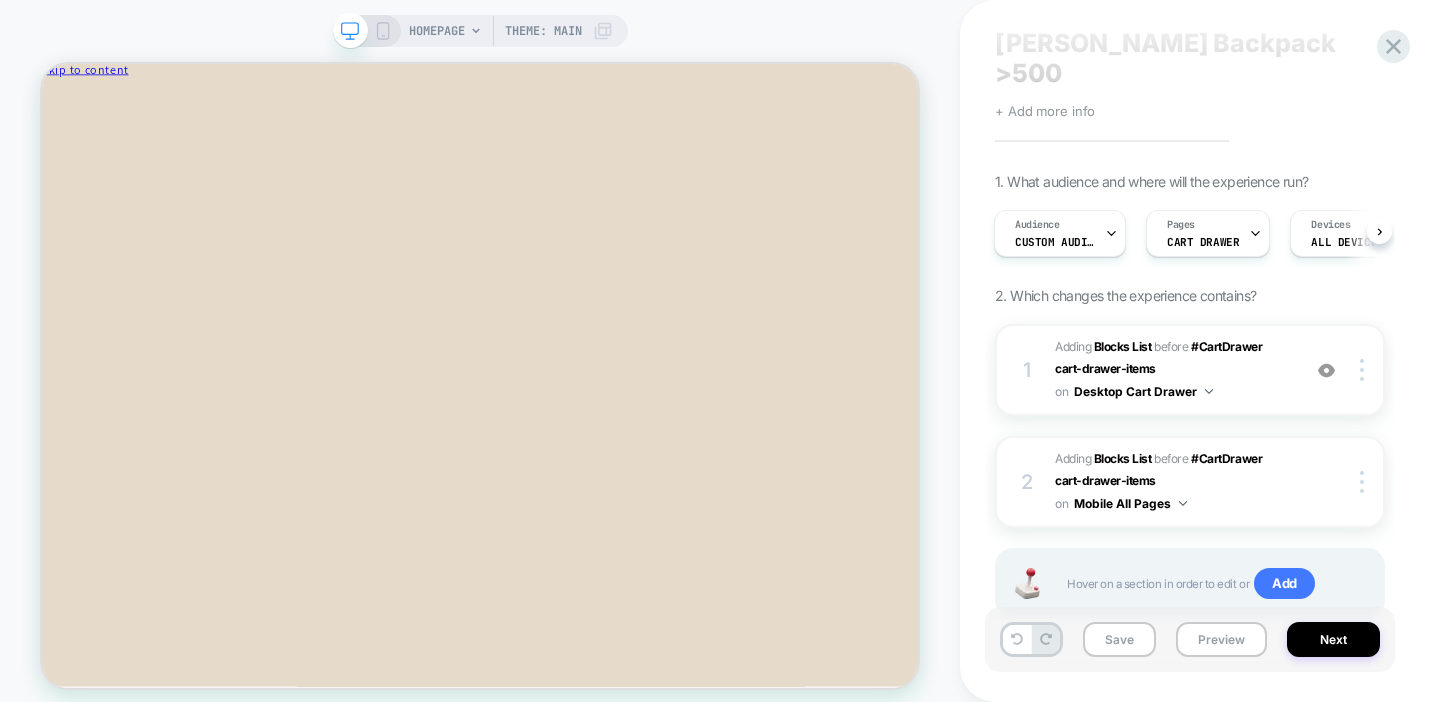 click 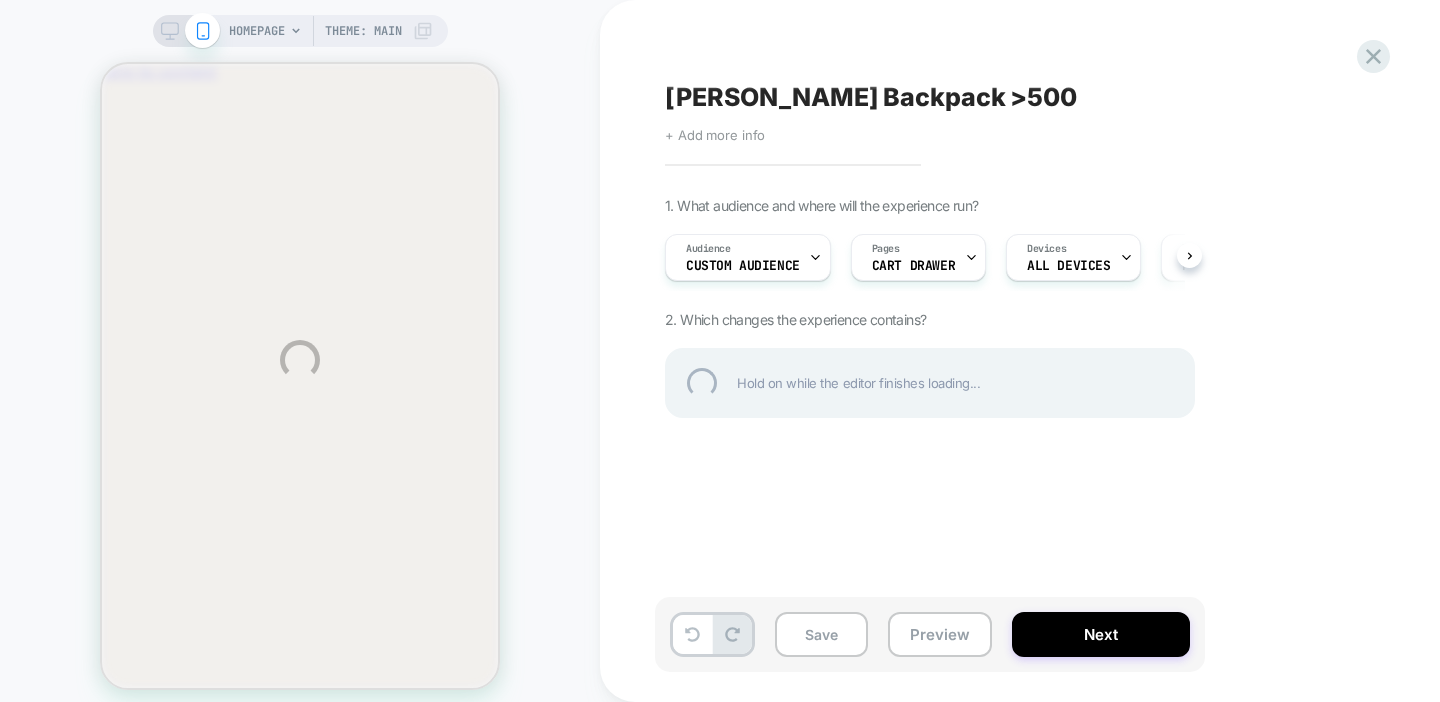 scroll, scrollTop: 0, scrollLeft: 0, axis: both 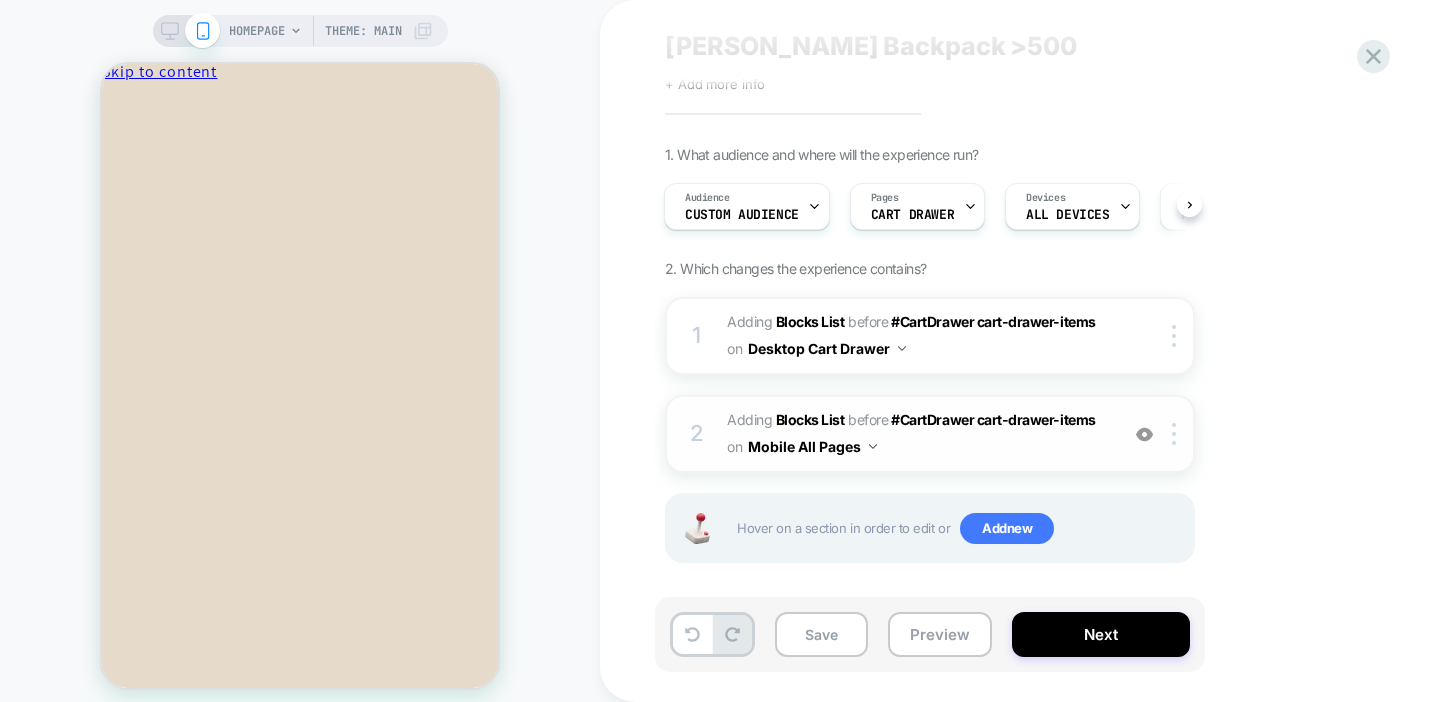 click on "Mobile All Pages" at bounding box center (812, 446) 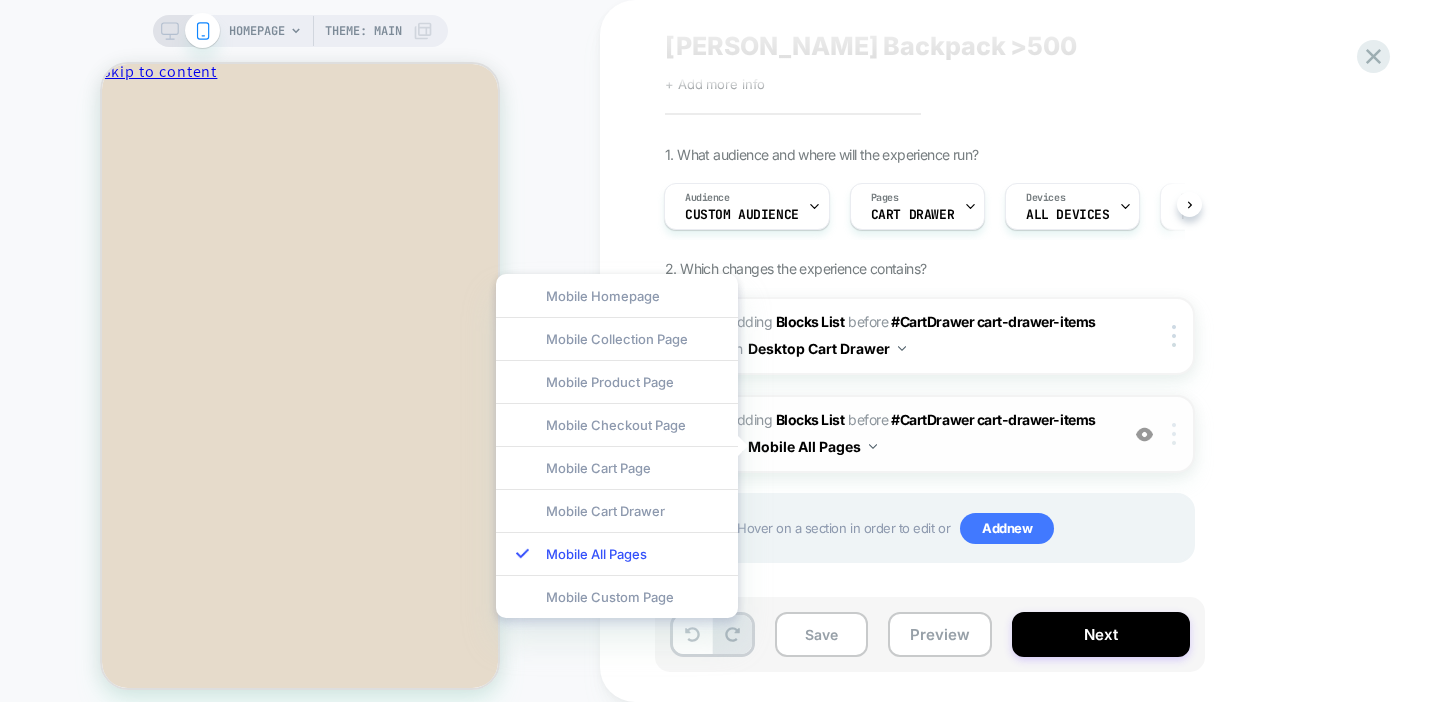 click at bounding box center [1177, 434] 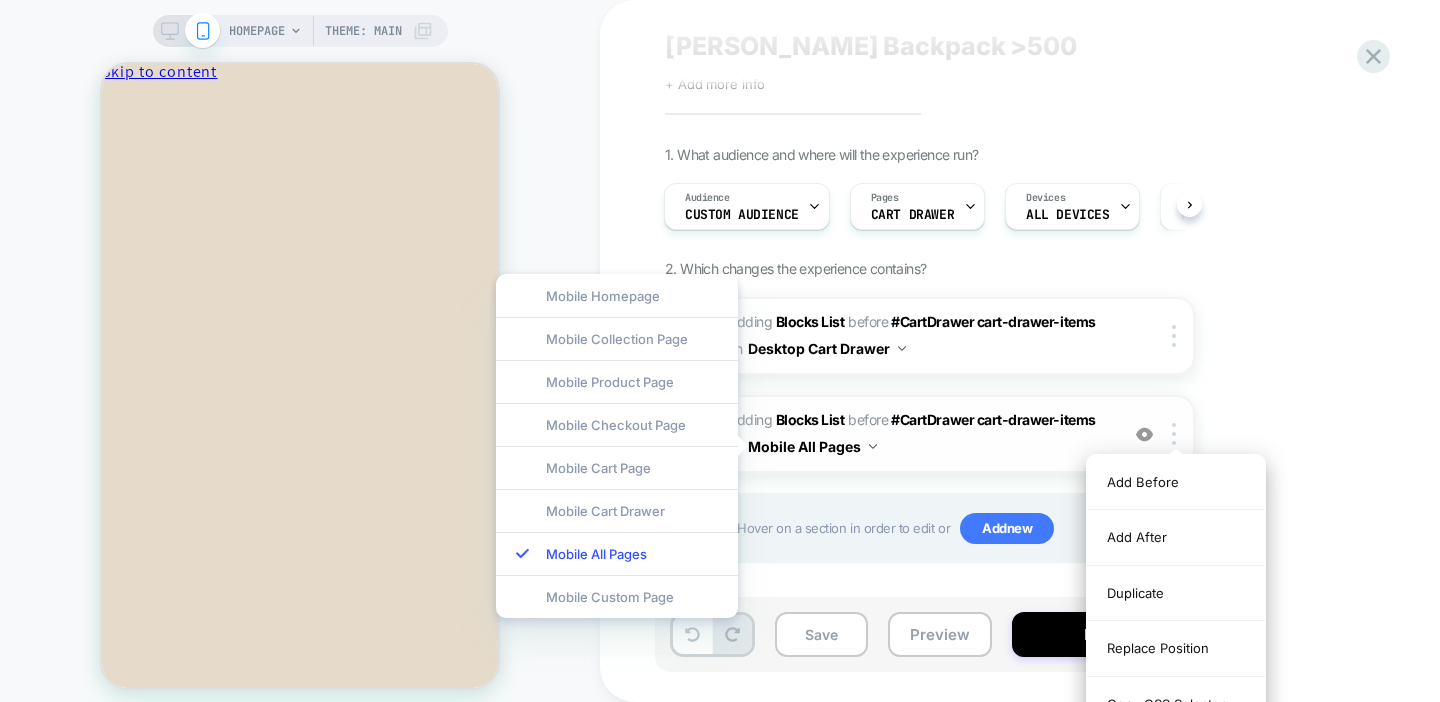 scroll, scrollTop: 62, scrollLeft: 0, axis: vertical 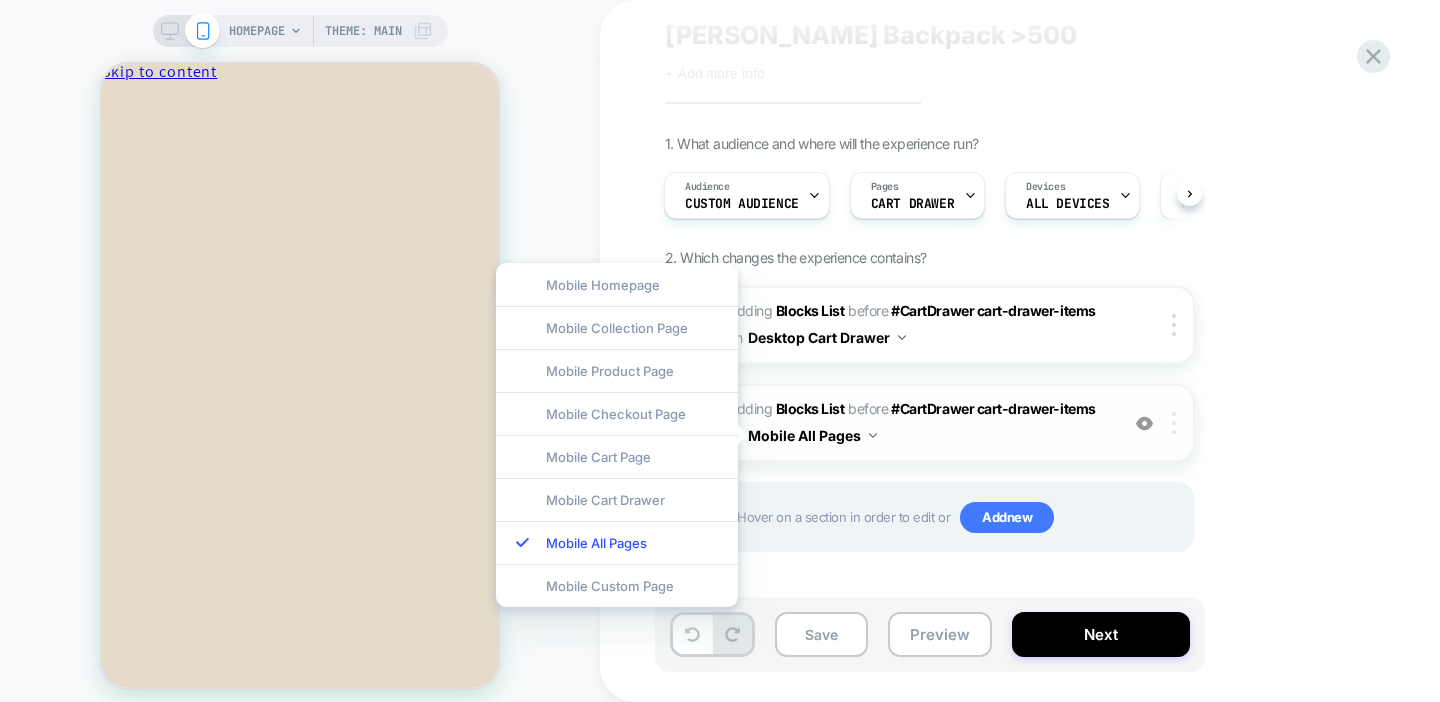 click at bounding box center [1177, 423] 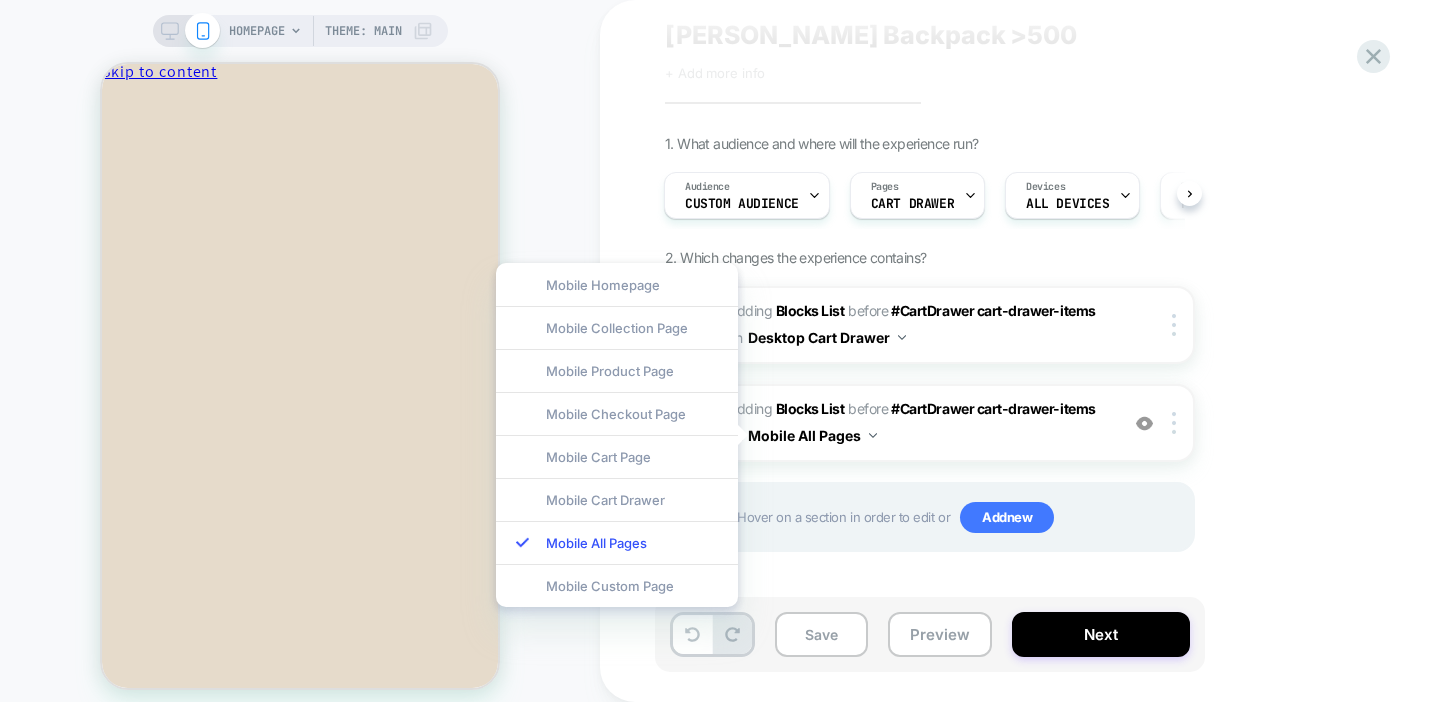 click on "1. What audience and where will the experience run? Audience Custom Audience Pages CART DRAWER Devices ALL DEVICES Trigger Page Load 2. Which changes the experience contains? 1 #_loomi_addon_1751997403185 Adding   Blocks List   BEFORE #CartDrawer cart-drawer-items #CartDrawer cart-drawer-items   on Desktop Cart Drawer Copy CSS Selector Copy Widget Id Rename Copy to   Mobile Target   All Devices Delete 2 #_loomi_addon_1751997931353 Adding   Blocks List   BEFORE #CartDrawer cart-drawer-items #CartDrawer cart-drawer-items   on Mobile All Pages Add Before Add After Duplicate Replace Position Copy CSS Selector Copy Widget Id Rename Copy to   Desktop Target   All Devices Delete Hover on a section in order to edit or  Add  new" at bounding box center (1030, 368) 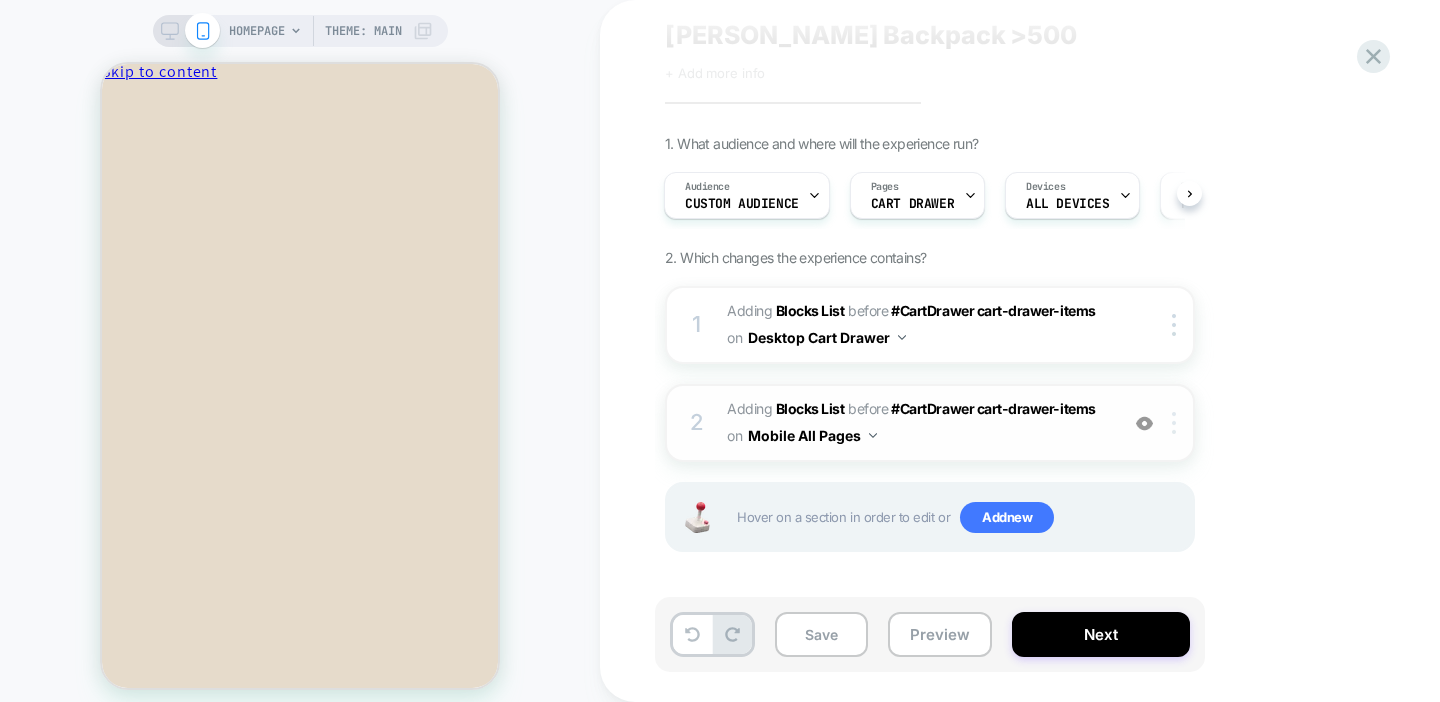 click at bounding box center [1174, 423] 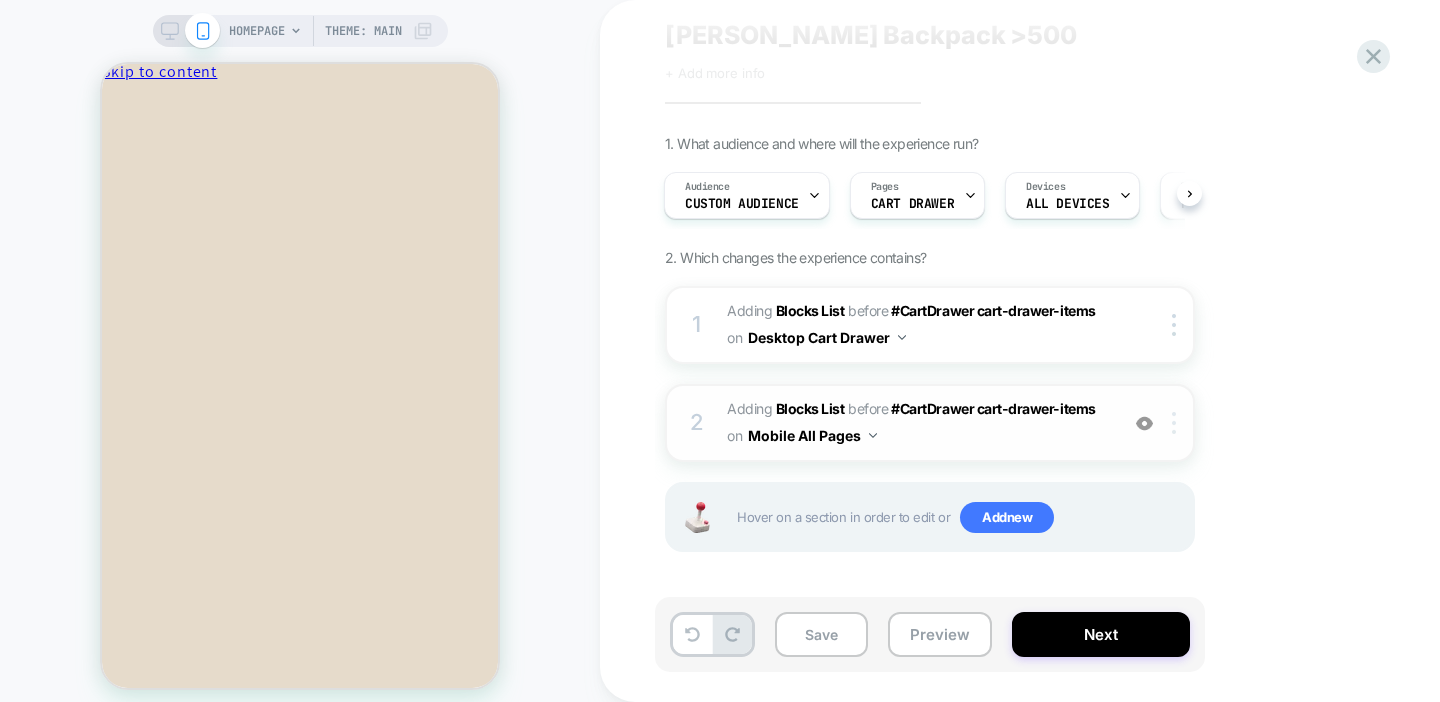 click at bounding box center [1174, 423] 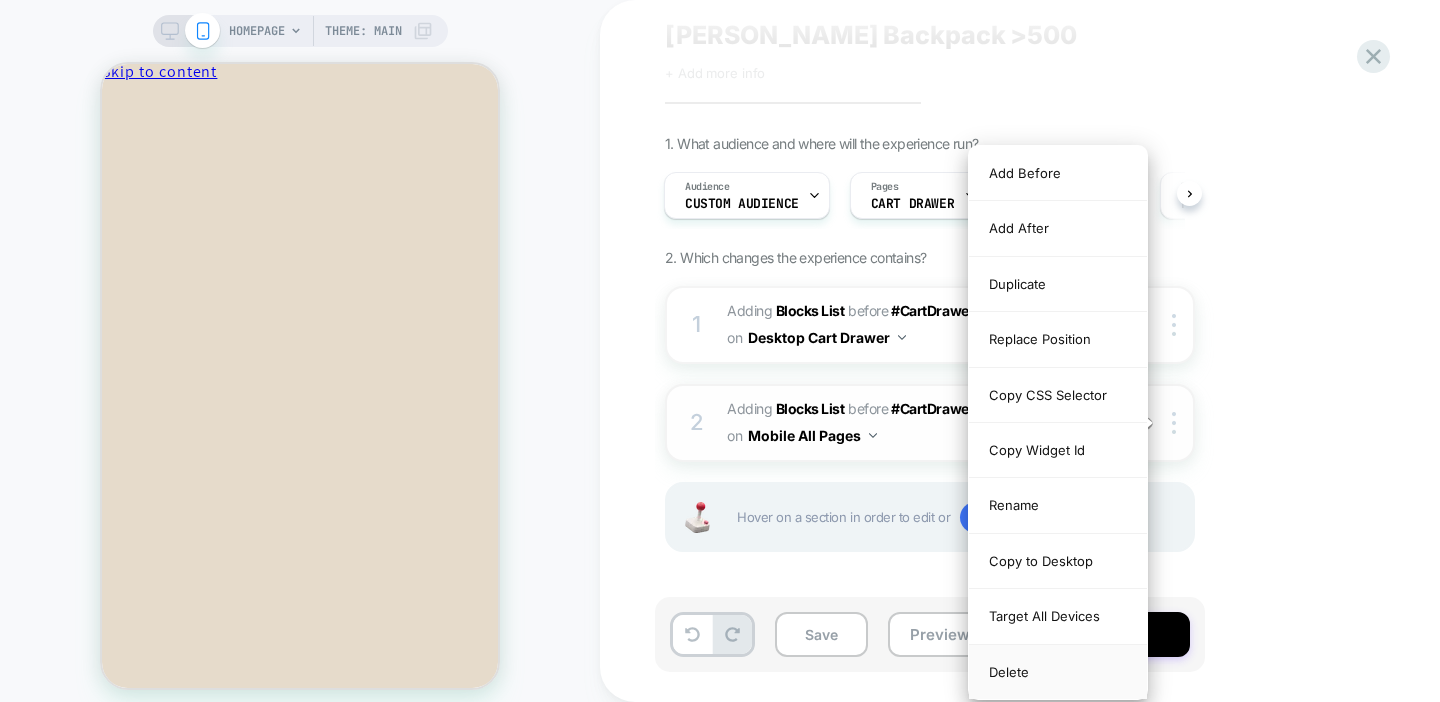 click on "Delete" at bounding box center [1058, 672] 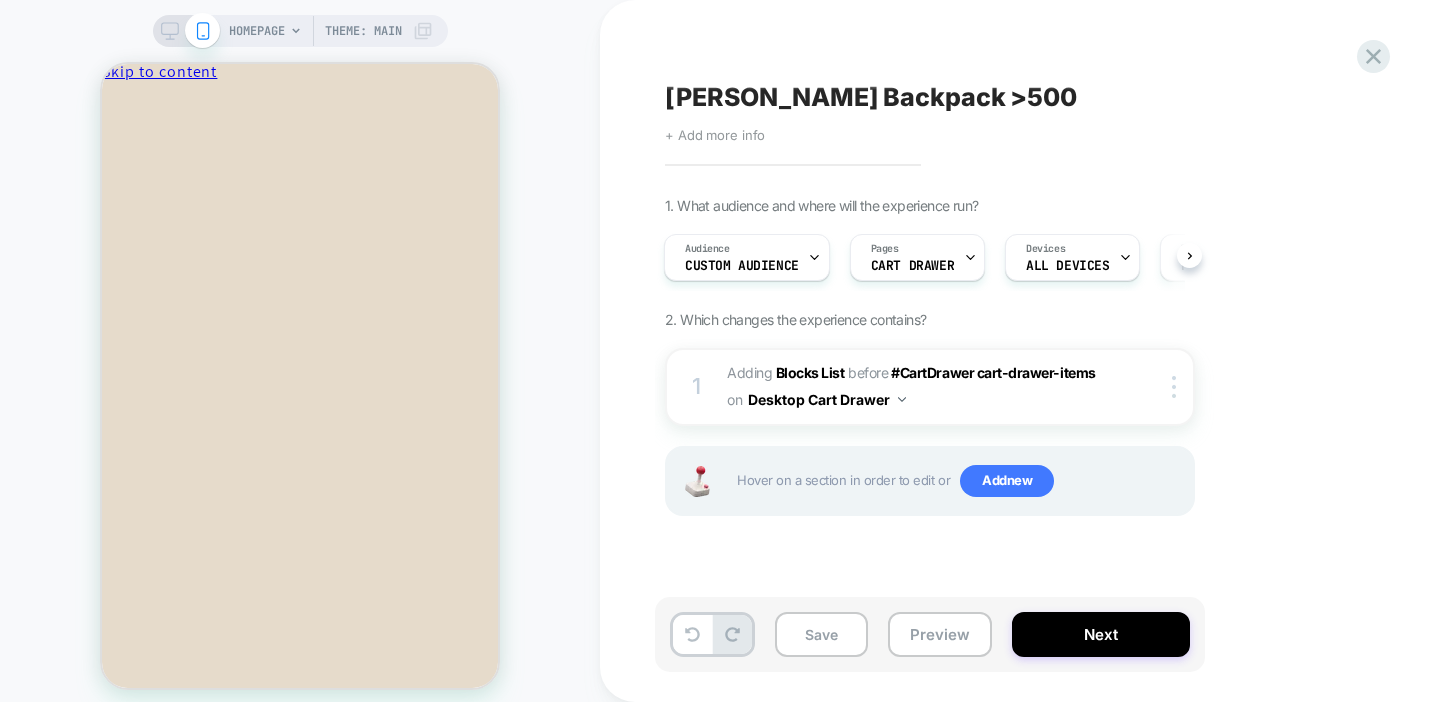scroll, scrollTop: 0, scrollLeft: 0, axis: both 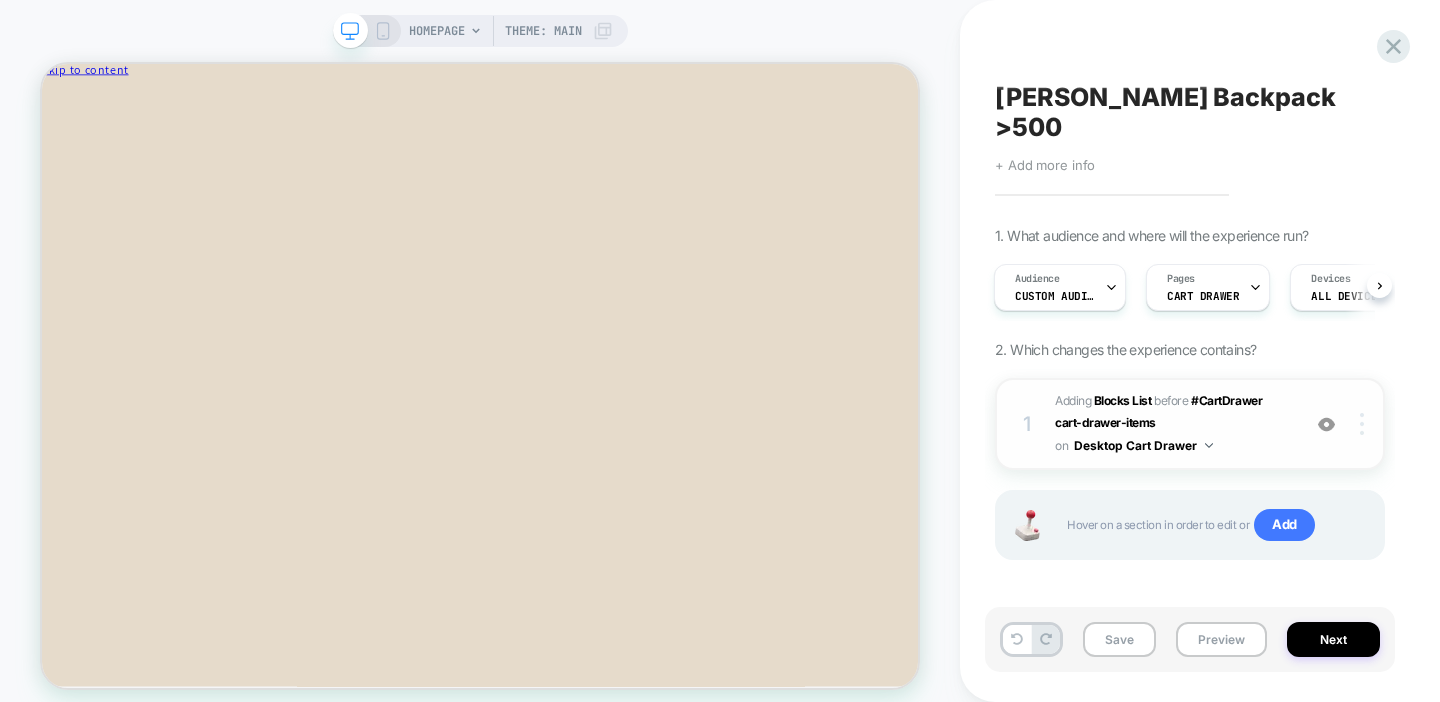 click at bounding box center [1365, 424] 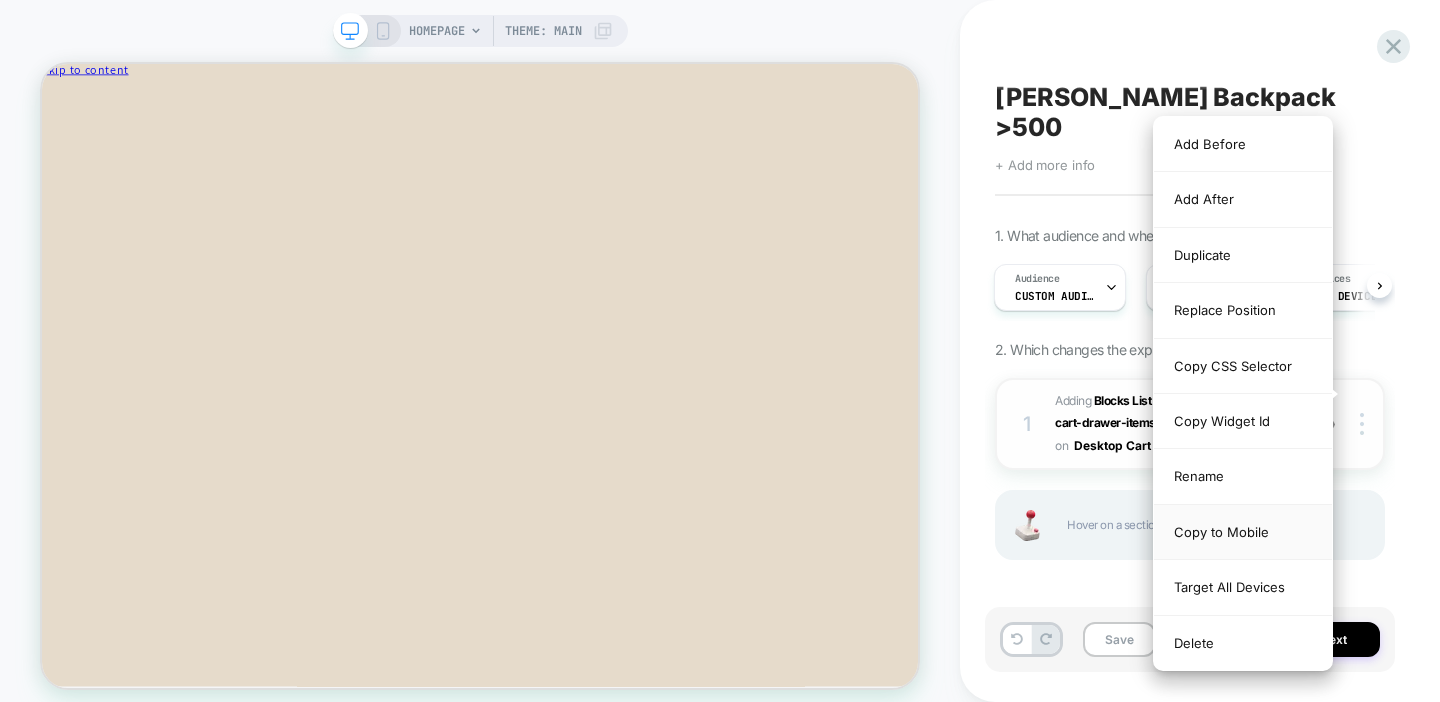 click on "Copy to   Mobile" at bounding box center [1243, 532] 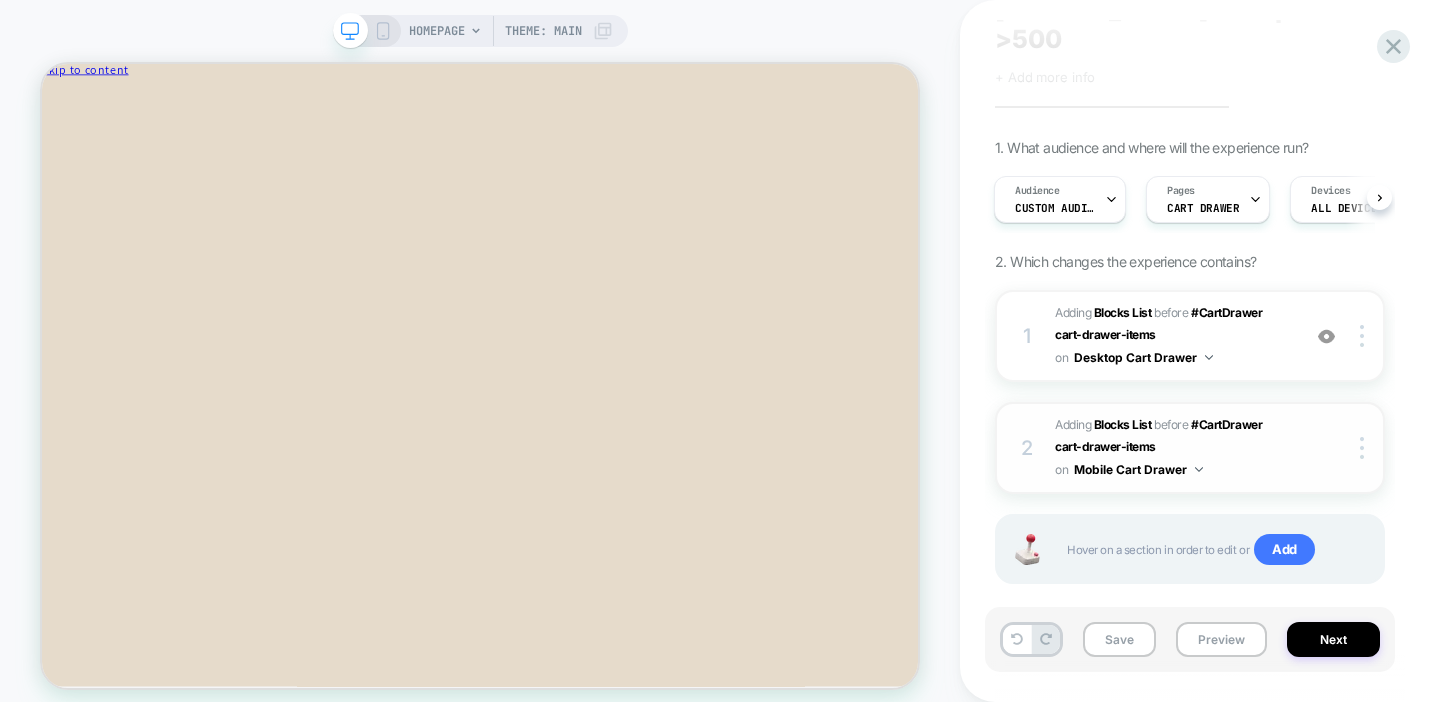 scroll, scrollTop: 89, scrollLeft: 0, axis: vertical 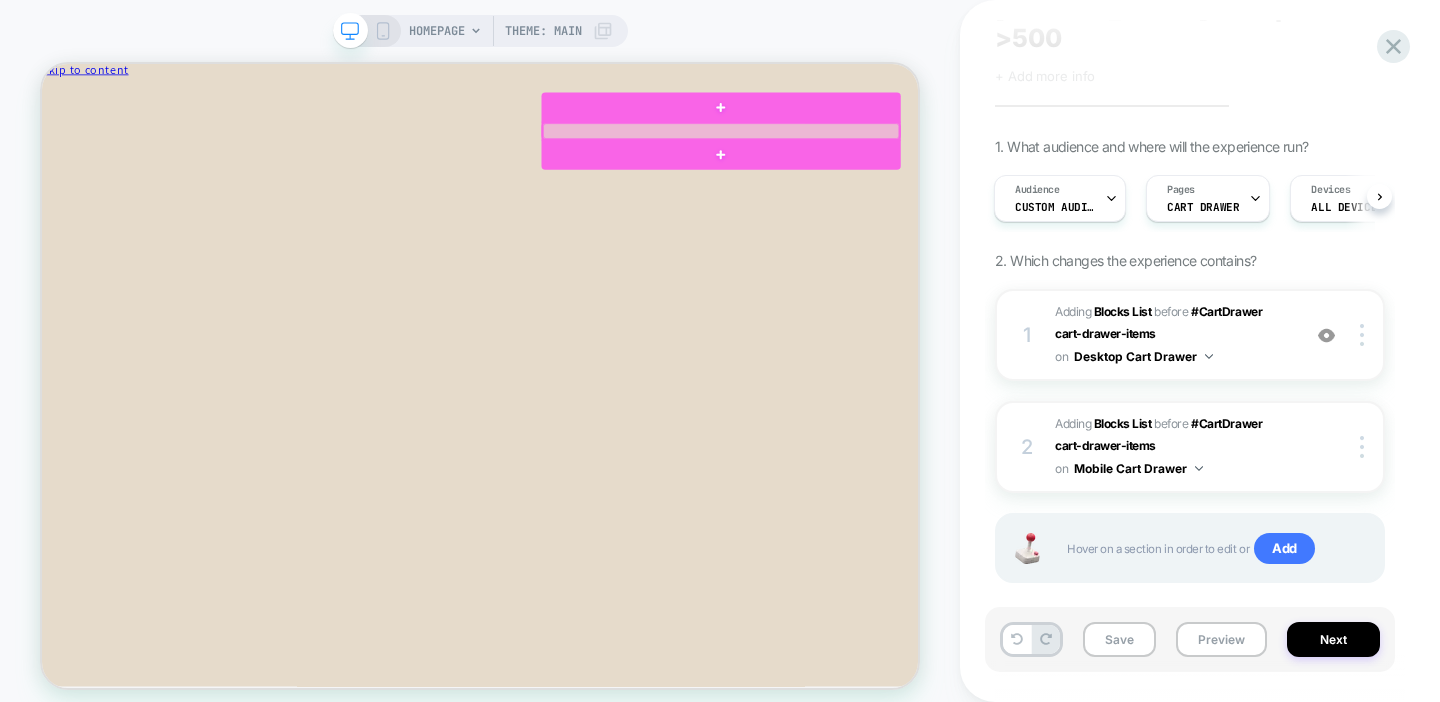 click at bounding box center [947, 153] 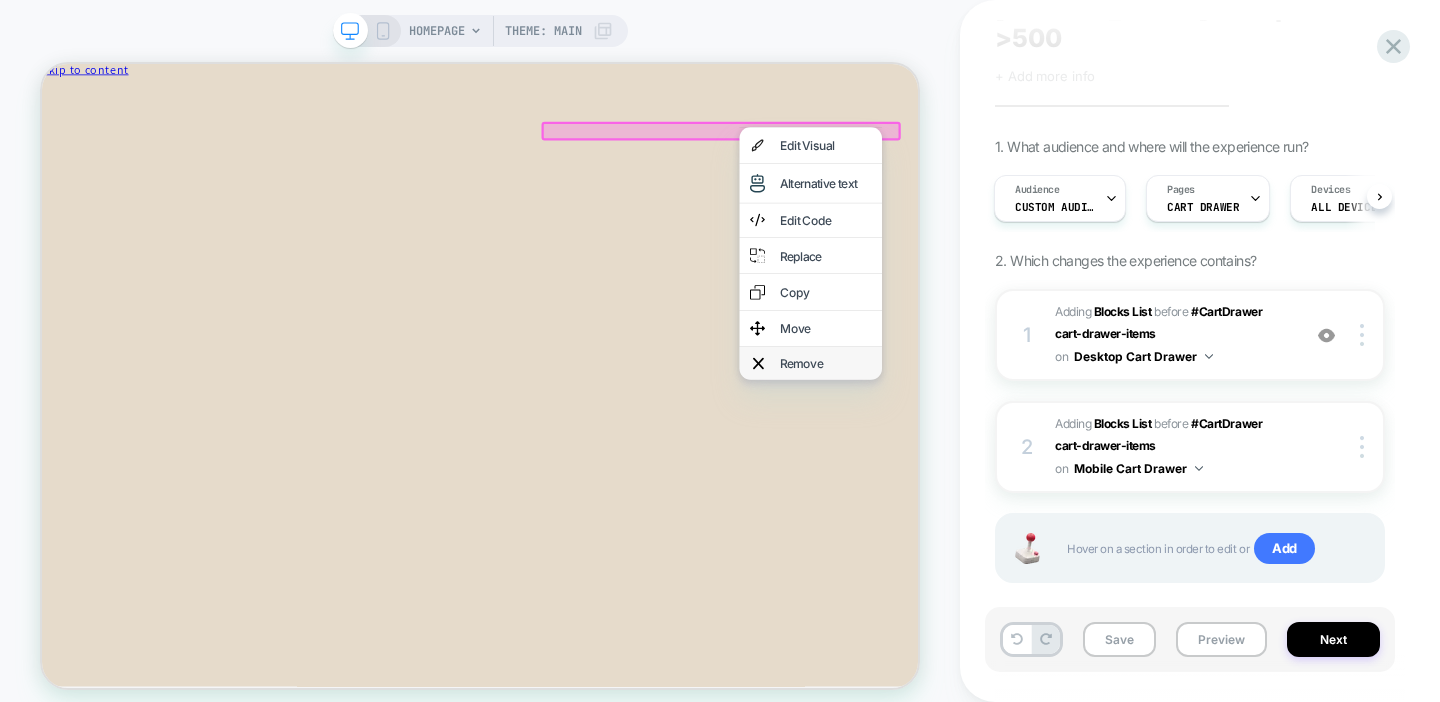 click on "Remove" at bounding box center [1087, 463] 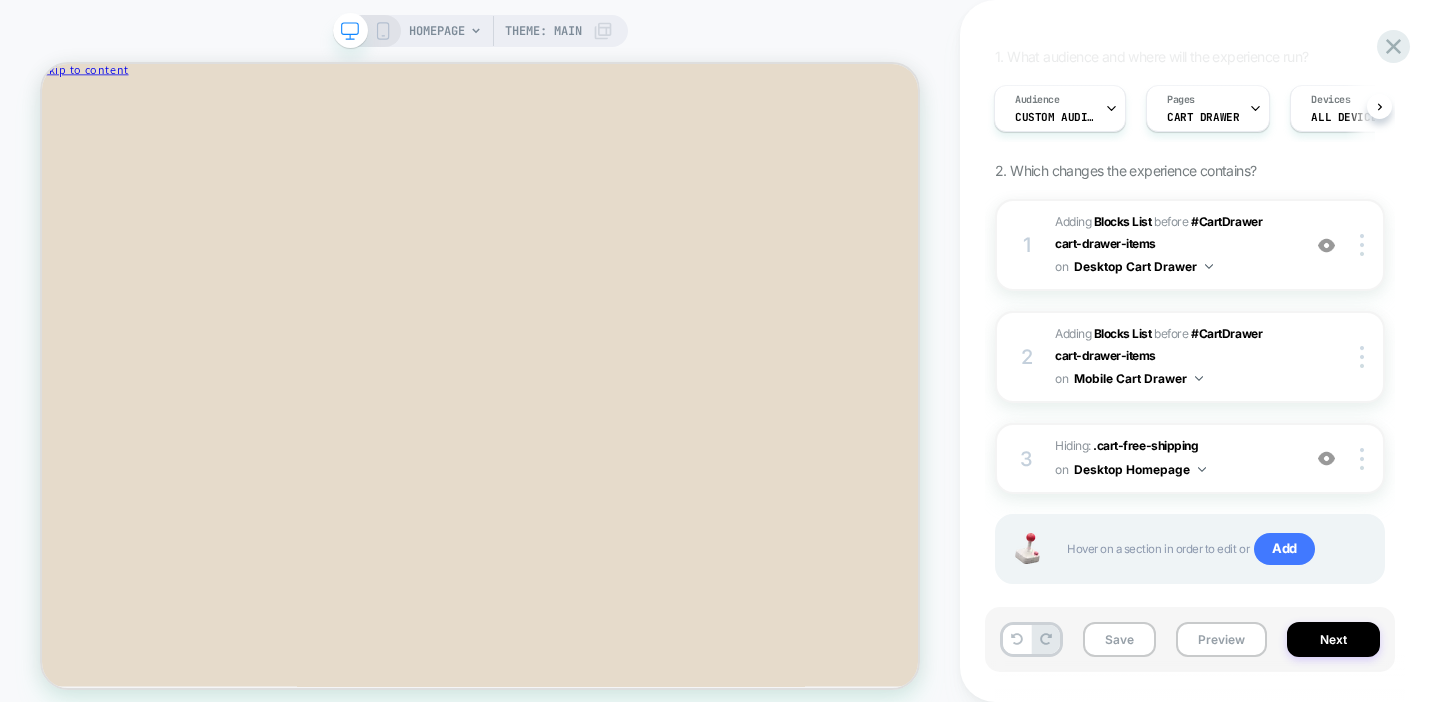 scroll, scrollTop: 178, scrollLeft: 0, axis: vertical 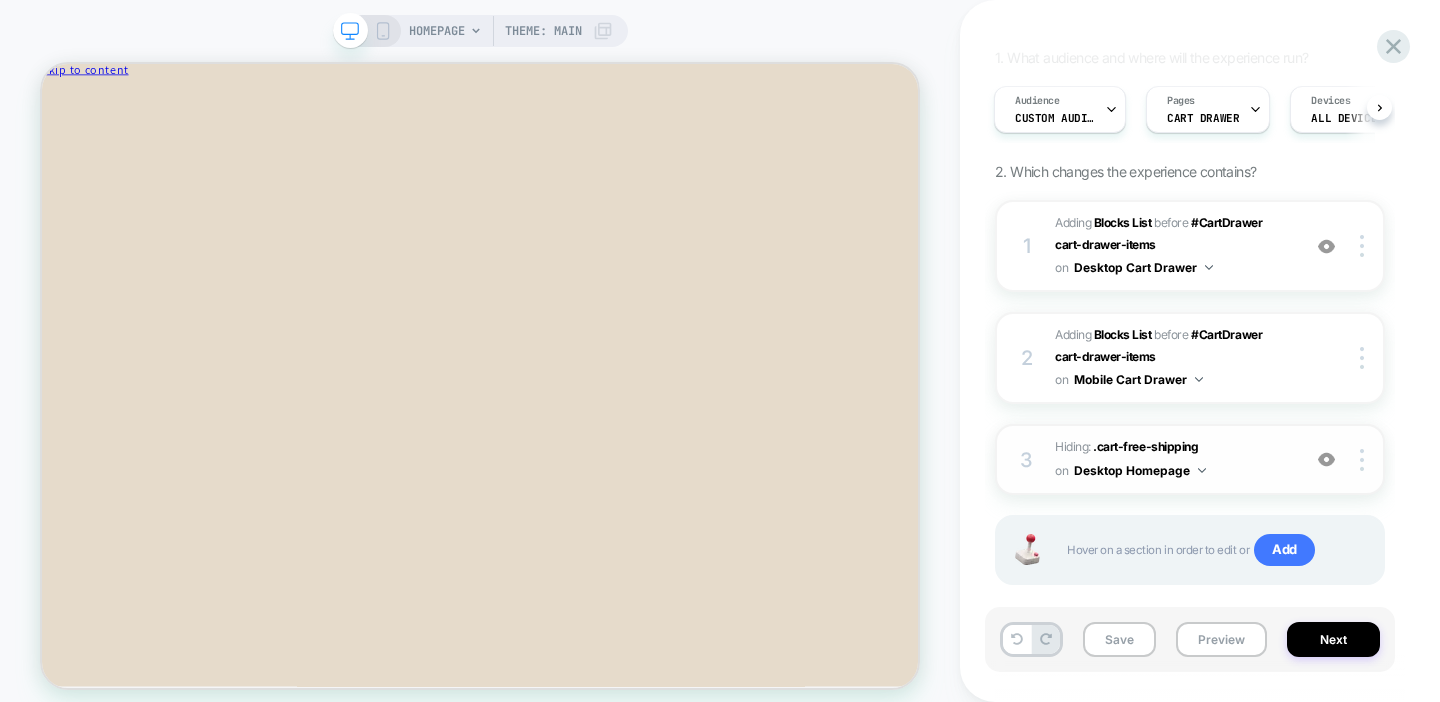 click on "Desktop Homepage" at bounding box center (1140, 470) 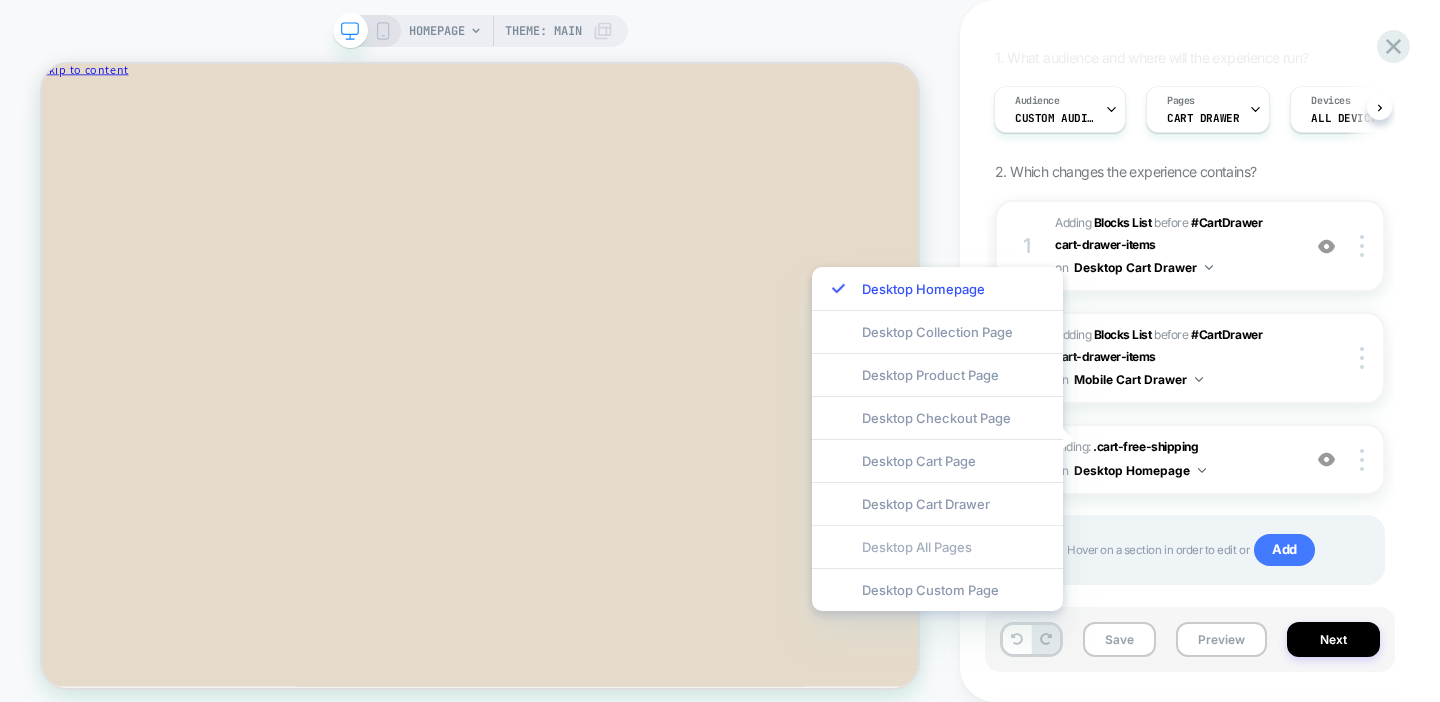 click on "Desktop       All Pages" at bounding box center [937, 546] 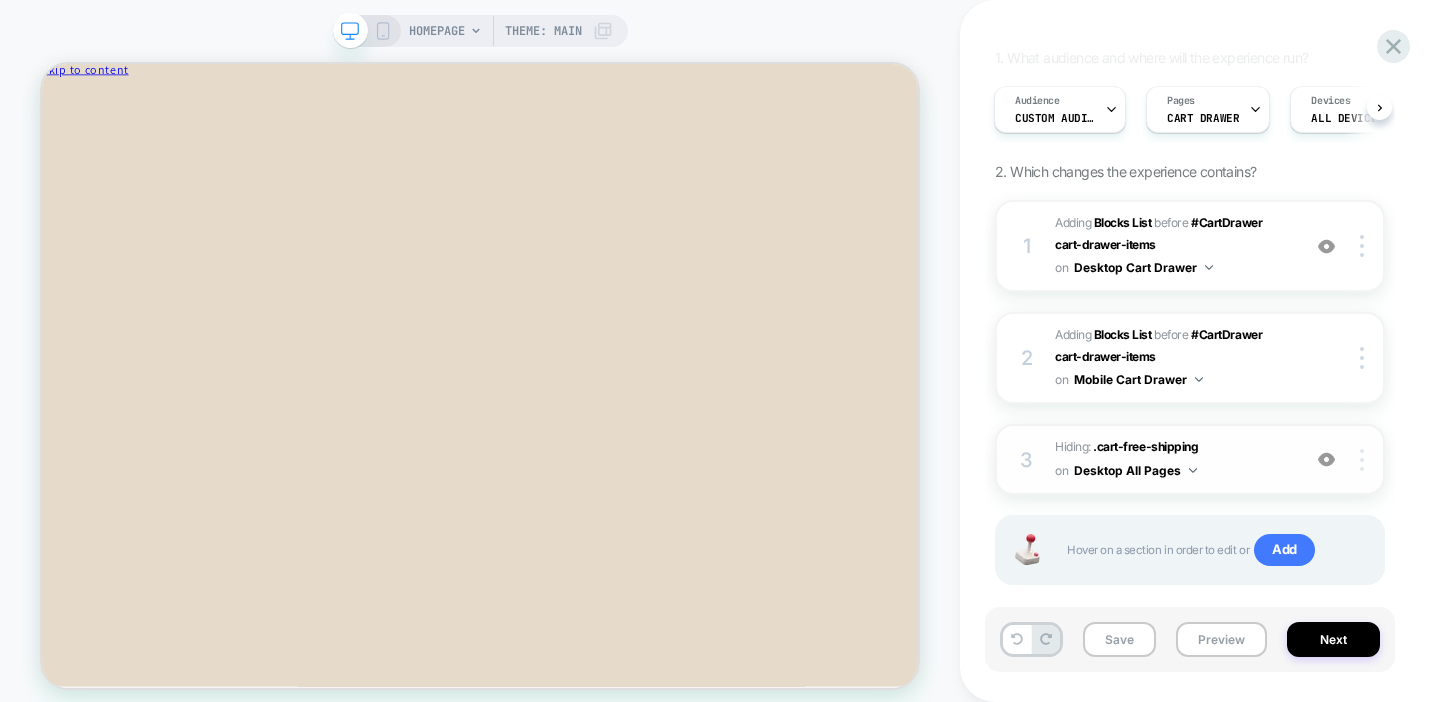 click at bounding box center [1365, 460] 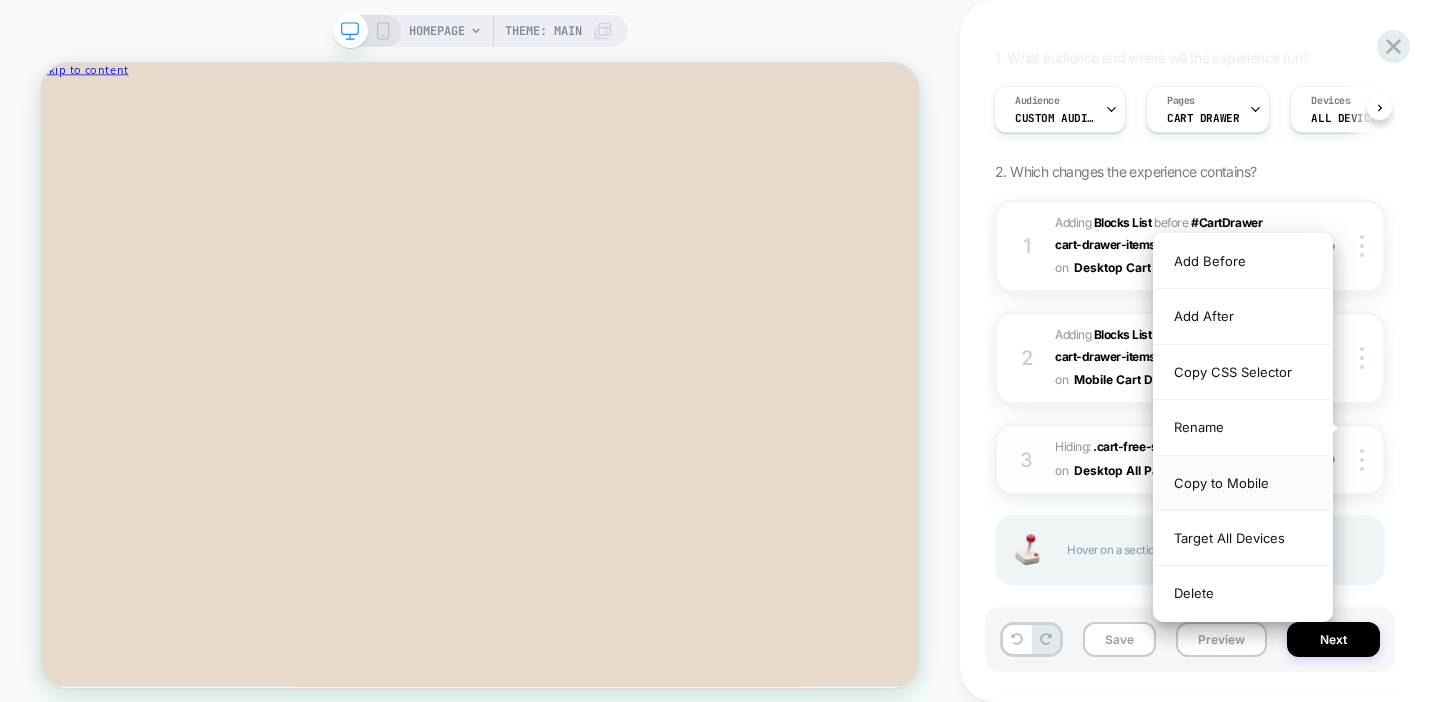 click on "Copy to   Mobile" at bounding box center (1243, 483) 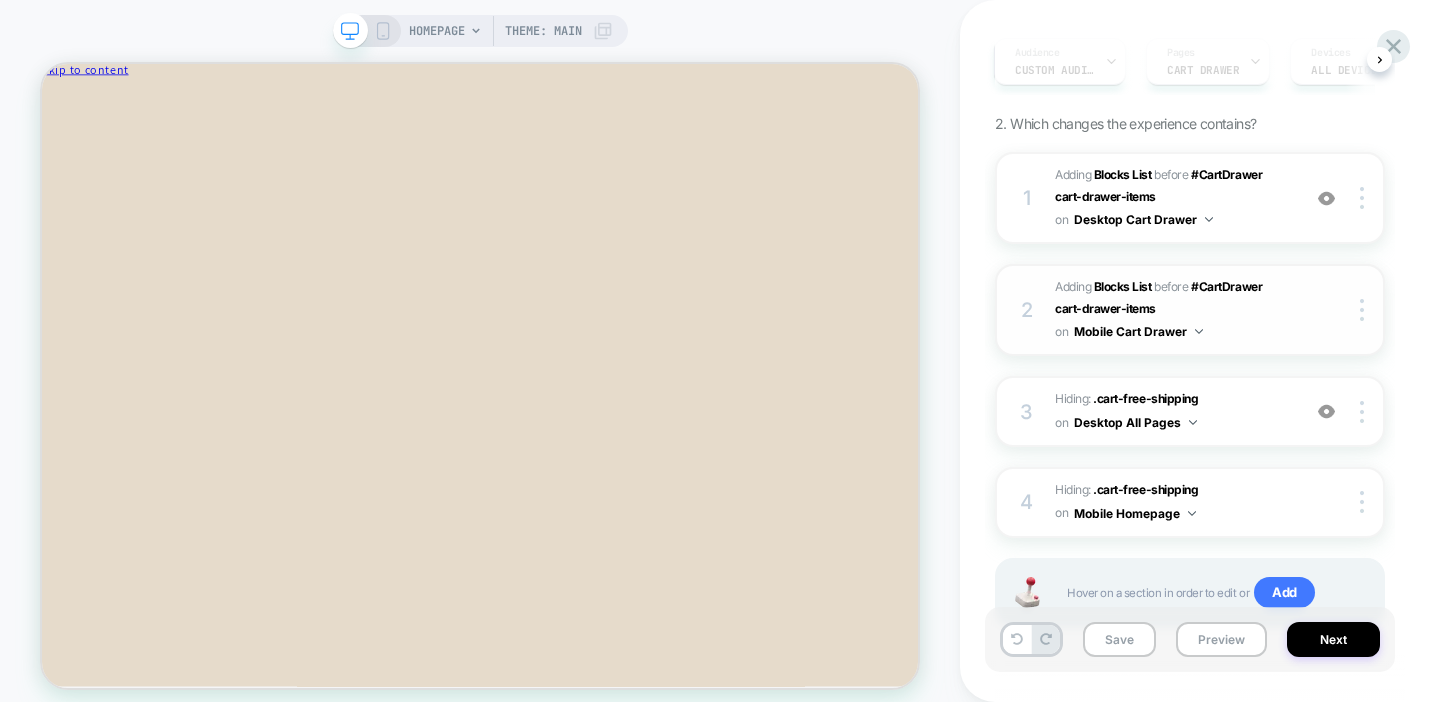 scroll, scrollTop: 231, scrollLeft: 0, axis: vertical 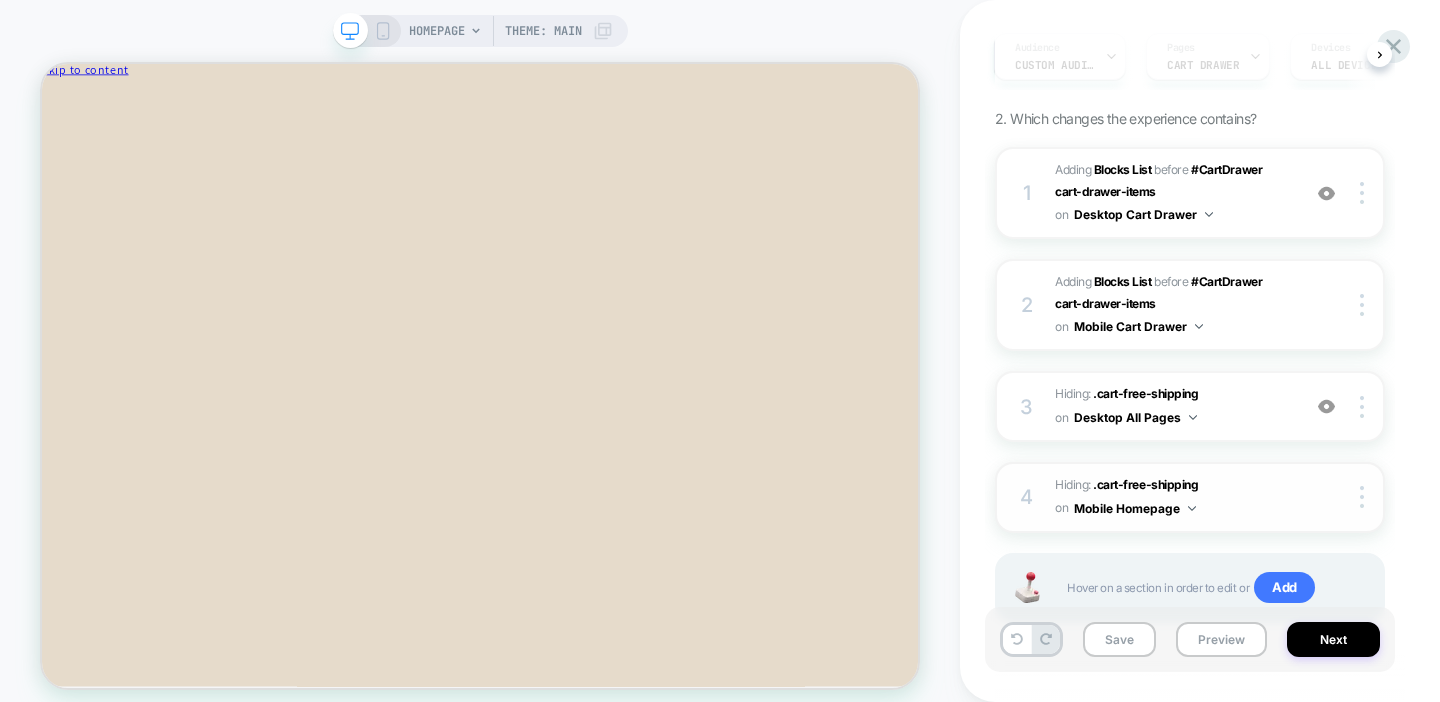 click on "Mobile Homepage" at bounding box center (1135, 508) 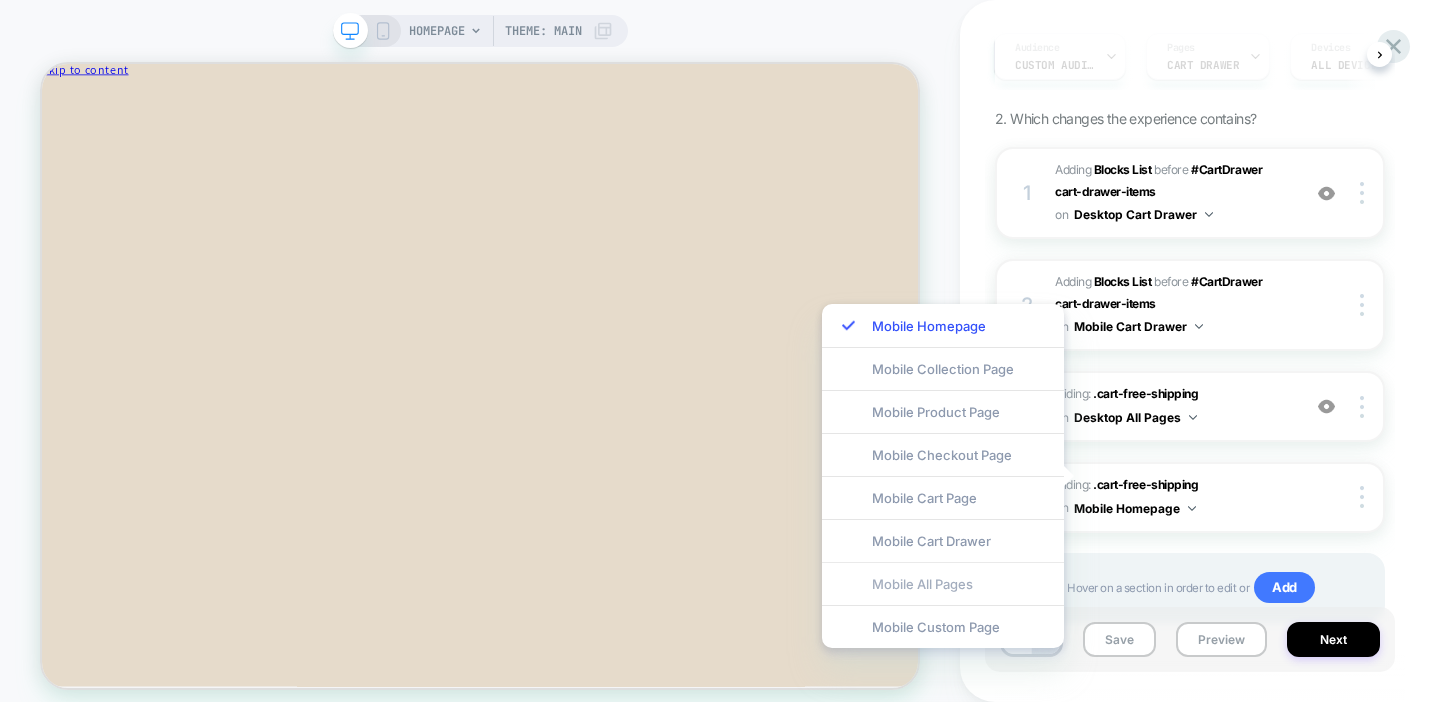 click on "Mobile       All Pages" at bounding box center [943, 583] 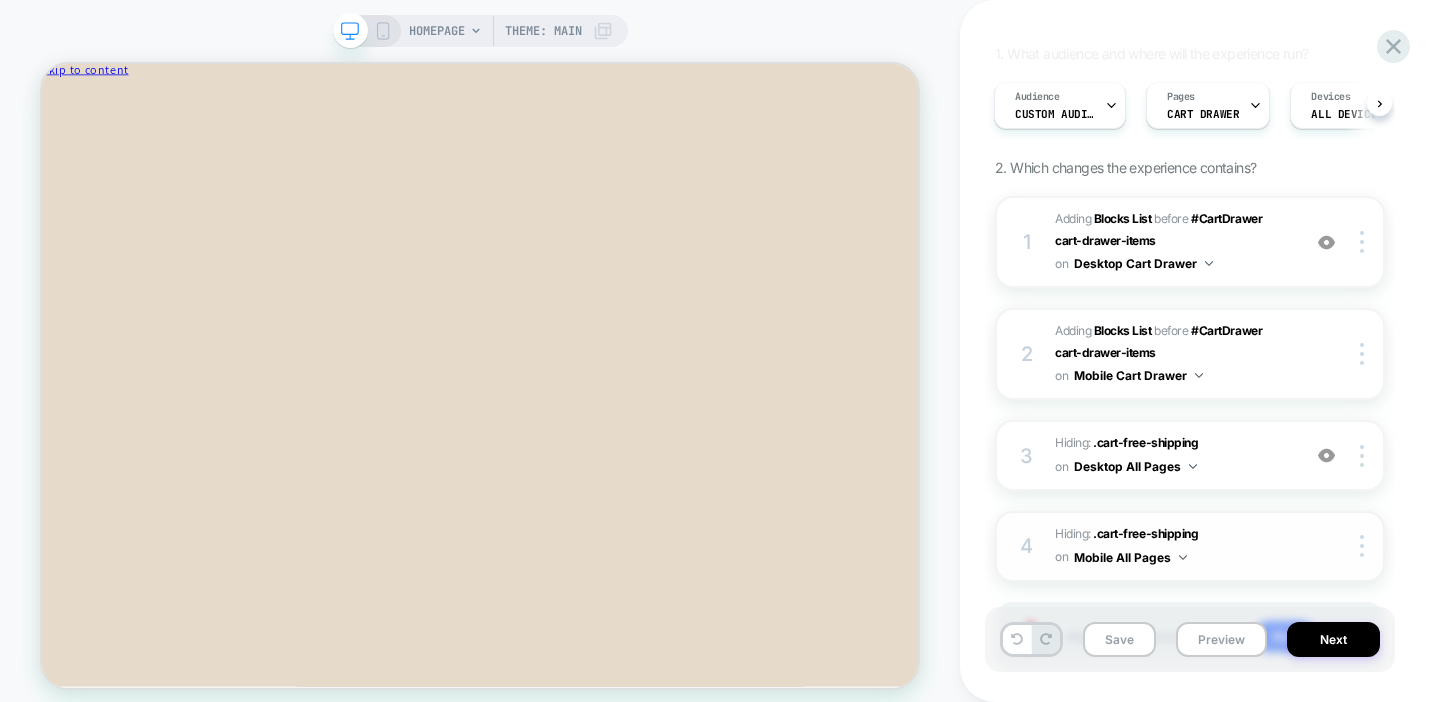scroll, scrollTop: 175, scrollLeft: 0, axis: vertical 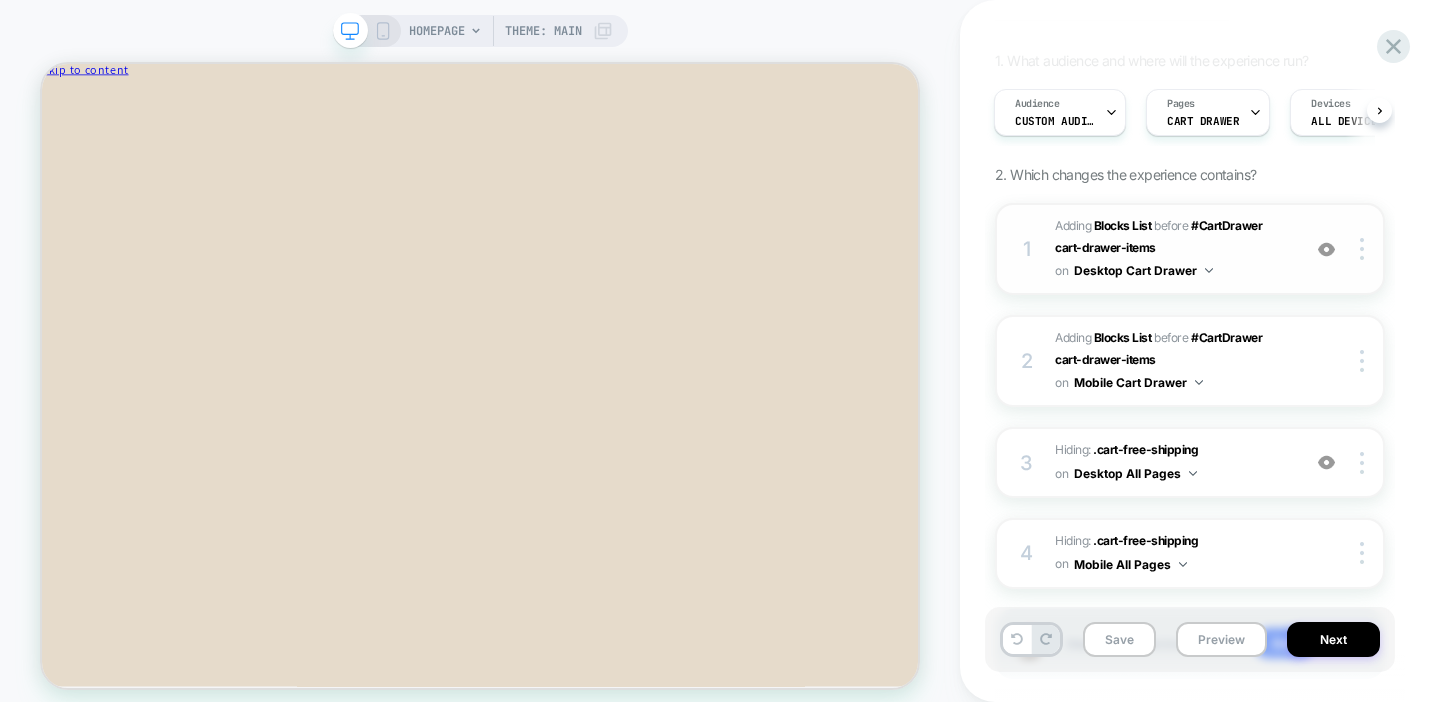 click at bounding box center (1326, 249) 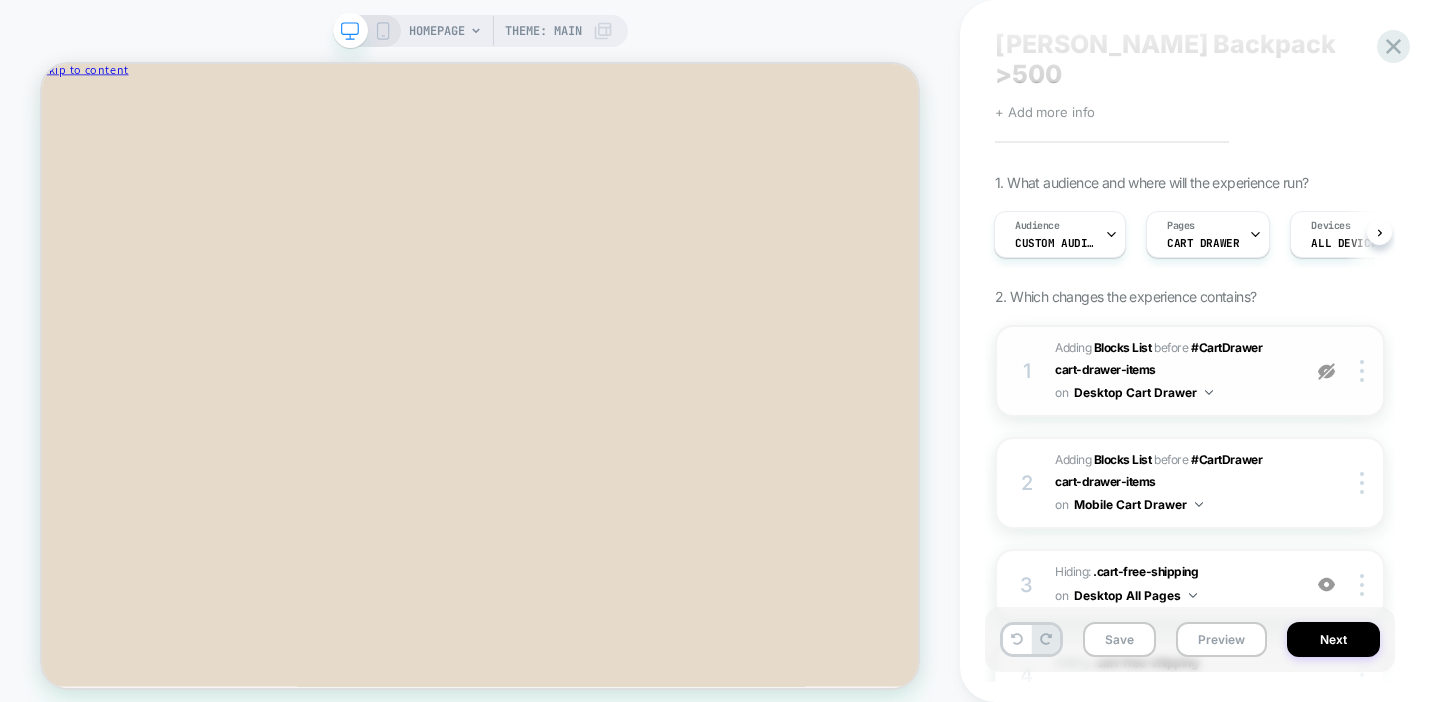 scroll, scrollTop: 54, scrollLeft: 0, axis: vertical 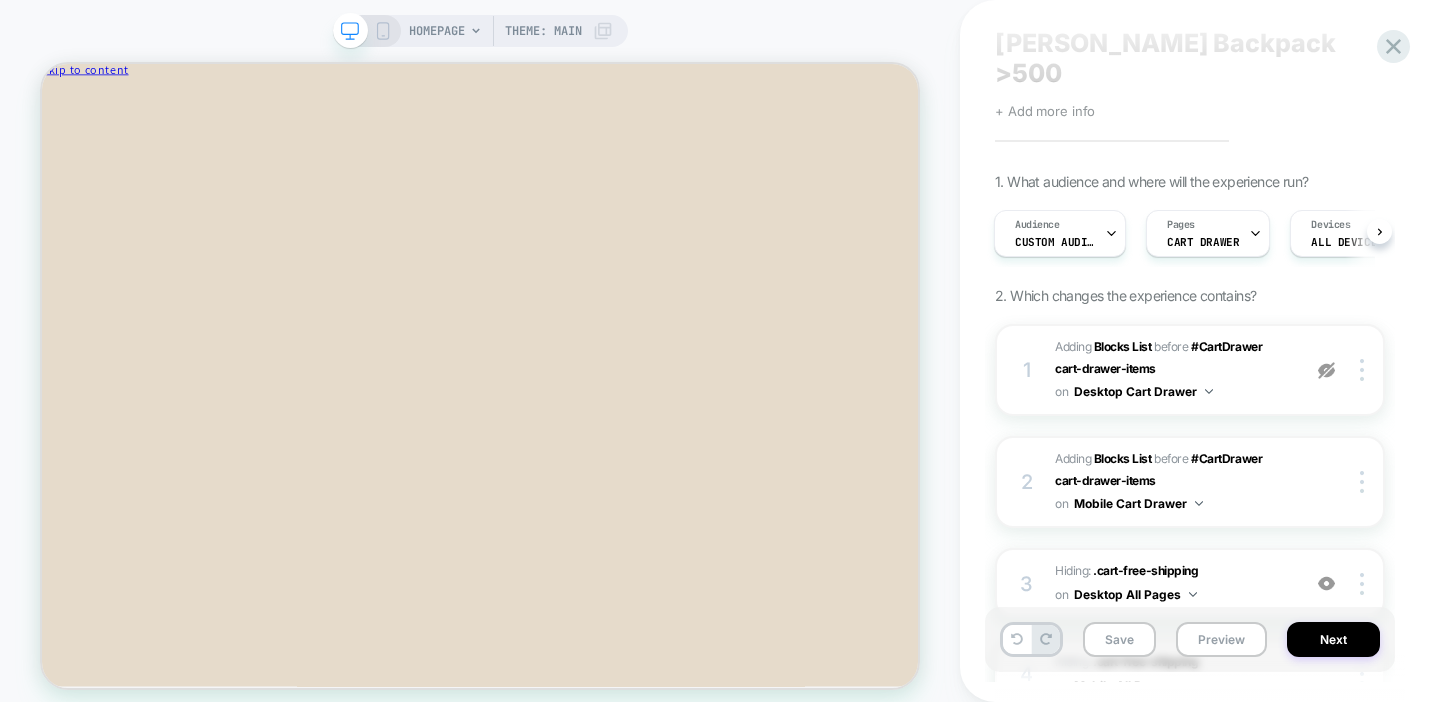 click at bounding box center (1326, 370) 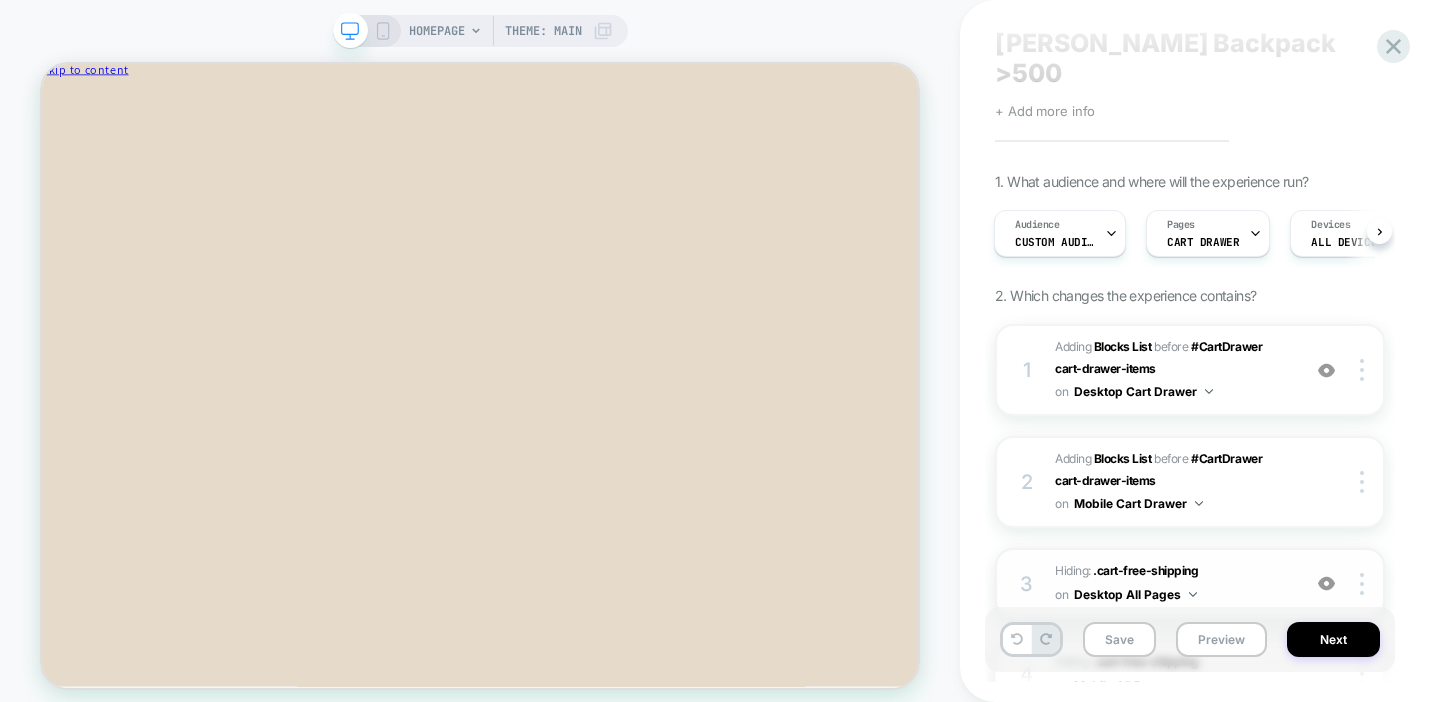 click at bounding box center [1326, 583] 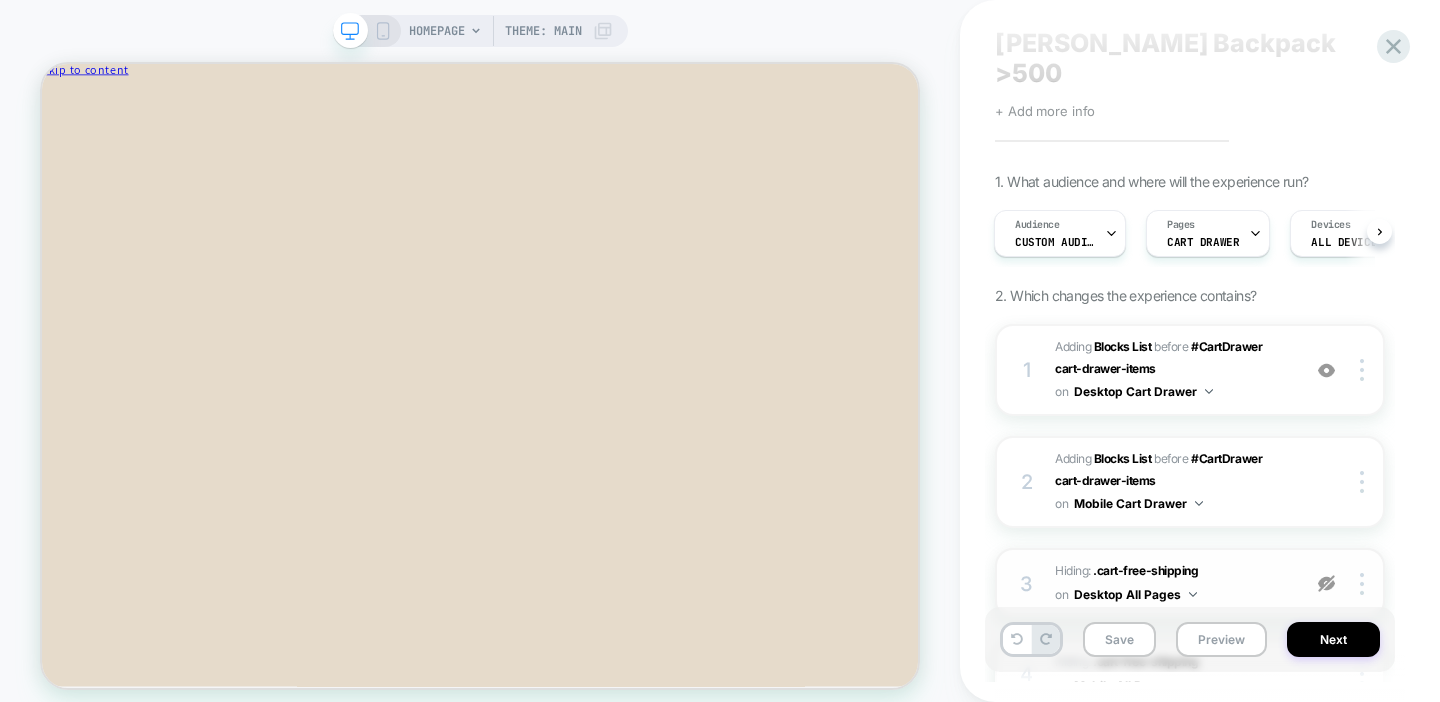 click on "Hiding :   .cart-free-shipping .cart-free-shipping   on Desktop All Pages" at bounding box center (1172, 583) 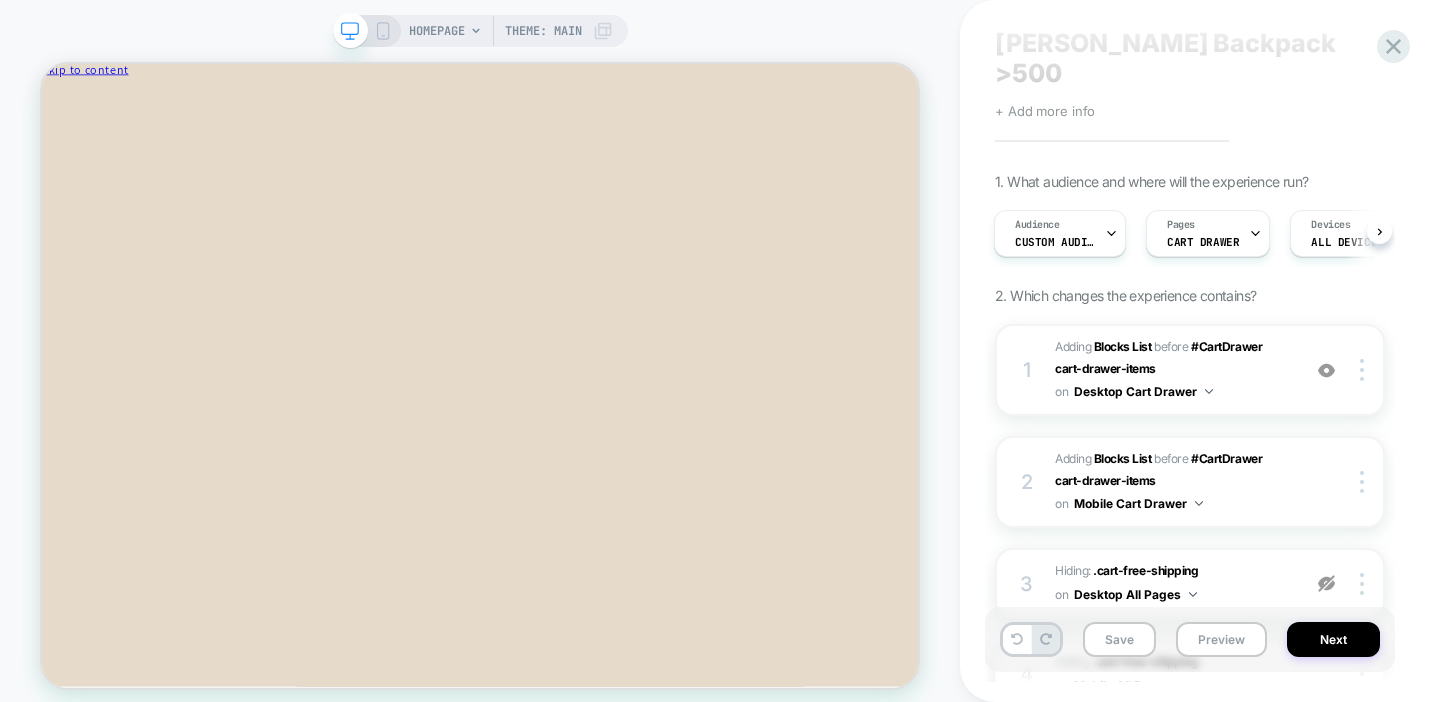 click at bounding box center [1326, 583] 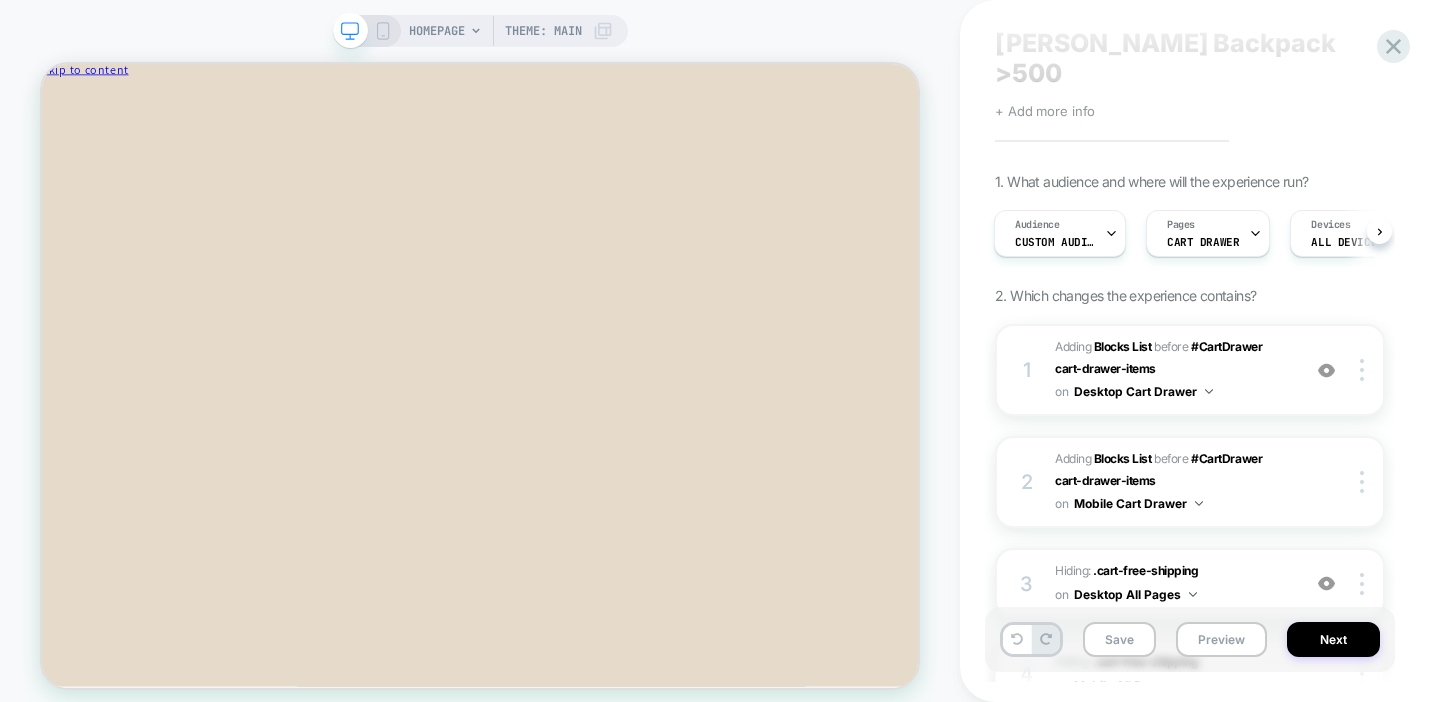 click at bounding box center [1326, 370] 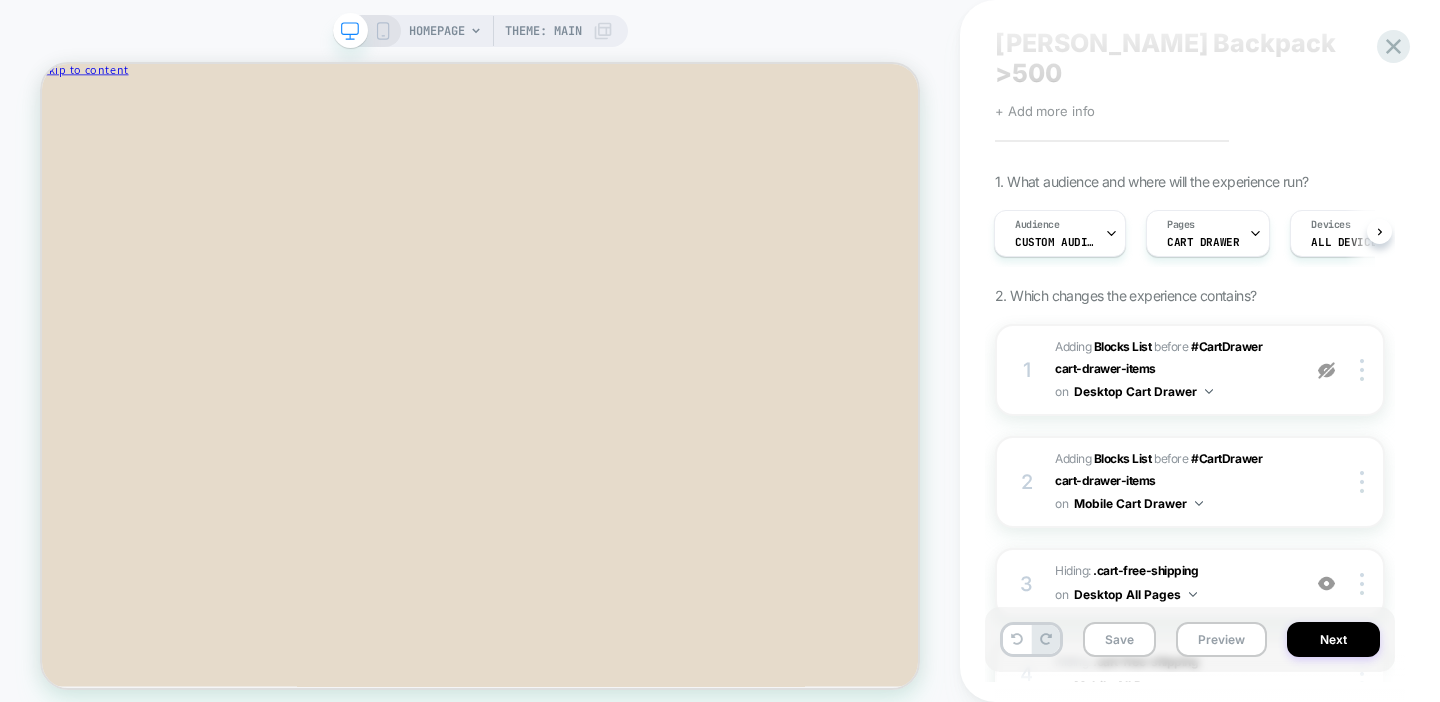 click at bounding box center [1326, 370] 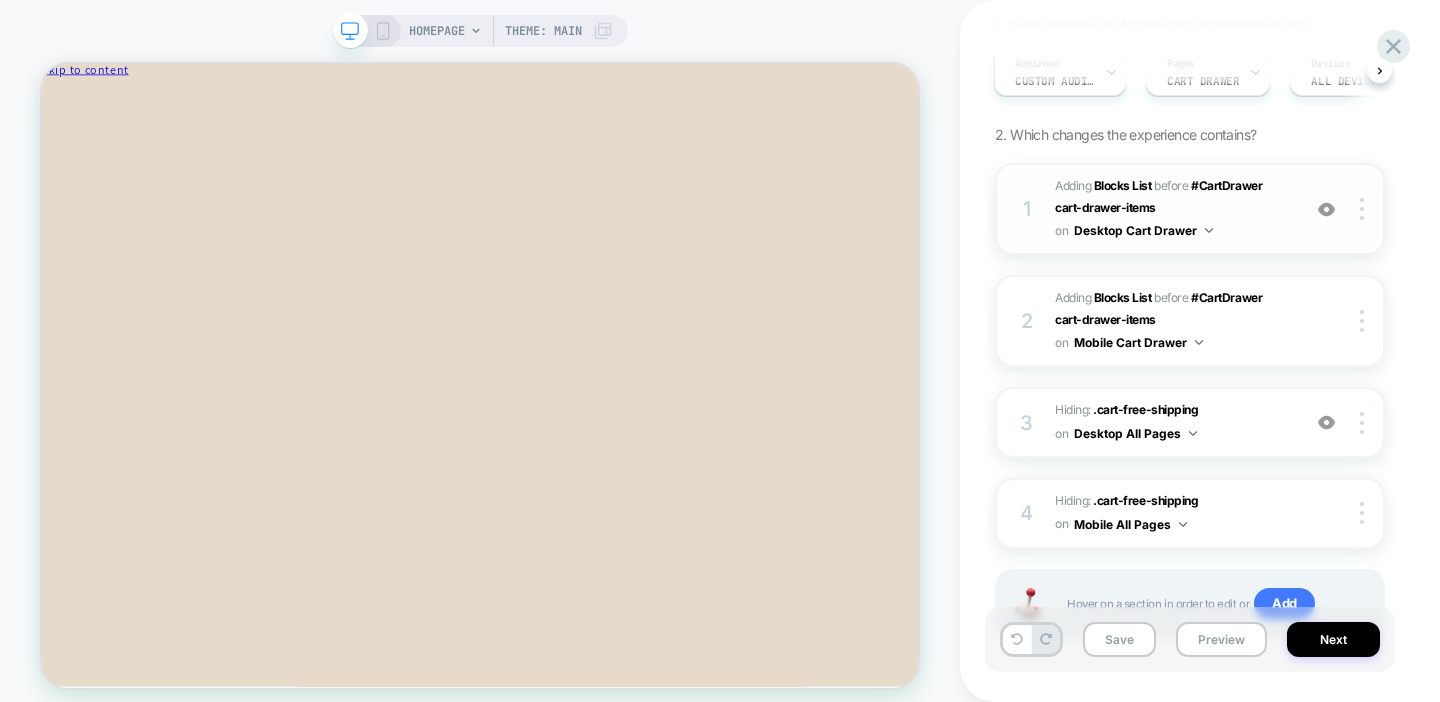 scroll, scrollTop: 216, scrollLeft: 0, axis: vertical 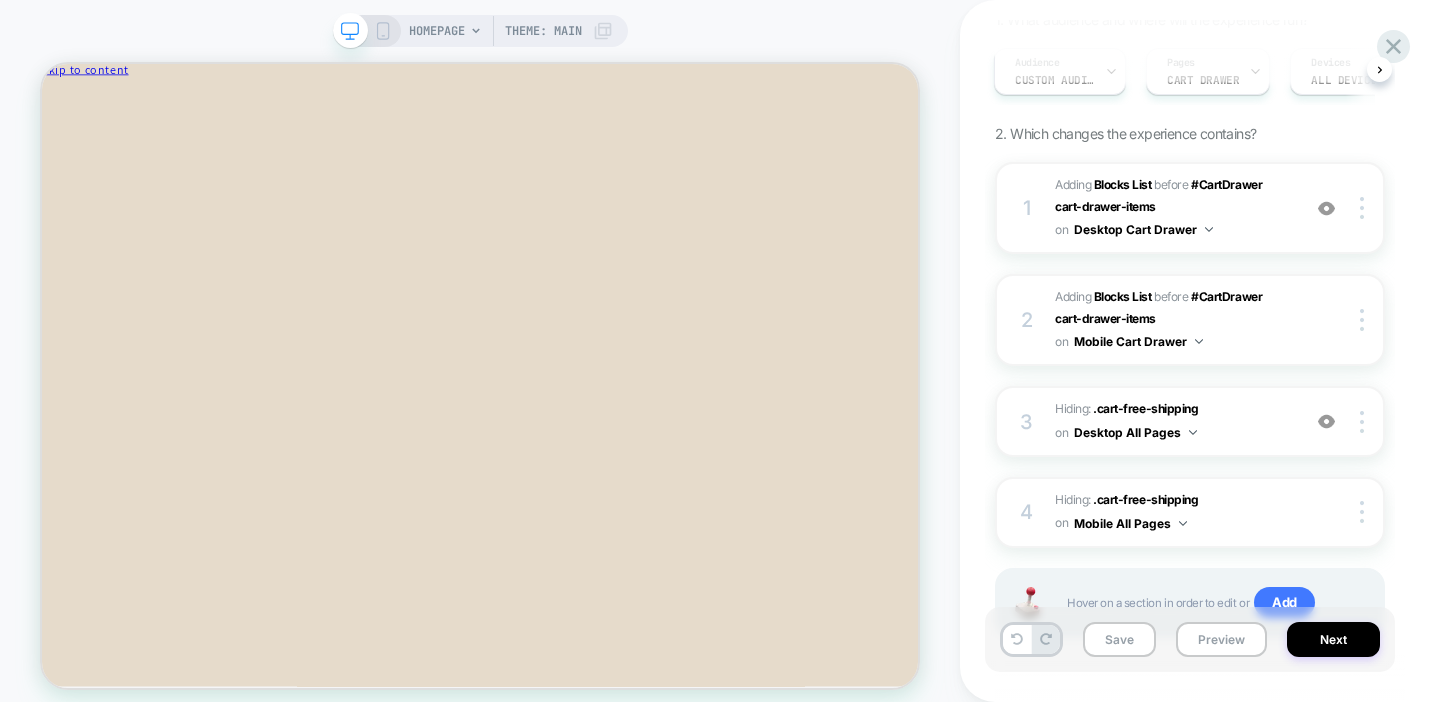 click 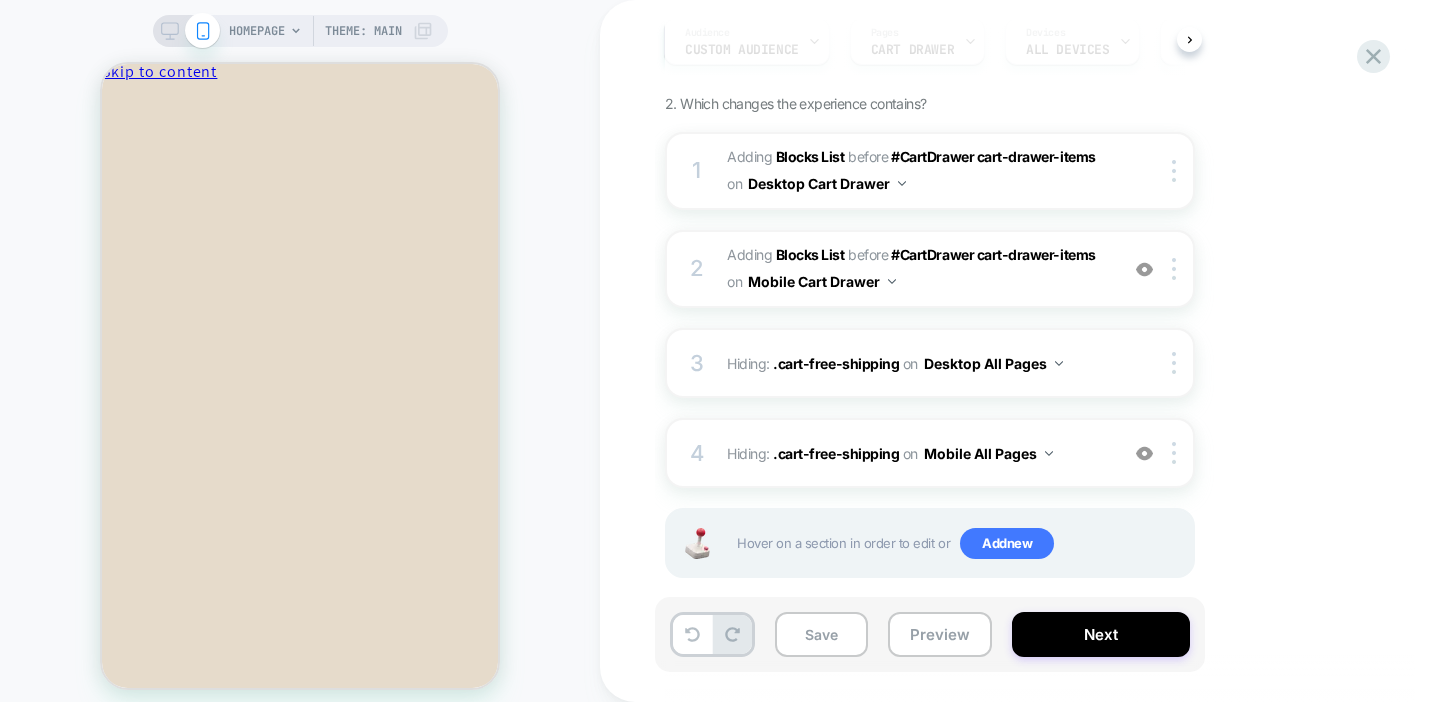 scroll, scrollTop: 0, scrollLeft: 0, axis: both 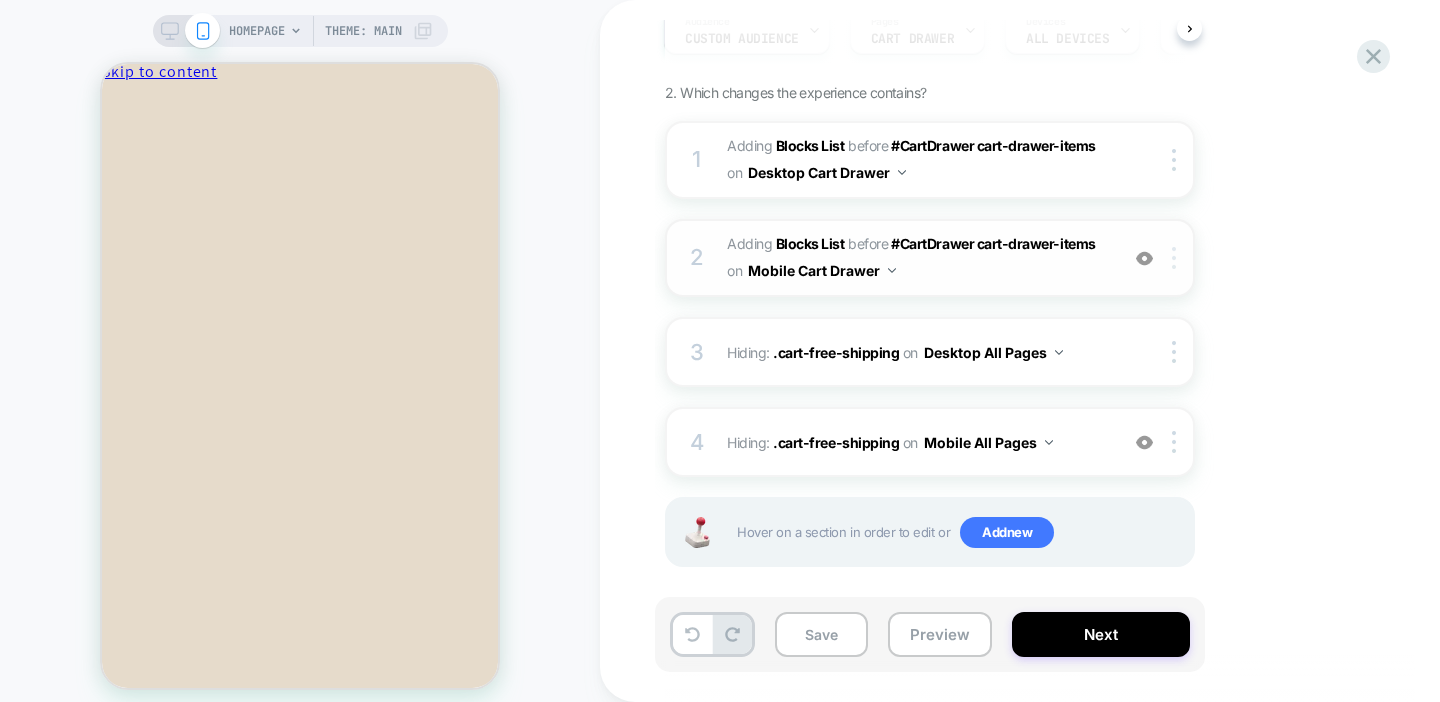 click at bounding box center (1174, 258) 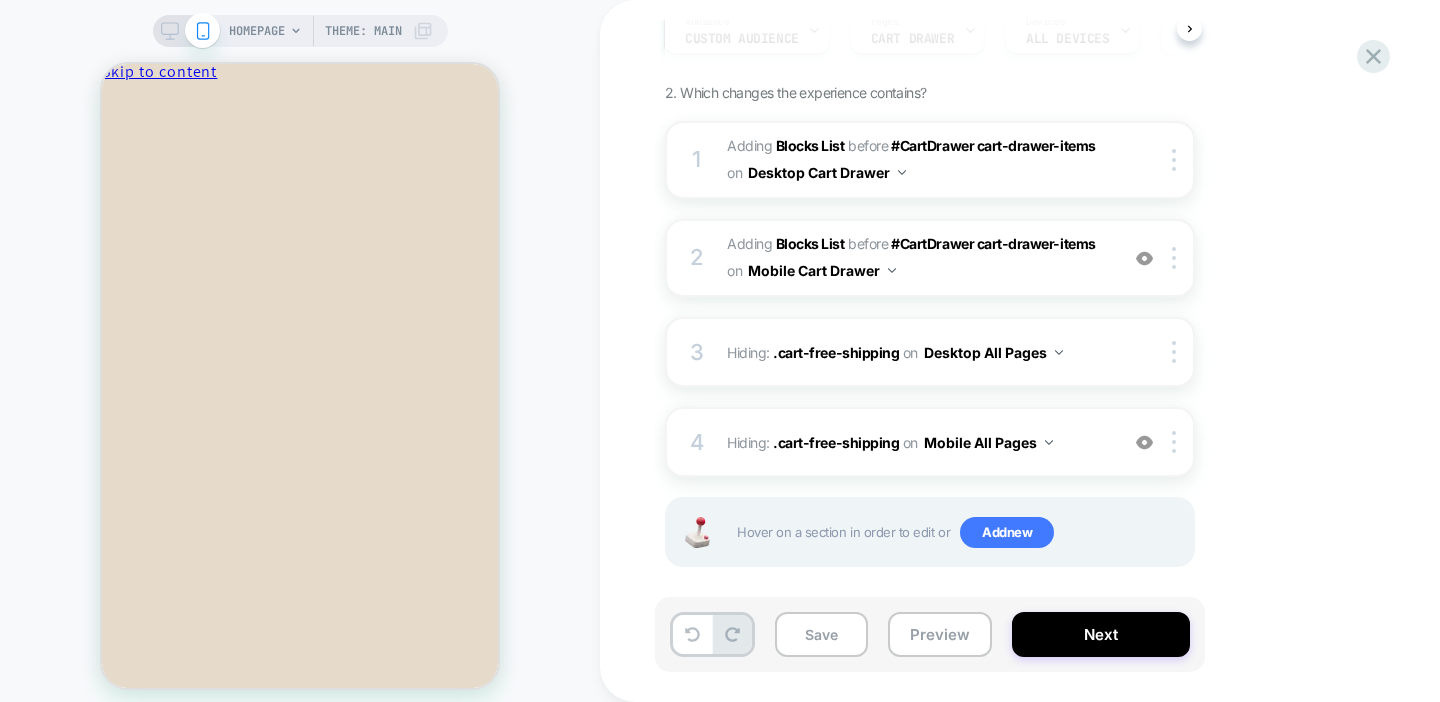 click on "HOMEPAGE Theme: MAIN" at bounding box center (300, 31) 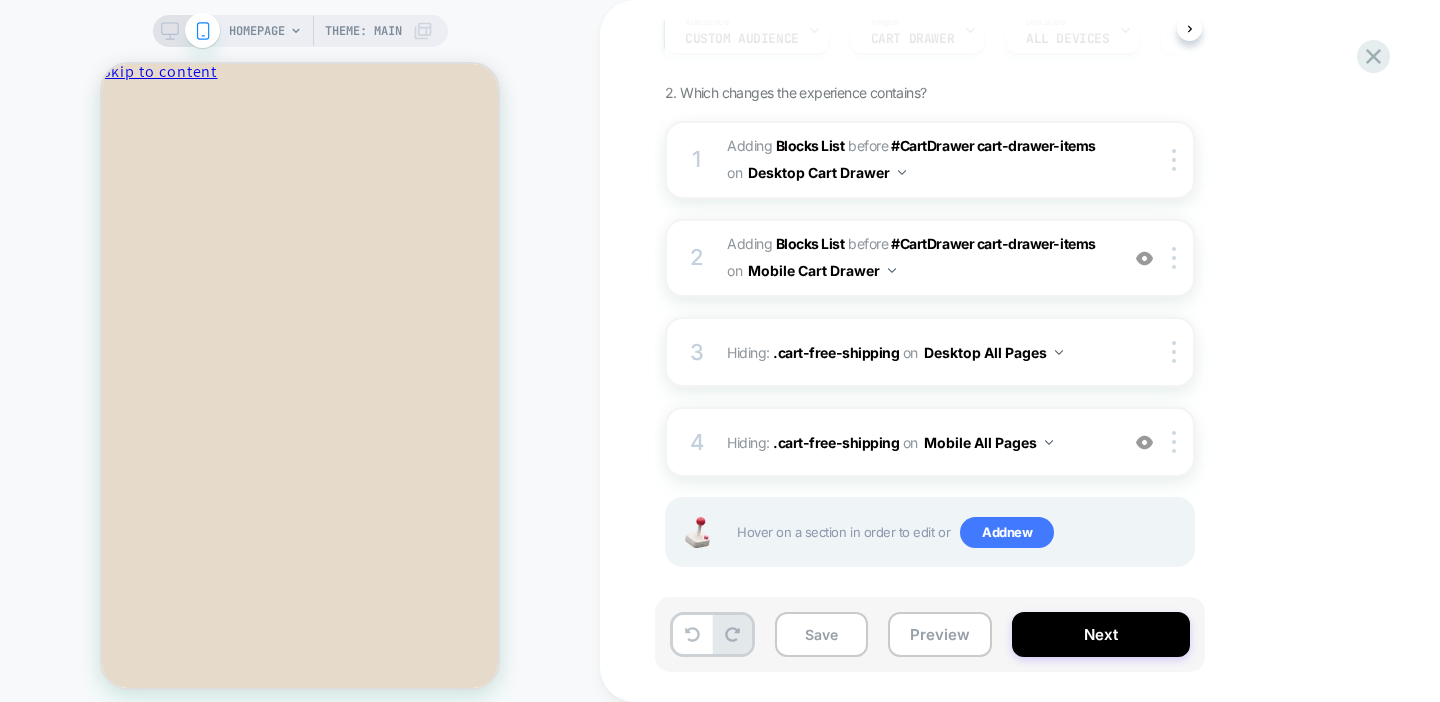 click 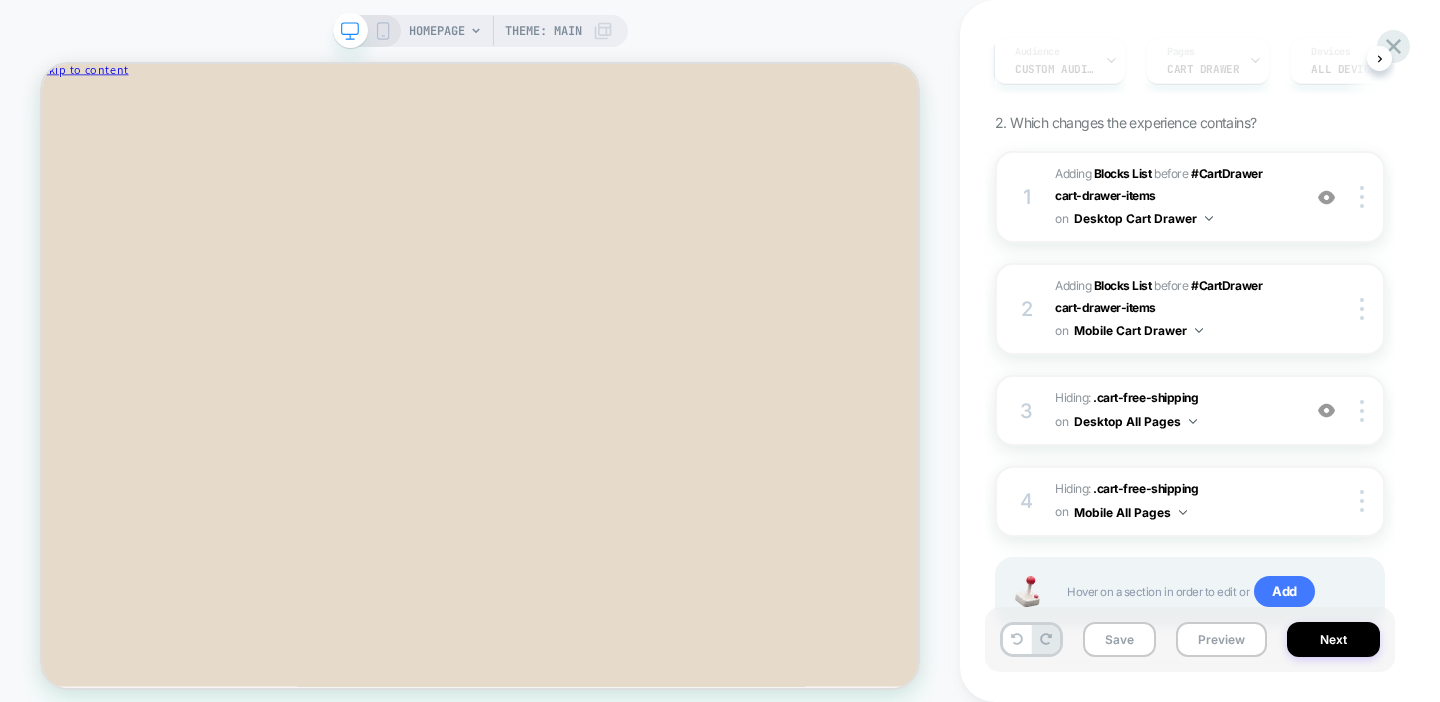 scroll, scrollTop: 0, scrollLeft: 0, axis: both 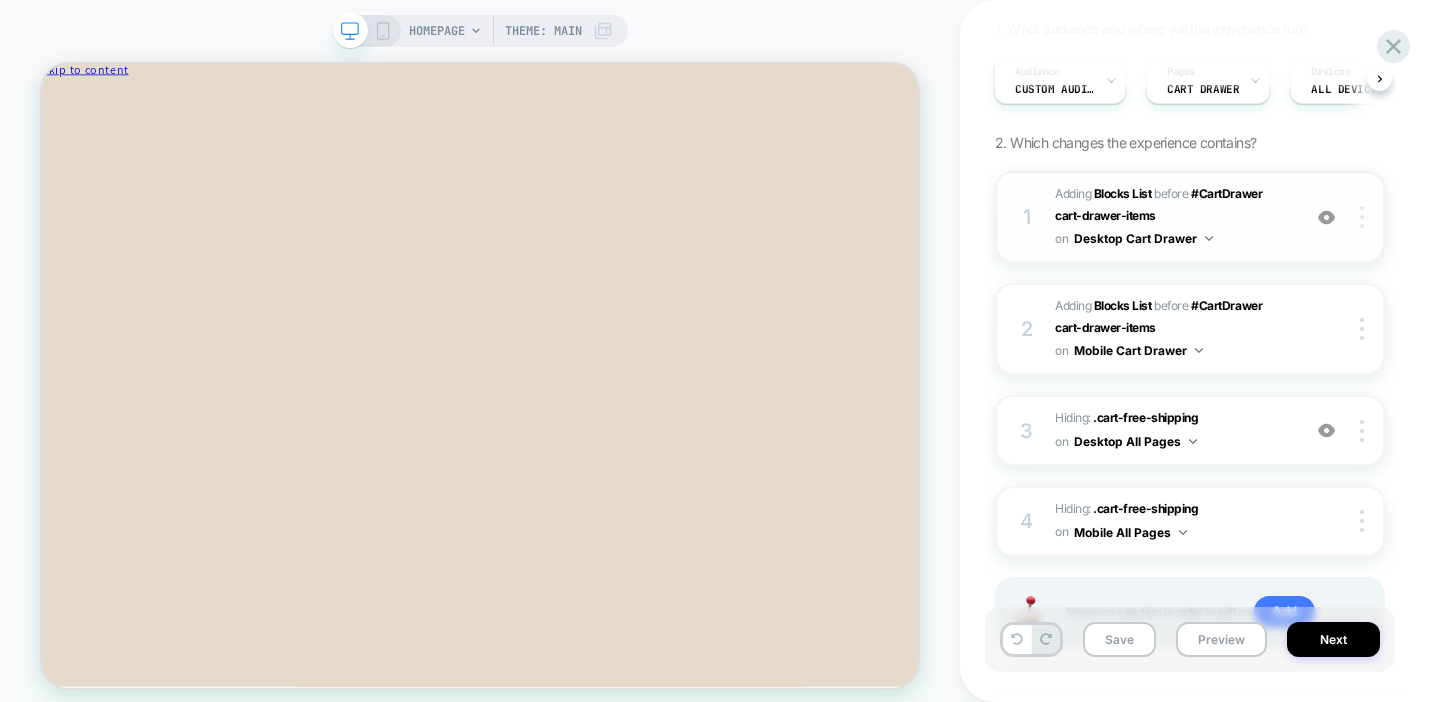 click at bounding box center [1365, 217] 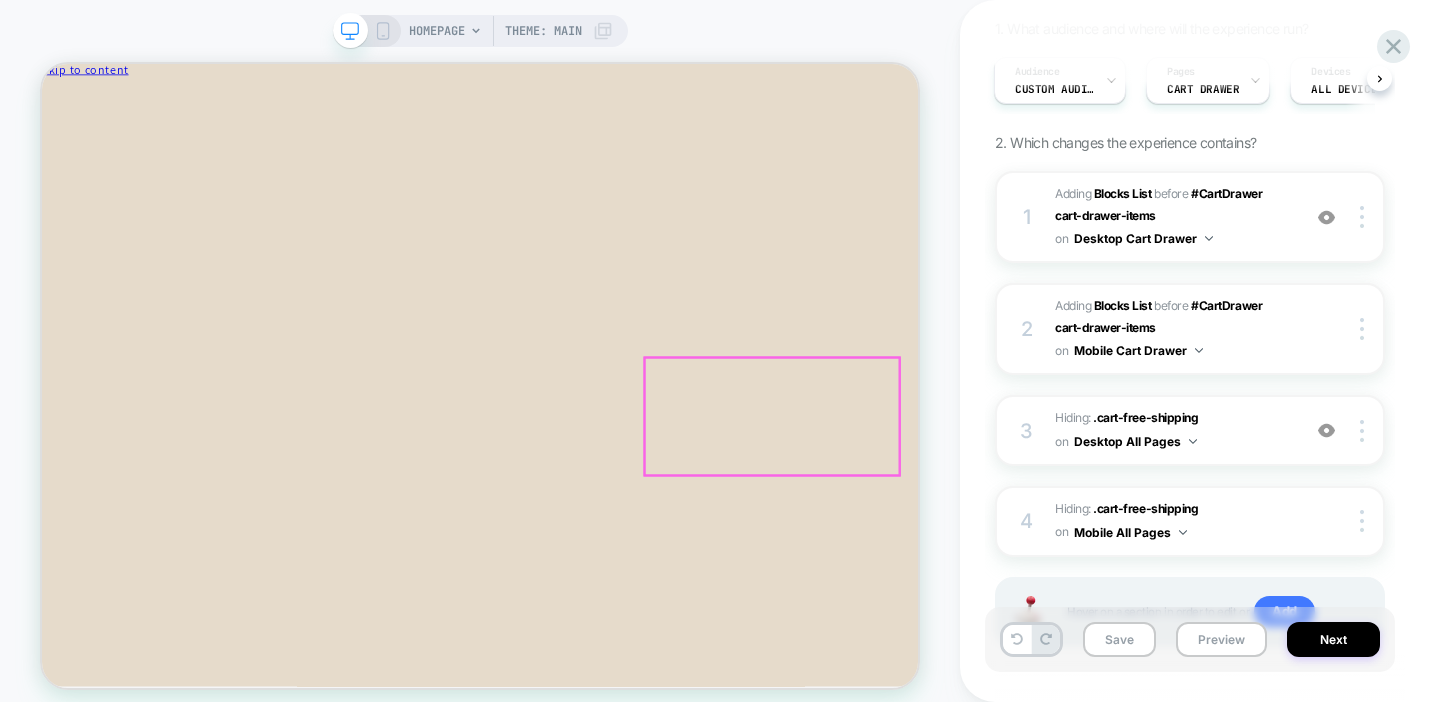 scroll, scrollTop: 0, scrollLeft: 0, axis: both 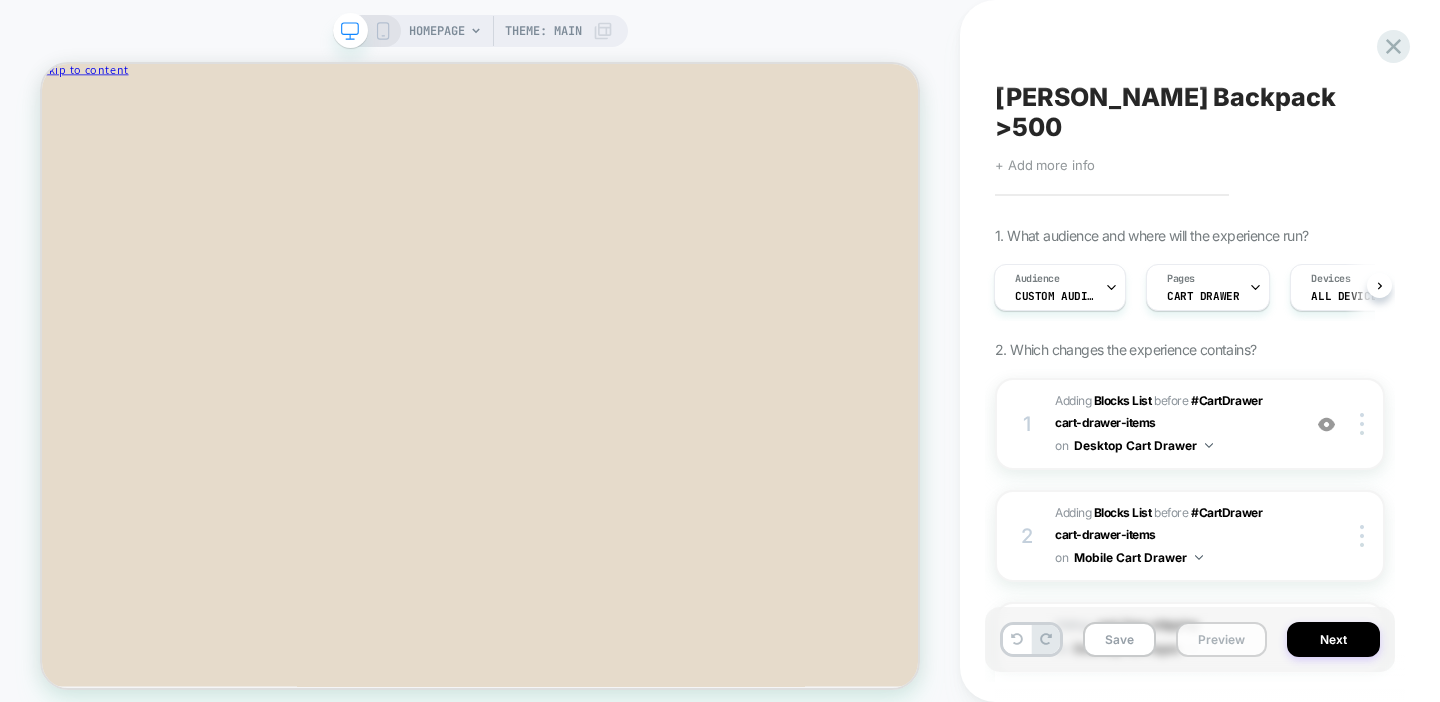 click on "Preview" at bounding box center (1221, 639) 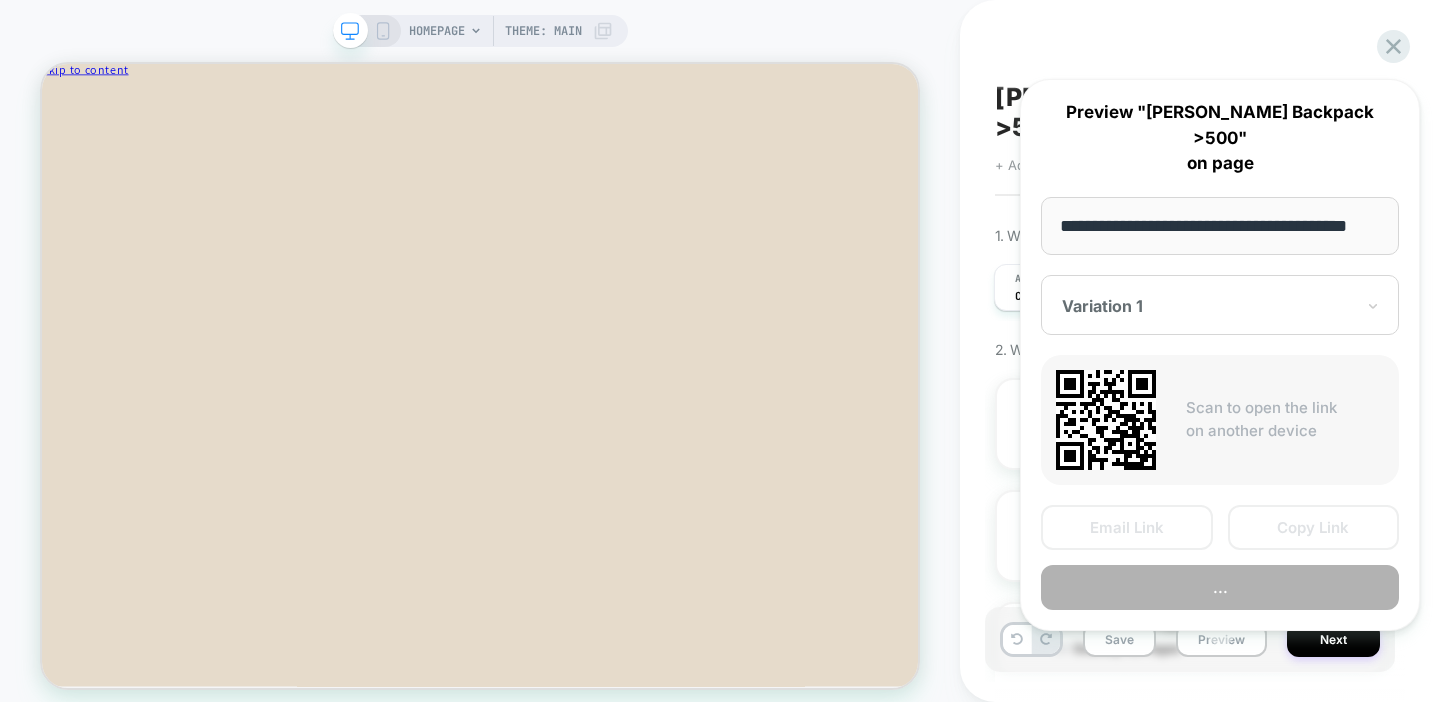 scroll, scrollTop: 0, scrollLeft: 28, axis: horizontal 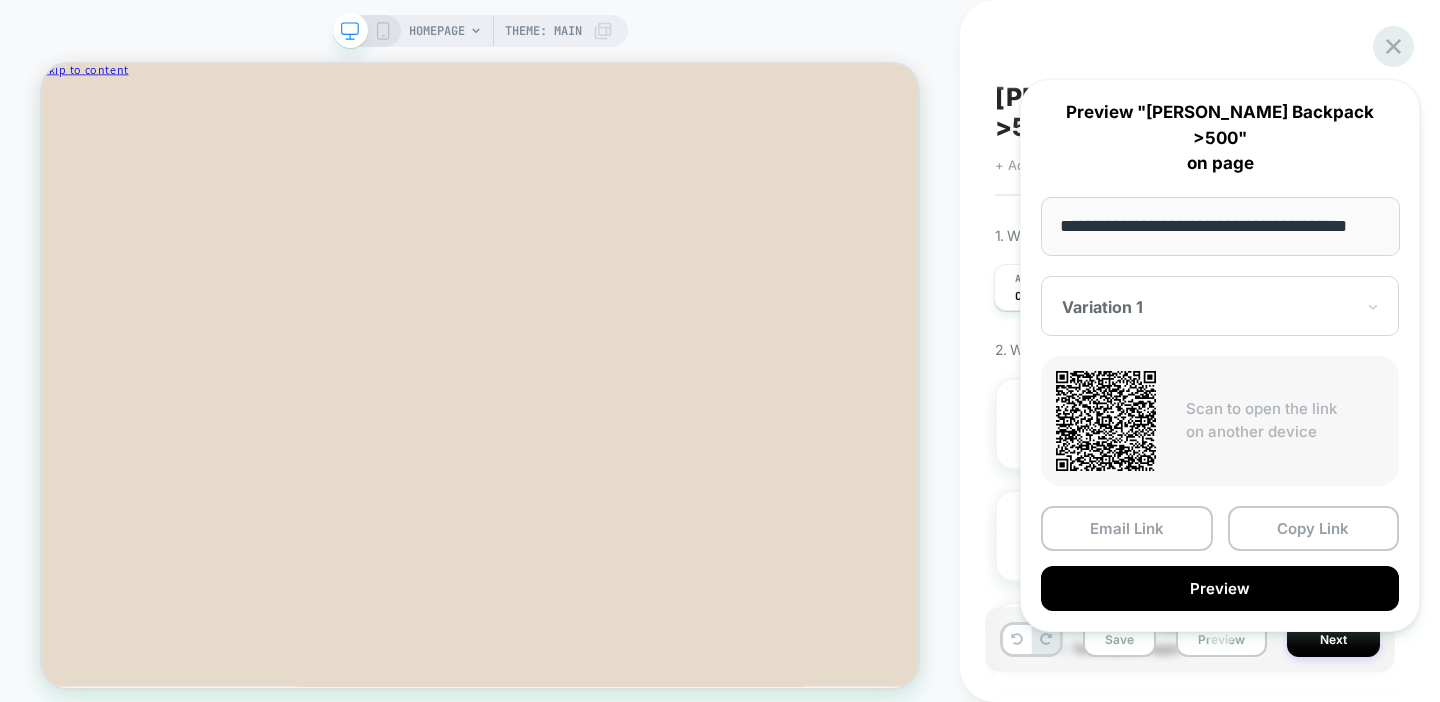 click 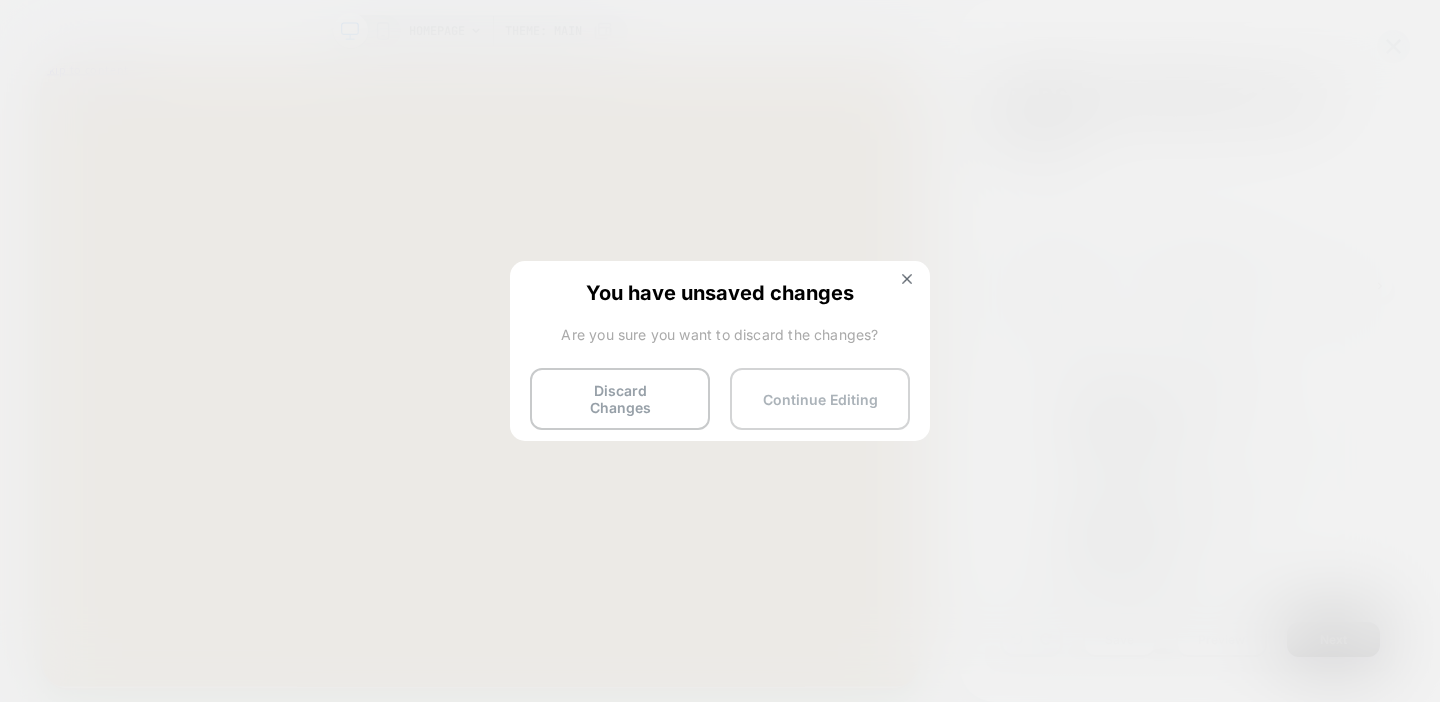 click on "Continue Editing" at bounding box center [820, 399] 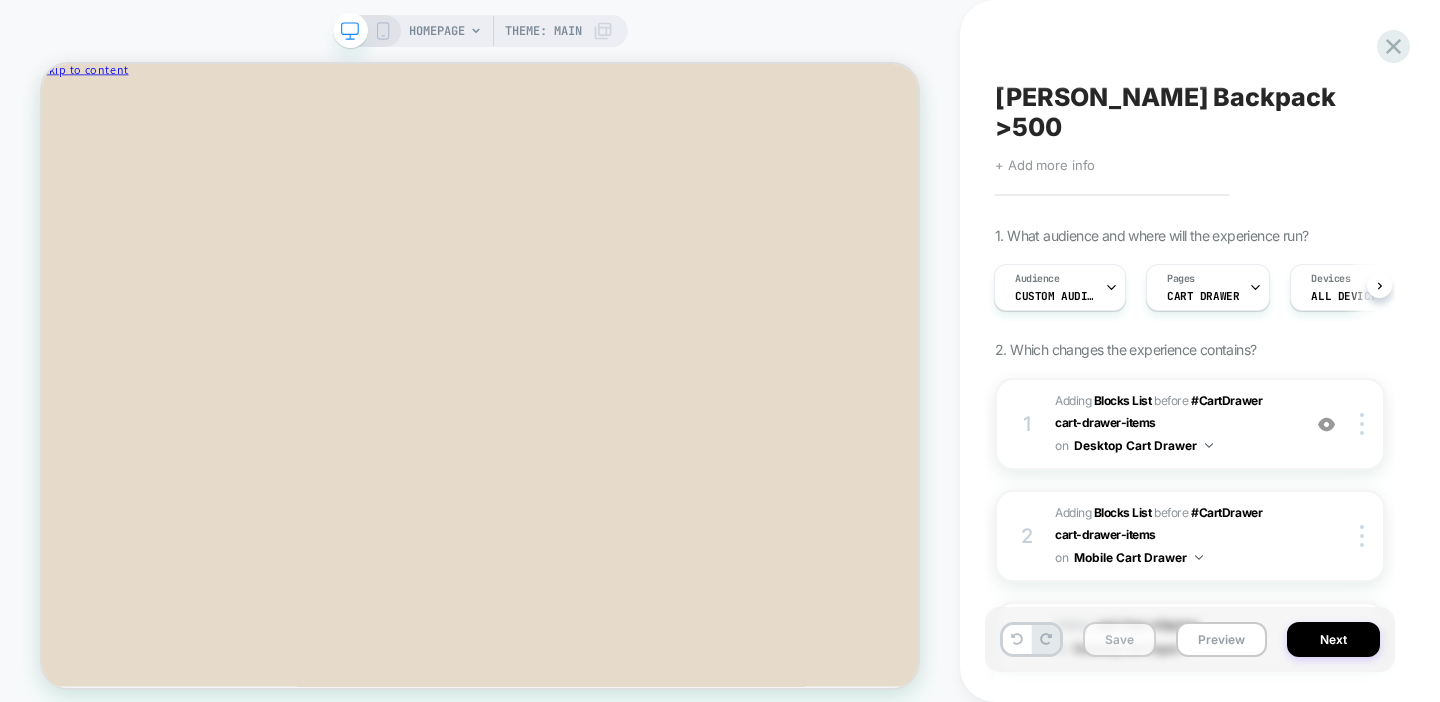 click on "Save" at bounding box center [1119, 639] 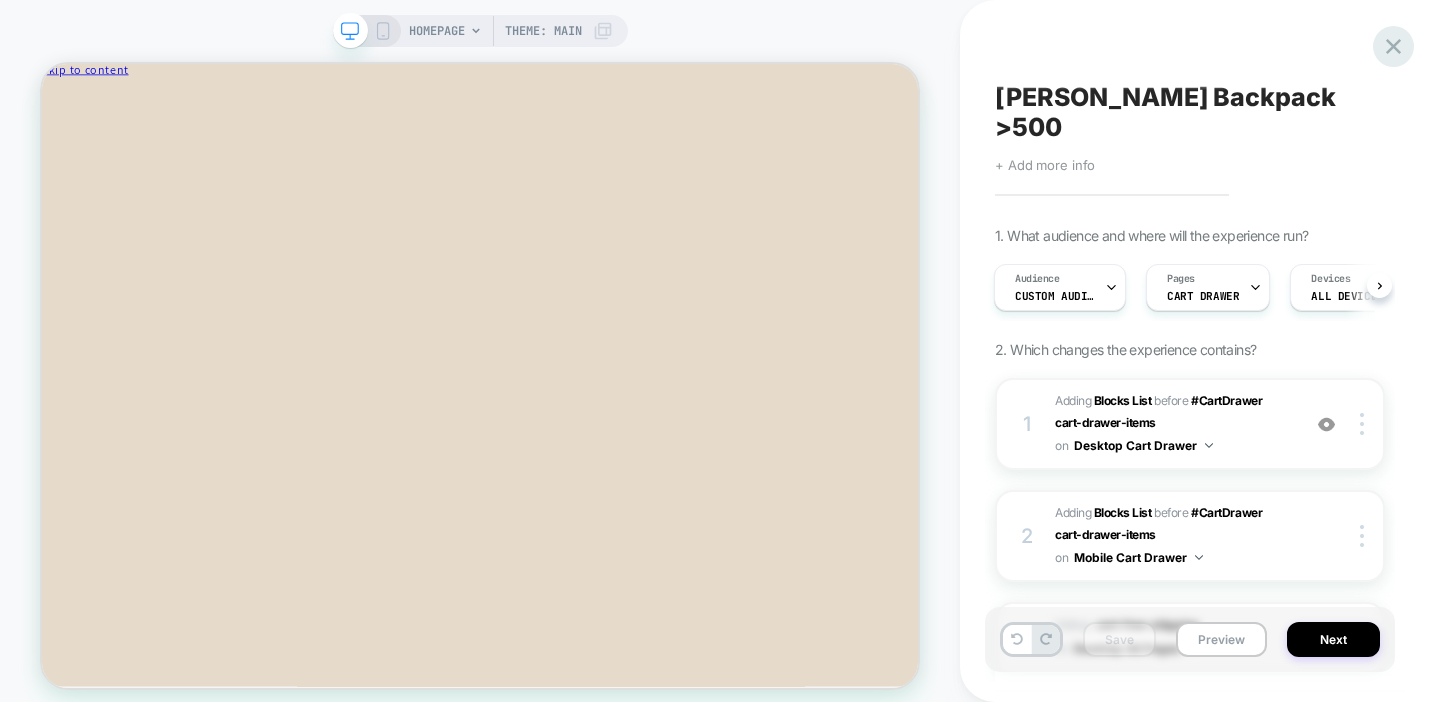 click 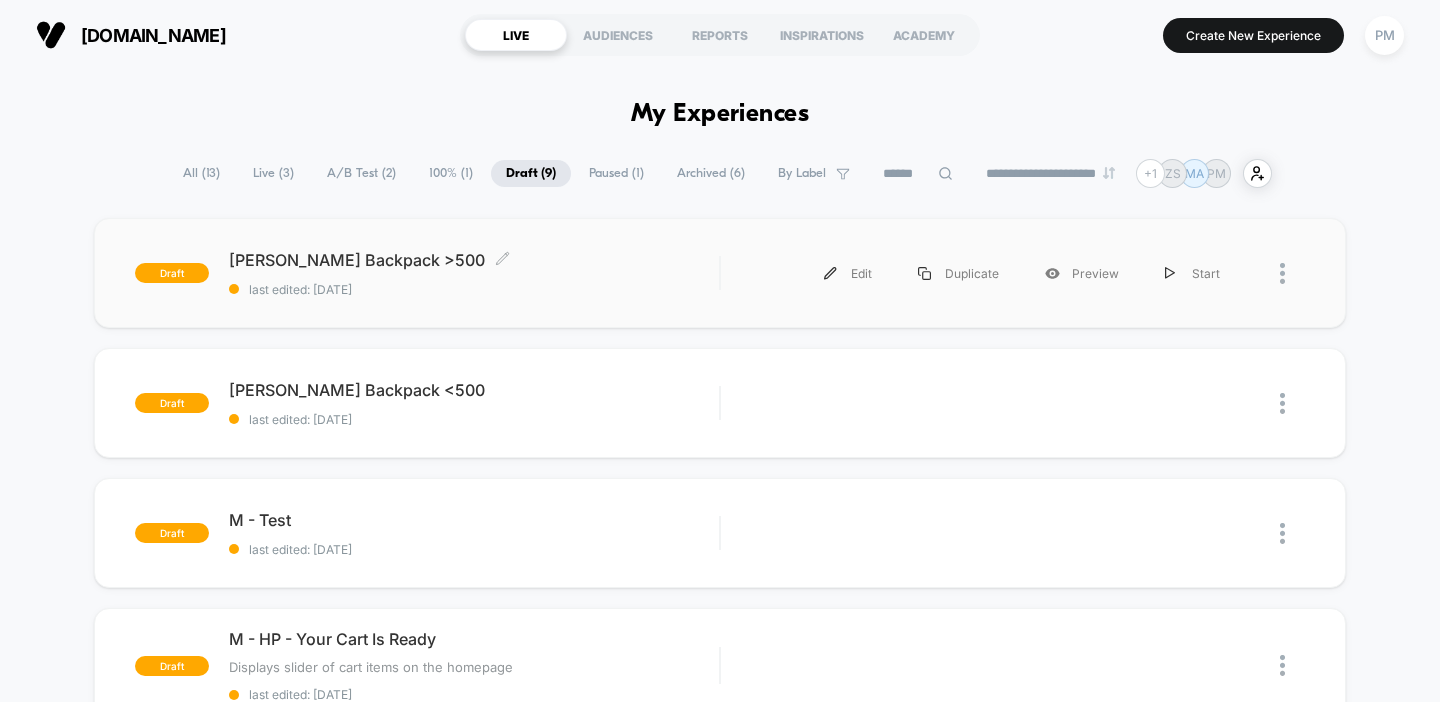 click on "[PERSON_NAME] Backpack >500 Click to edit experience details" at bounding box center [474, 260] 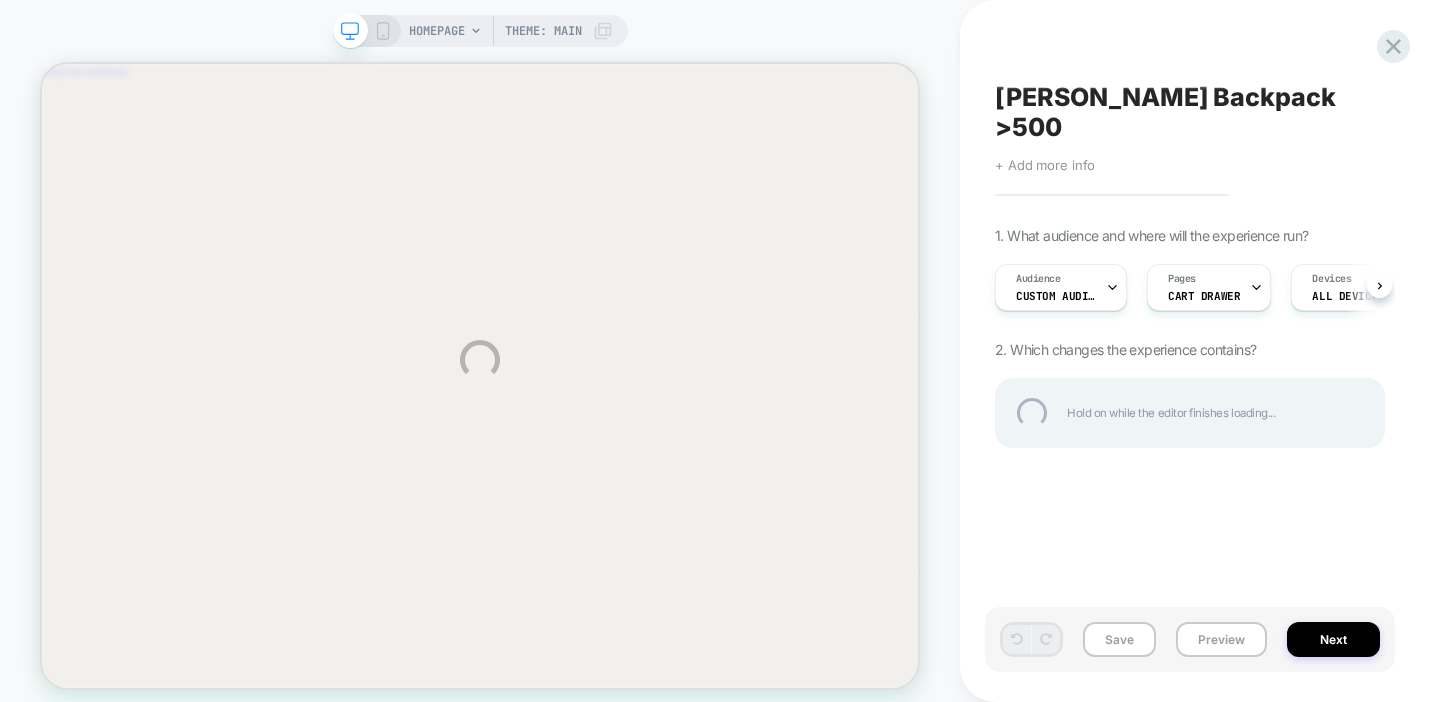 scroll, scrollTop: 0, scrollLeft: 0, axis: both 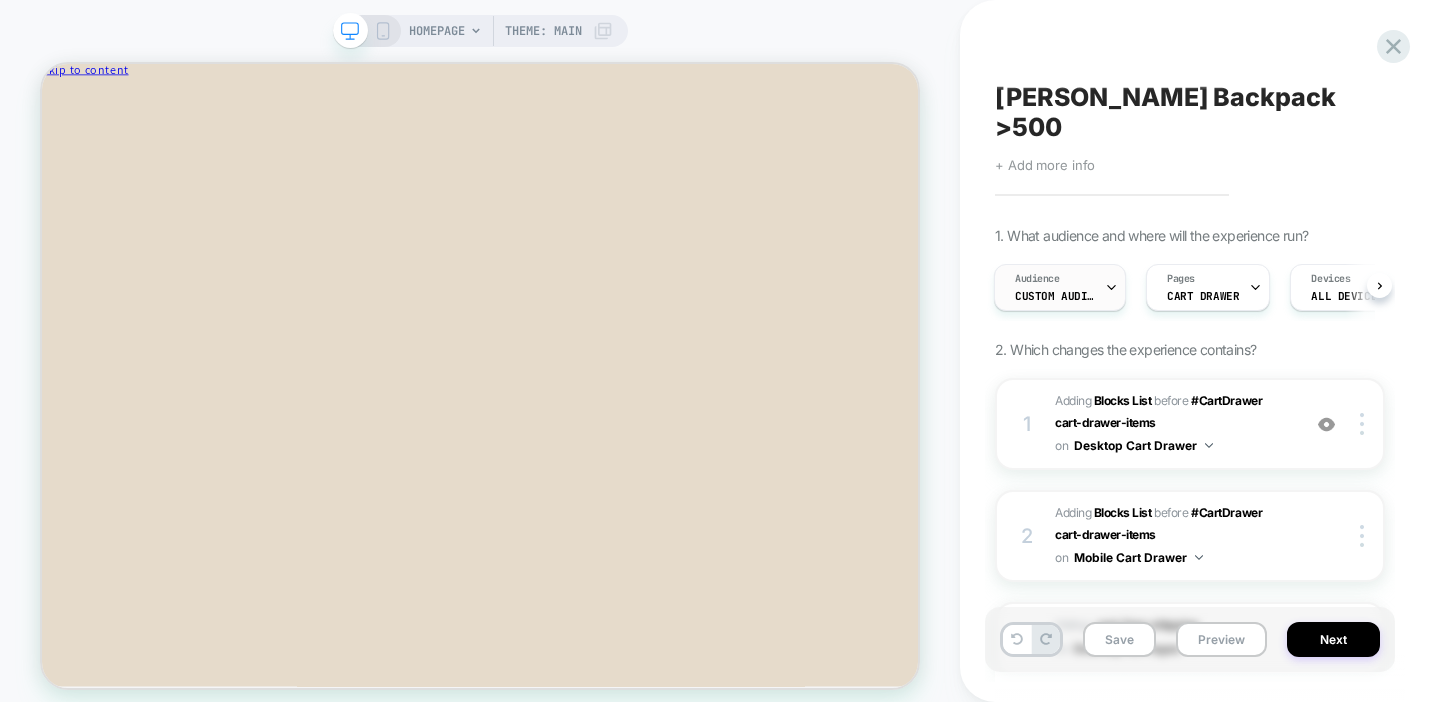 click on "Custom Audience" at bounding box center (1055, 296) 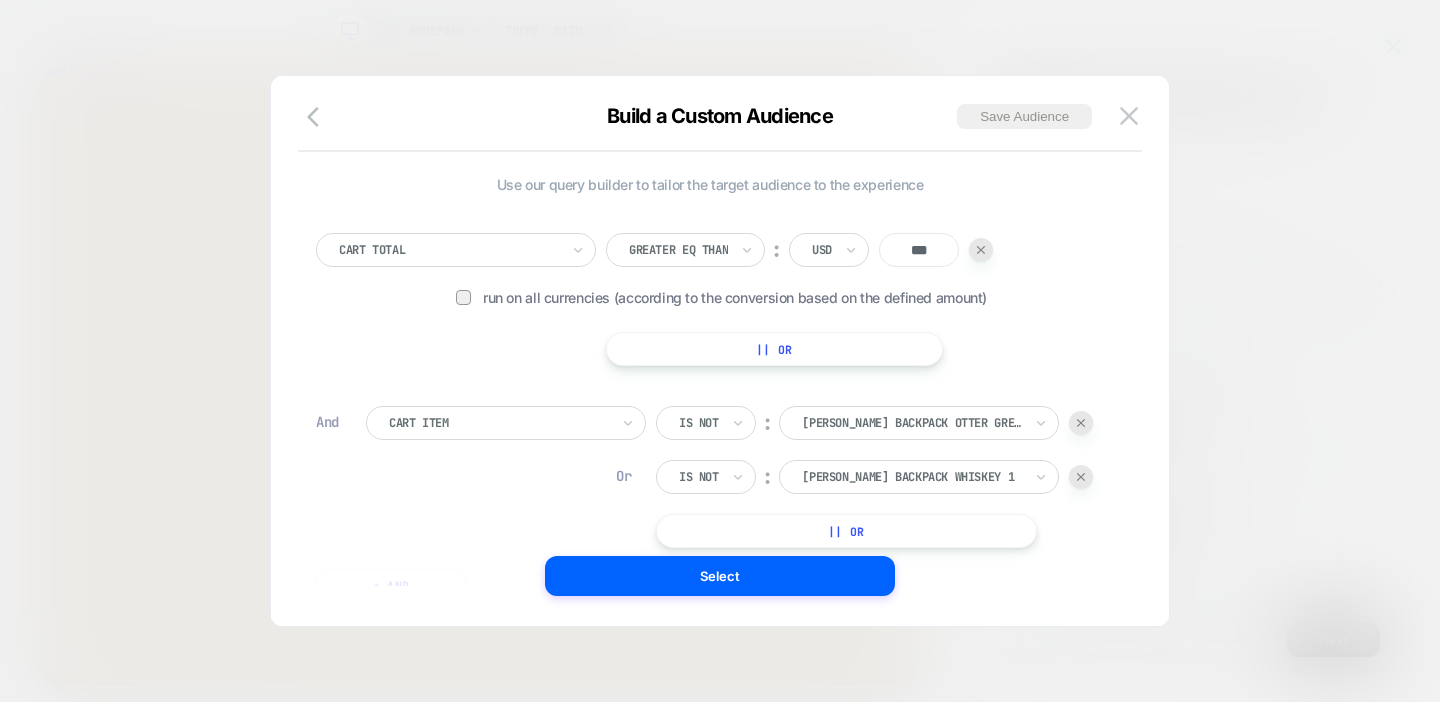 scroll, scrollTop: 20, scrollLeft: 0, axis: vertical 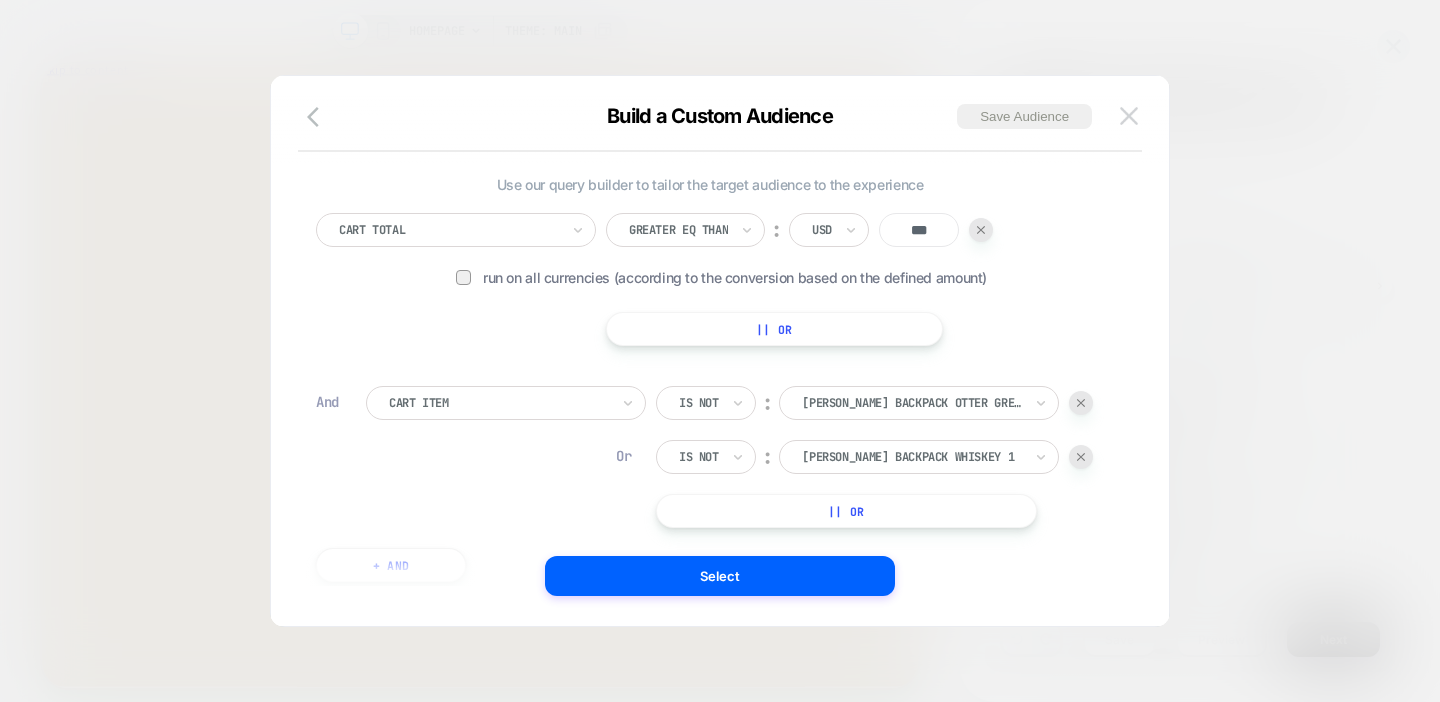 click at bounding box center [1129, 115] 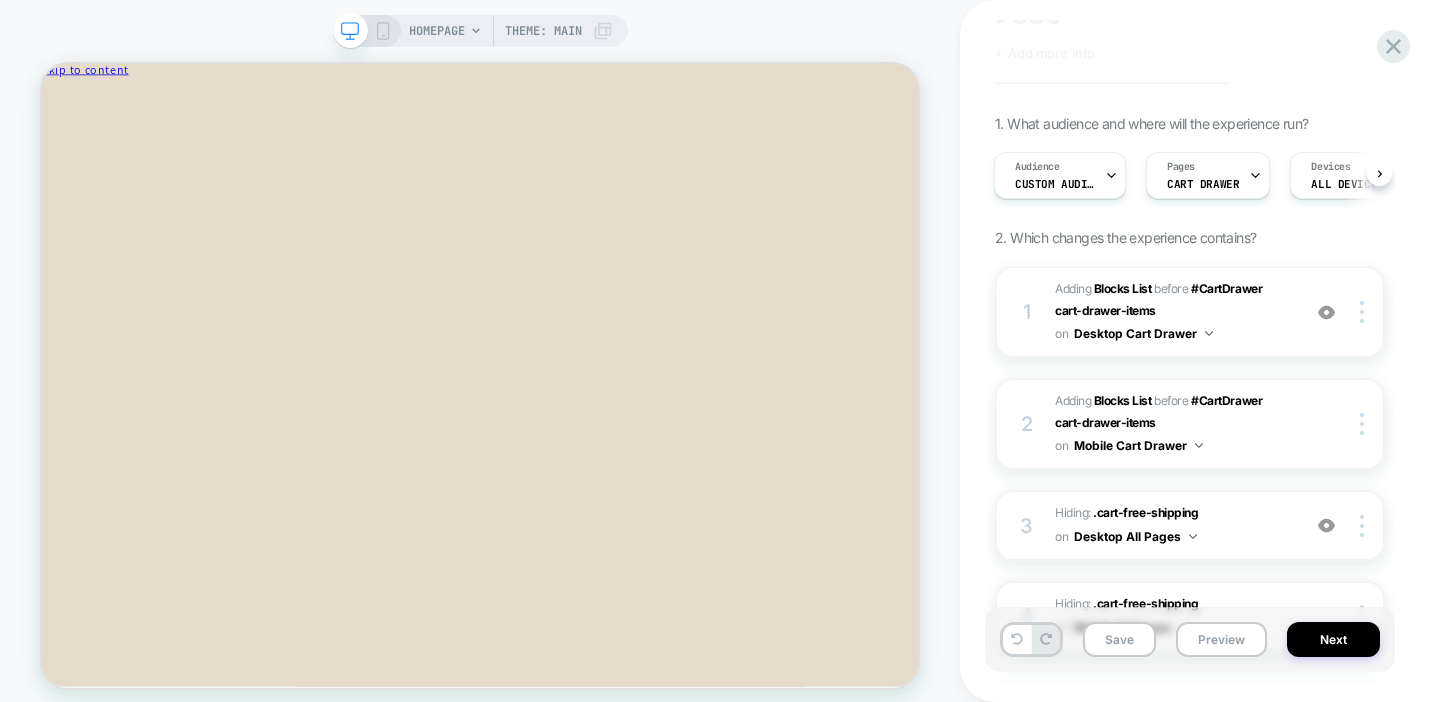 scroll, scrollTop: 110, scrollLeft: 0, axis: vertical 